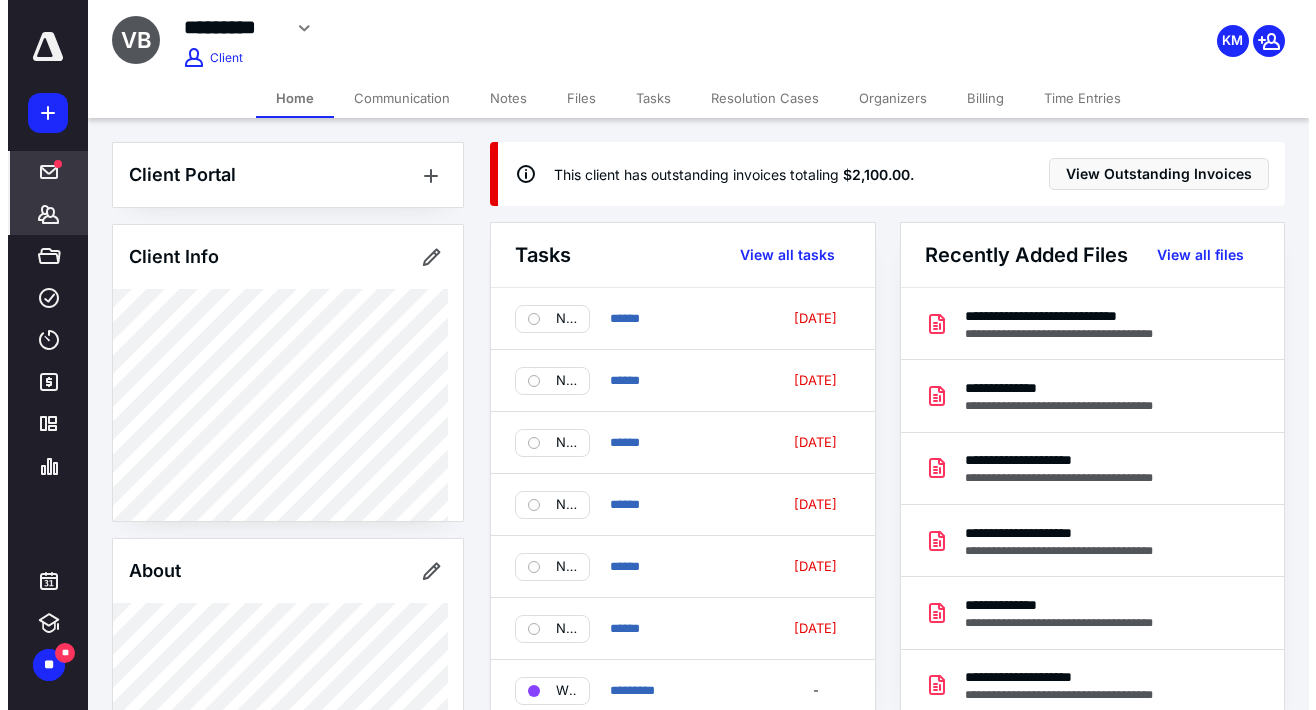 scroll, scrollTop: 0, scrollLeft: 0, axis: both 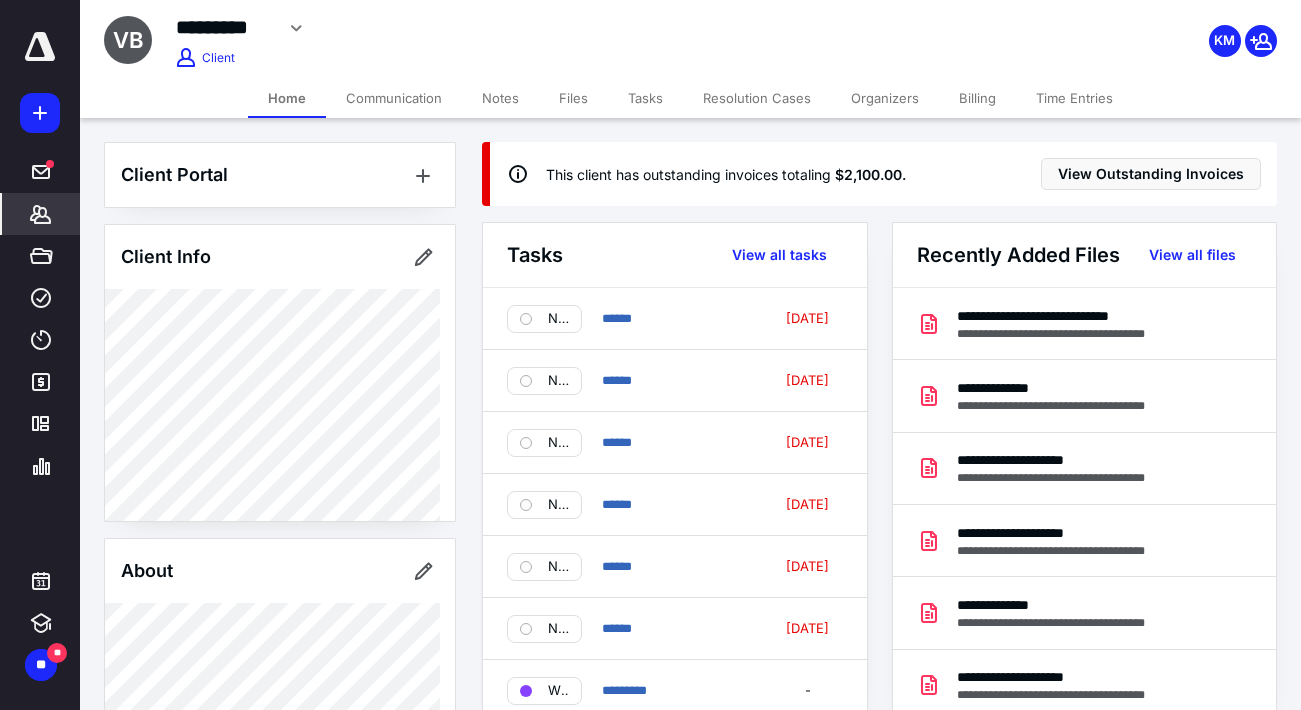 click on "*******" at bounding box center [41, 214] 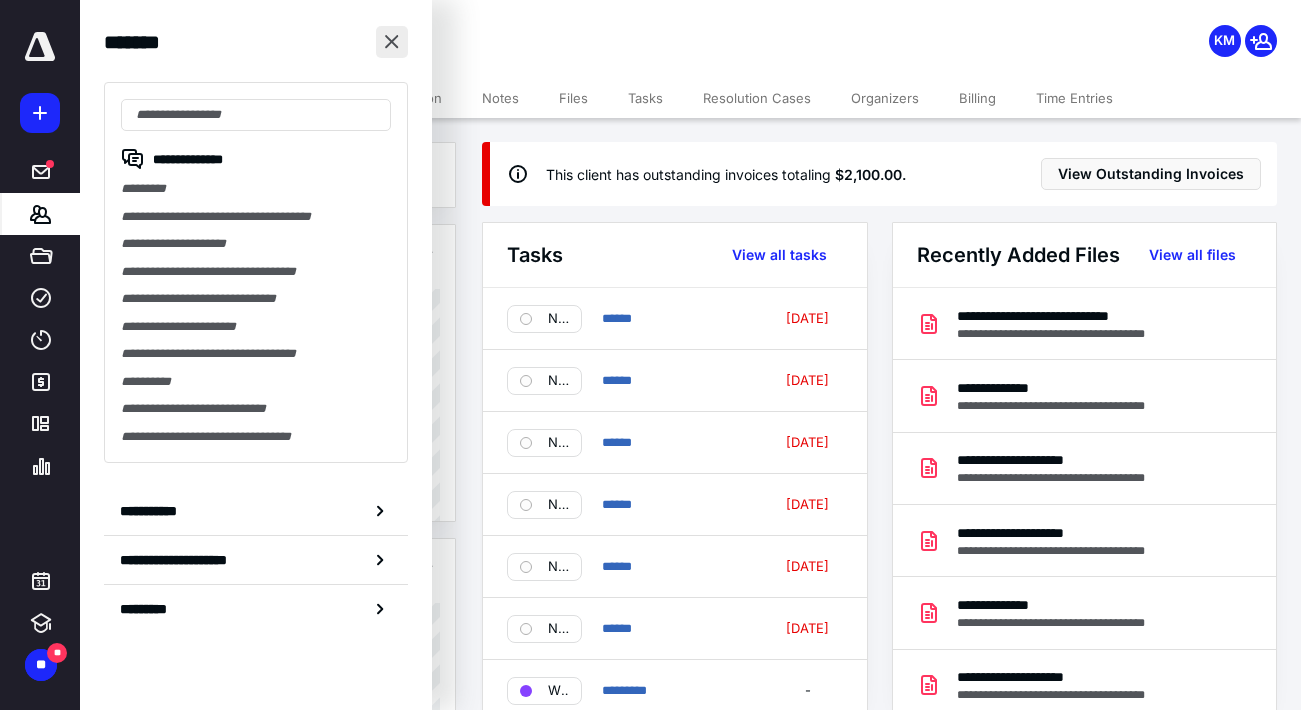click at bounding box center [392, 42] 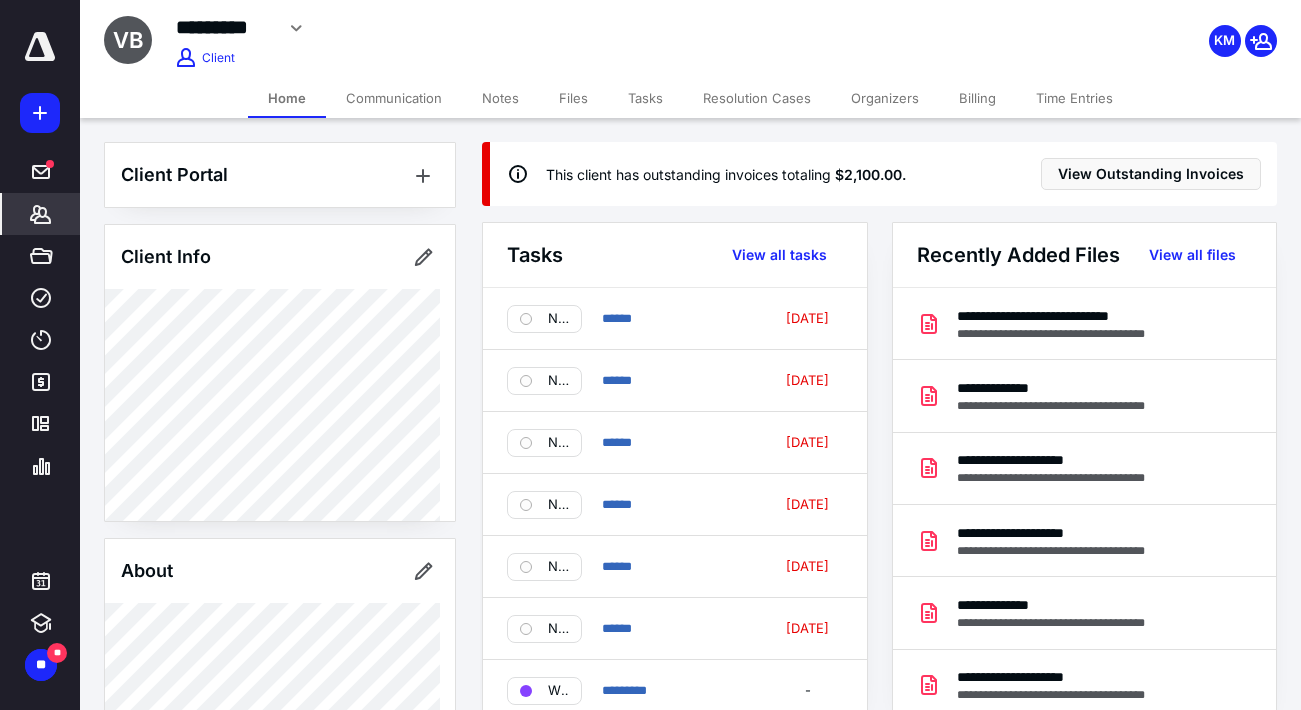 click on "Home Communication Notes Files Tasks Resolution Cases Organizers Billing Time Entries" at bounding box center (690, 98) 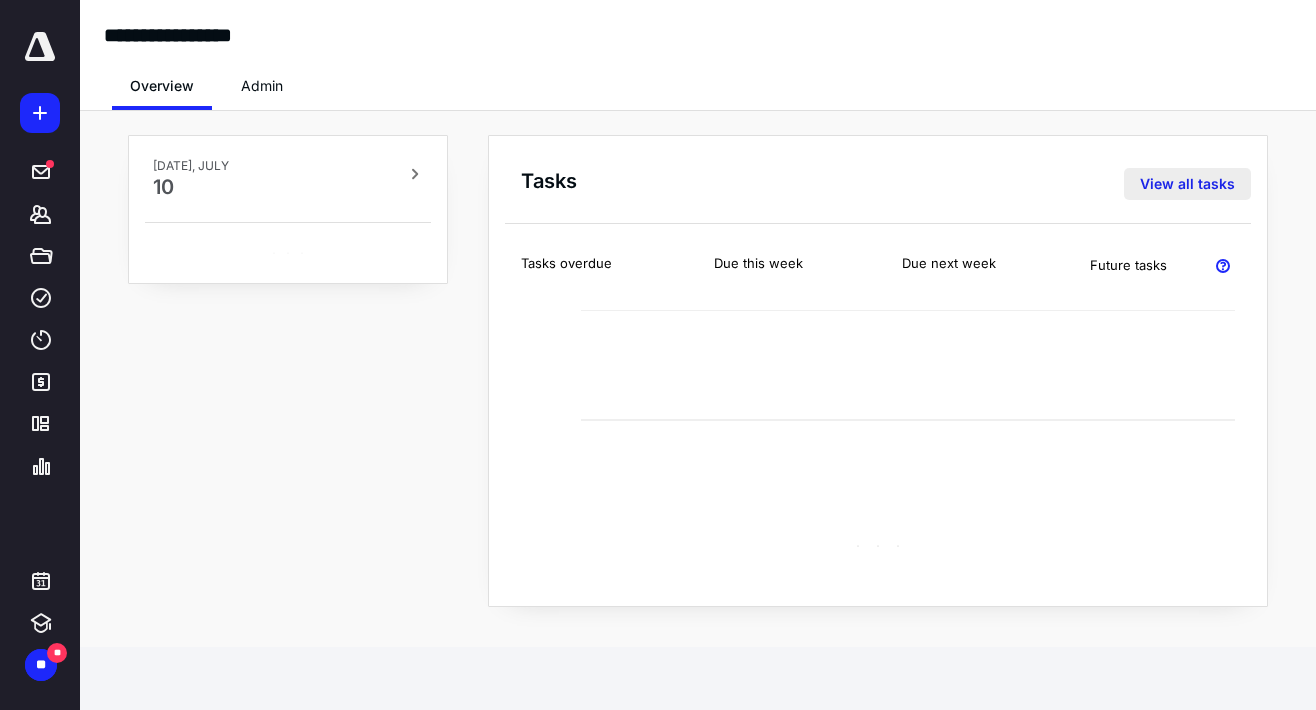 click on "View all tasks" at bounding box center [1187, 184] 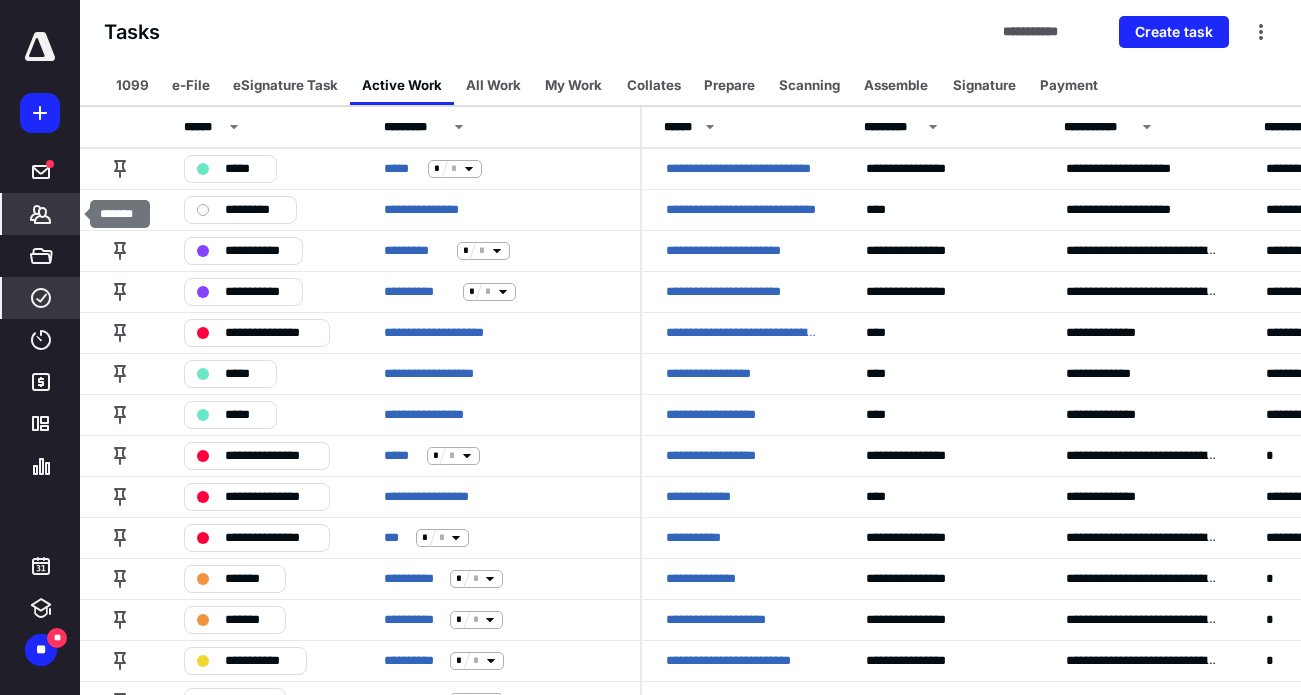 click on "*******" at bounding box center (41, 214) 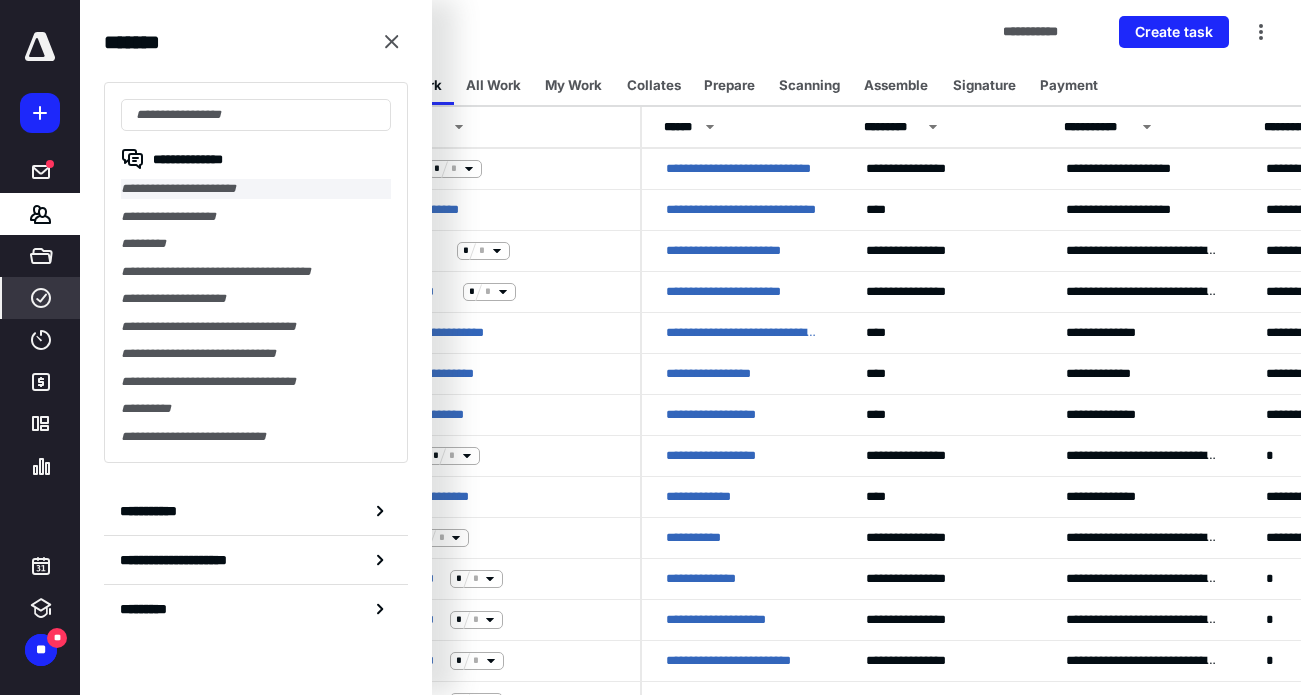click on "**********" at bounding box center [256, 189] 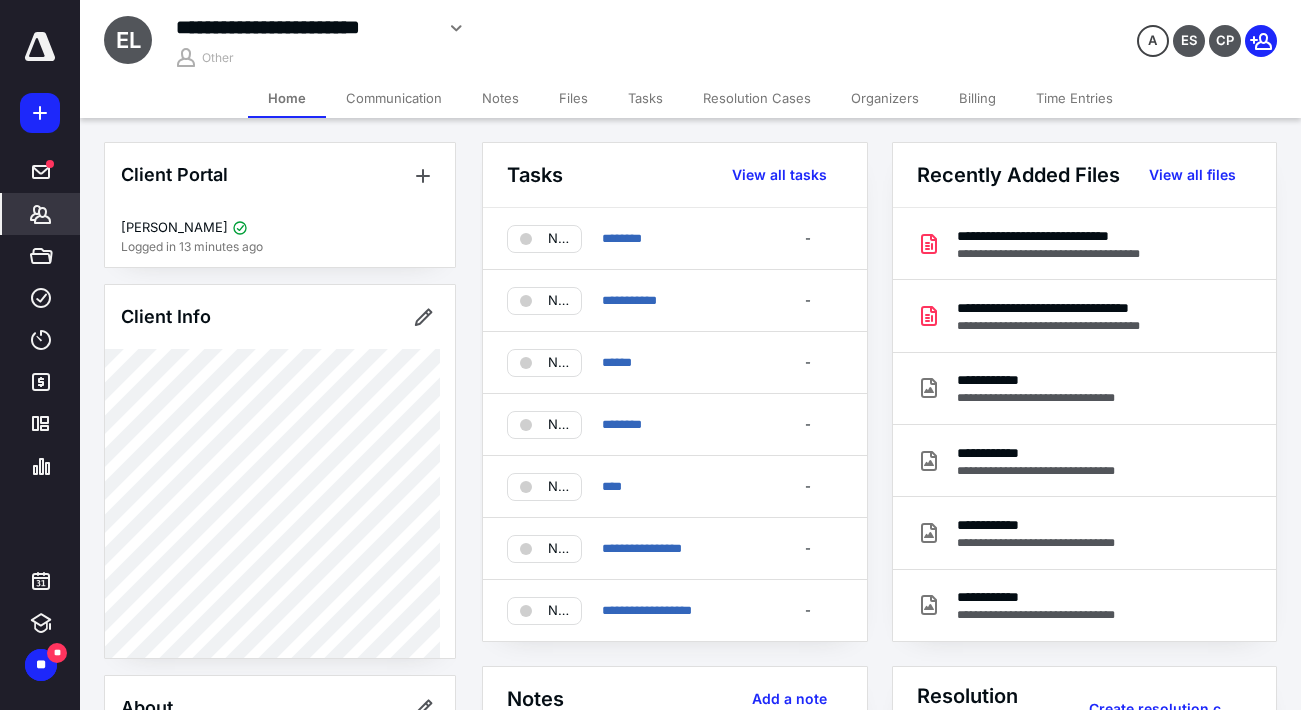 click at bounding box center (40, 47) 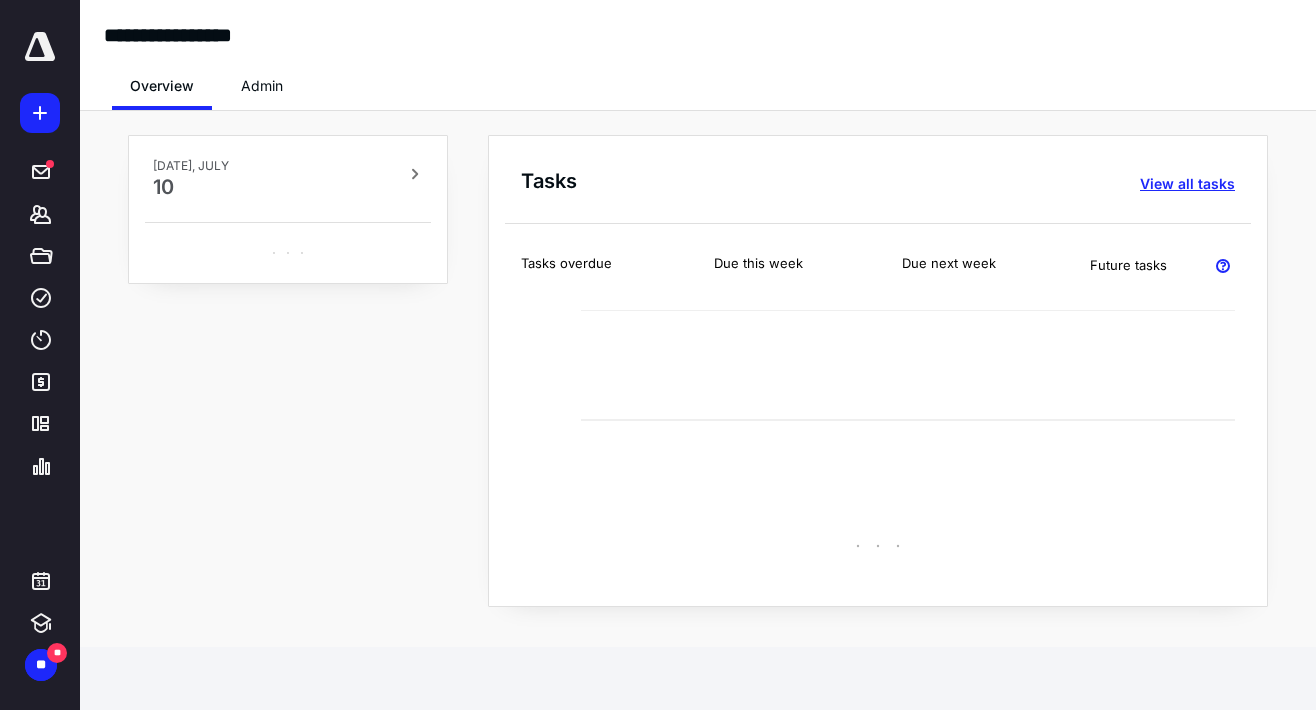 click on "View all tasks" at bounding box center [1187, 184] 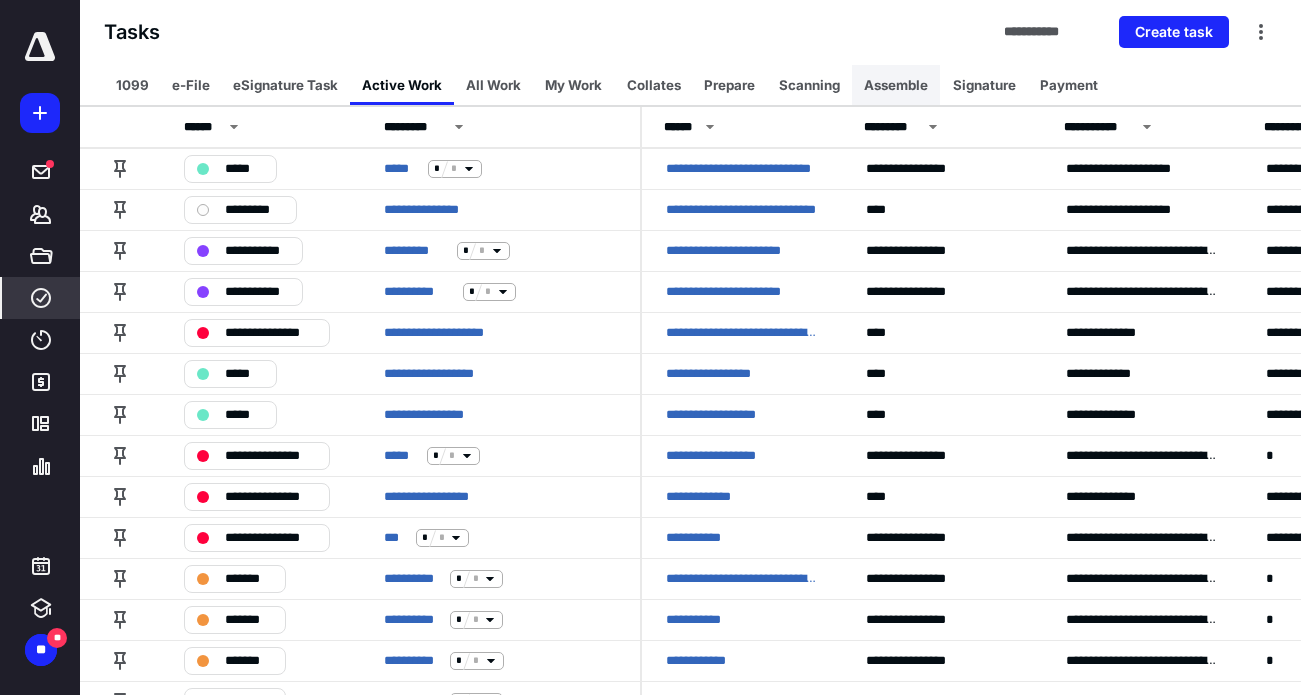click on "Assemble" at bounding box center [896, 85] 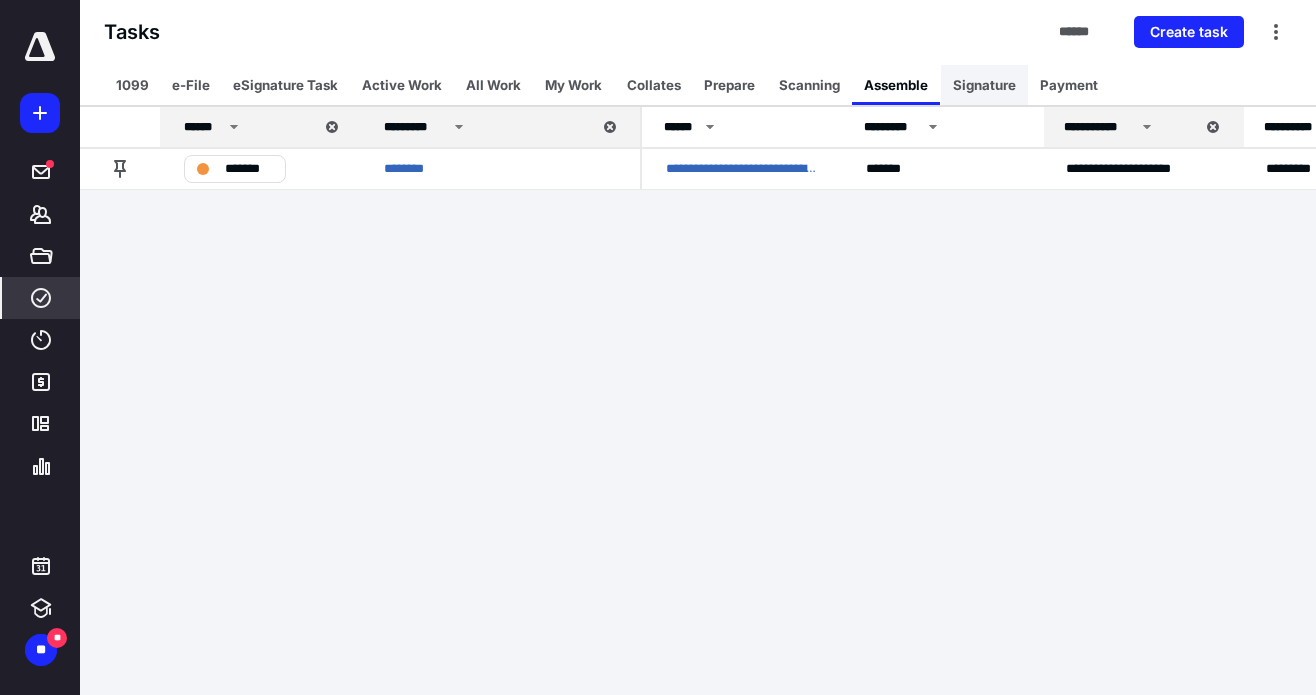 click on "Signature" at bounding box center (984, 85) 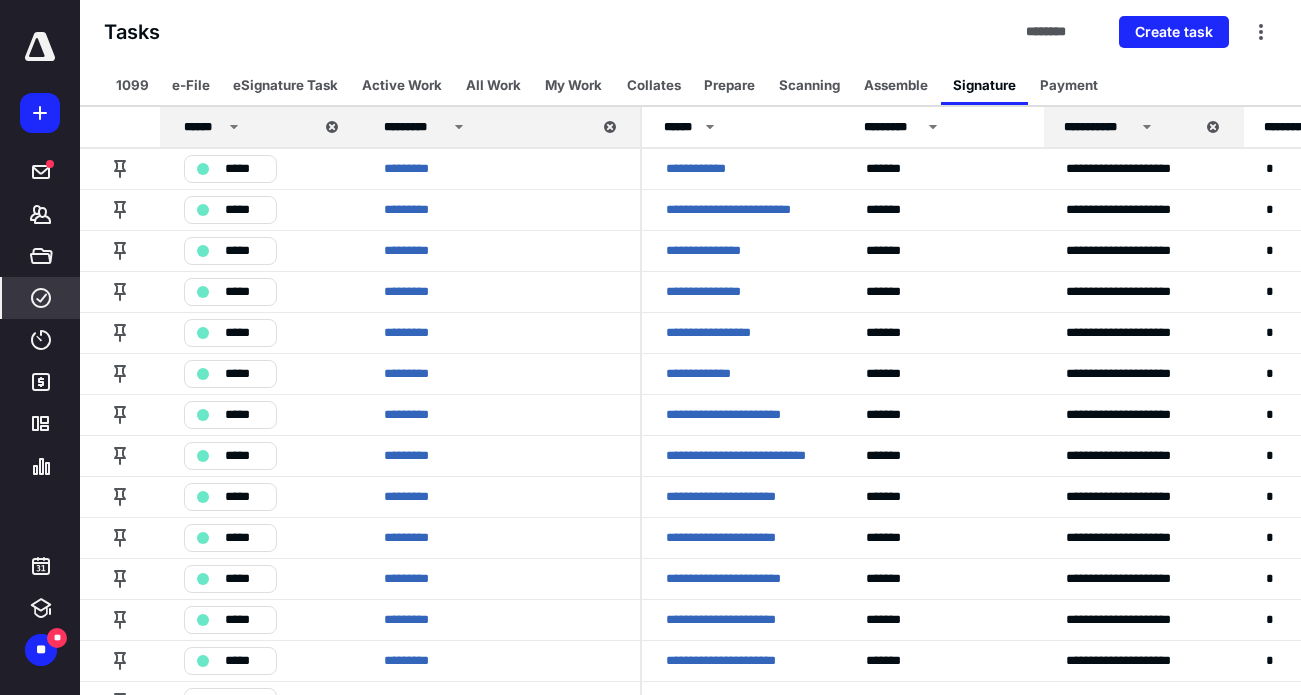 click at bounding box center [40, 47] 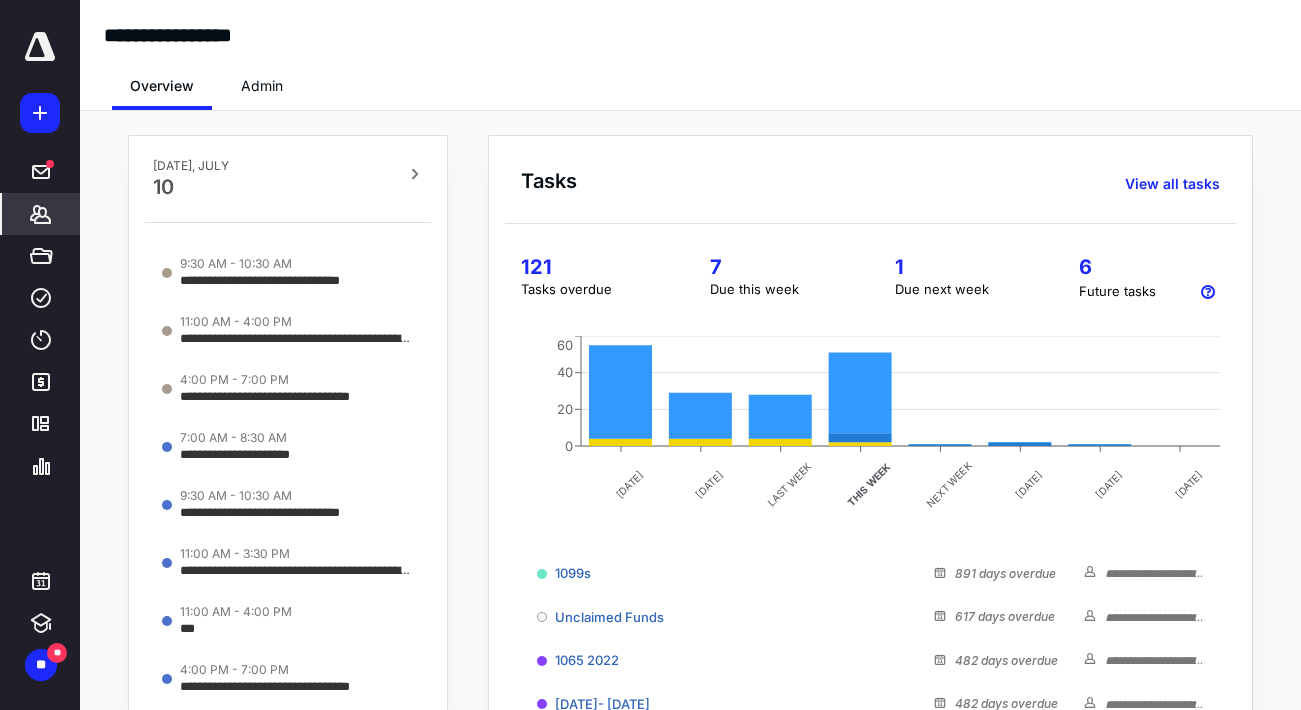 click 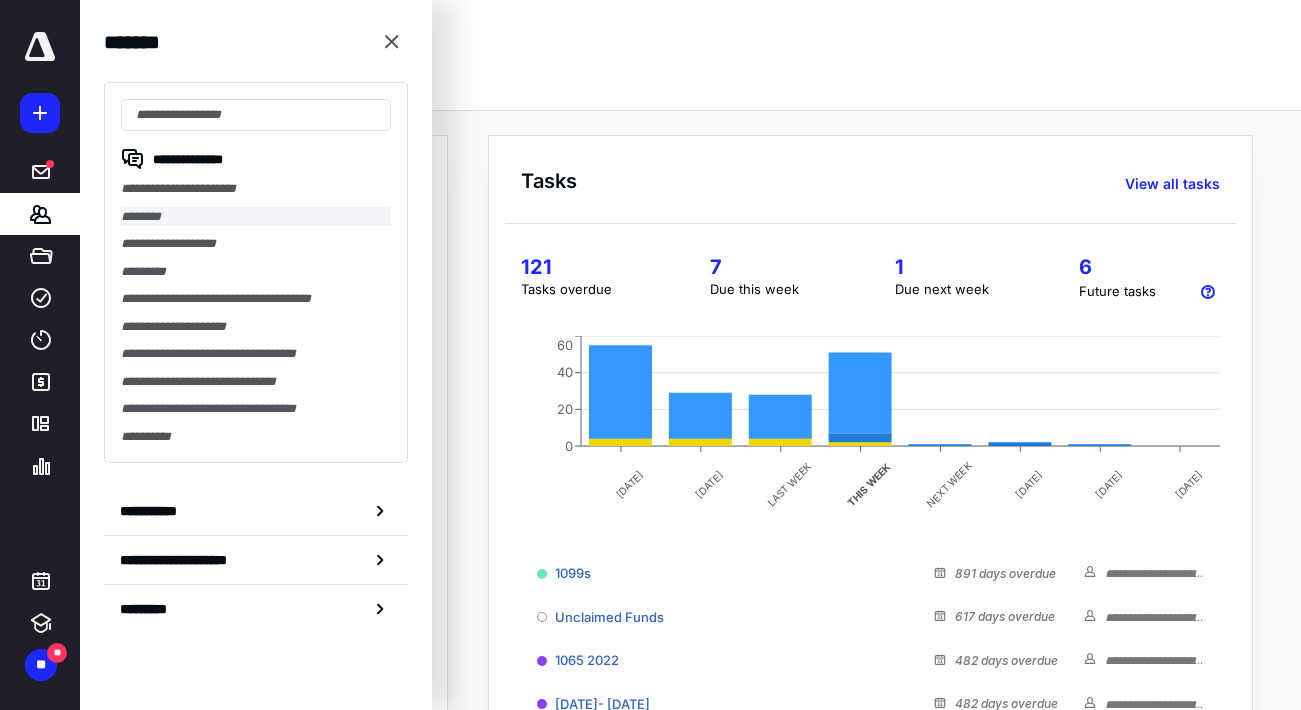 click on "********" at bounding box center [256, 217] 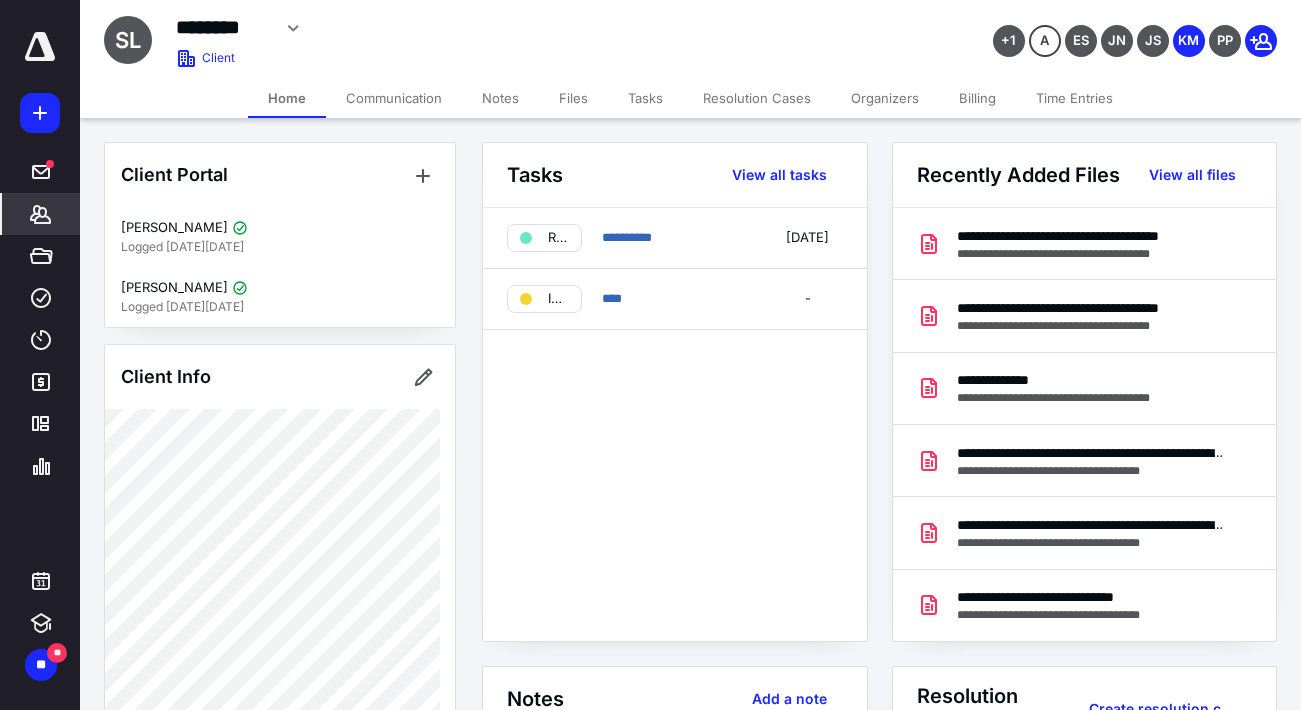 click on "Billing" at bounding box center [977, 98] 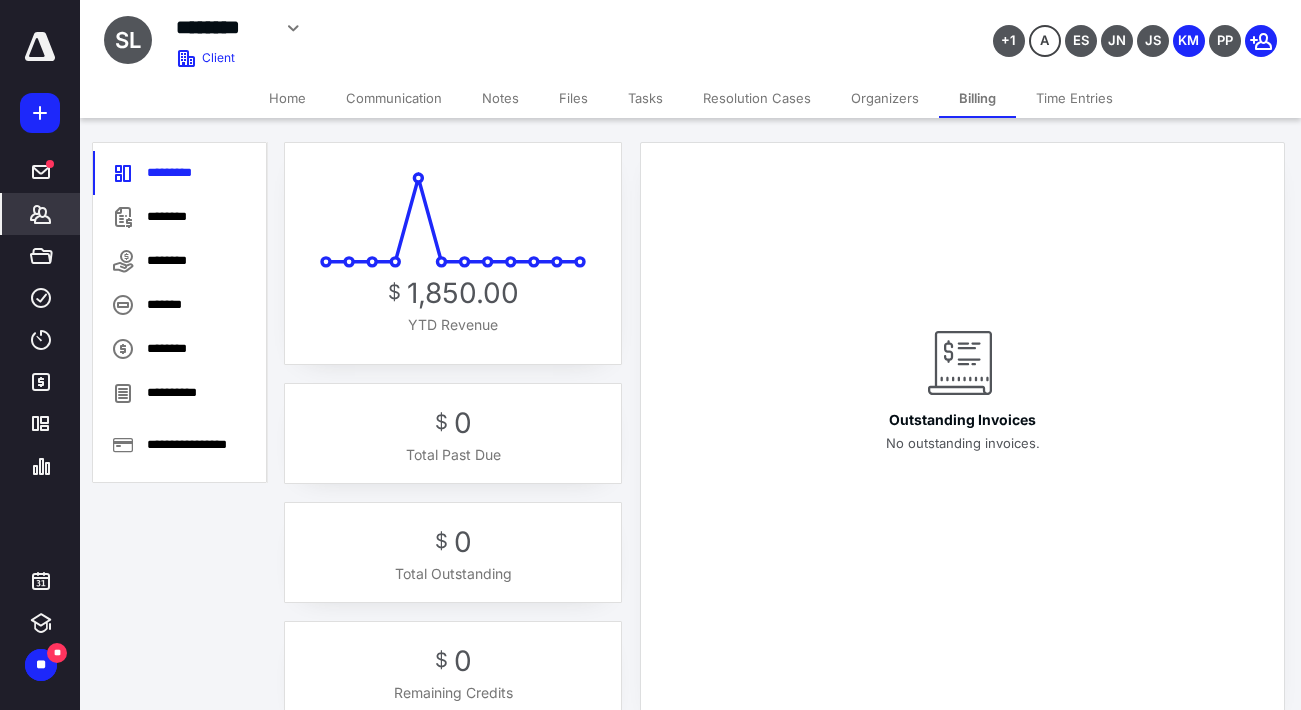 click on "Home" at bounding box center [287, 98] 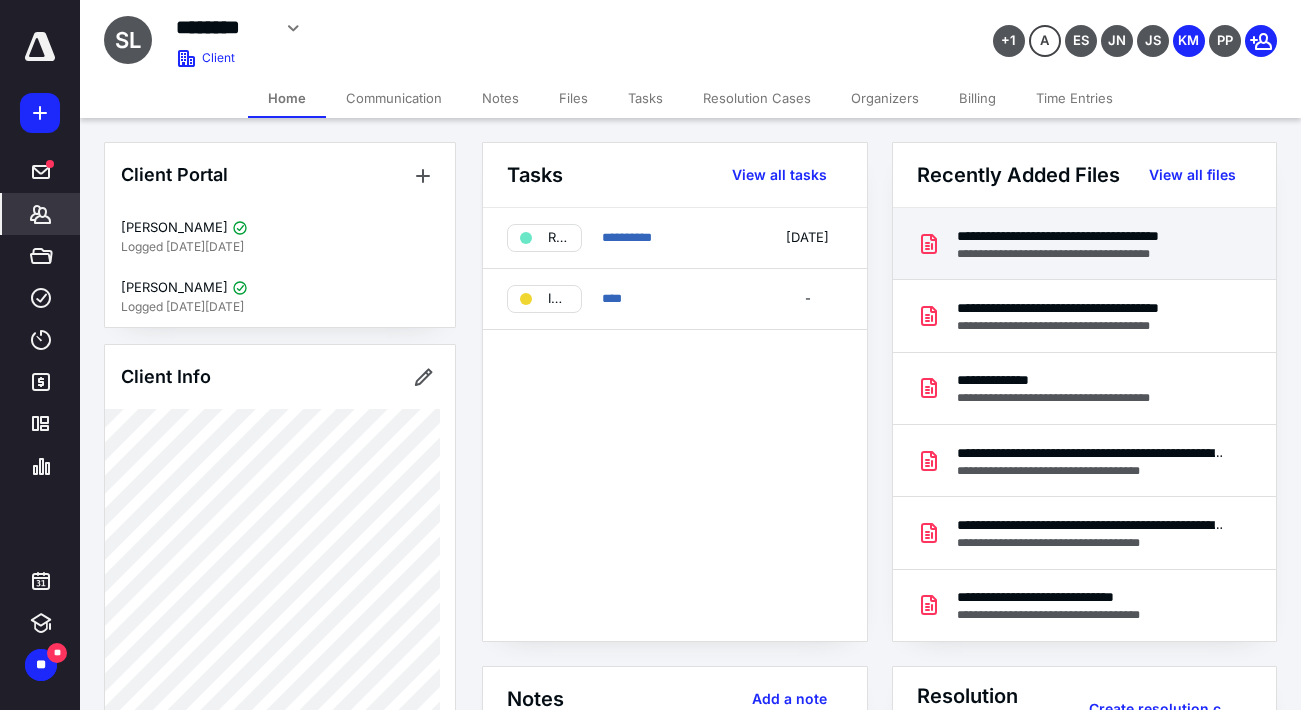 click on "**********" at bounding box center [1091, 254] 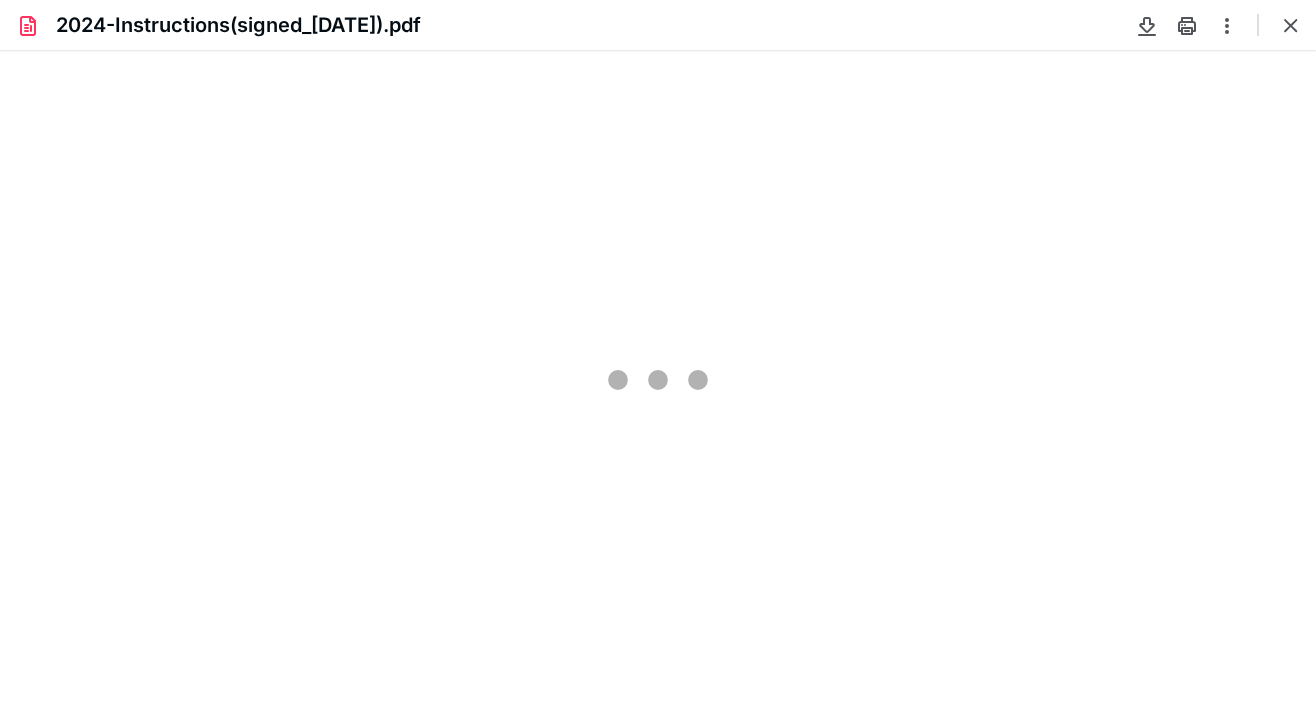scroll, scrollTop: 0, scrollLeft: 0, axis: both 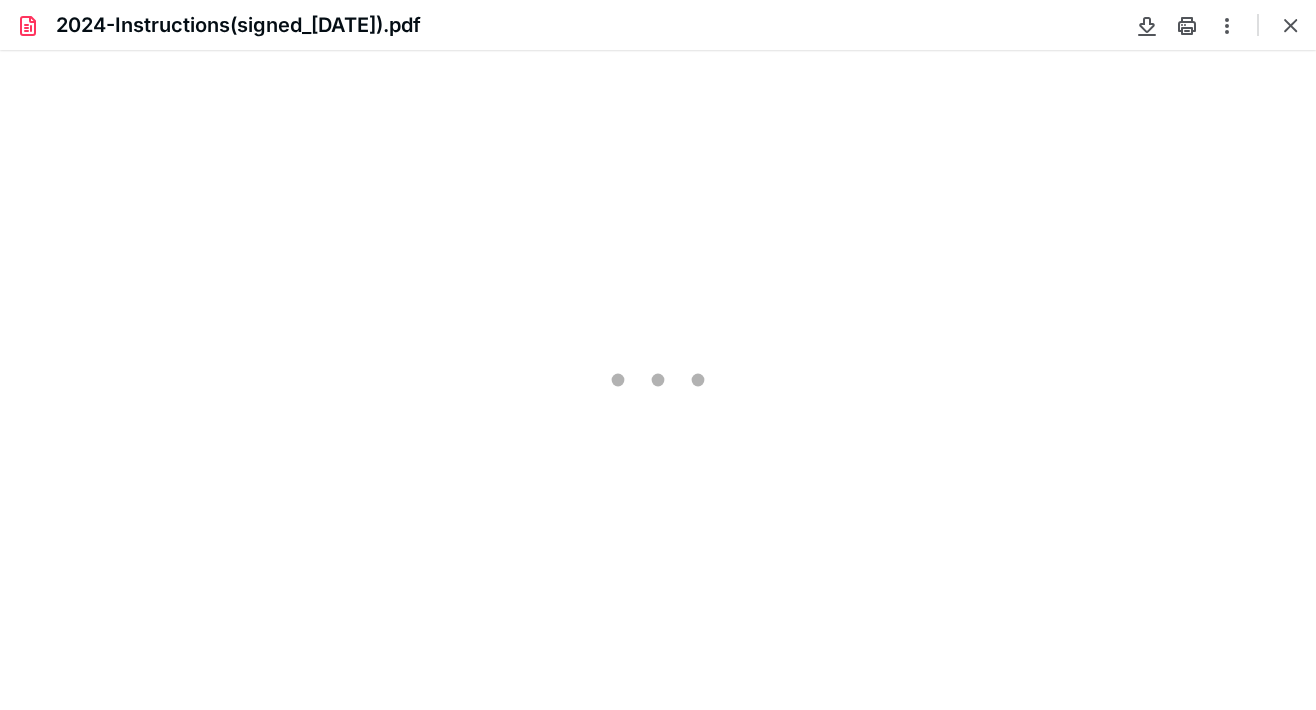 type on "211" 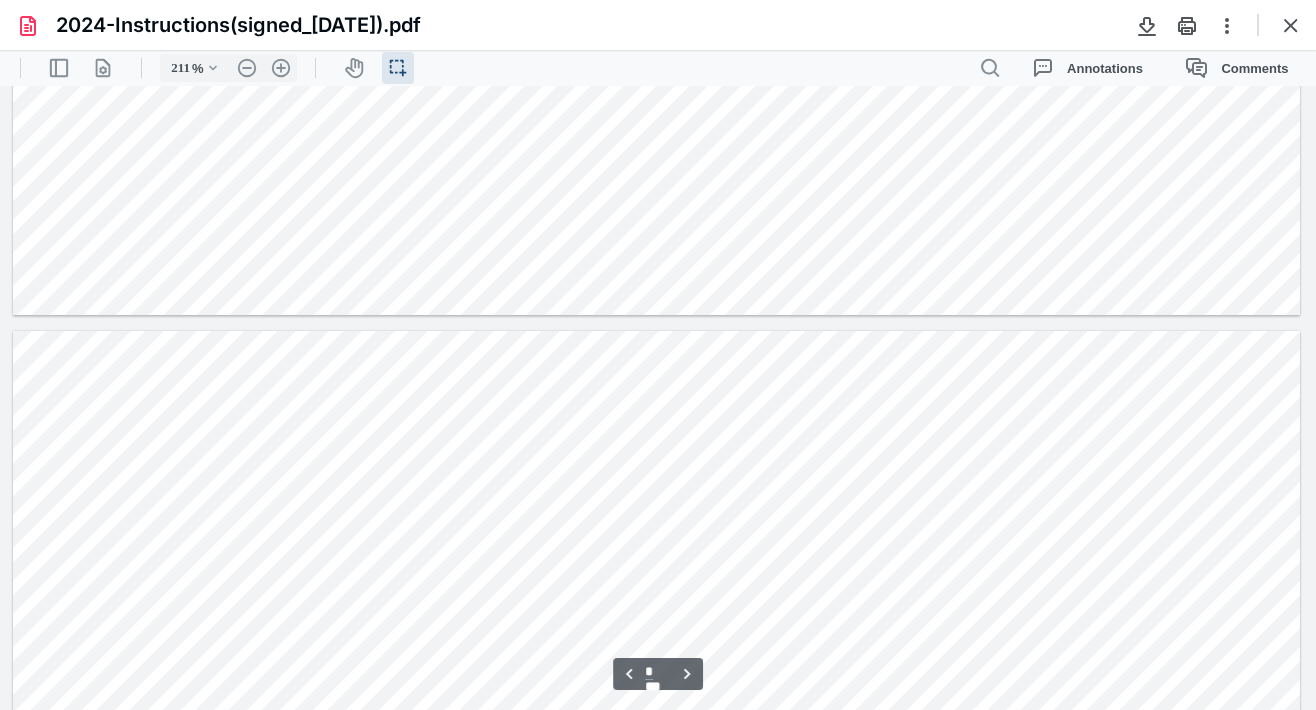 type on "*" 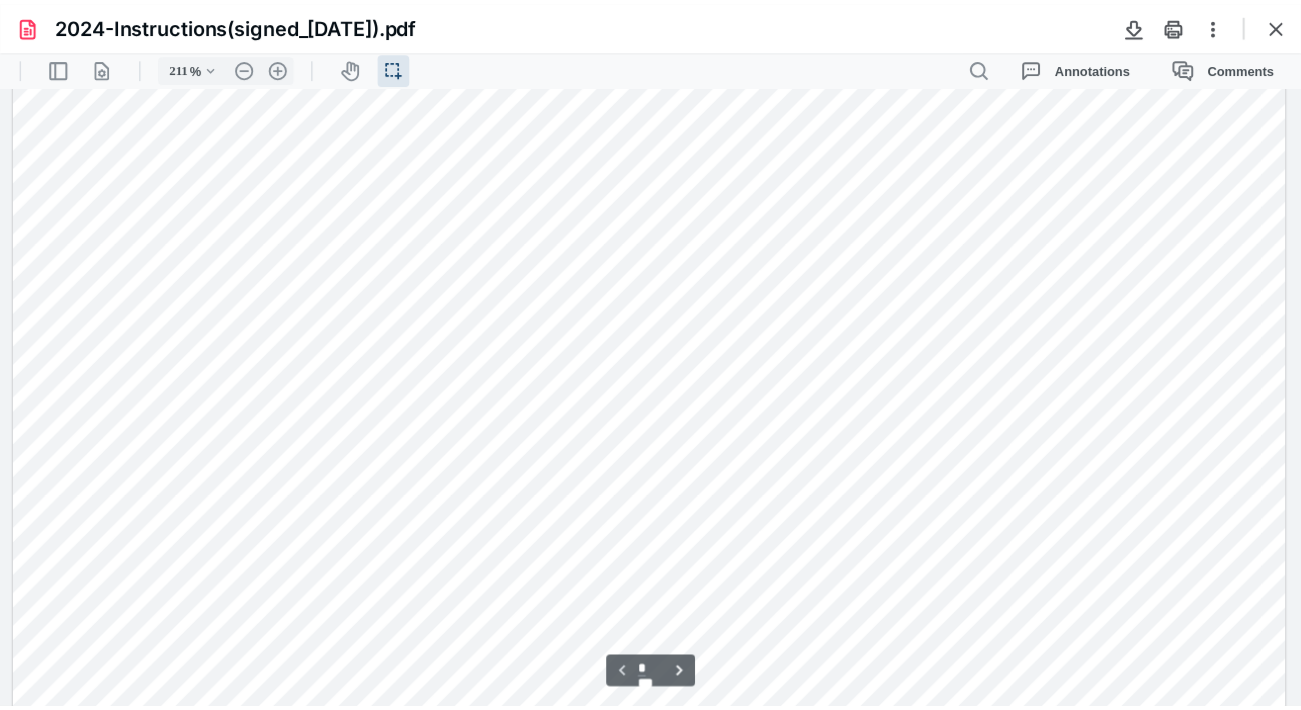 scroll, scrollTop: 444, scrollLeft: 0, axis: vertical 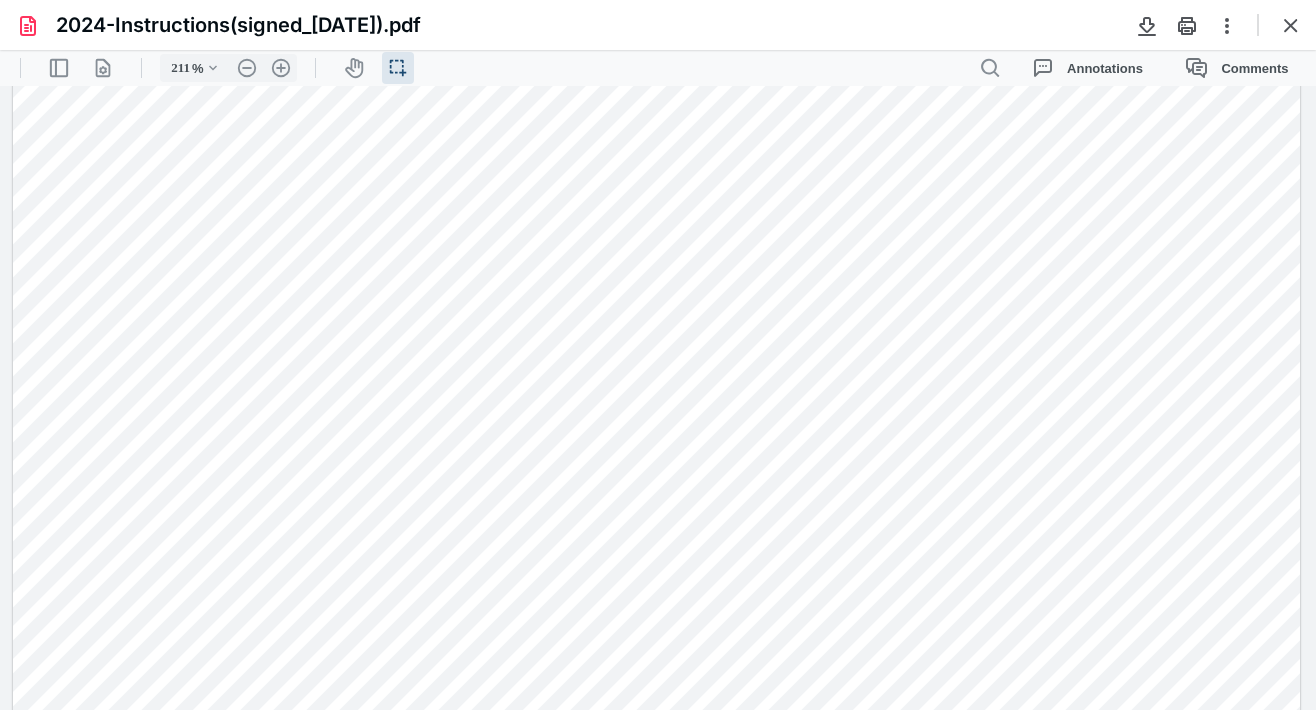 click at bounding box center (656, 483) 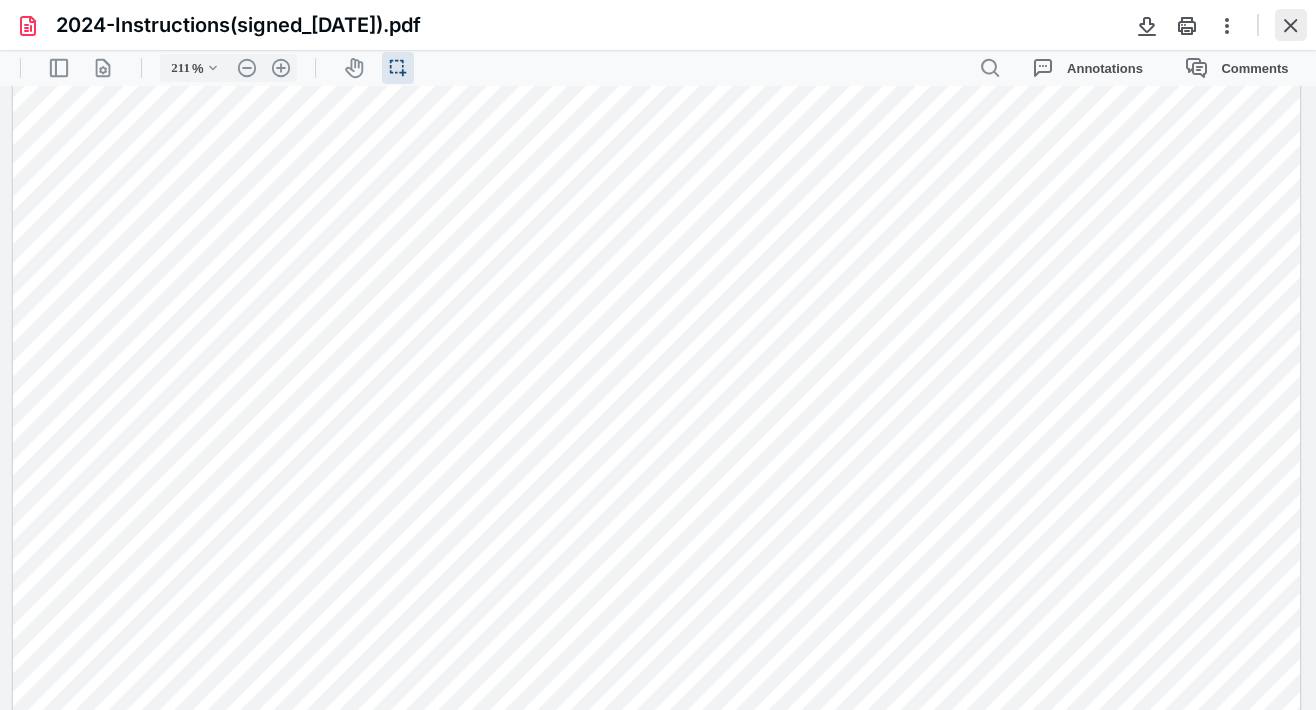 click at bounding box center (1291, 25) 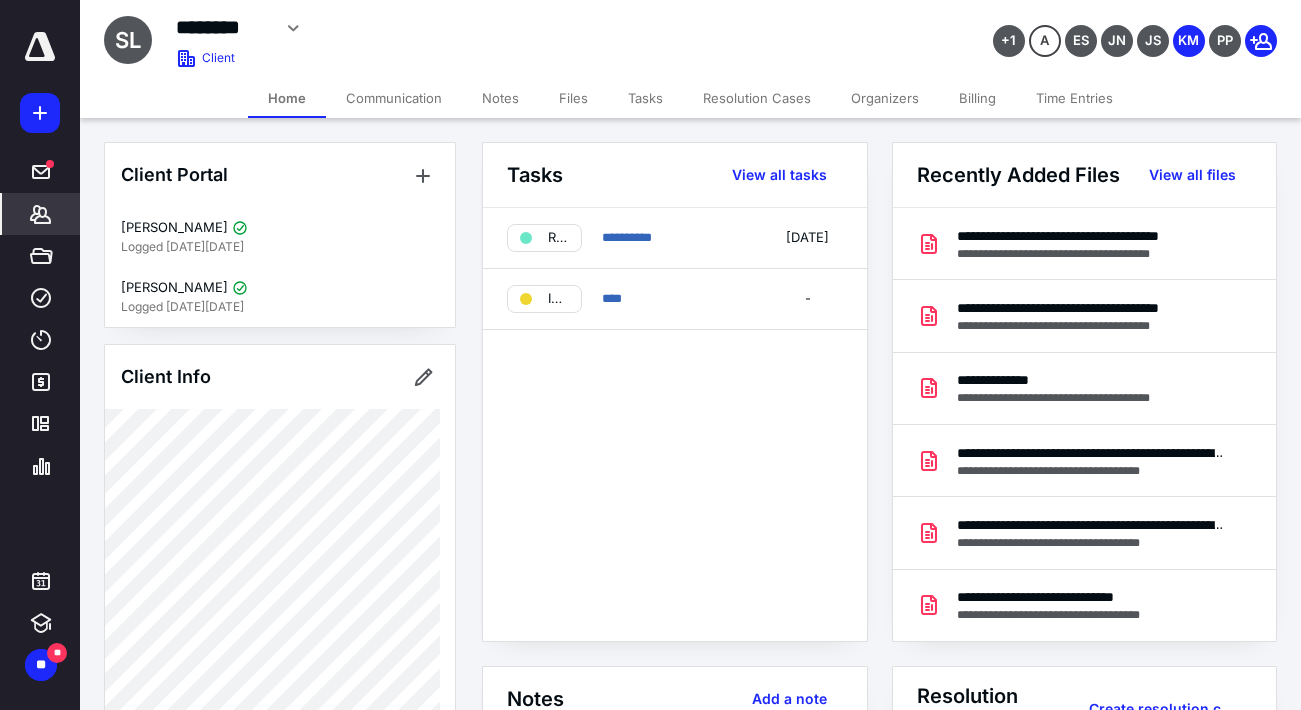 click on "SL ******** Edit Archive Delete Client" at bounding box center (492, 35) 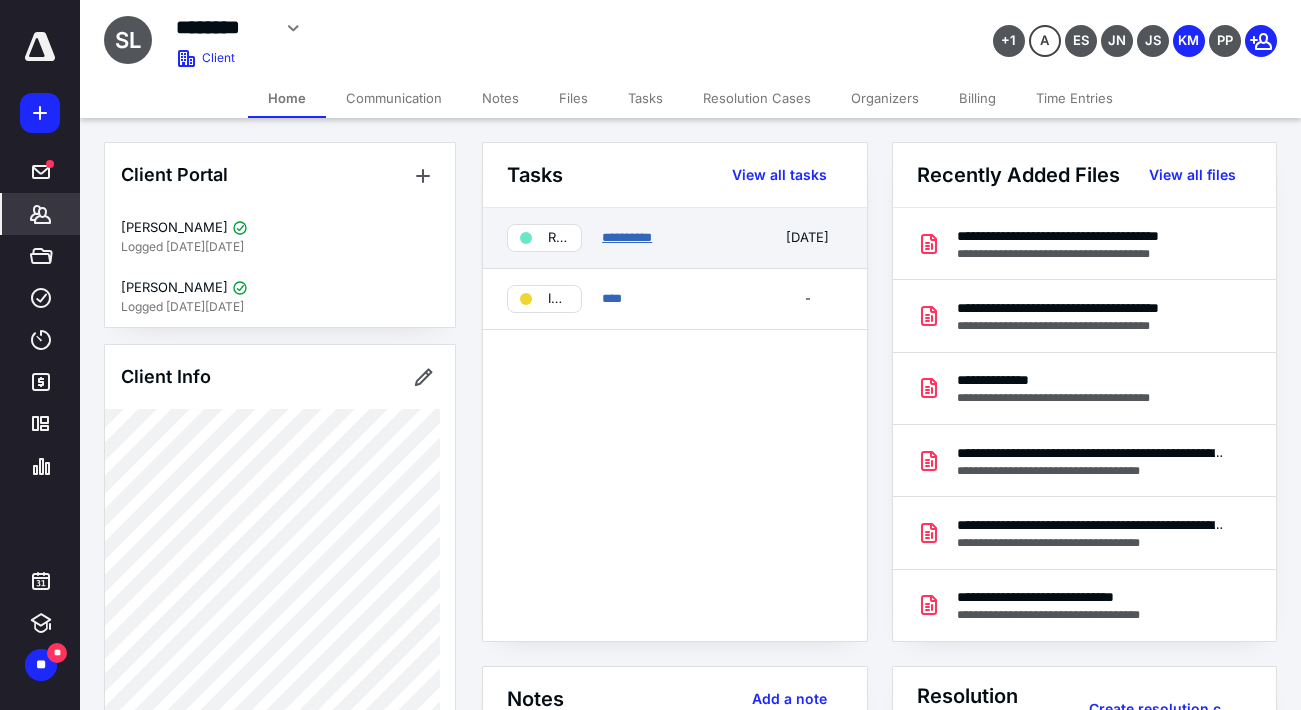 click on "**********" at bounding box center (627, 237) 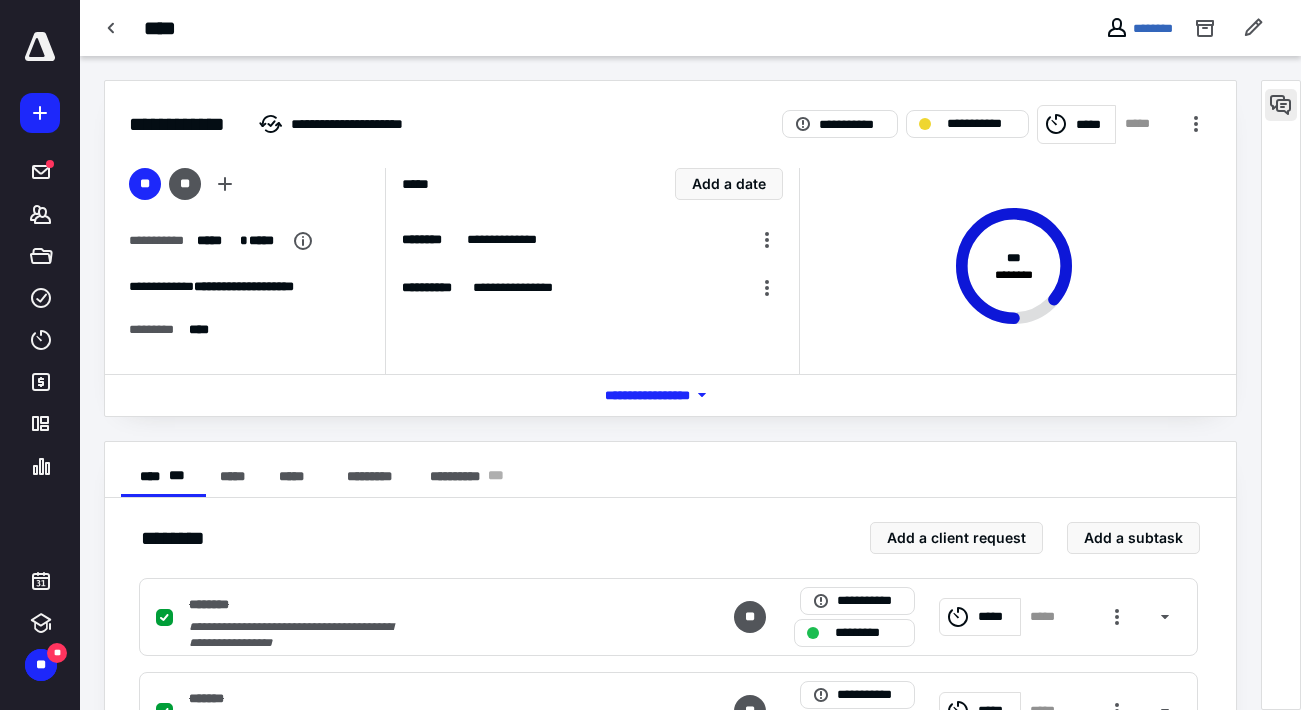 click at bounding box center [1281, 105] 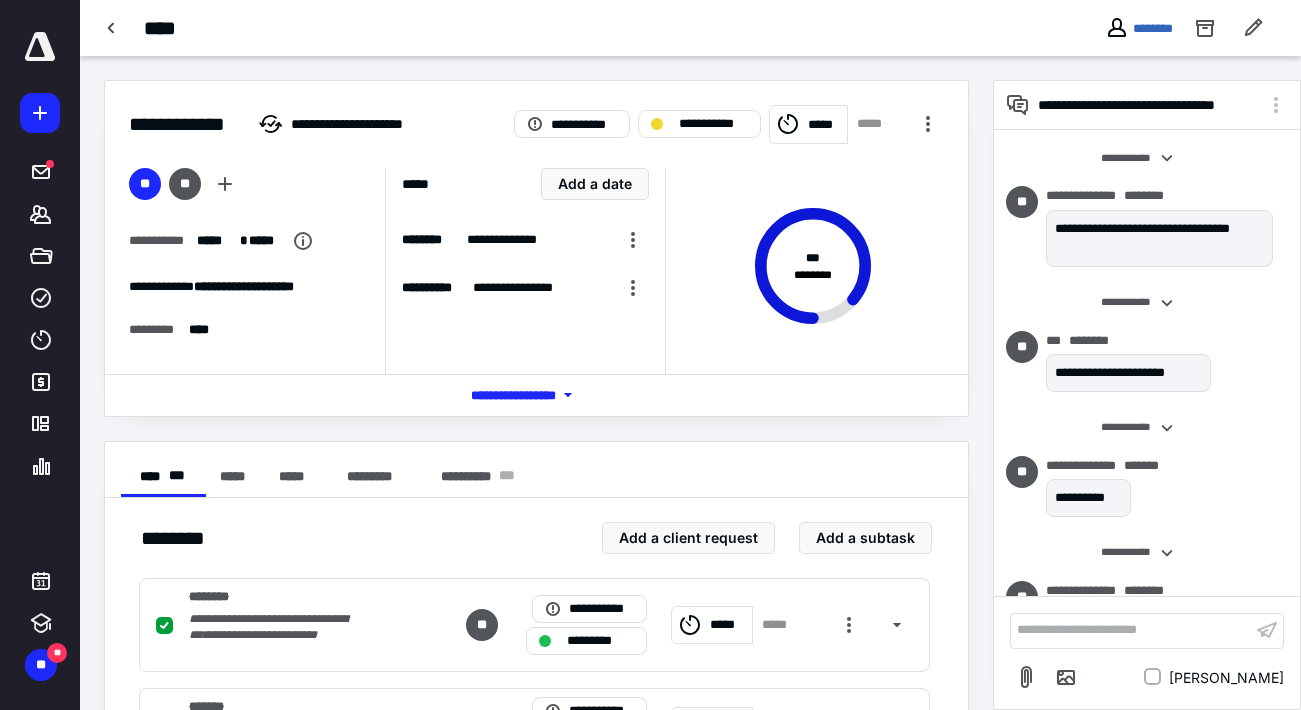 scroll, scrollTop: 151, scrollLeft: 0, axis: vertical 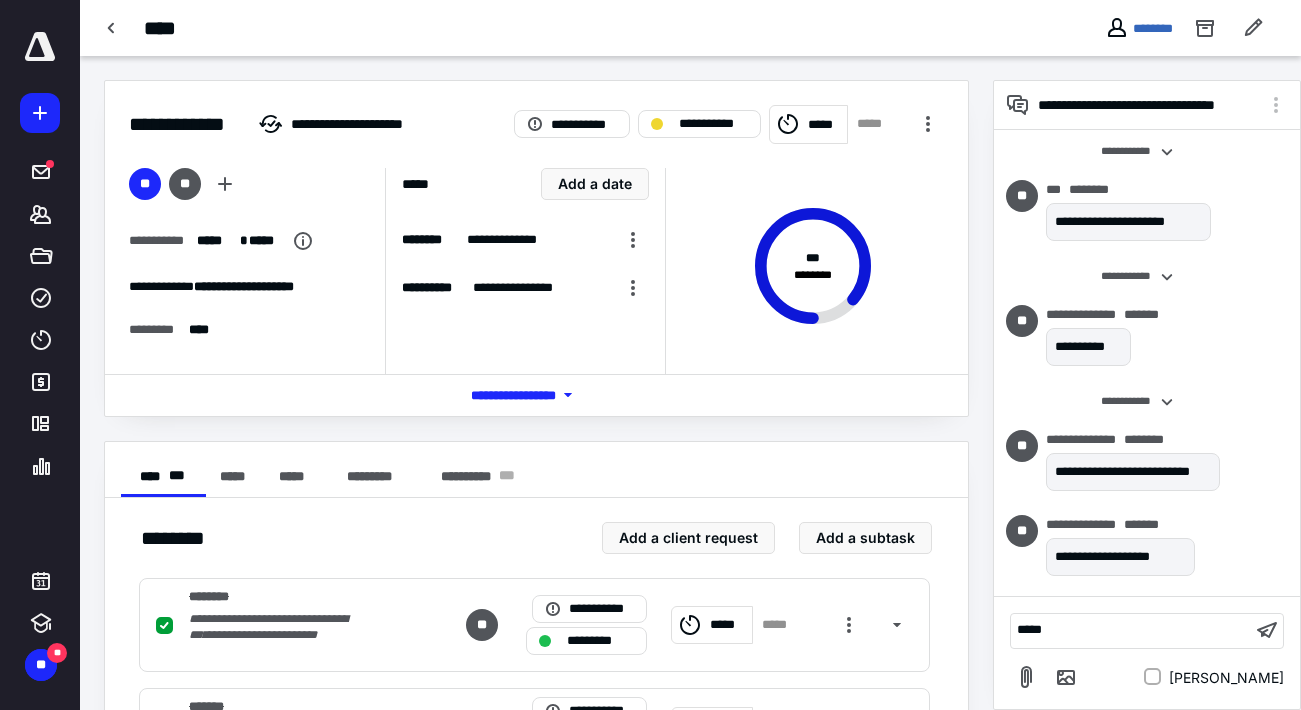 type 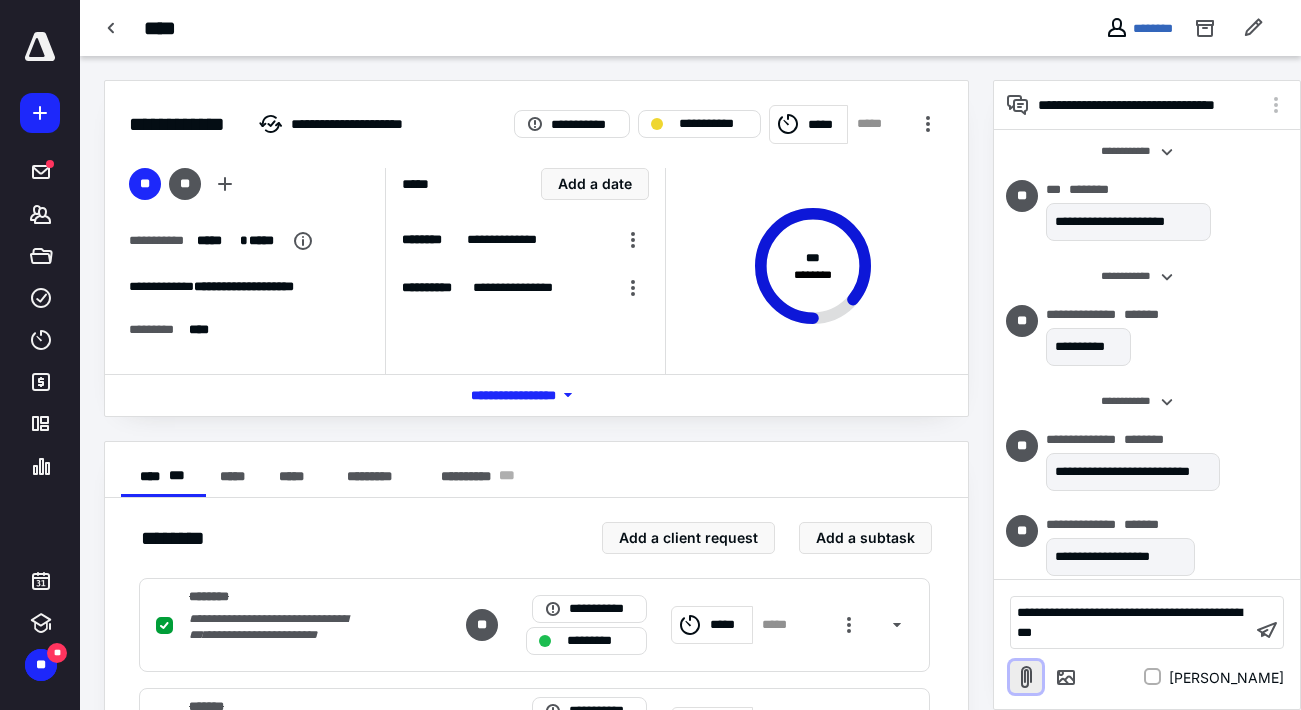 click at bounding box center [1026, 677] 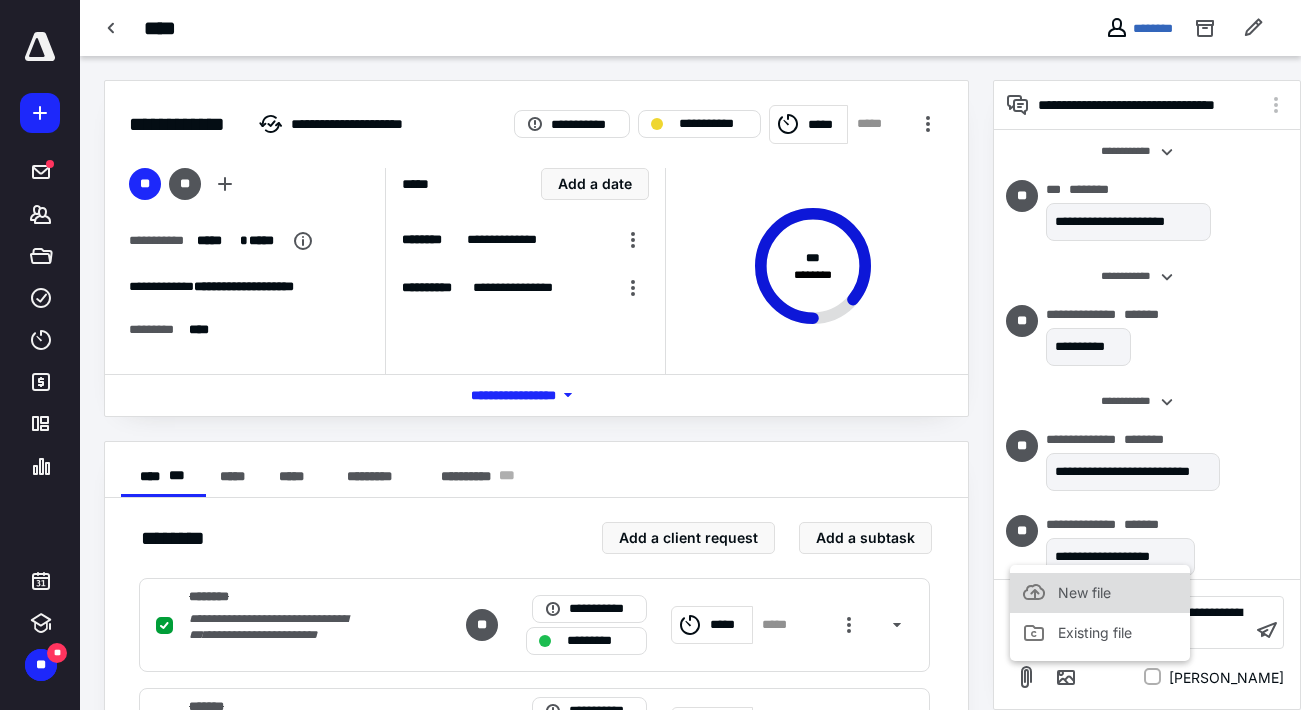 click 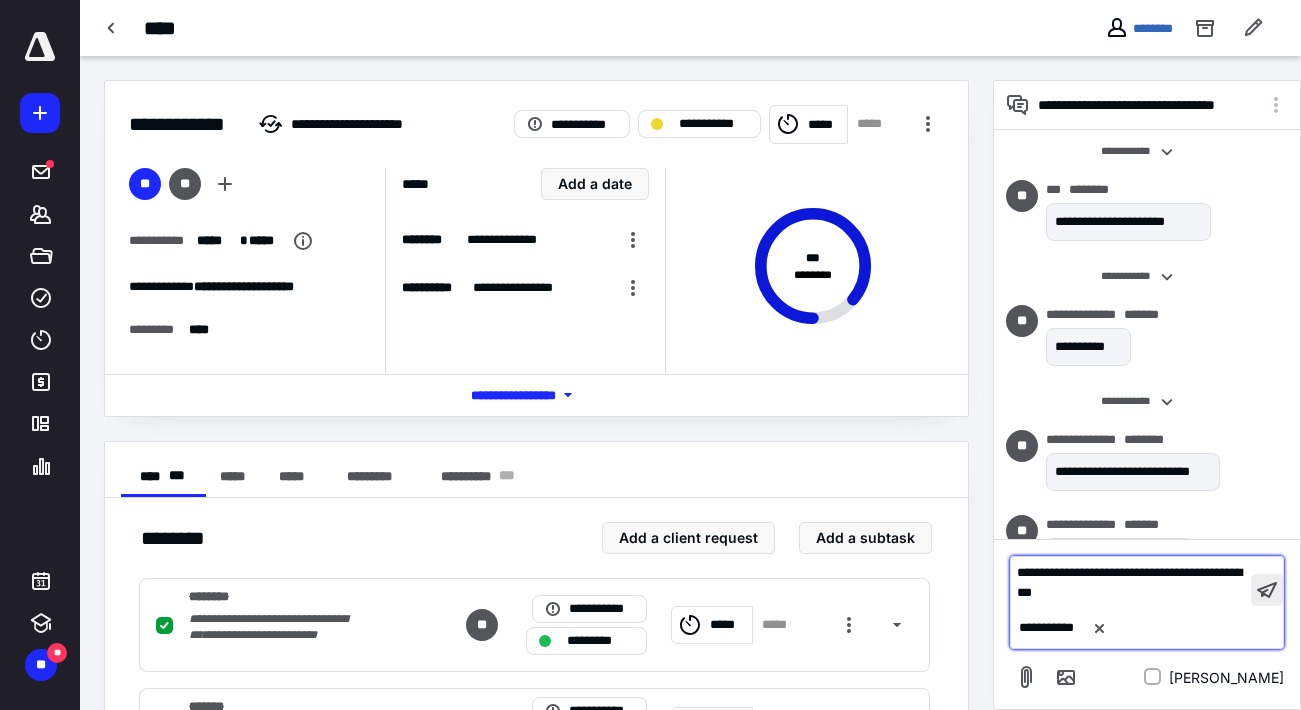 click at bounding box center (1267, 590) 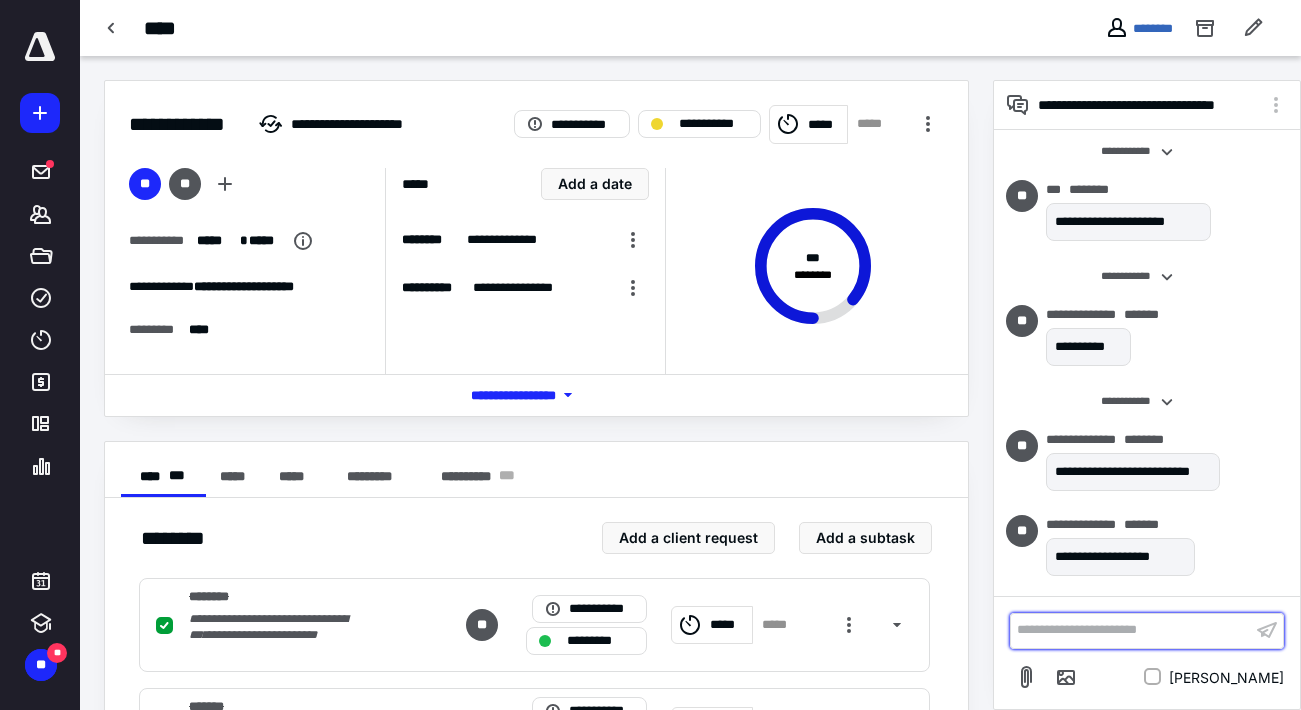 scroll, scrollTop: 295, scrollLeft: 0, axis: vertical 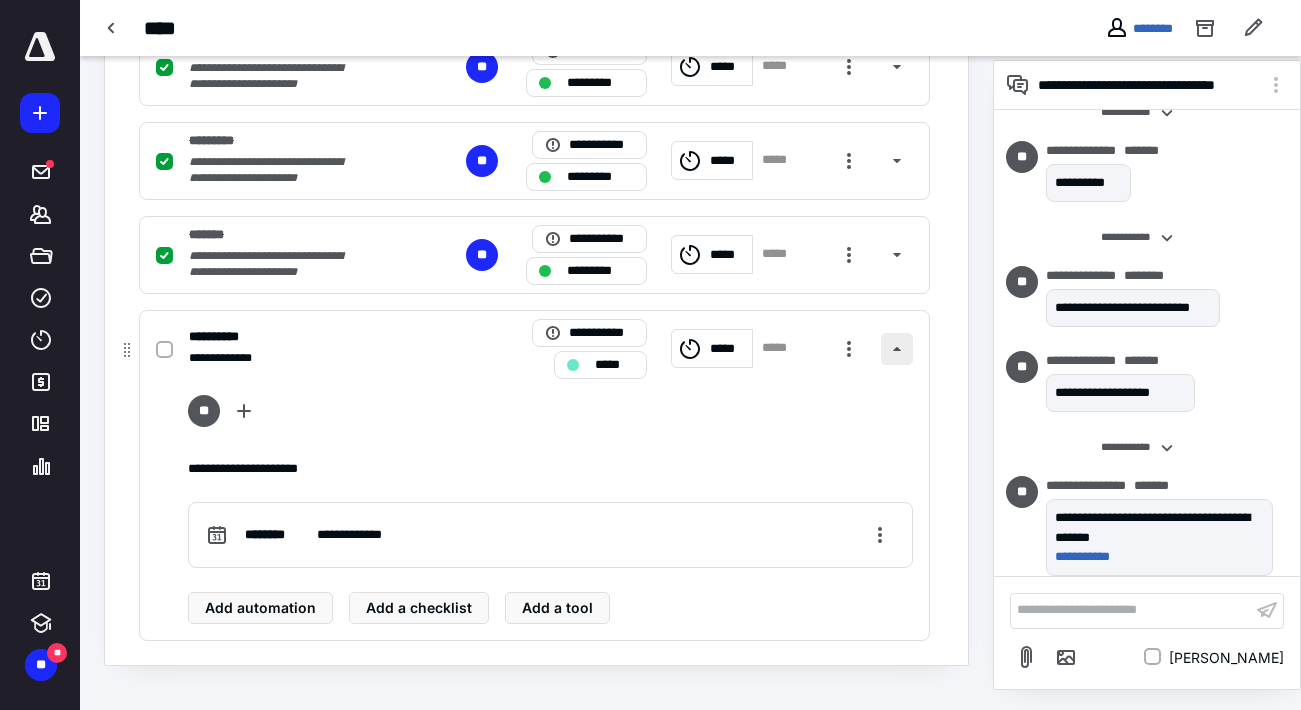 click at bounding box center [897, 349] 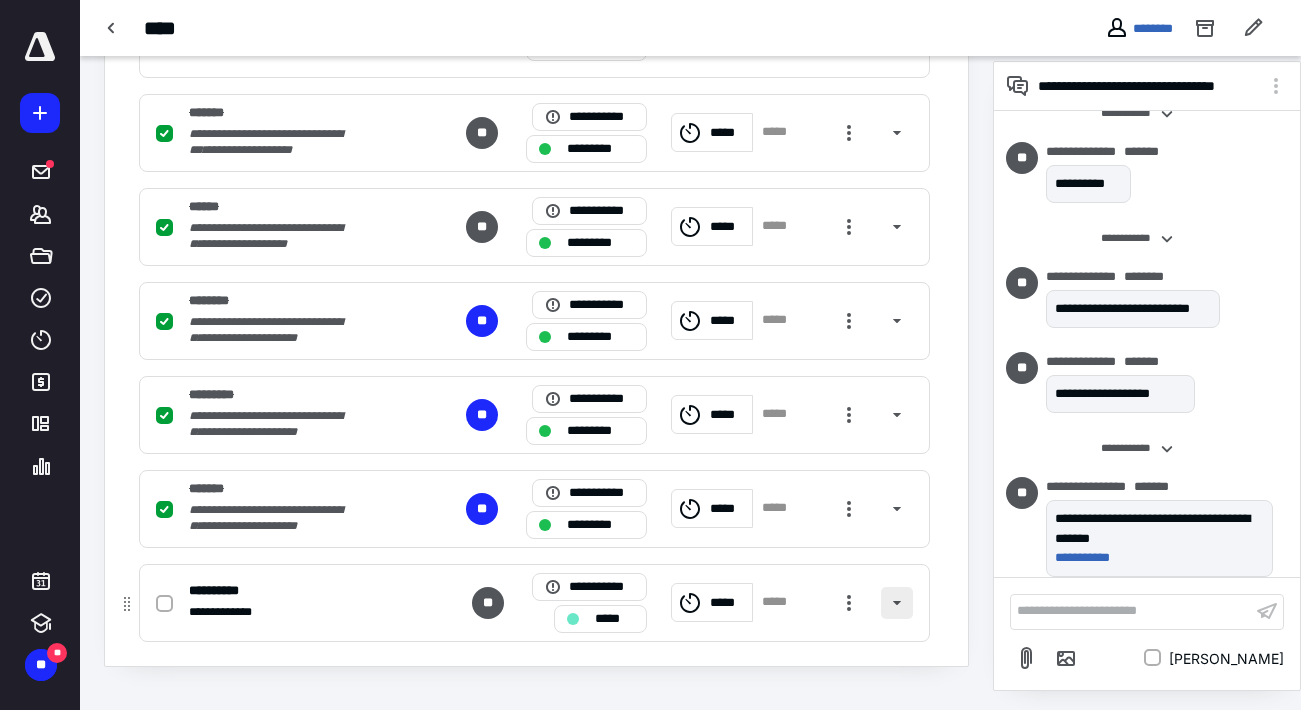 scroll, scrollTop: 594, scrollLeft: 0, axis: vertical 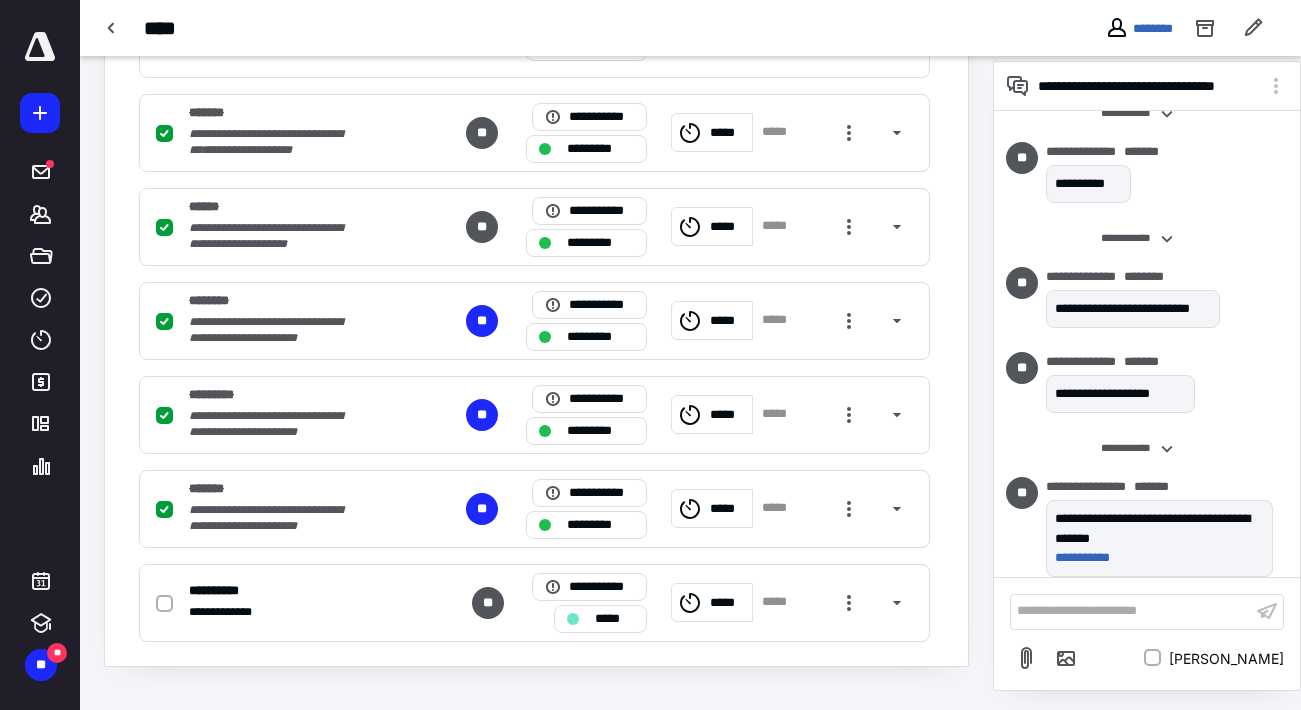 click at bounding box center [40, 47] 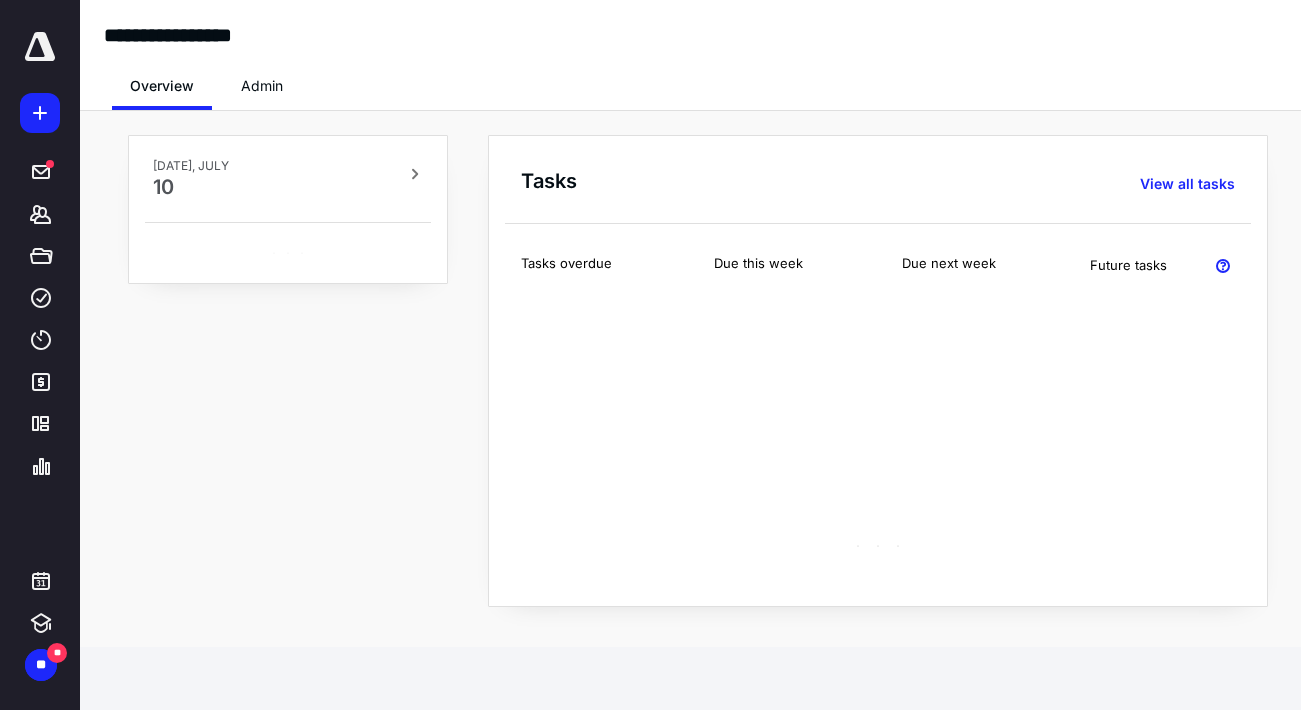 scroll, scrollTop: 0, scrollLeft: 0, axis: both 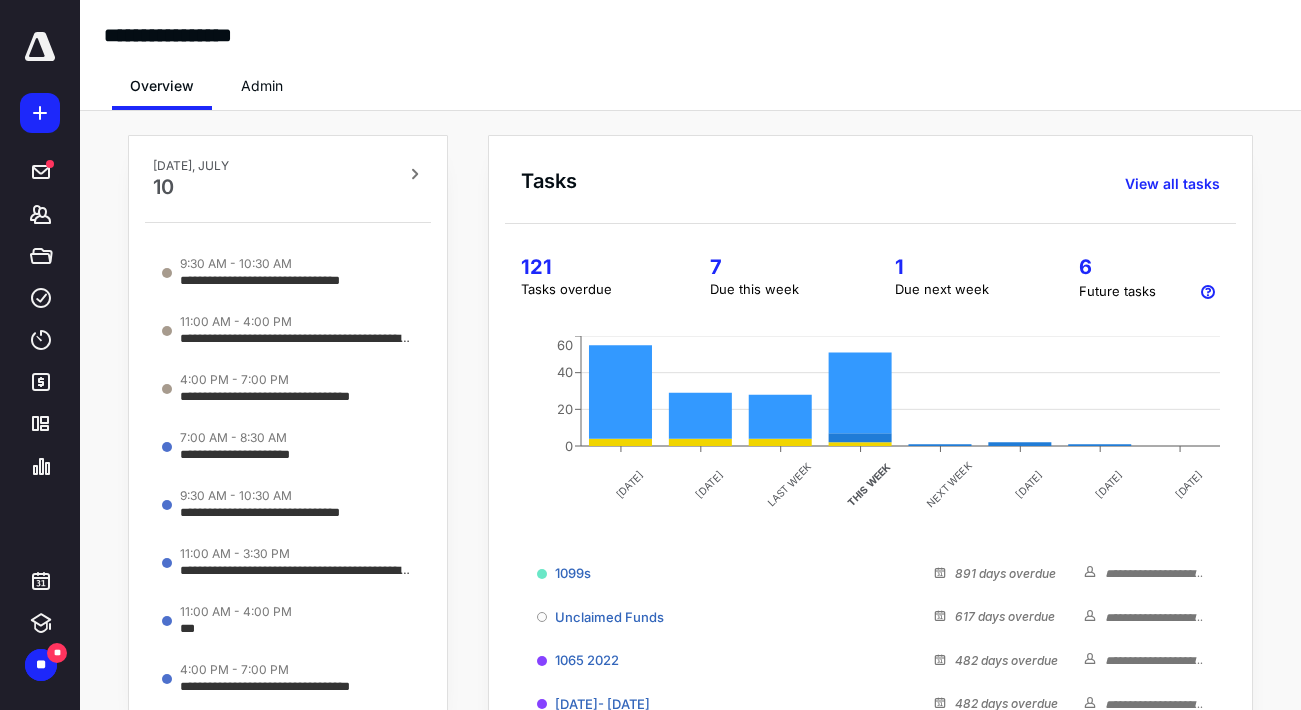 click on "**********" at bounding box center (690, 581) 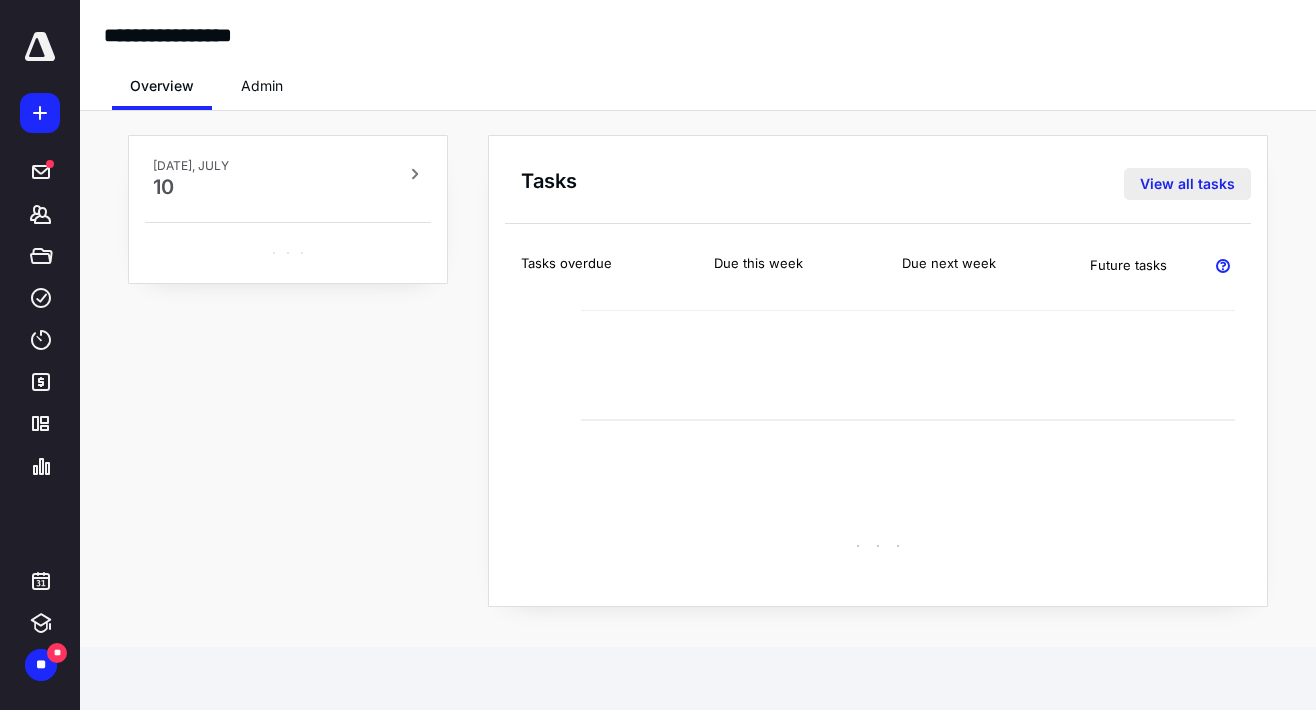 click on "View all tasks" at bounding box center [1187, 184] 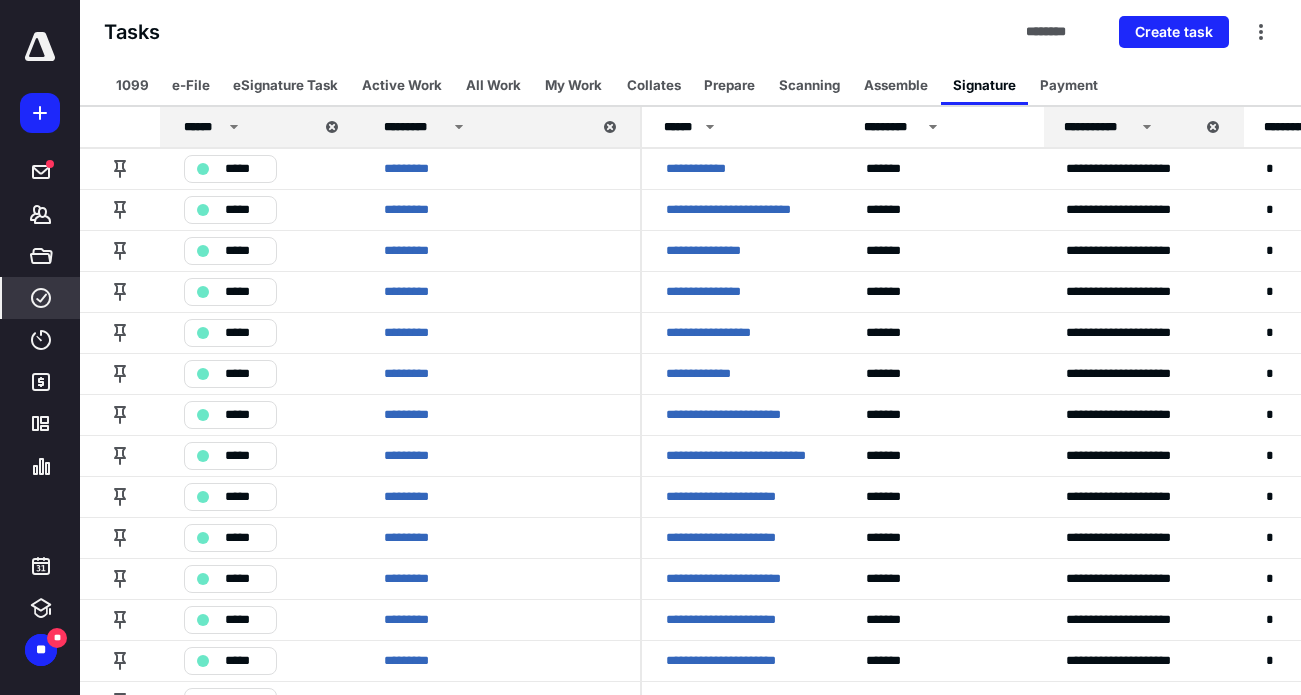 click at bounding box center [40, 47] 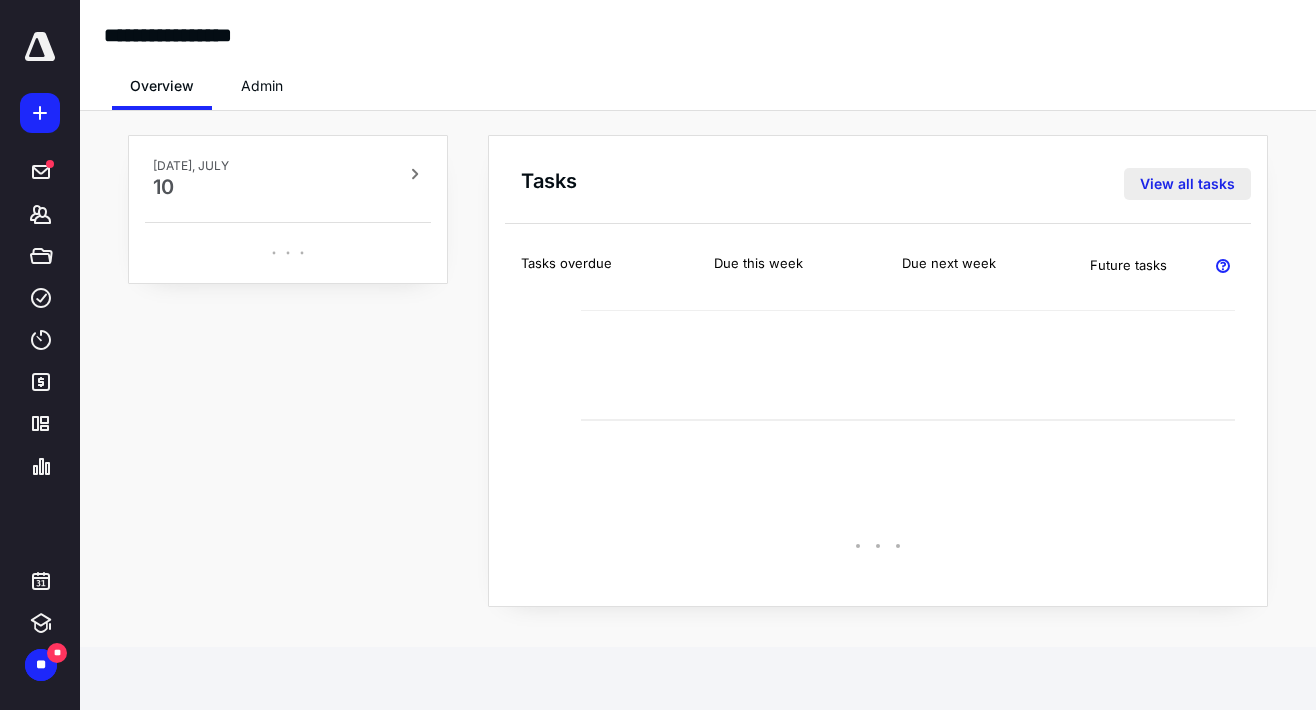 click on "View all tasks" at bounding box center [1187, 184] 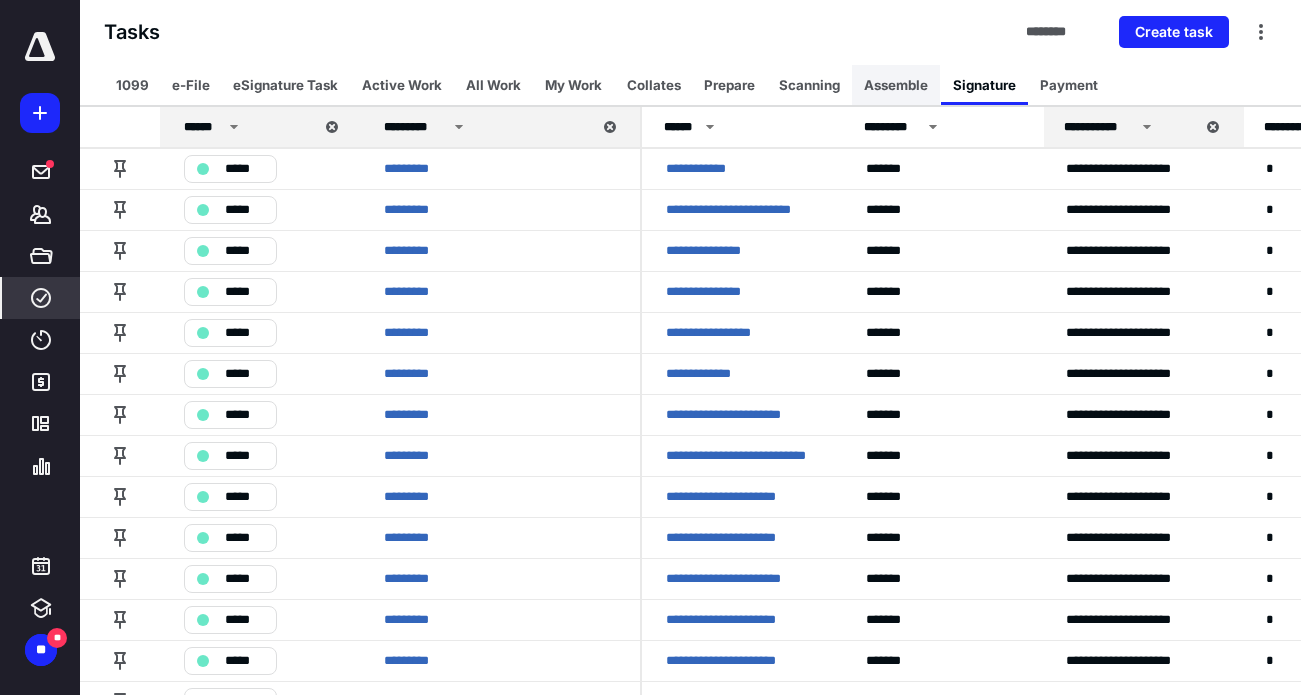 click on "Assemble" at bounding box center [896, 85] 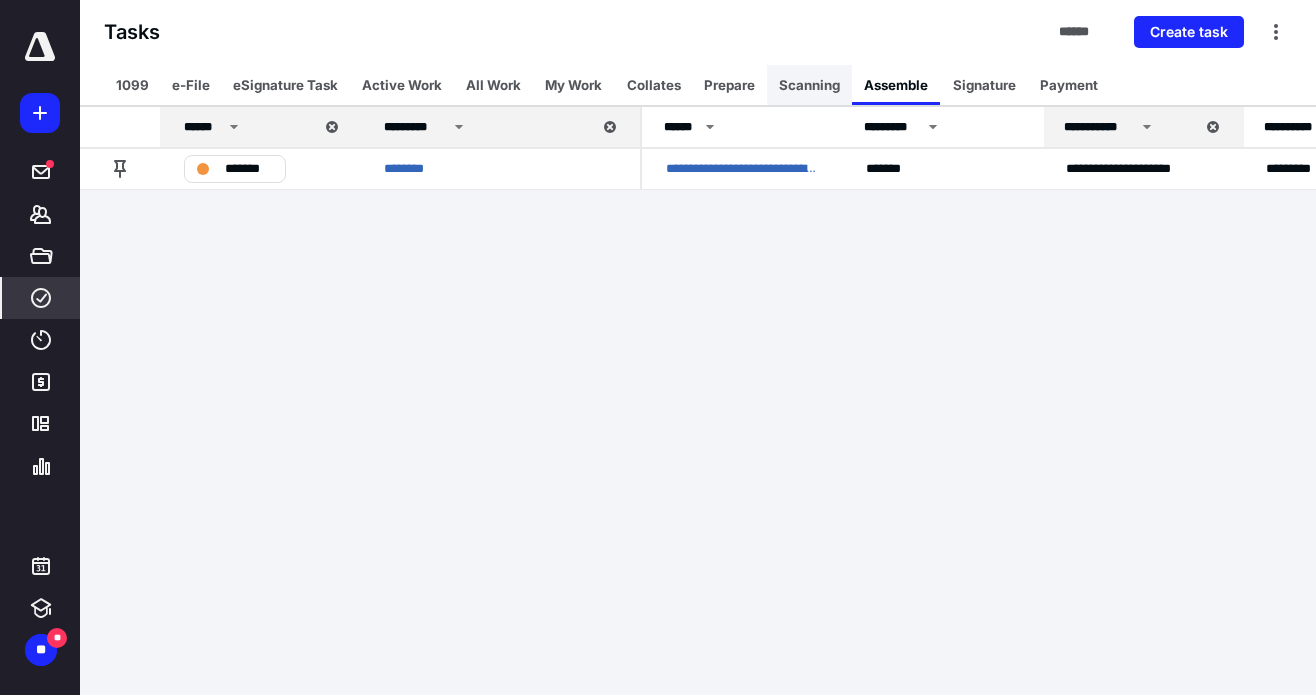 click on "Scanning" at bounding box center [809, 85] 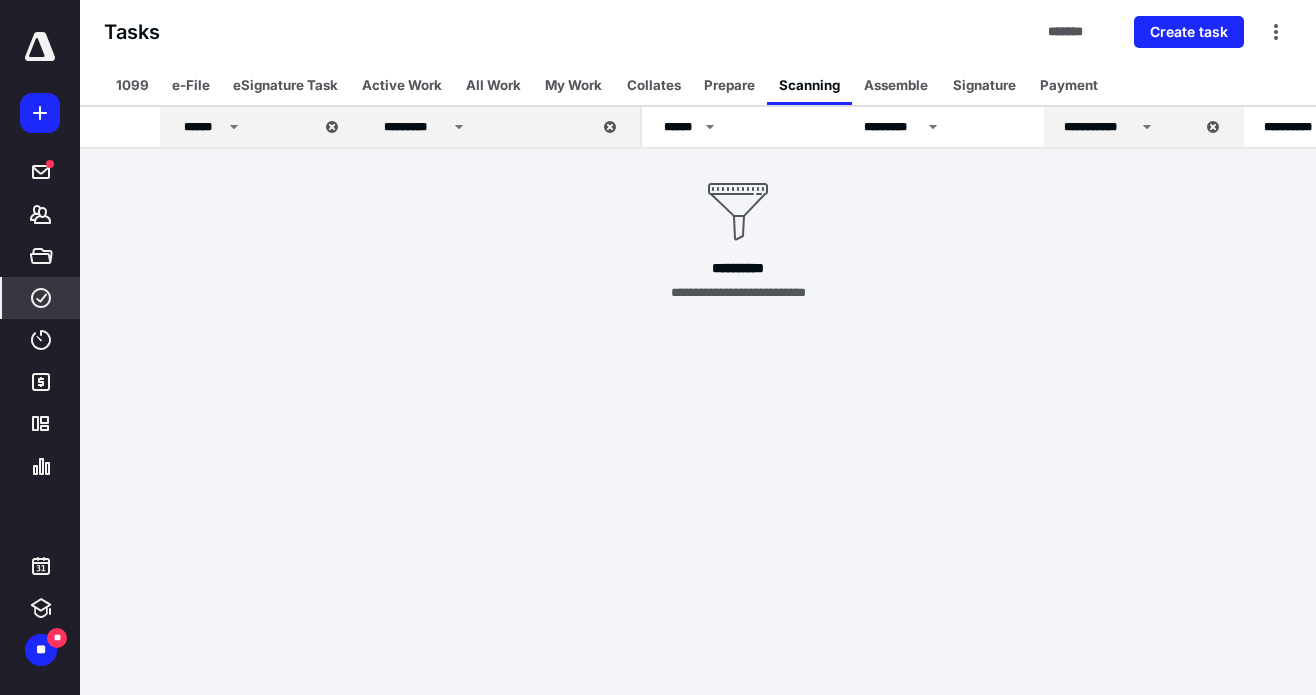click on "Prepare" at bounding box center [729, 85] 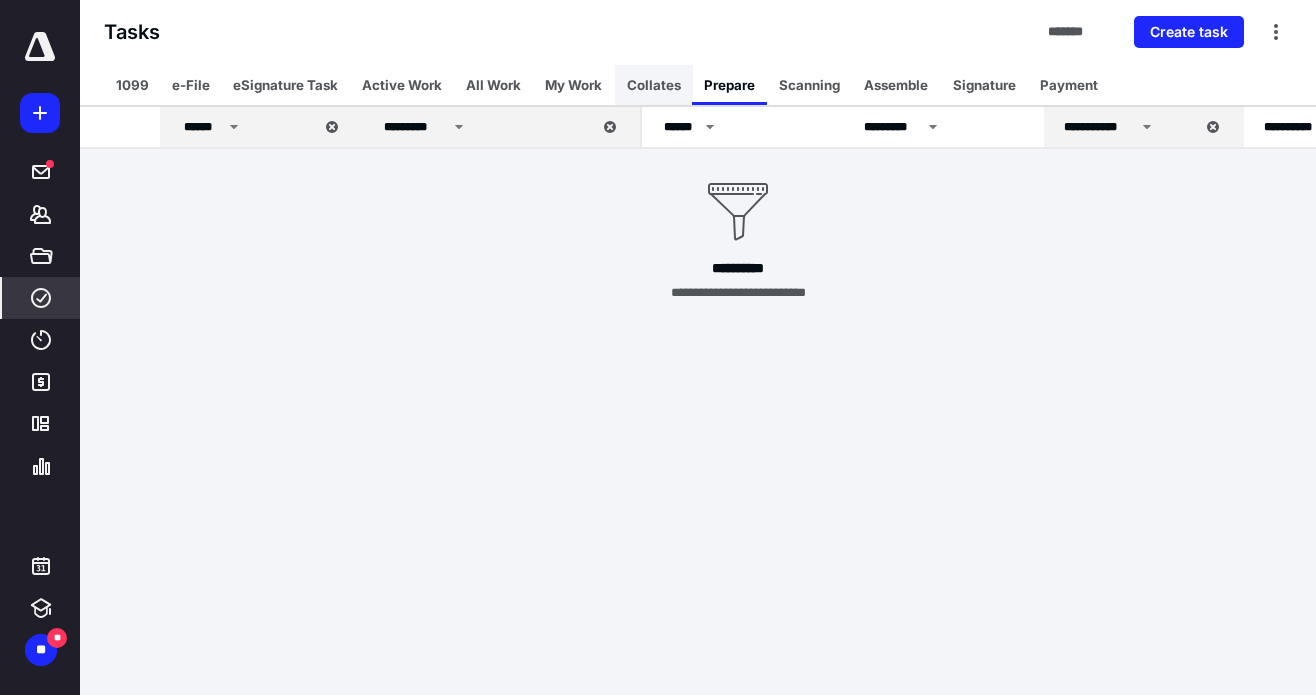 click on "Collates" at bounding box center (654, 85) 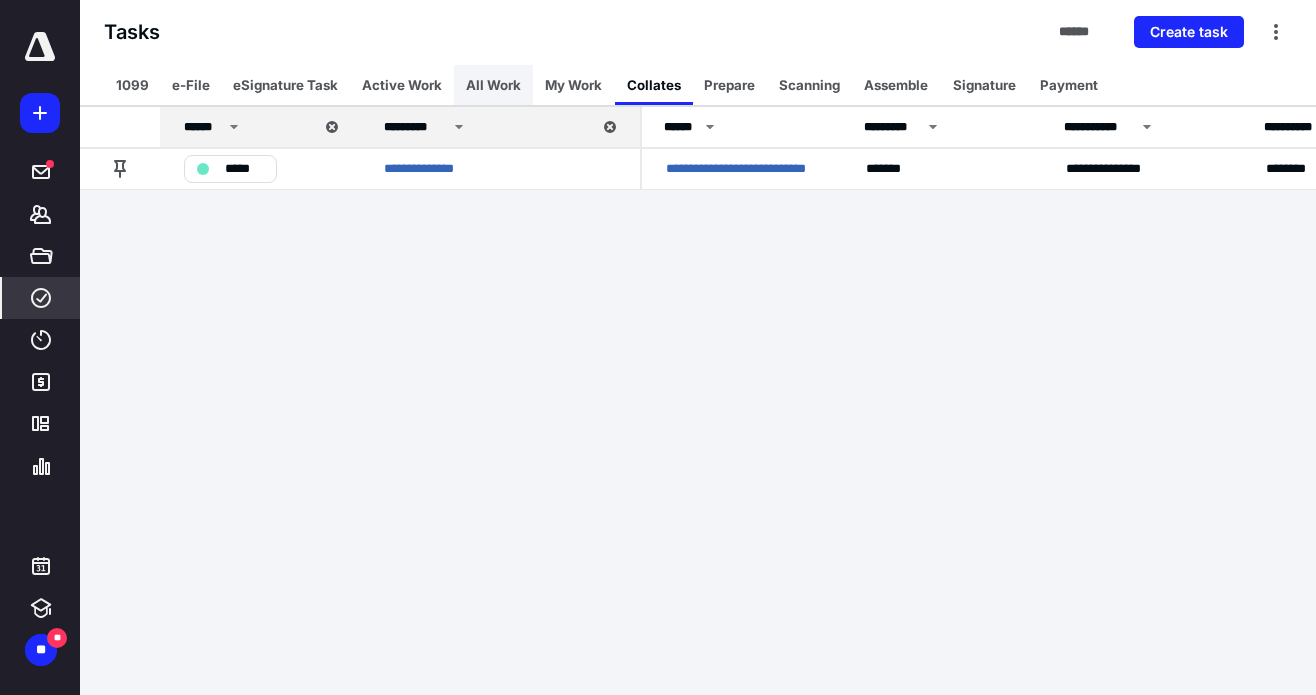 click on "All Work" at bounding box center (493, 85) 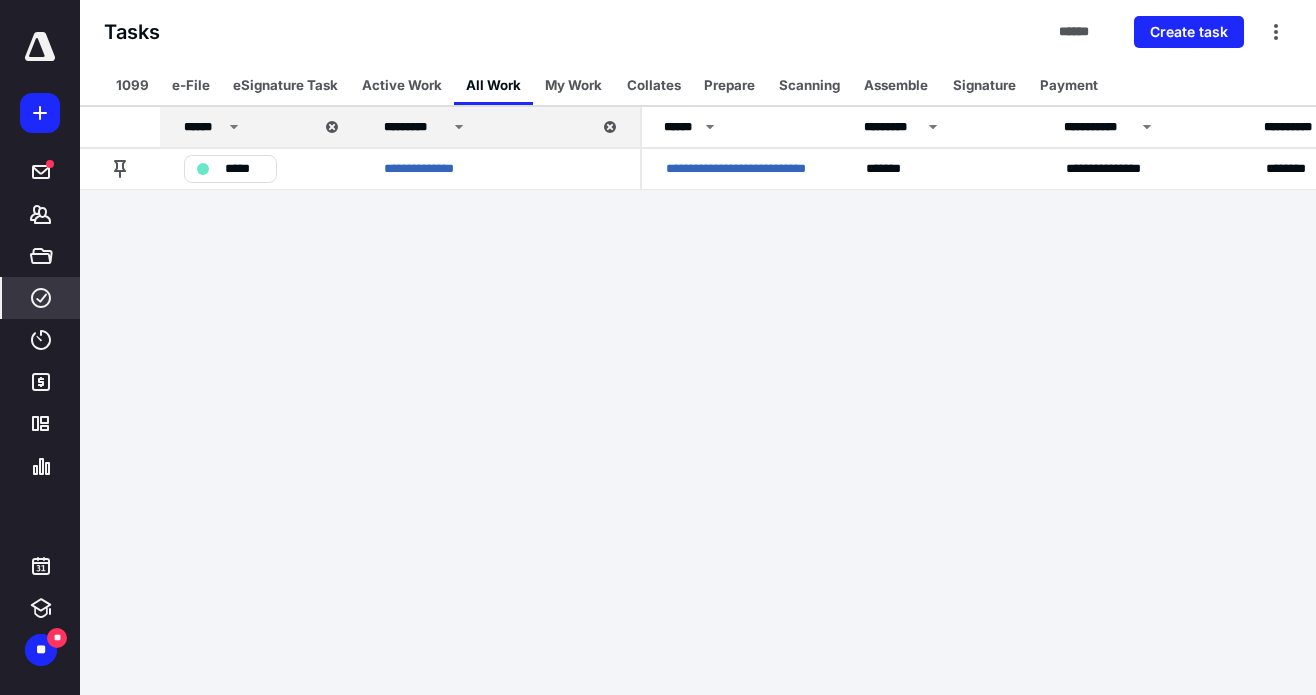click at bounding box center (40, 47) 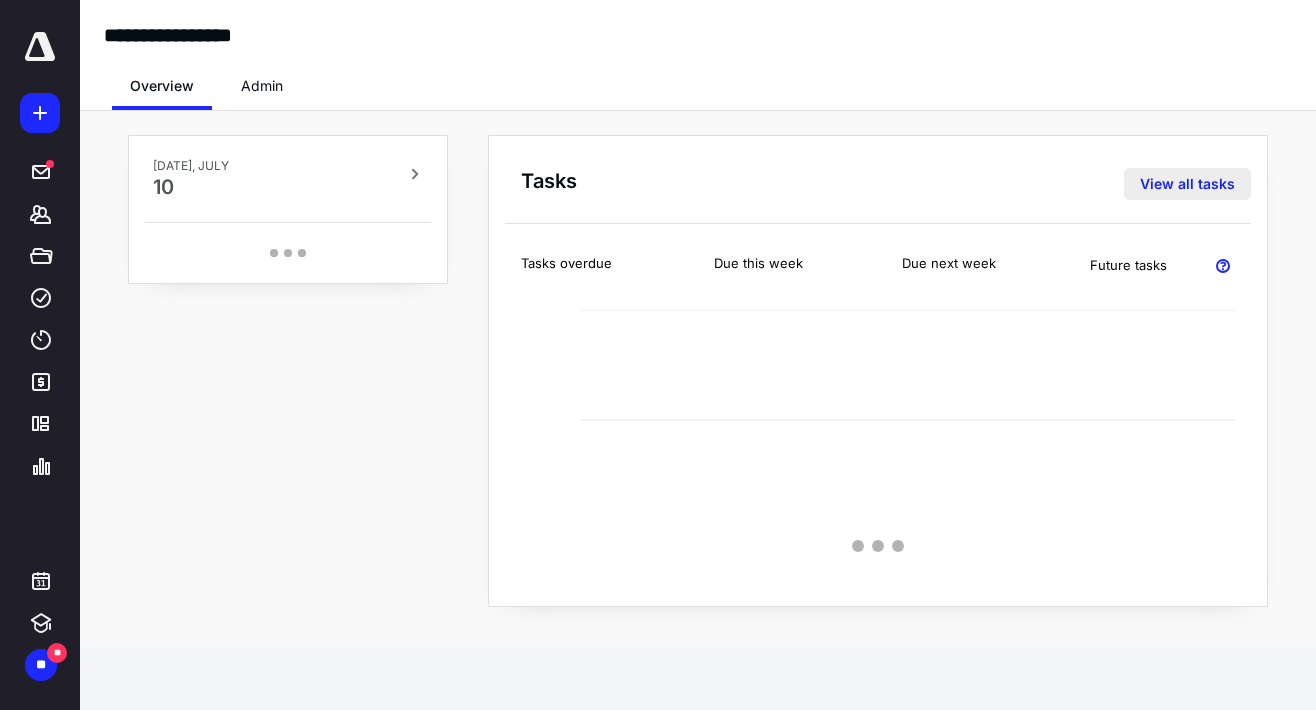 click on "View all tasks" at bounding box center [1187, 184] 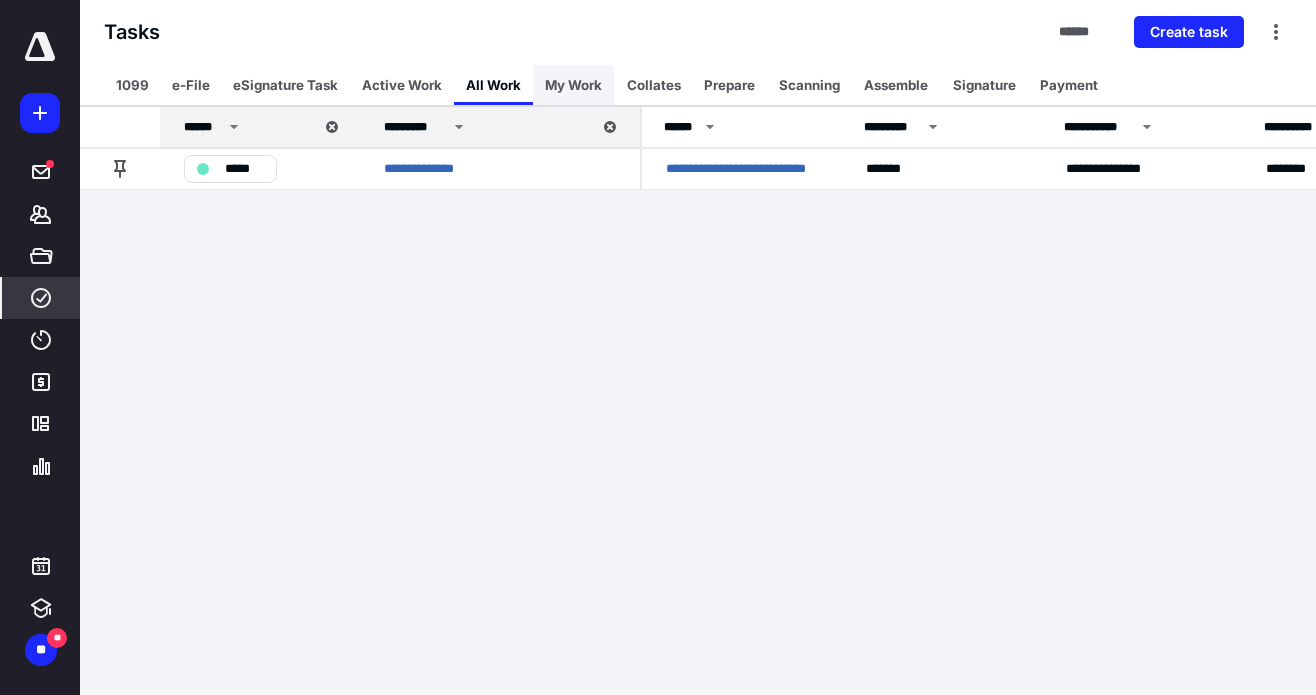 click on "My Work" at bounding box center [573, 85] 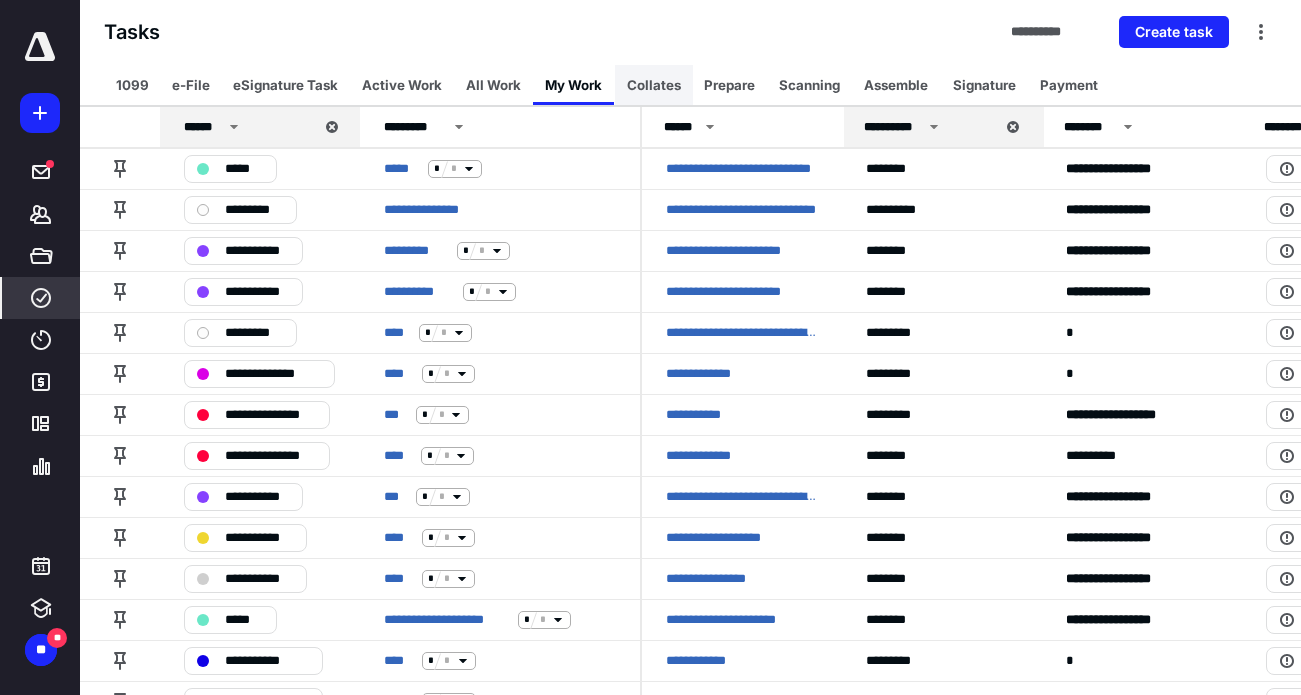click on "Collates" at bounding box center [654, 85] 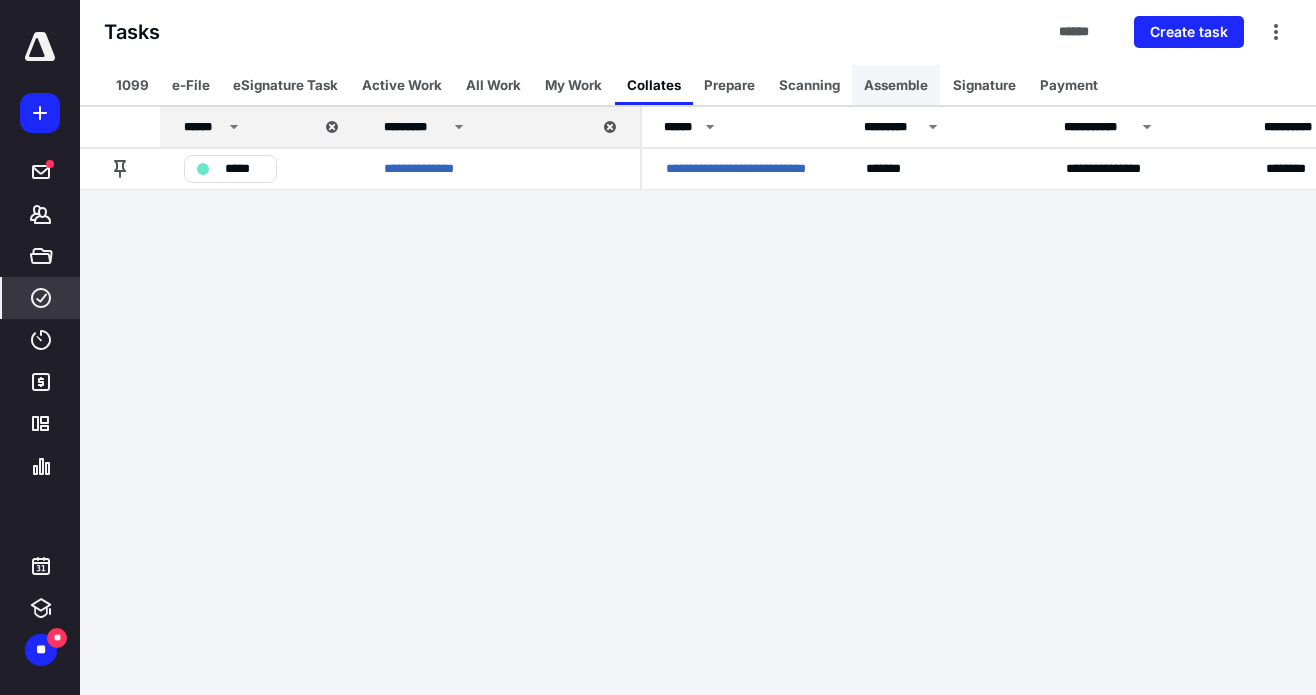 click on "Assemble" at bounding box center (896, 85) 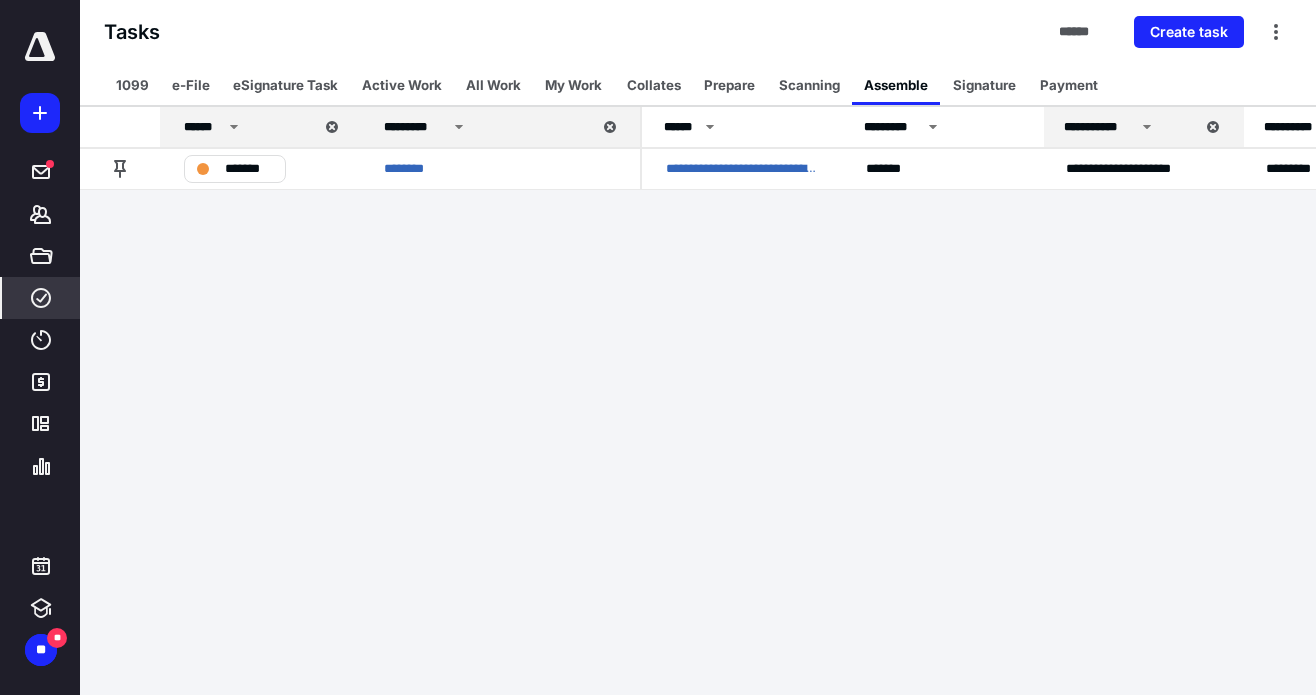 click on "**********" at bounding box center (658, 347) 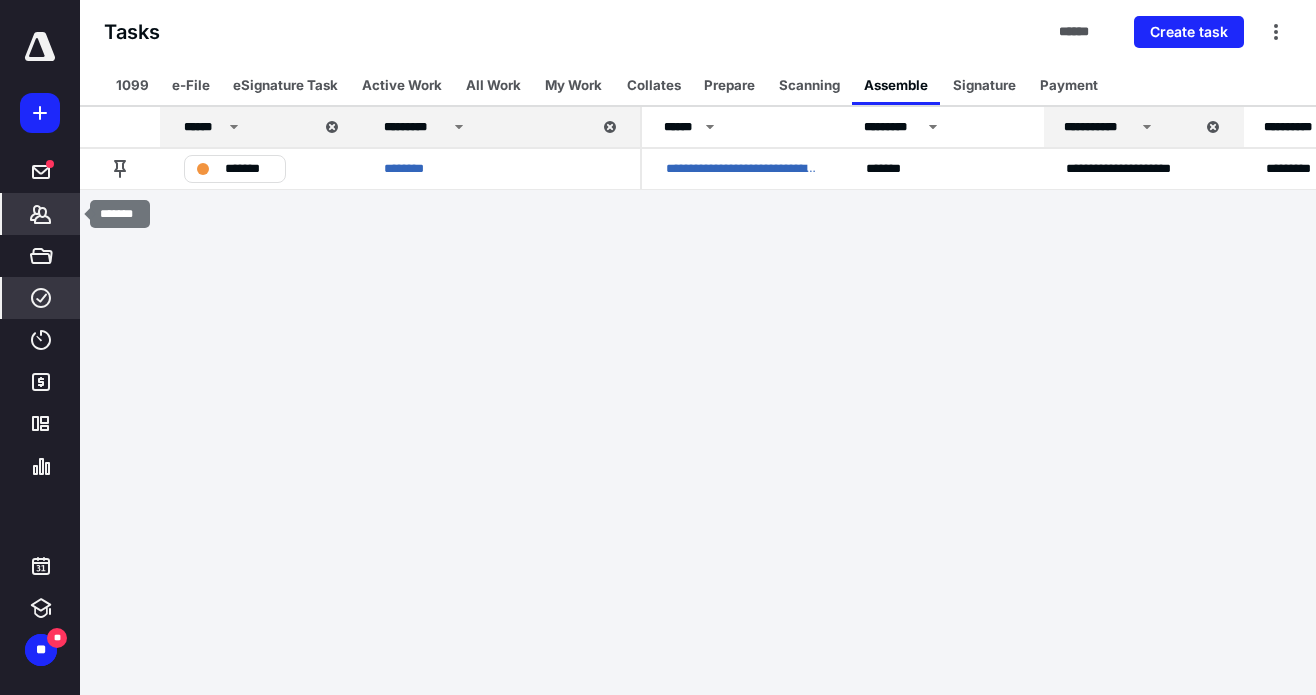 click on "*******" at bounding box center (41, 214) 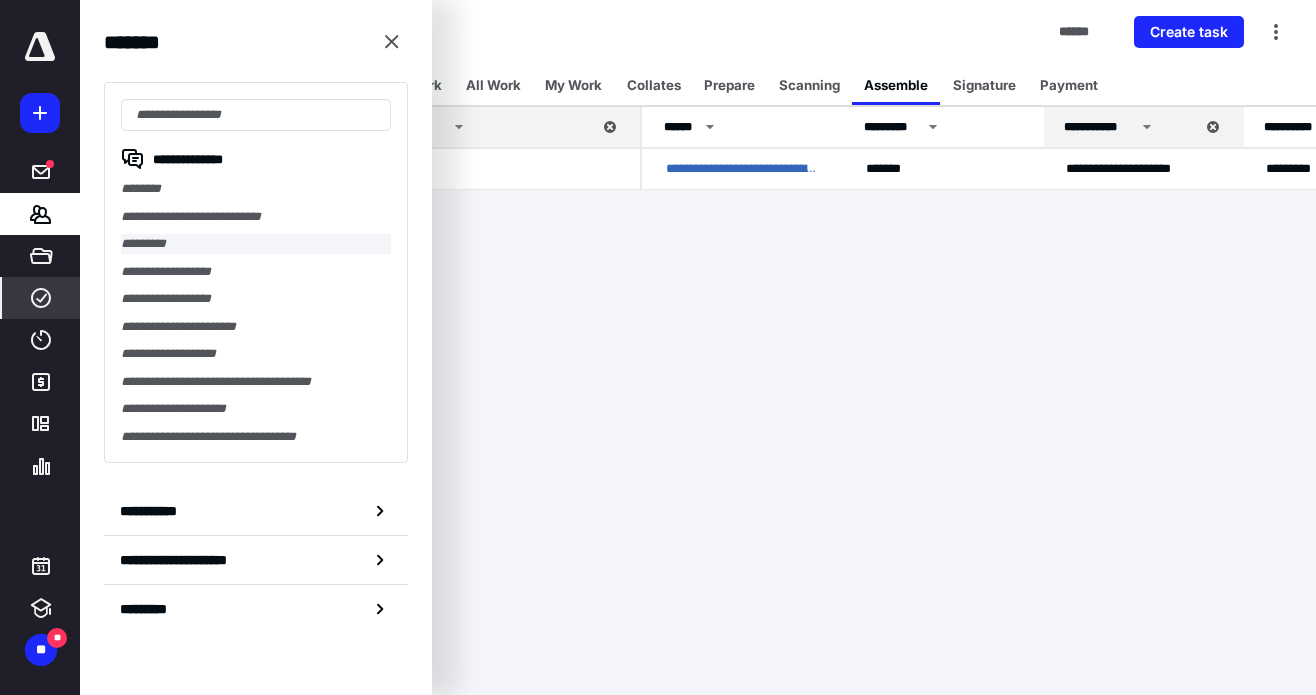 click on "*********" at bounding box center [256, 244] 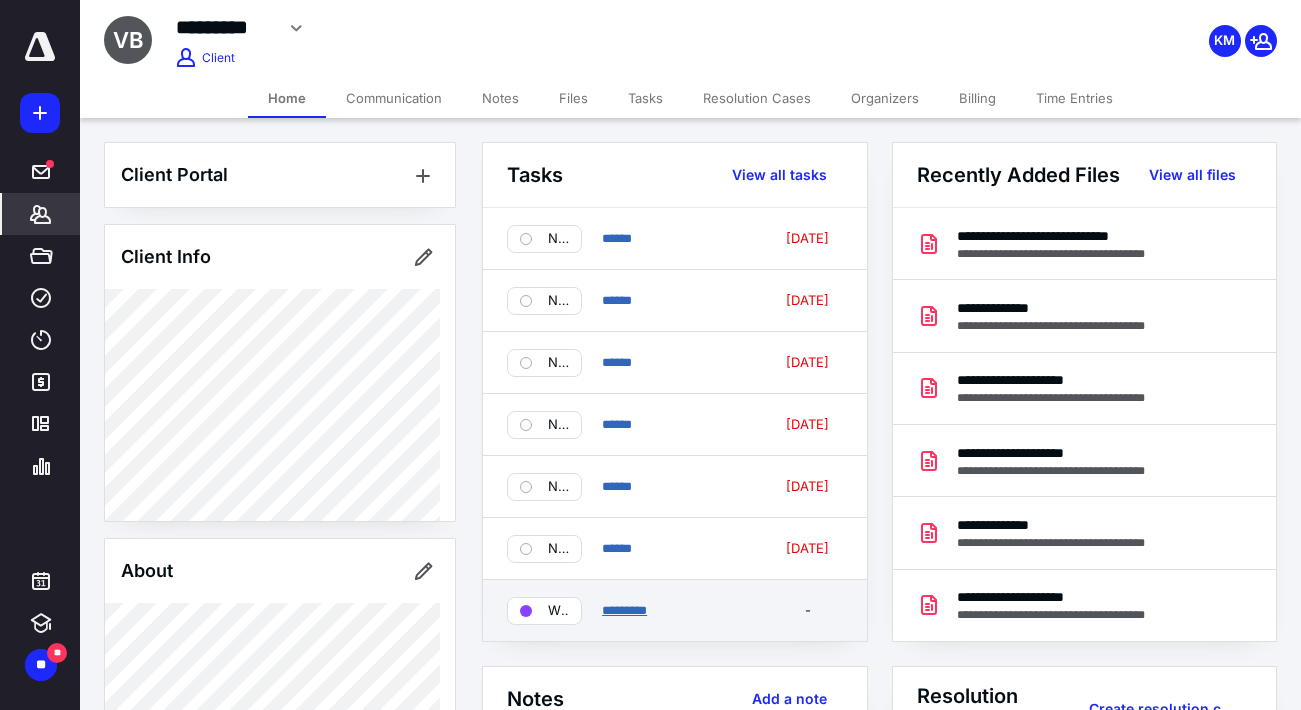 click on "*********" at bounding box center [624, 610] 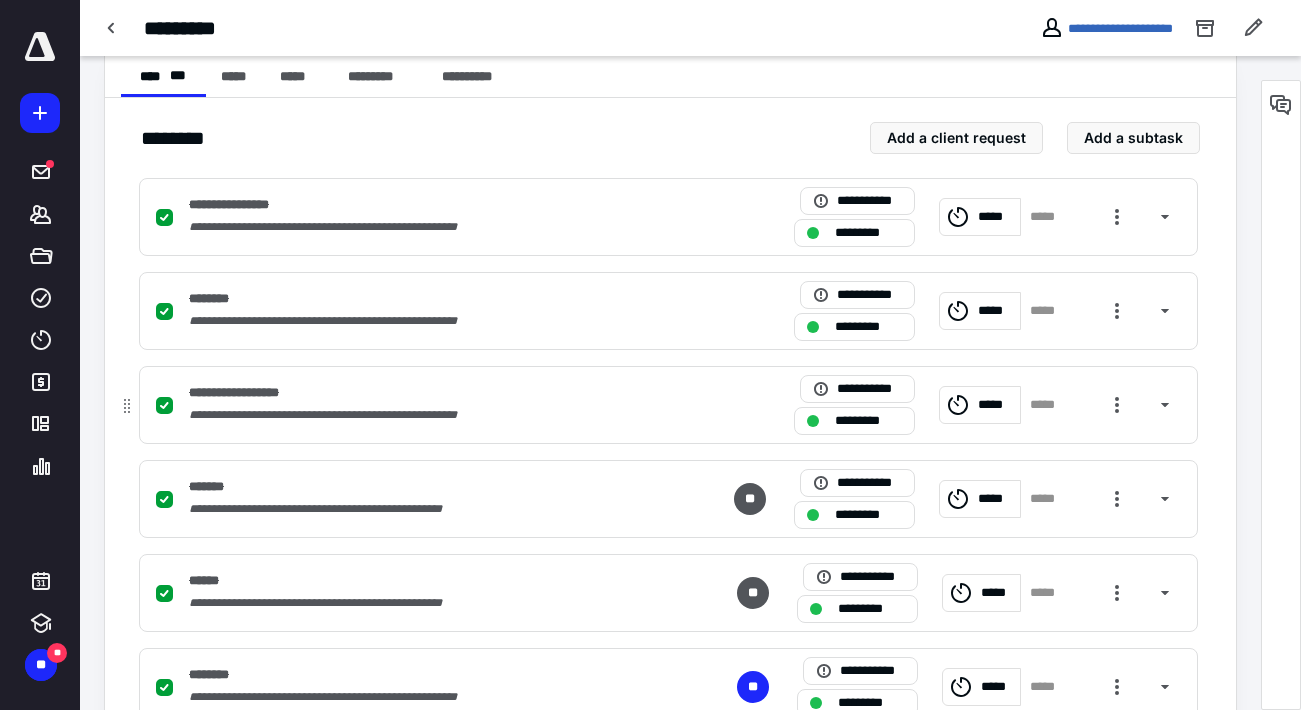 scroll, scrollTop: 767, scrollLeft: 0, axis: vertical 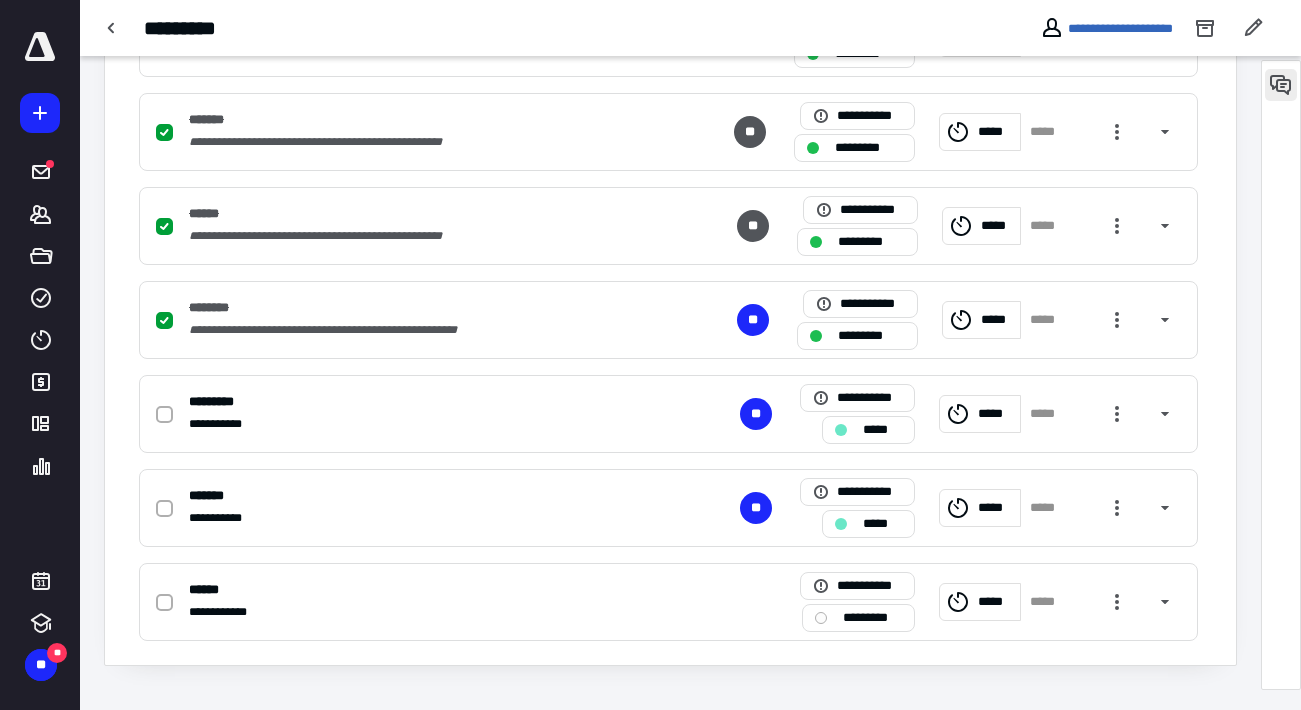 click at bounding box center (1281, 85) 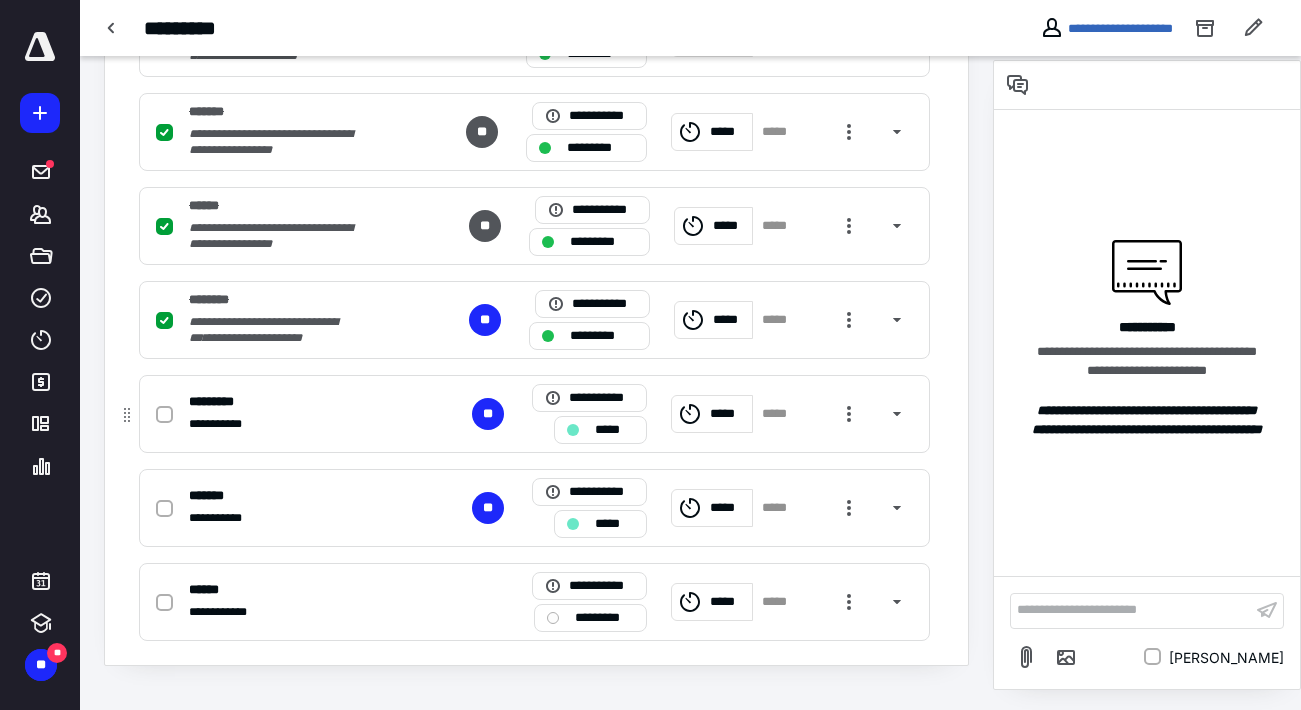 click 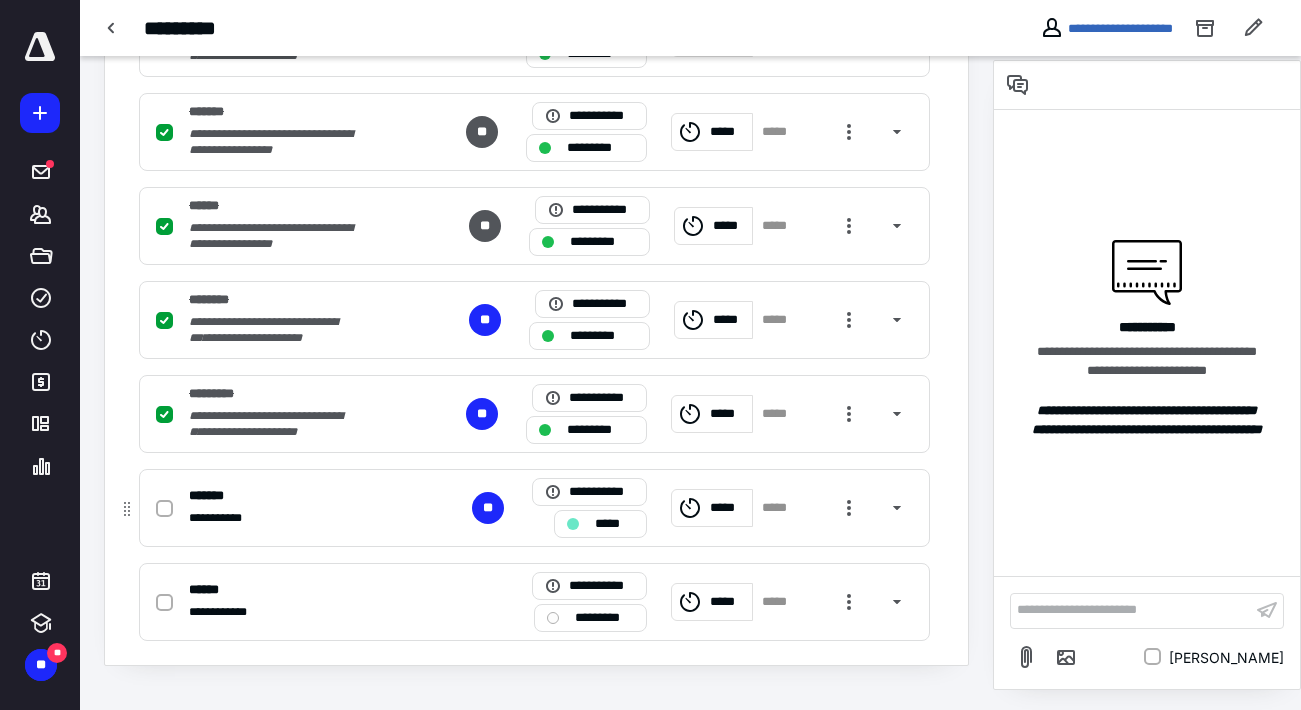 click 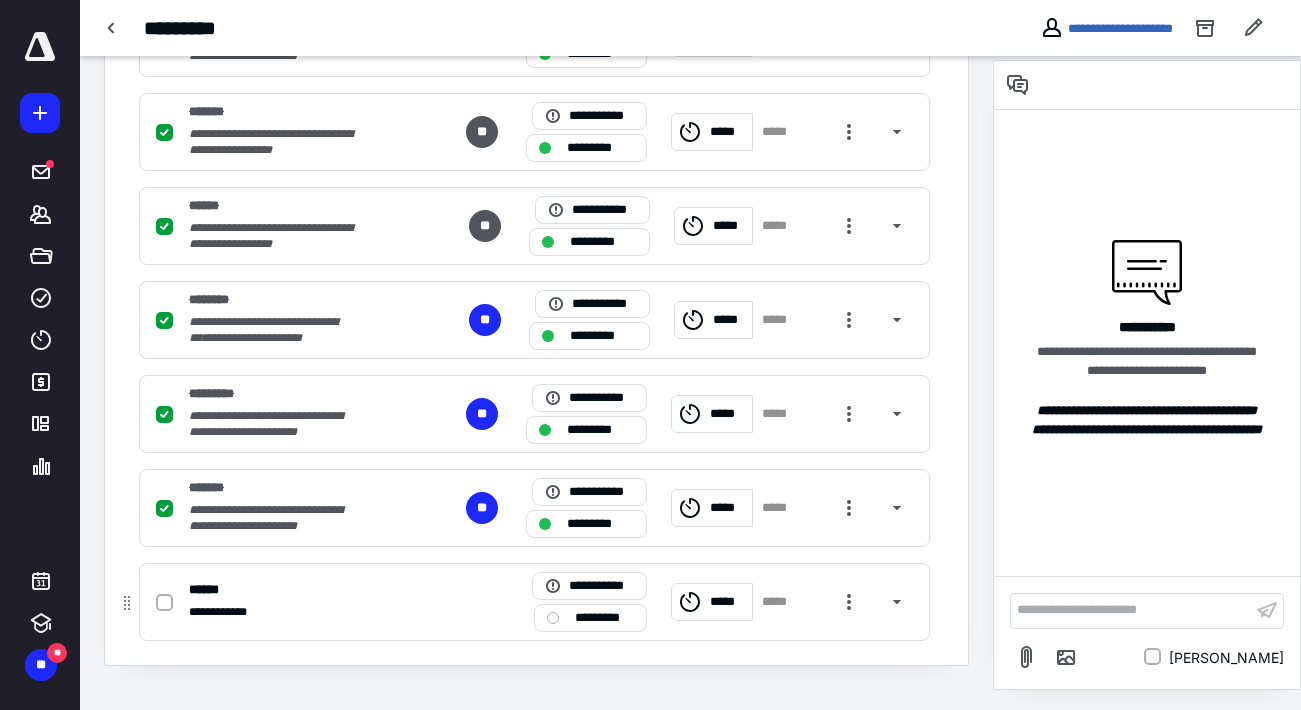 click 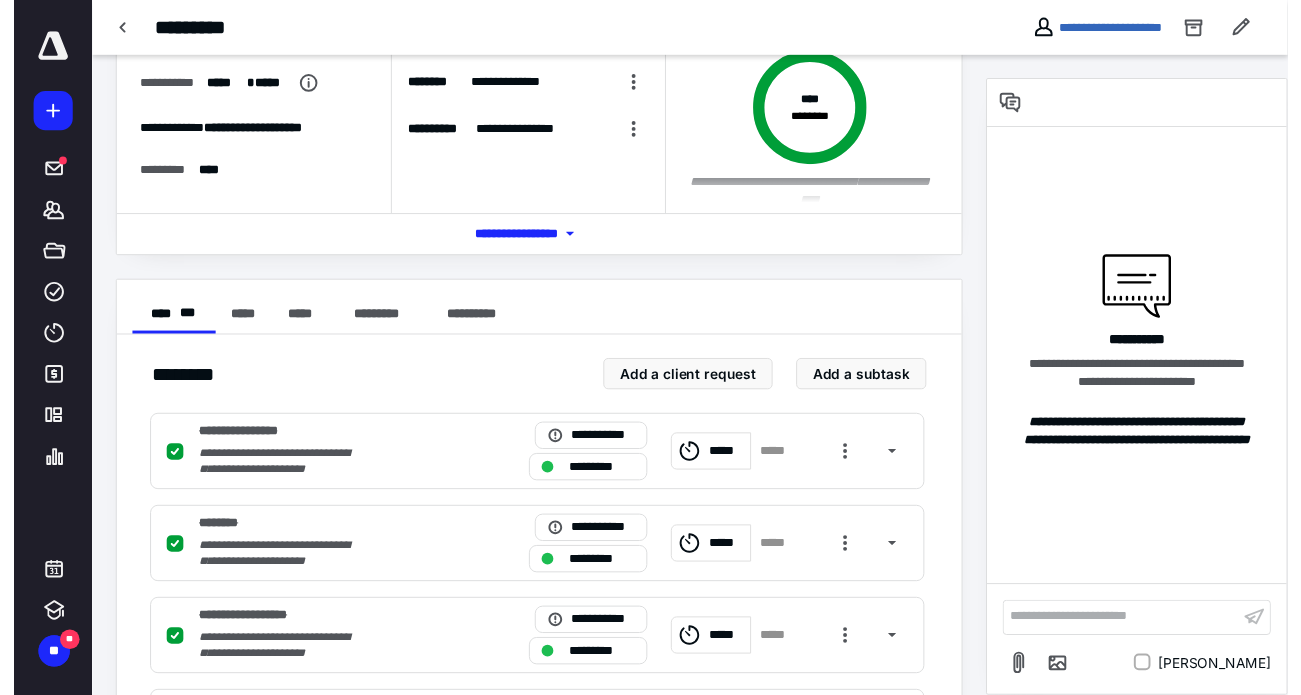 scroll, scrollTop: 0, scrollLeft: 0, axis: both 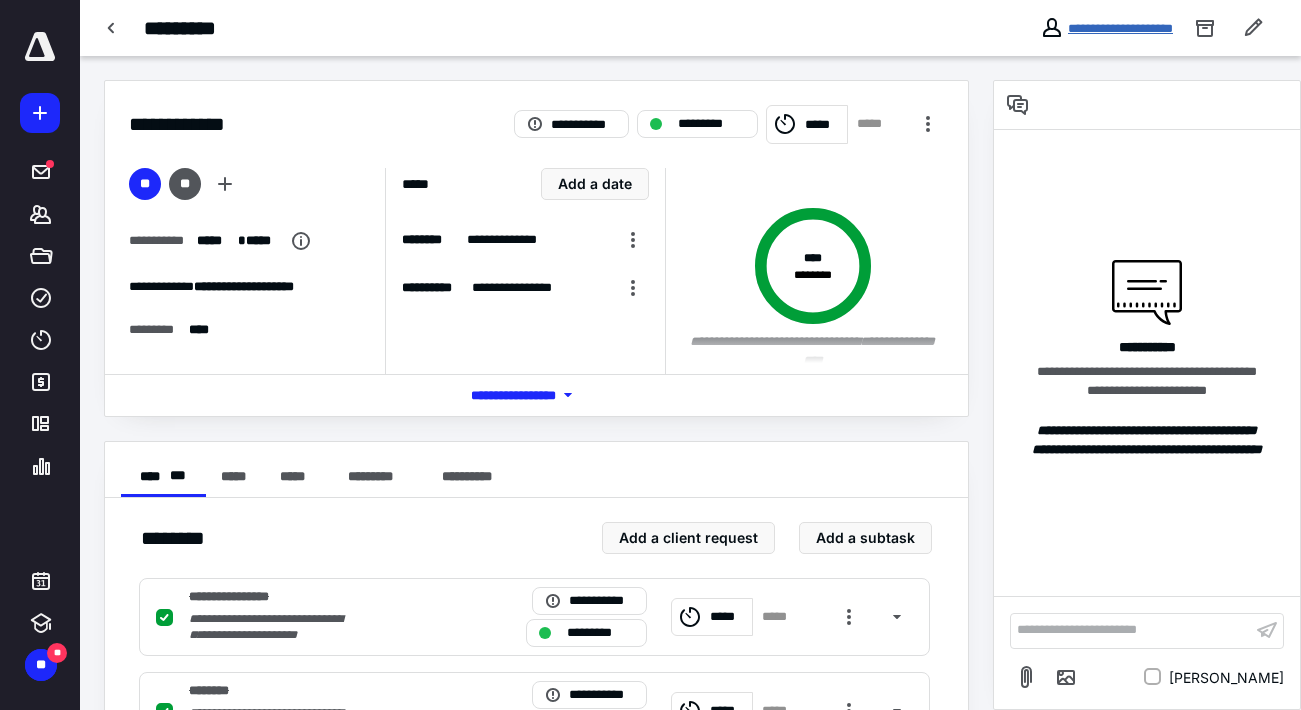 click on "**********" at bounding box center (1120, 28) 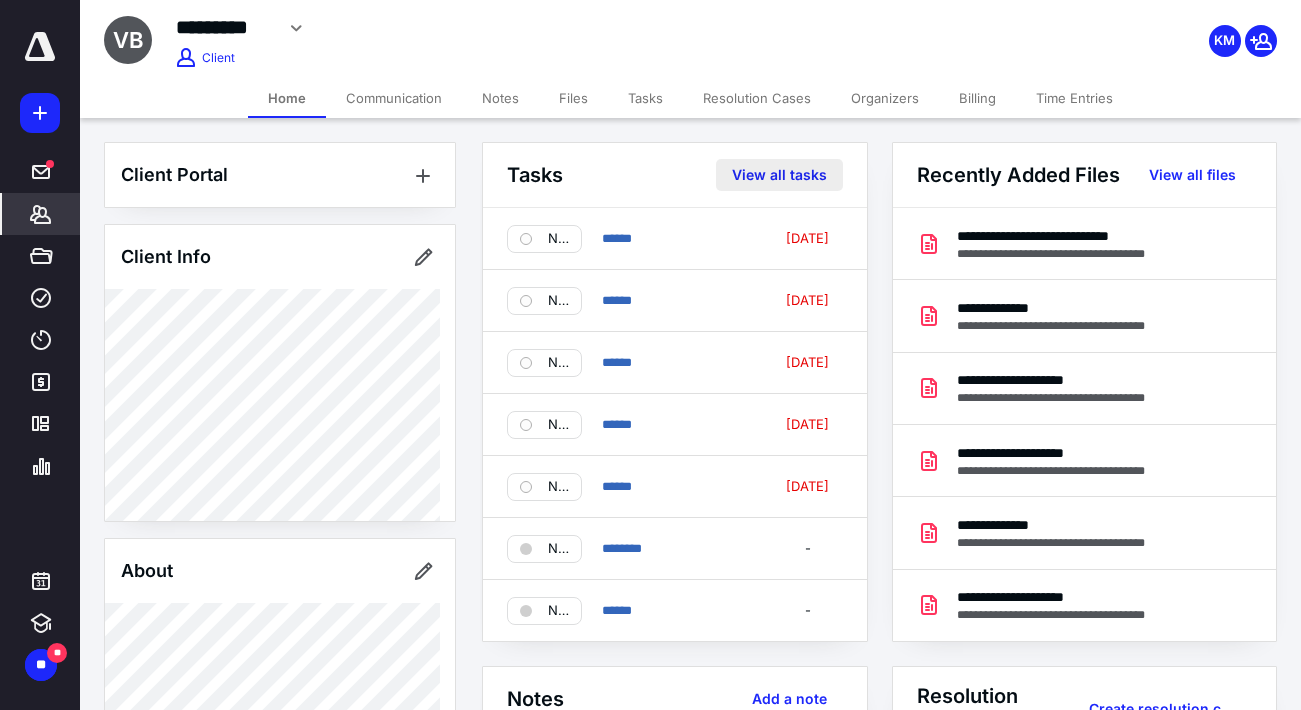 click on "View all tasks" at bounding box center (779, 175) 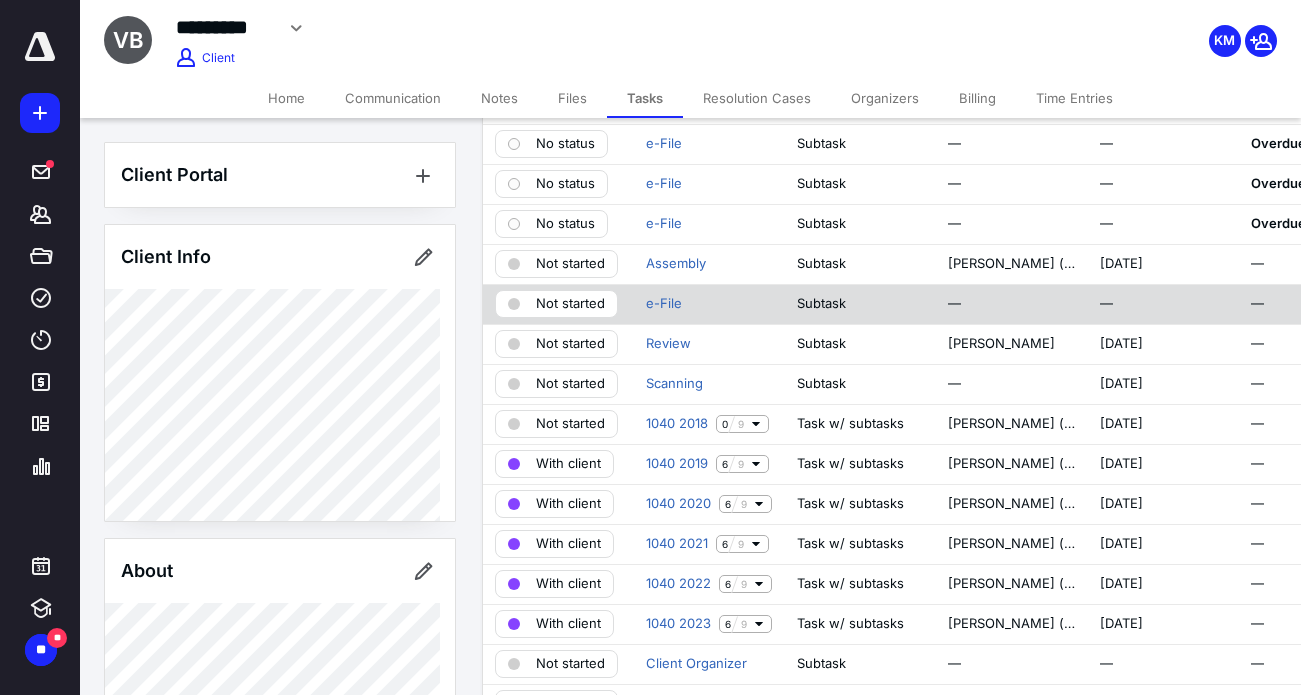 scroll, scrollTop: 300, scrollLeft: 0, axis: vertical 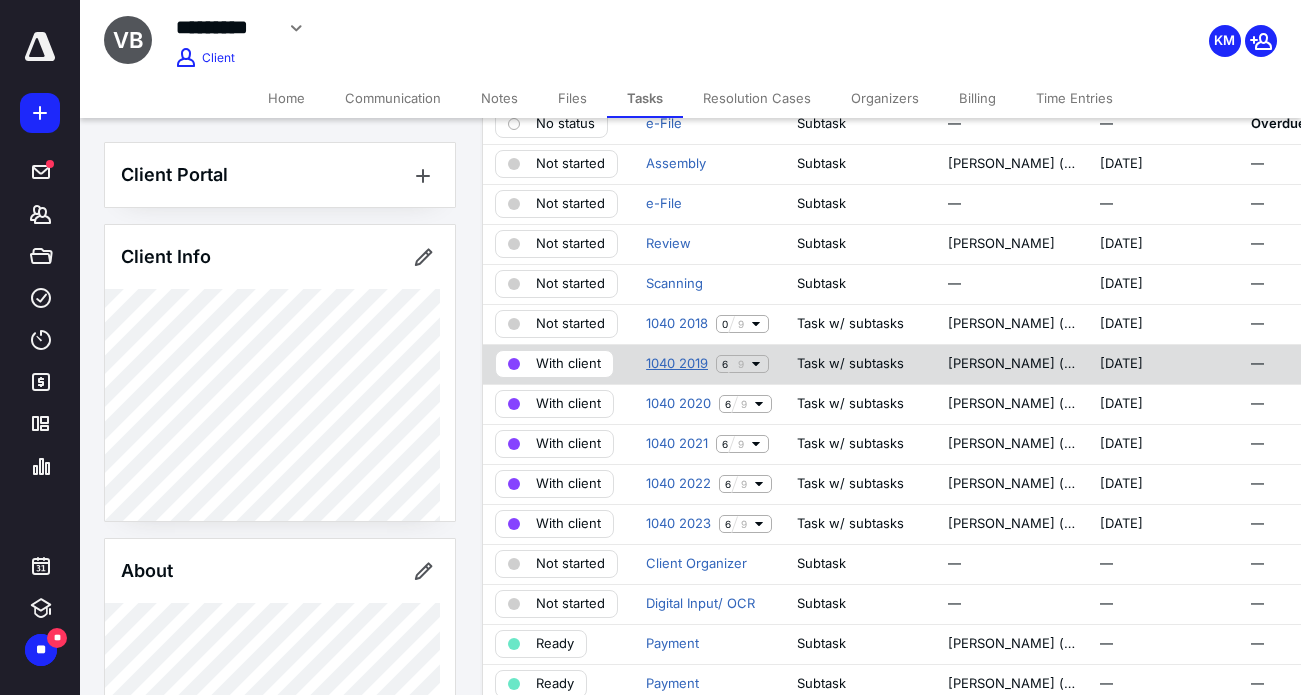 click on "1040 2019" at bounding box center (677, 364) 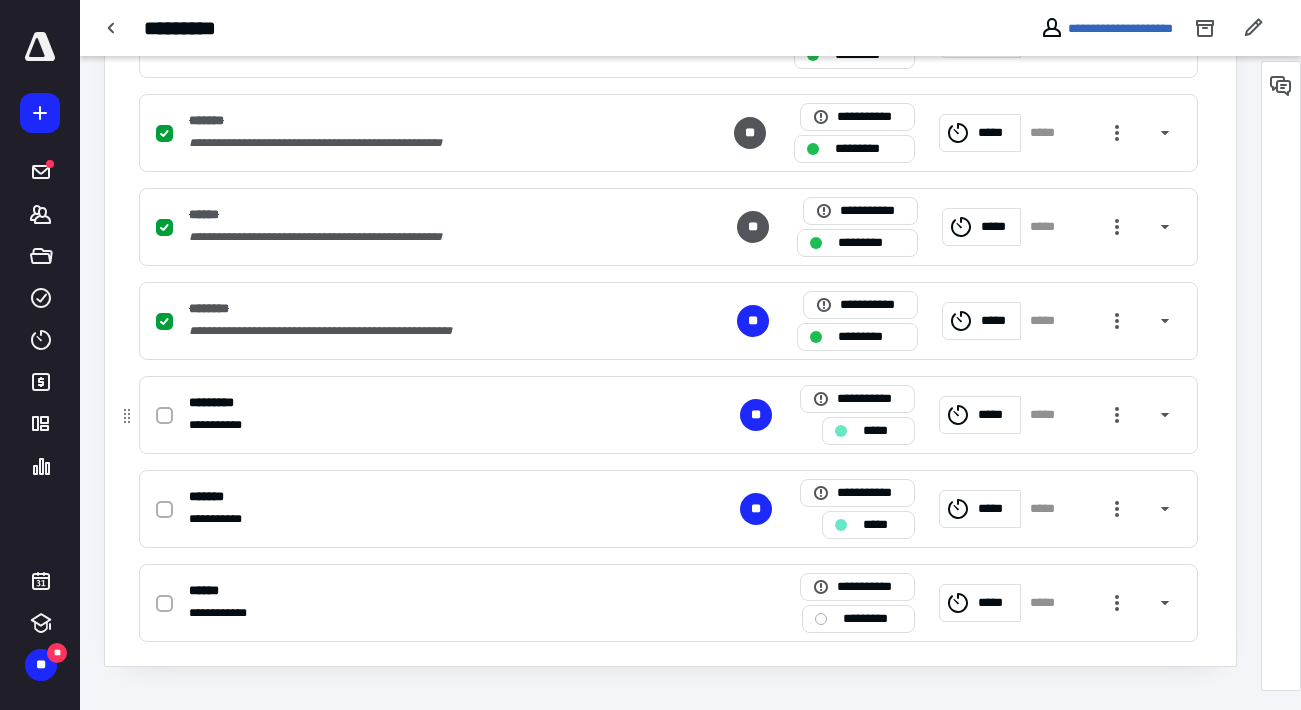 scroll, scrollTop: 767, scrollLeft: 0, axis: vertical 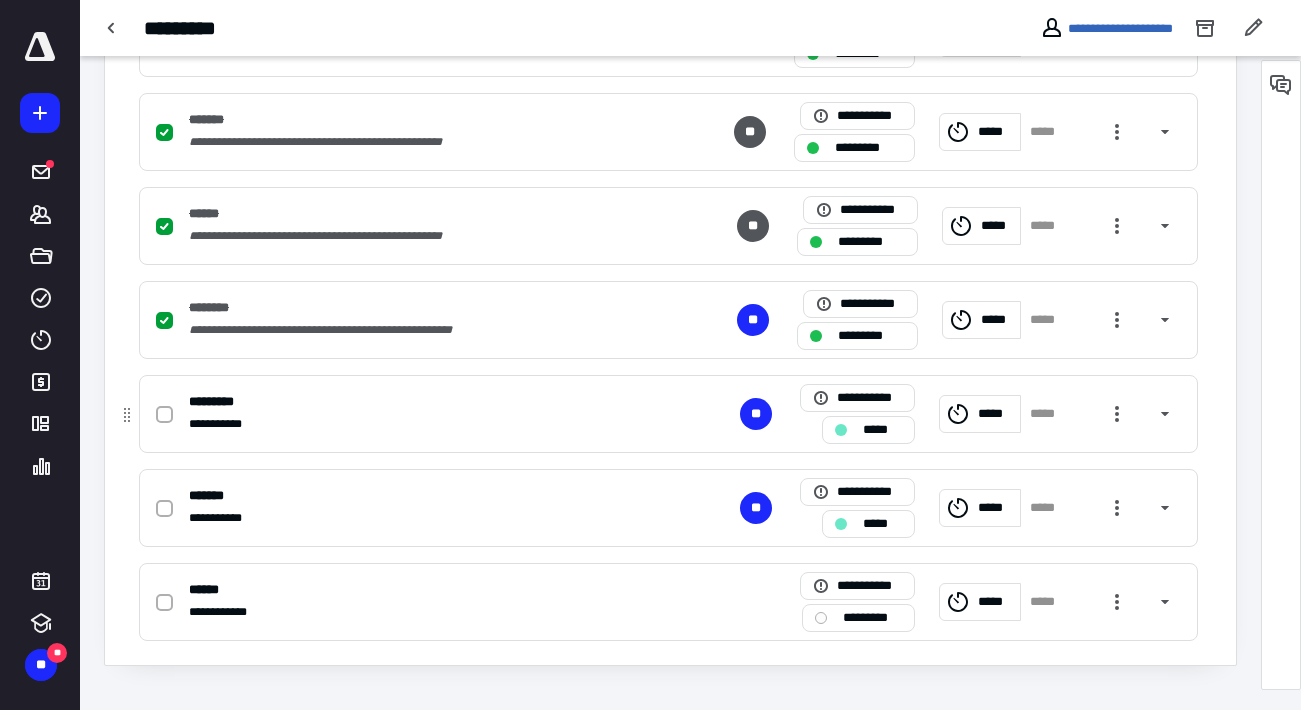click 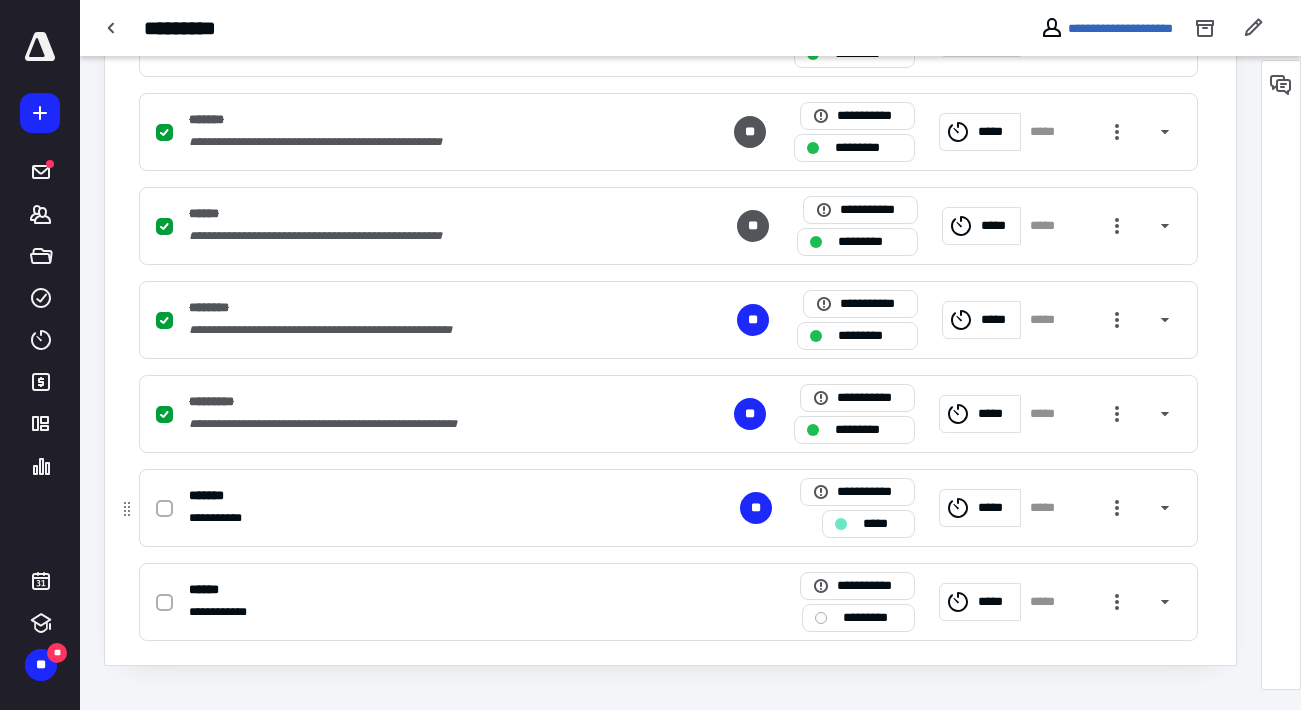 click 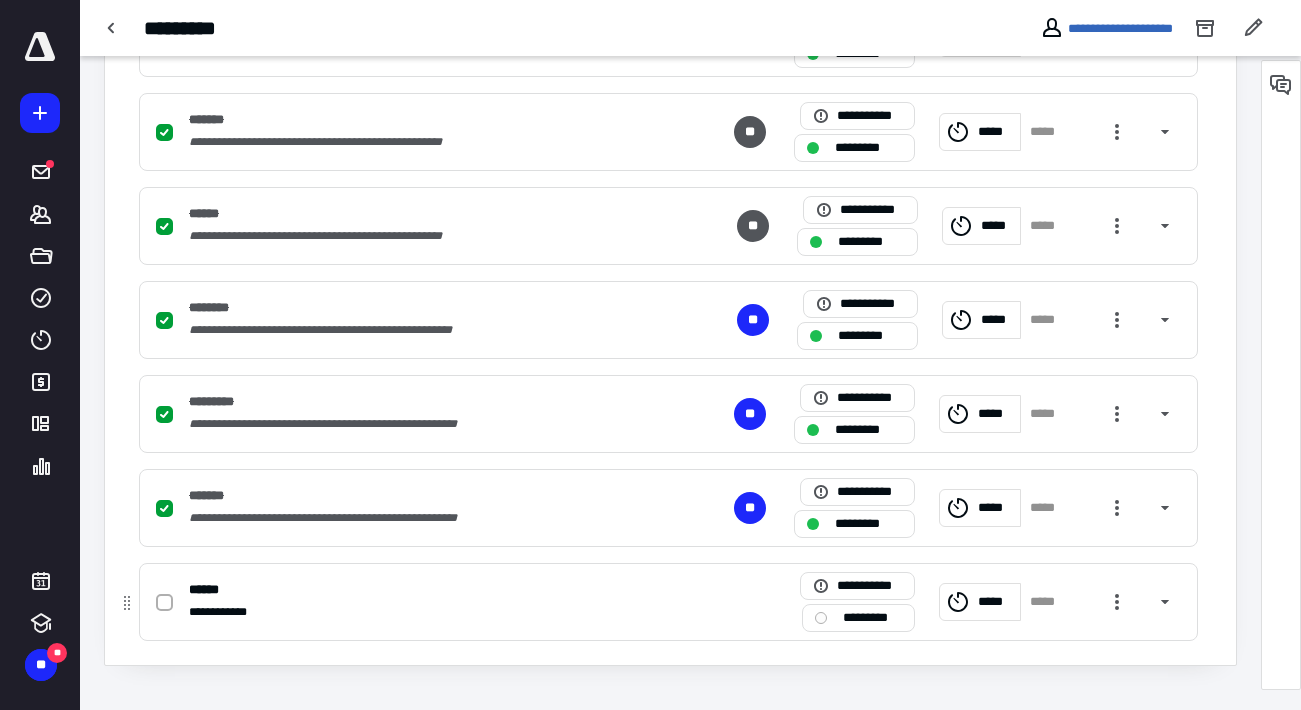 click 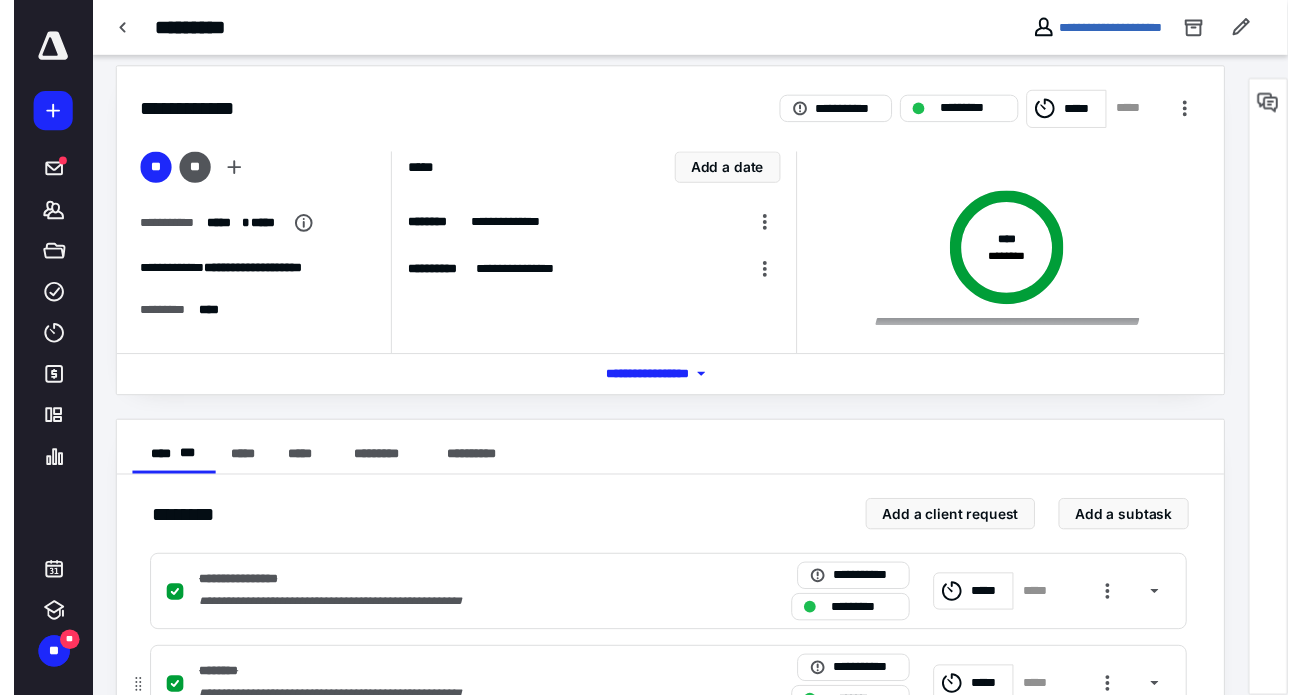scroll, scrollTop: 0, scrollLeft: 0, axis: both 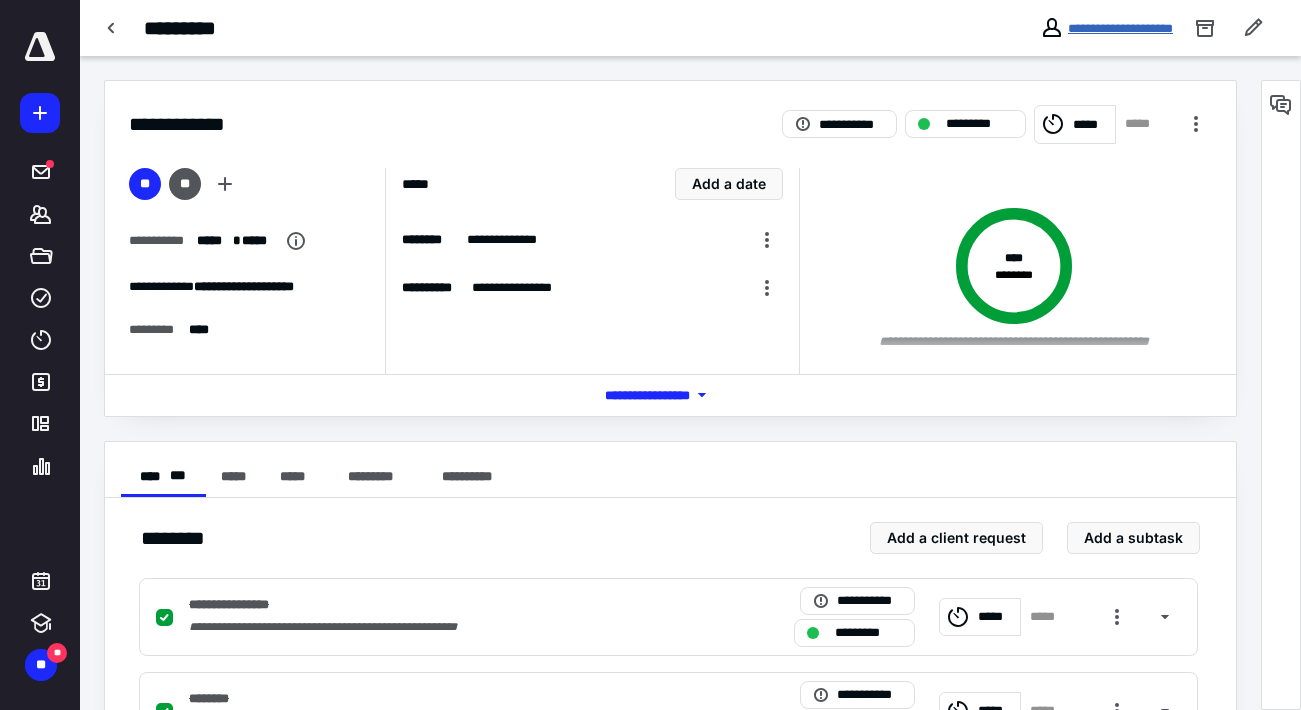 click on "**********" at bounding box center (1120, 28) 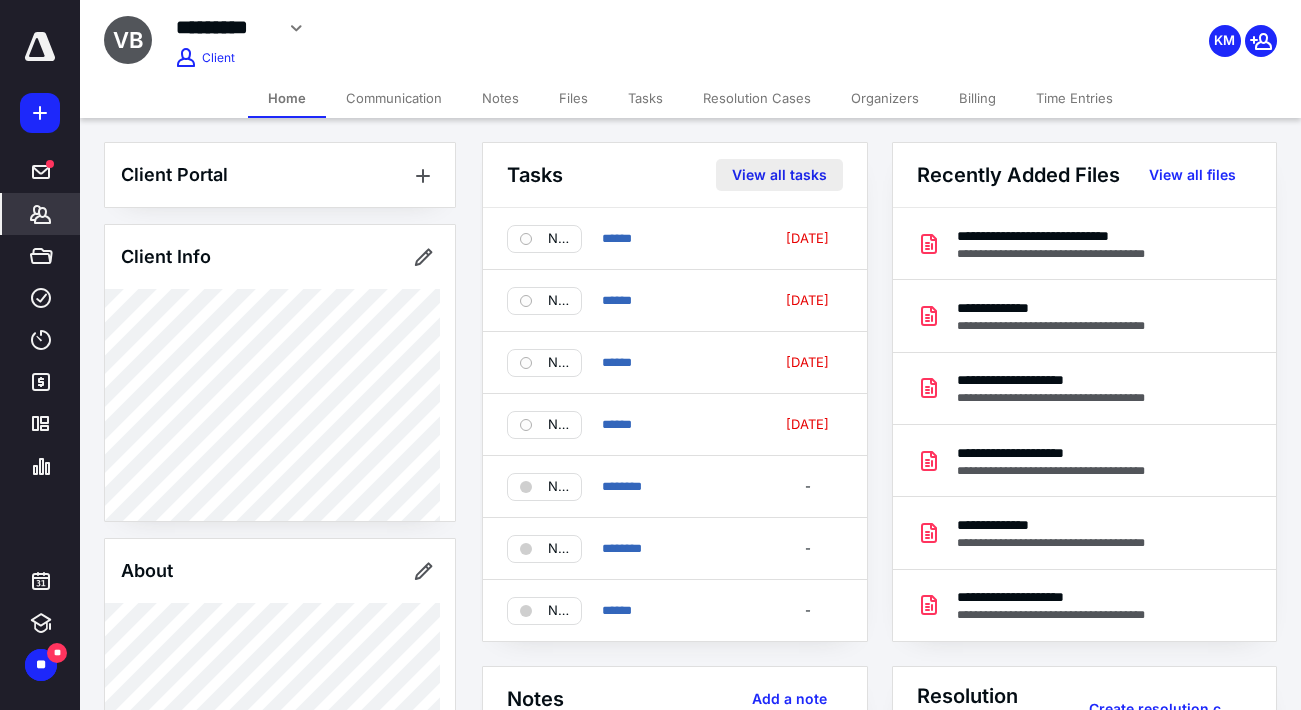 click on "View all tasks" at bounding box center (779, 175) 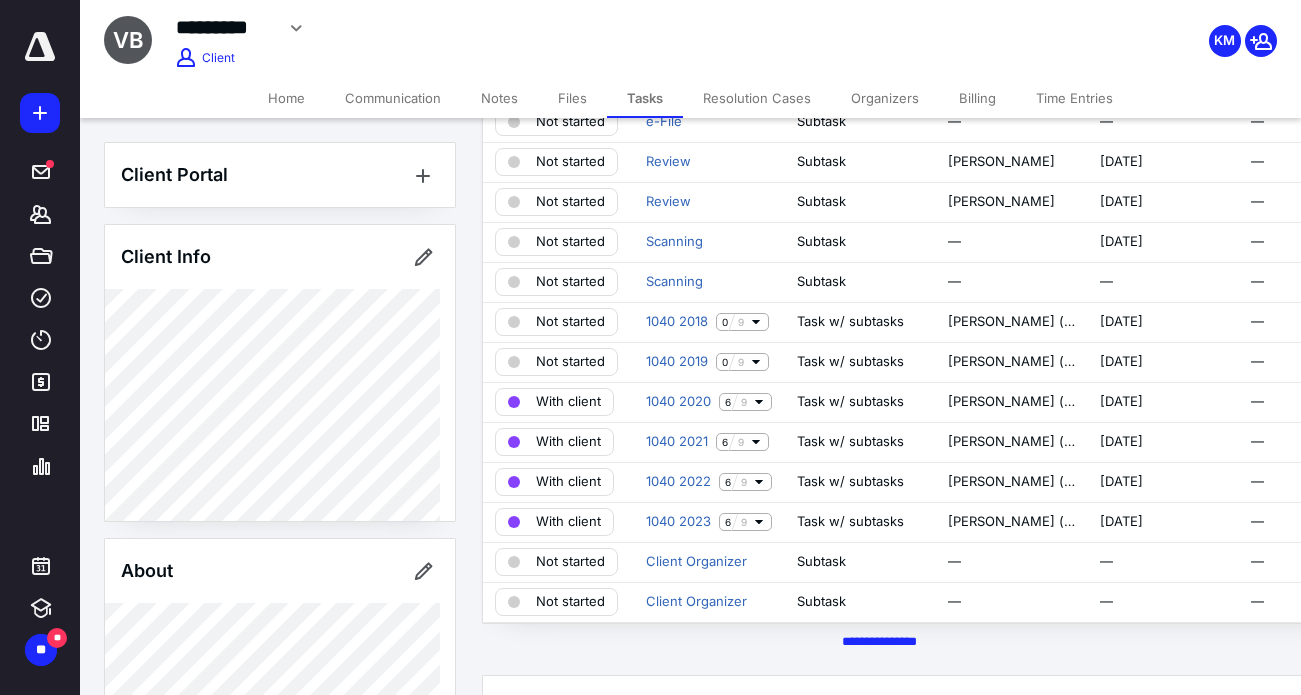 scroll, scrollTop: 500, scrollLeft: 0, axis: vertical 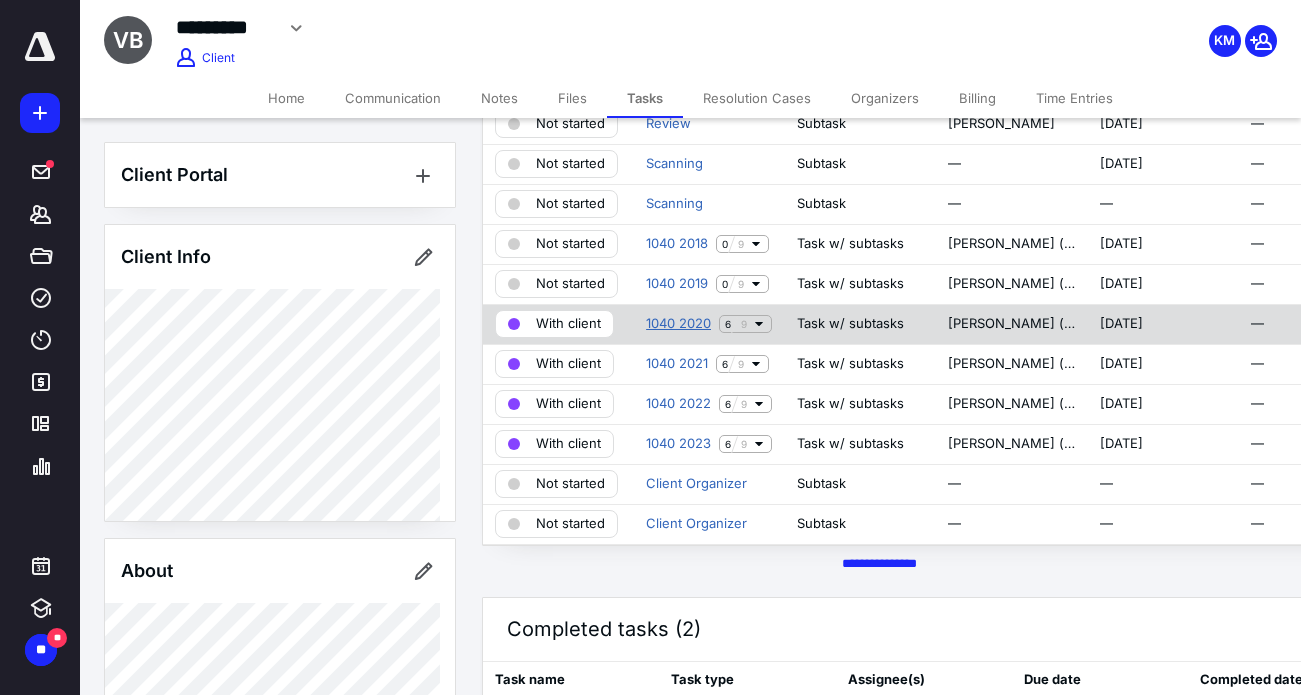 click on "1040 2020" at bounding box center (678, 324) 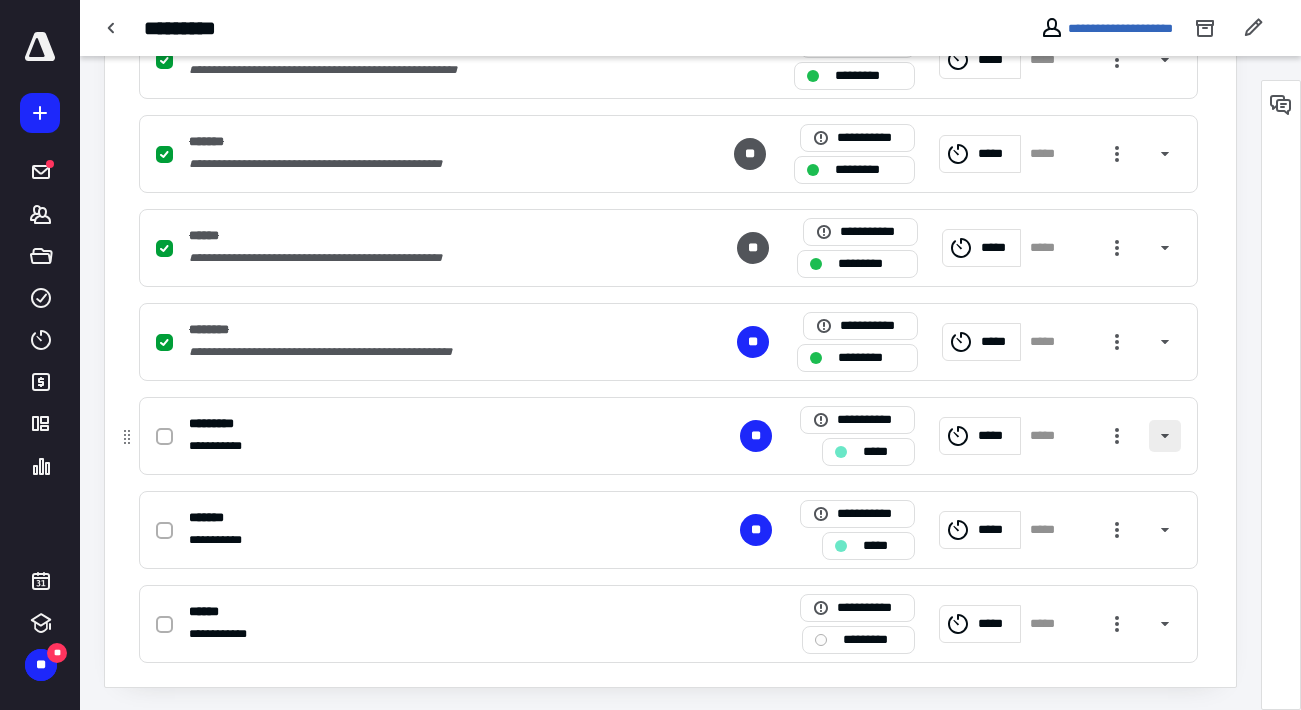 scroll, scrollTop: 767, scrollLeft: 0, axis: vertical 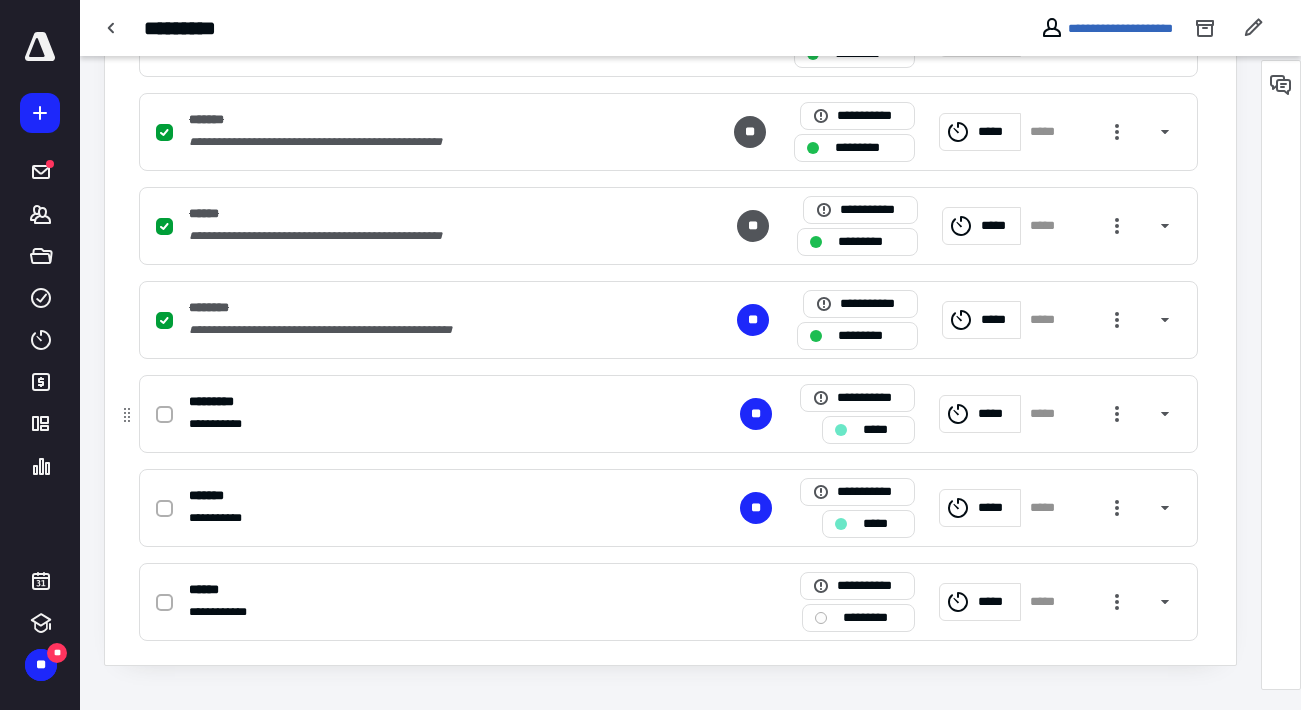click at bounding box center (164, 415) 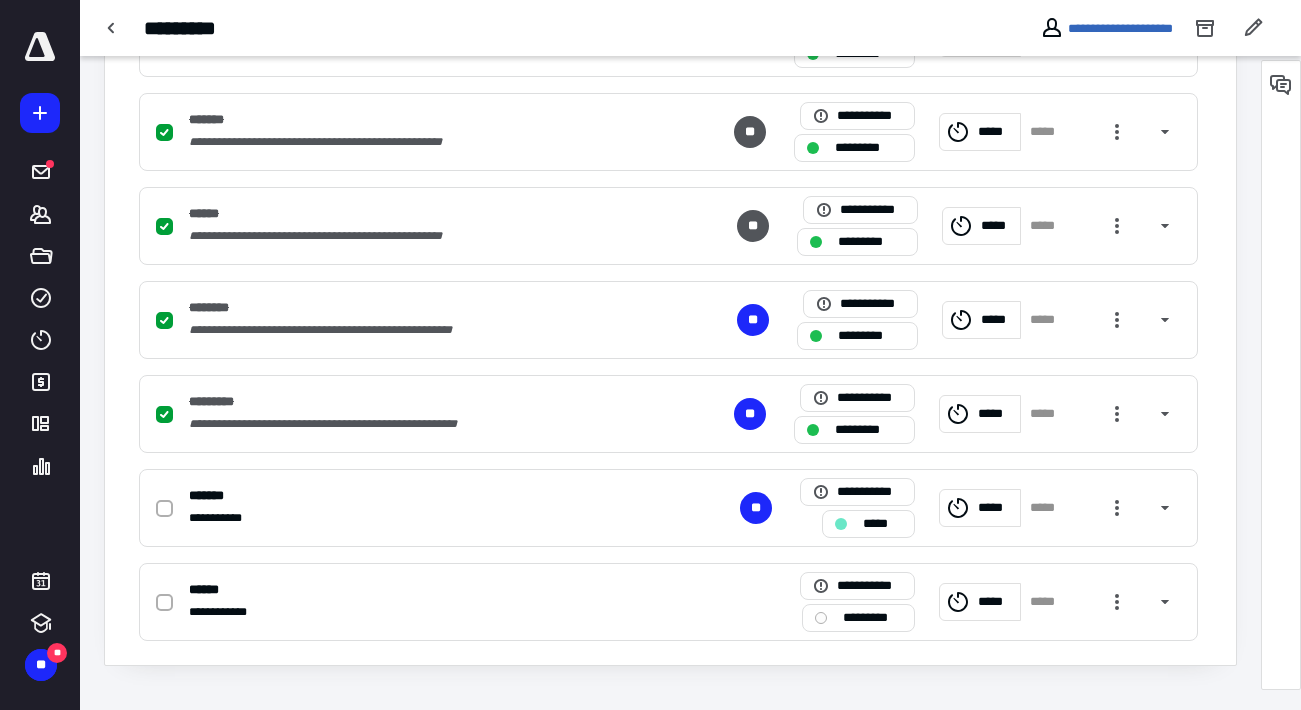 drag, startPoint x: 709, startPoint y: 17, endPoint x: 870, endPoint y: 8, distance: 161.25136 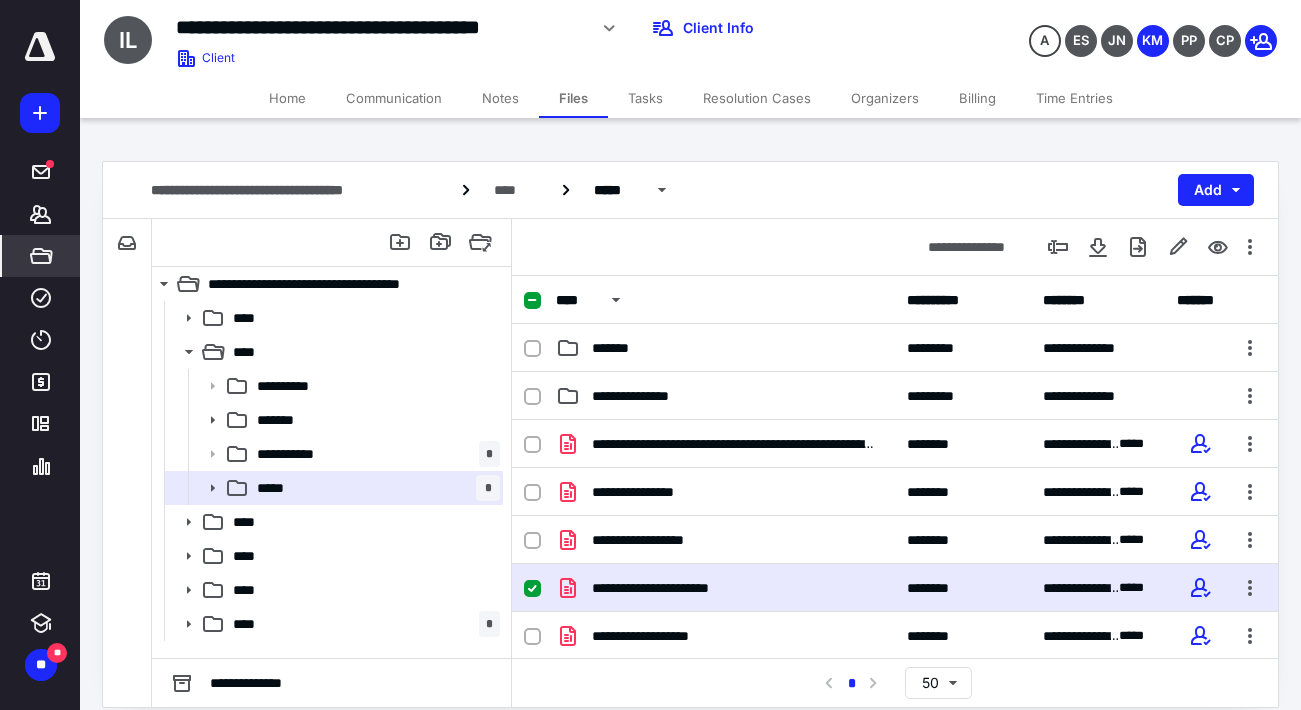 scroll, scrollTop: 0, scrollLeft: 0, axis: both 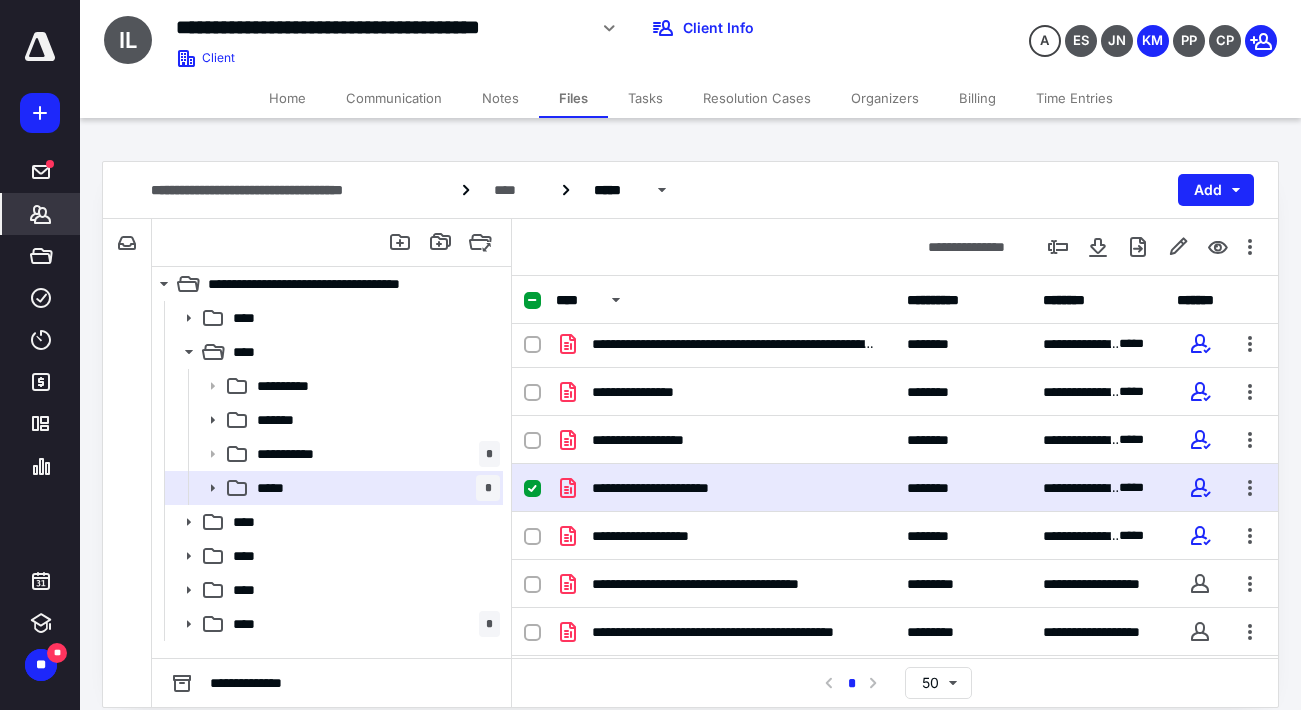click 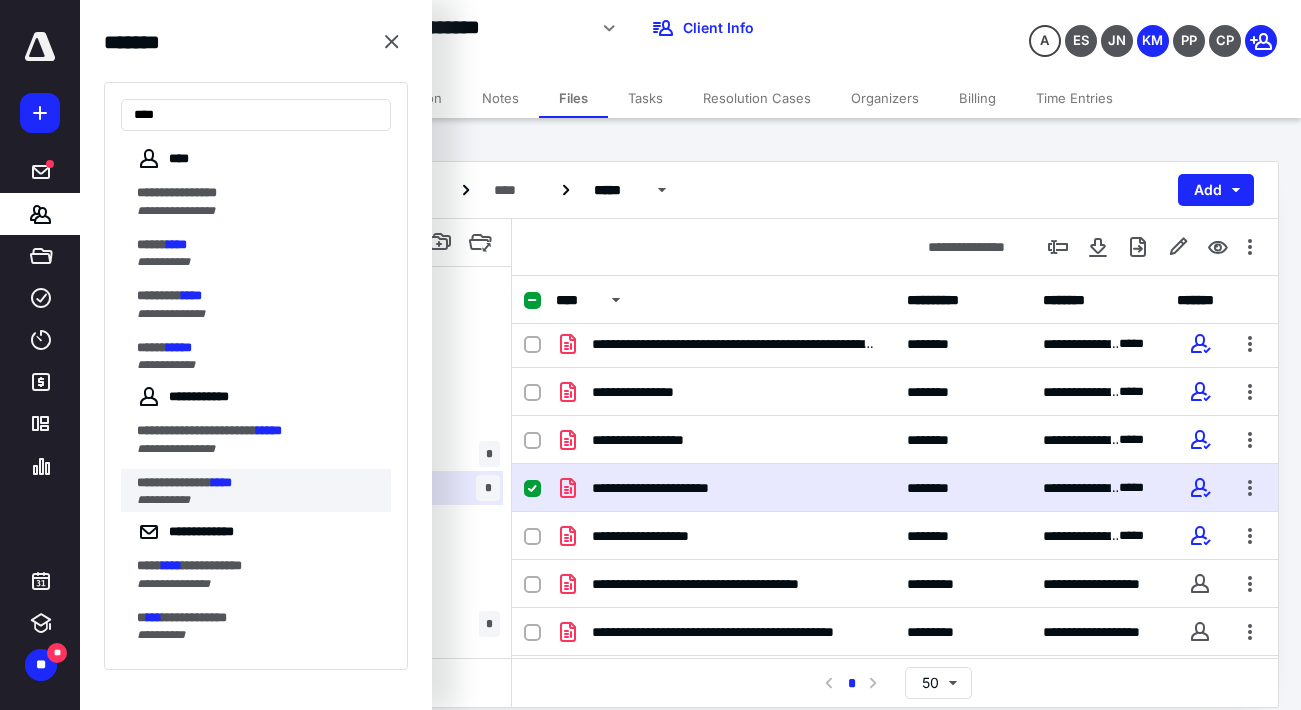 type on "****" 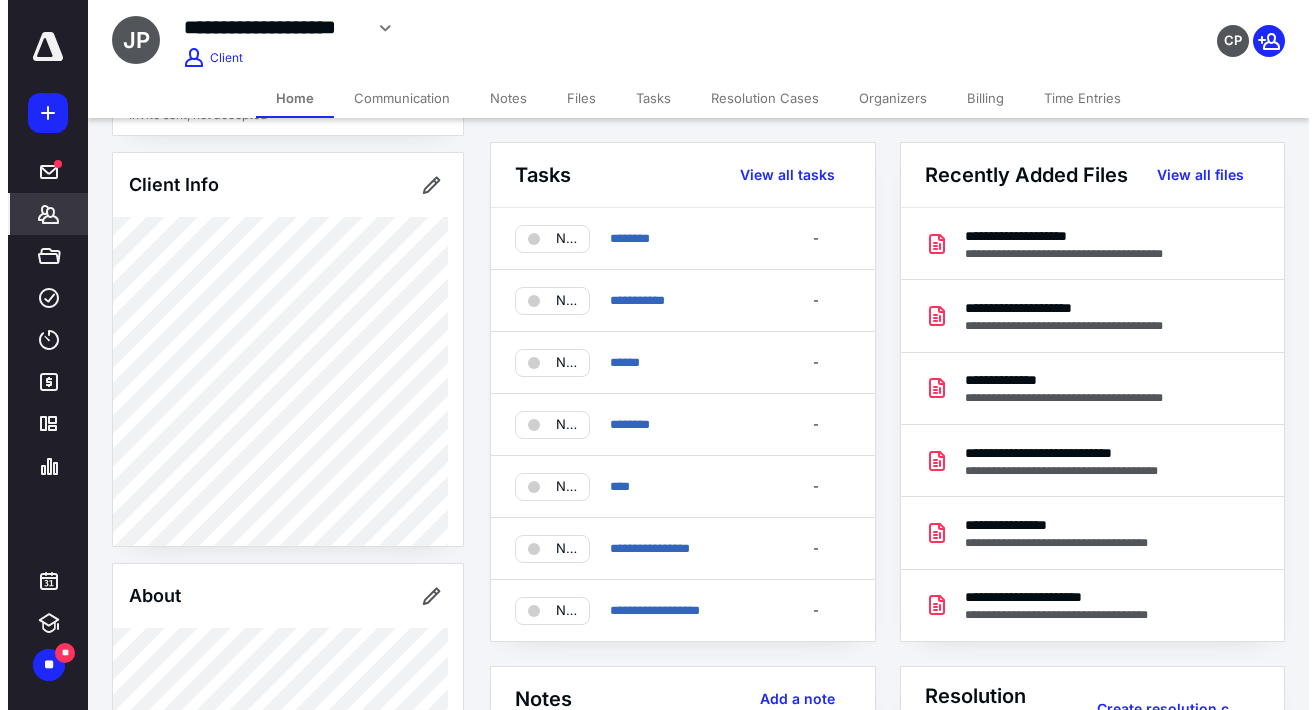 scroll, scrollTop: 0, scrollLeft: 0, axis: both 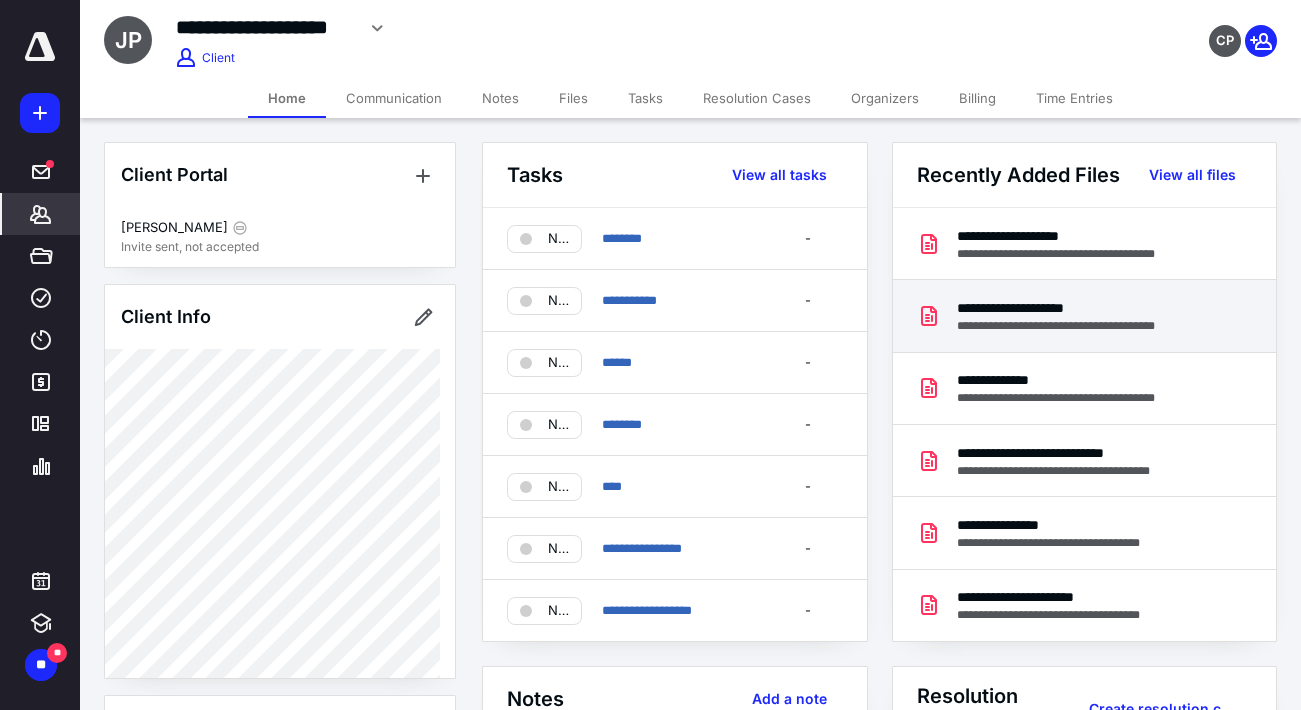 click on "**********" at bounding box center (1073, 326) 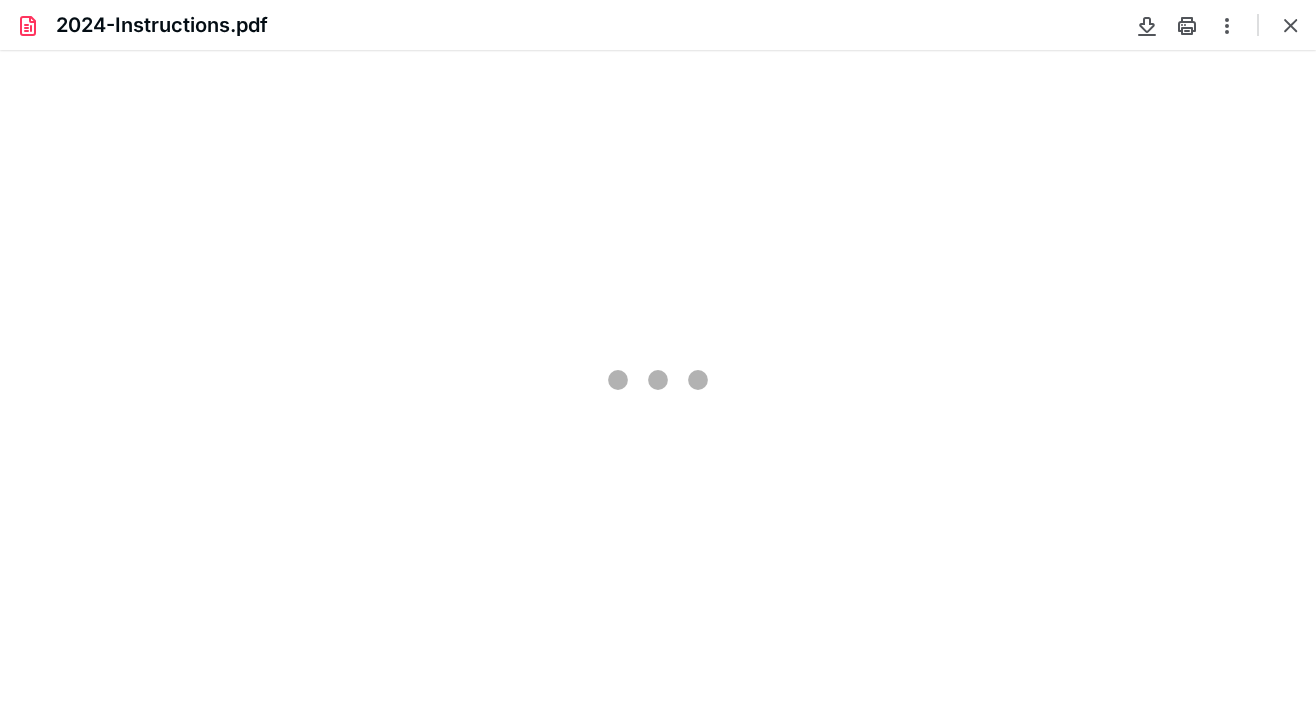 scroll, scrollTop: 0, scrollLeft: 0, axis: both 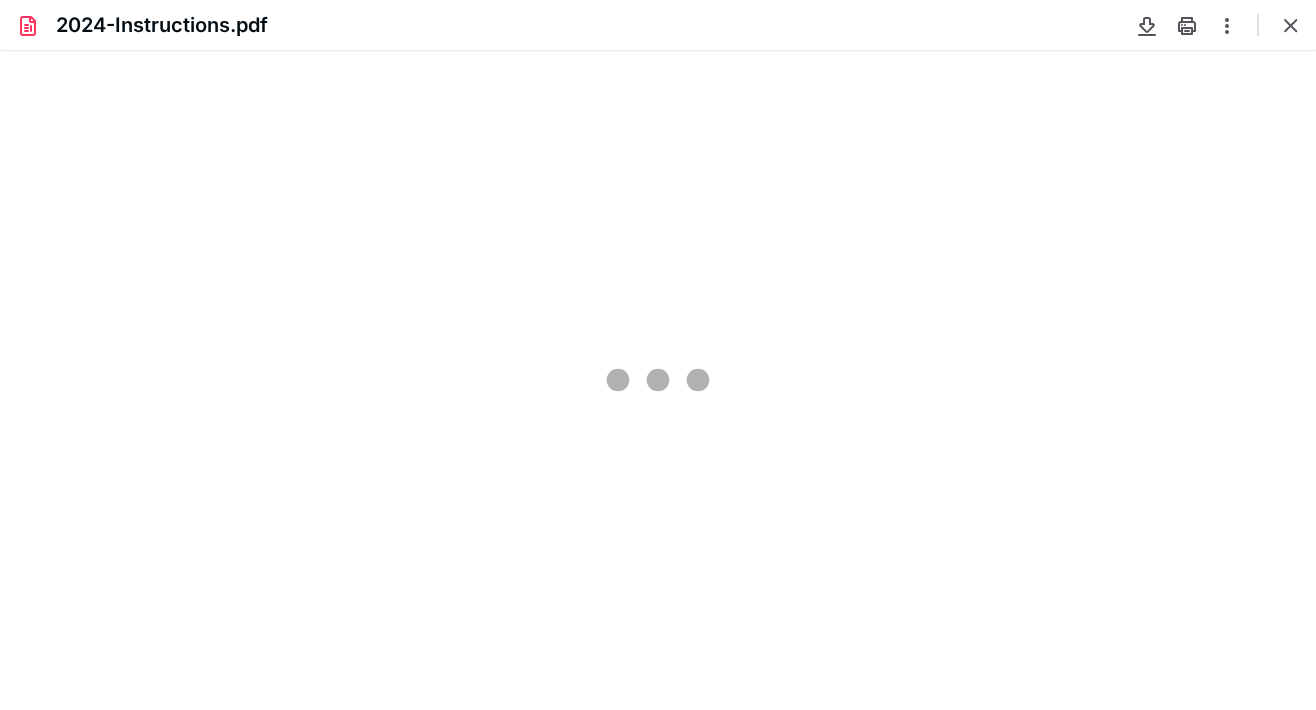 type on "211" 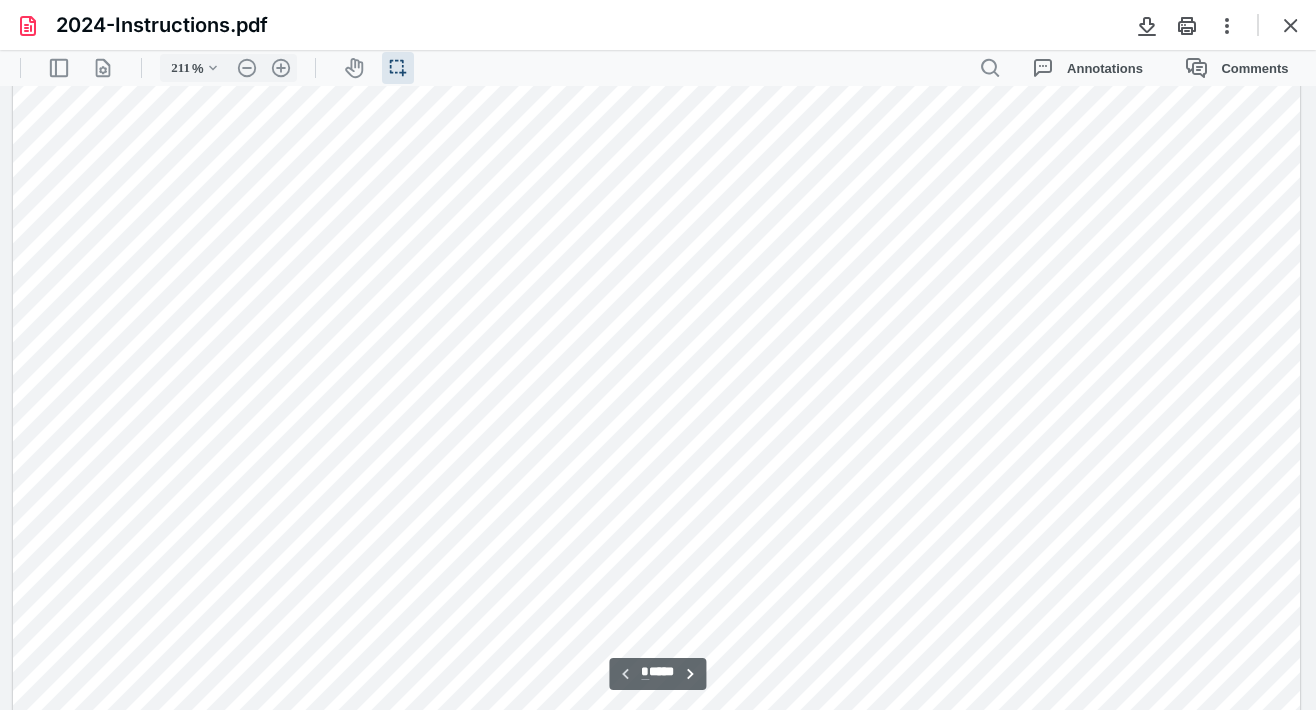 scroll, scrollTop: 944, scrollLeft: 0, axis: vertical 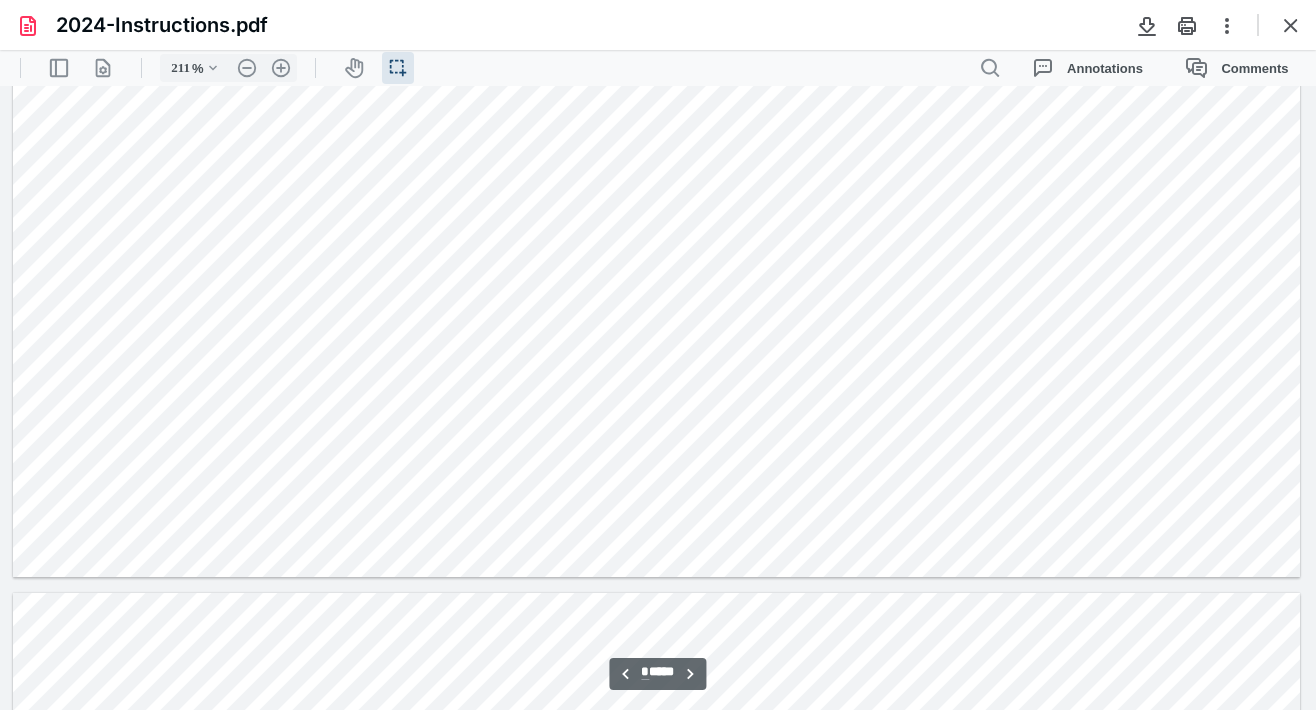 type on "*" 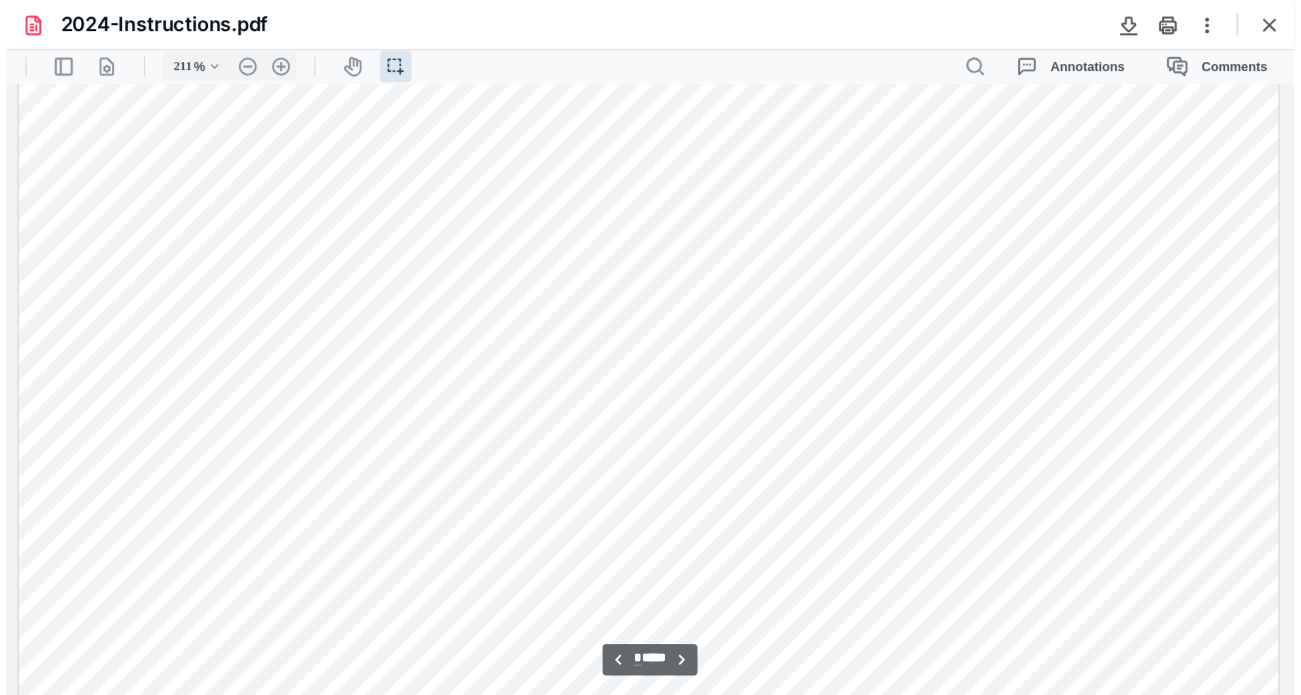 scroll, scrollTop: 5344, scrollLeft: 0, axis: vertical 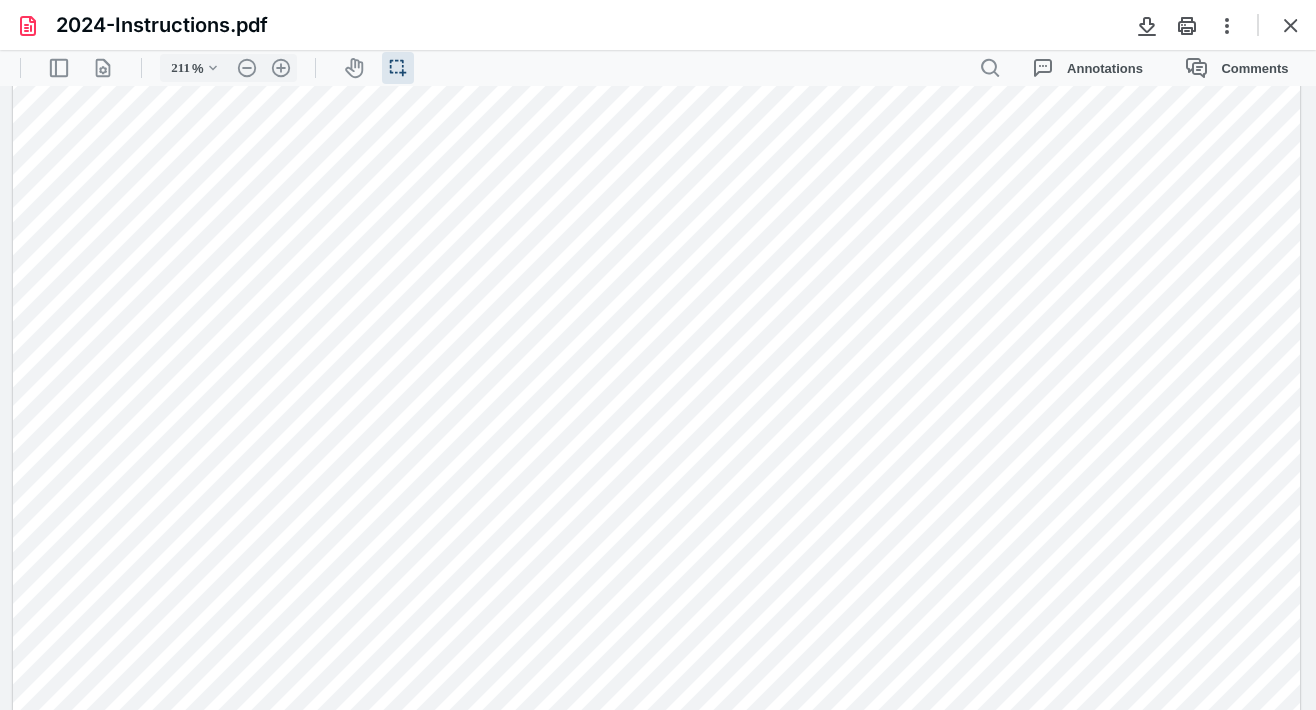 click at bounding box center (1291, 25) 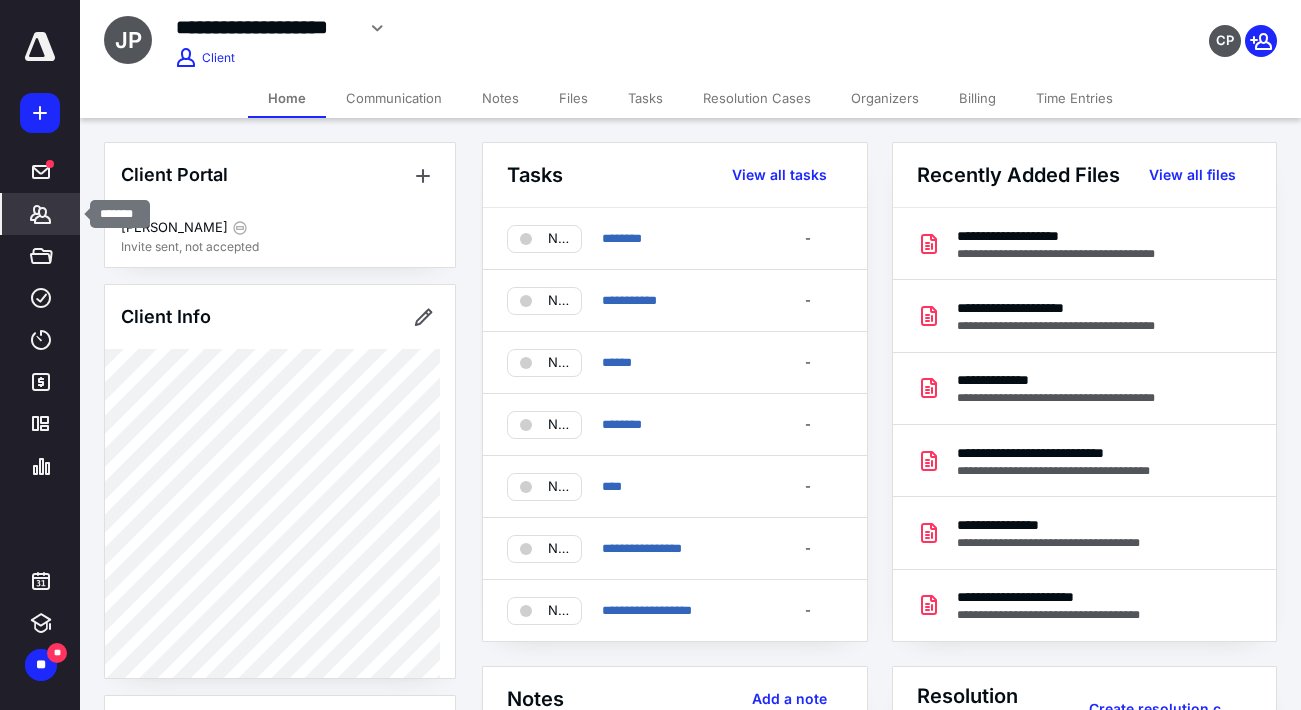 click 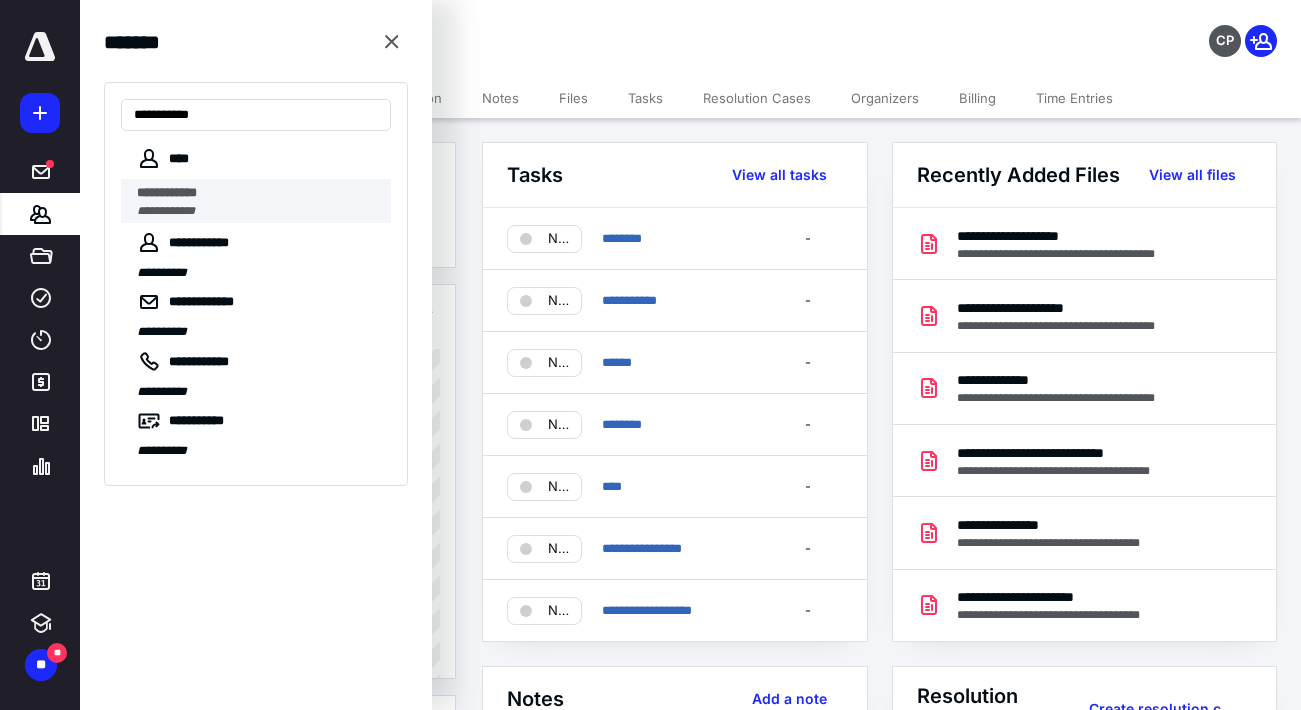 type on "**********" 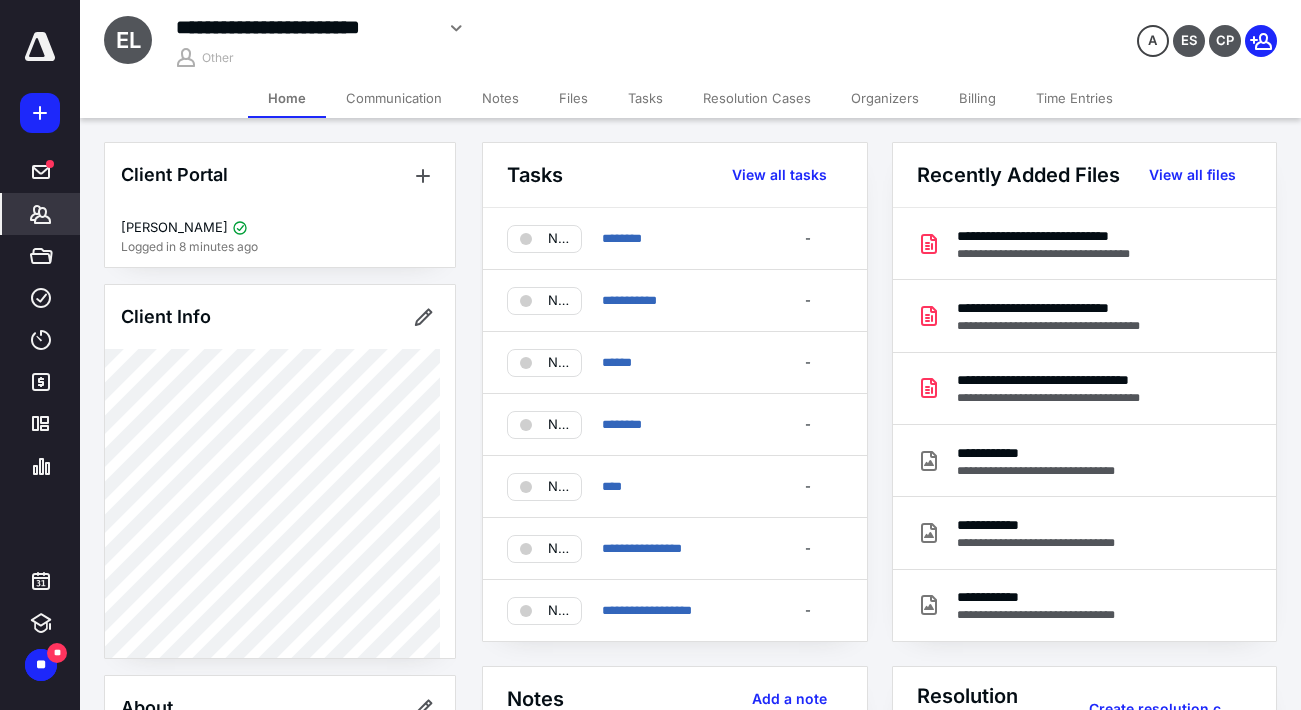 click on "Files" at bounding box center [573, 98] 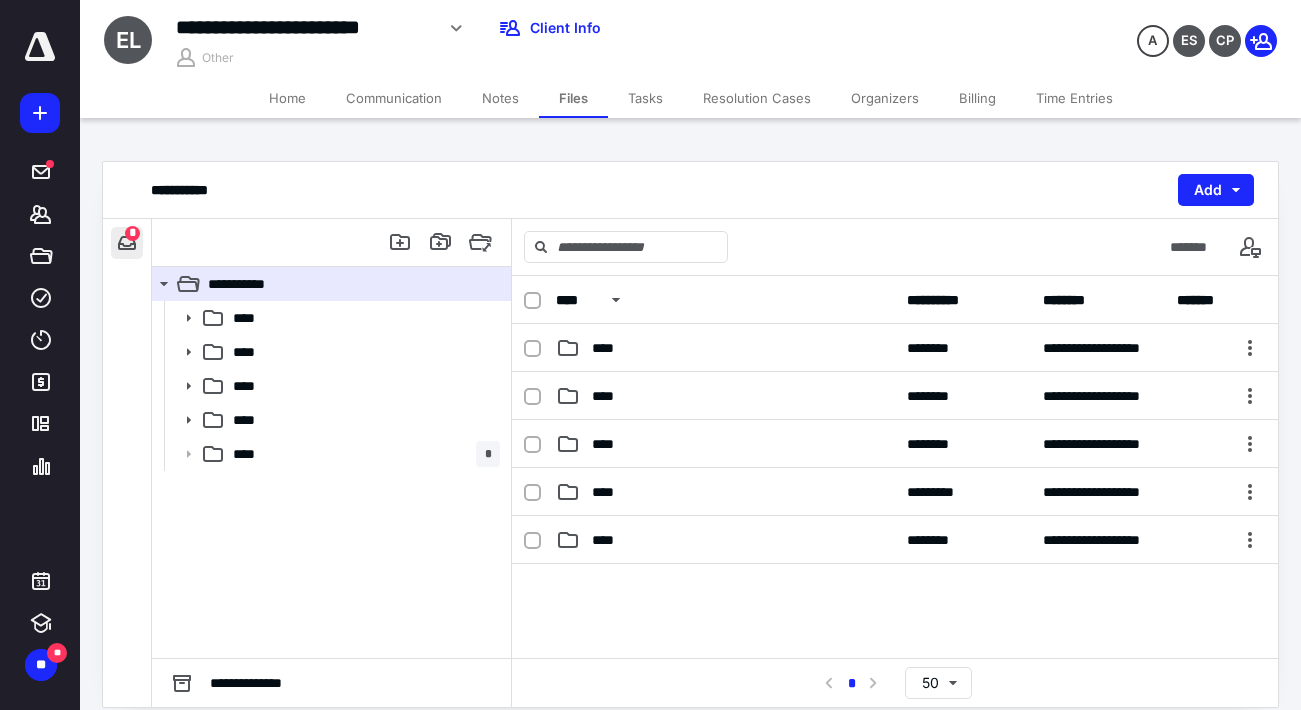 click at bounding box center [127, 243] 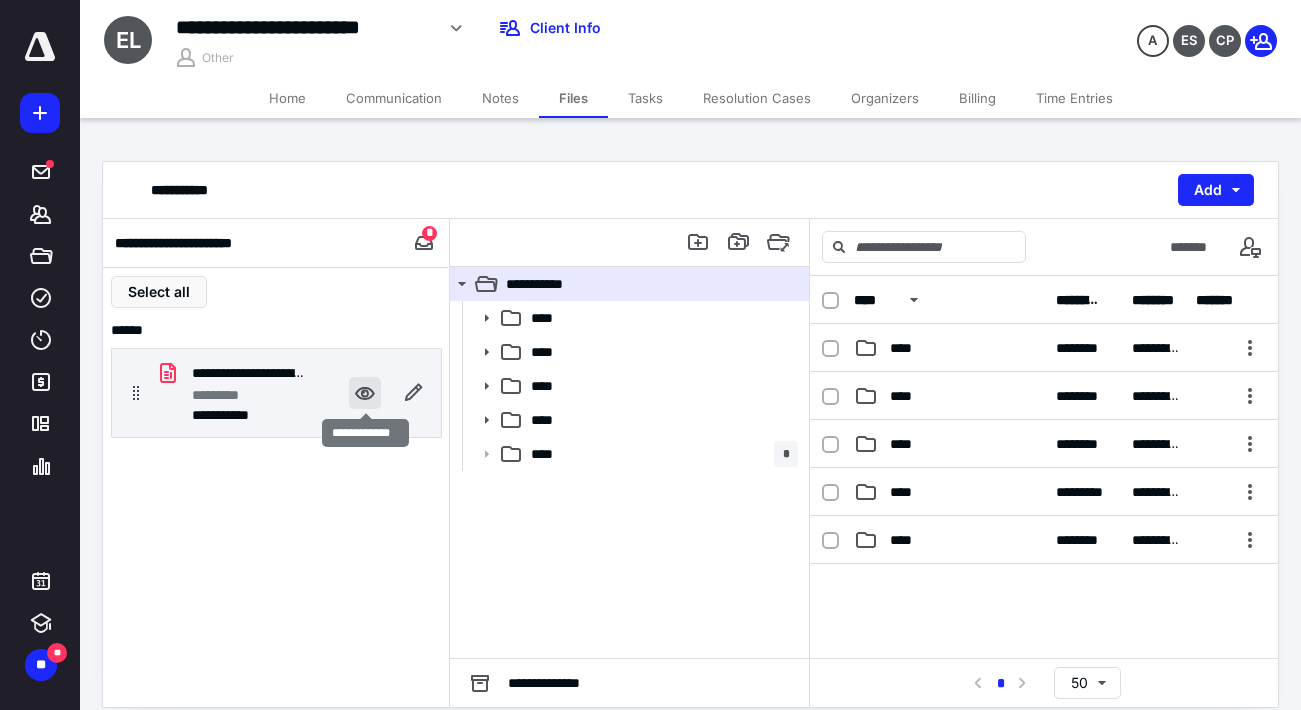 click at bounding box center (365, 393) 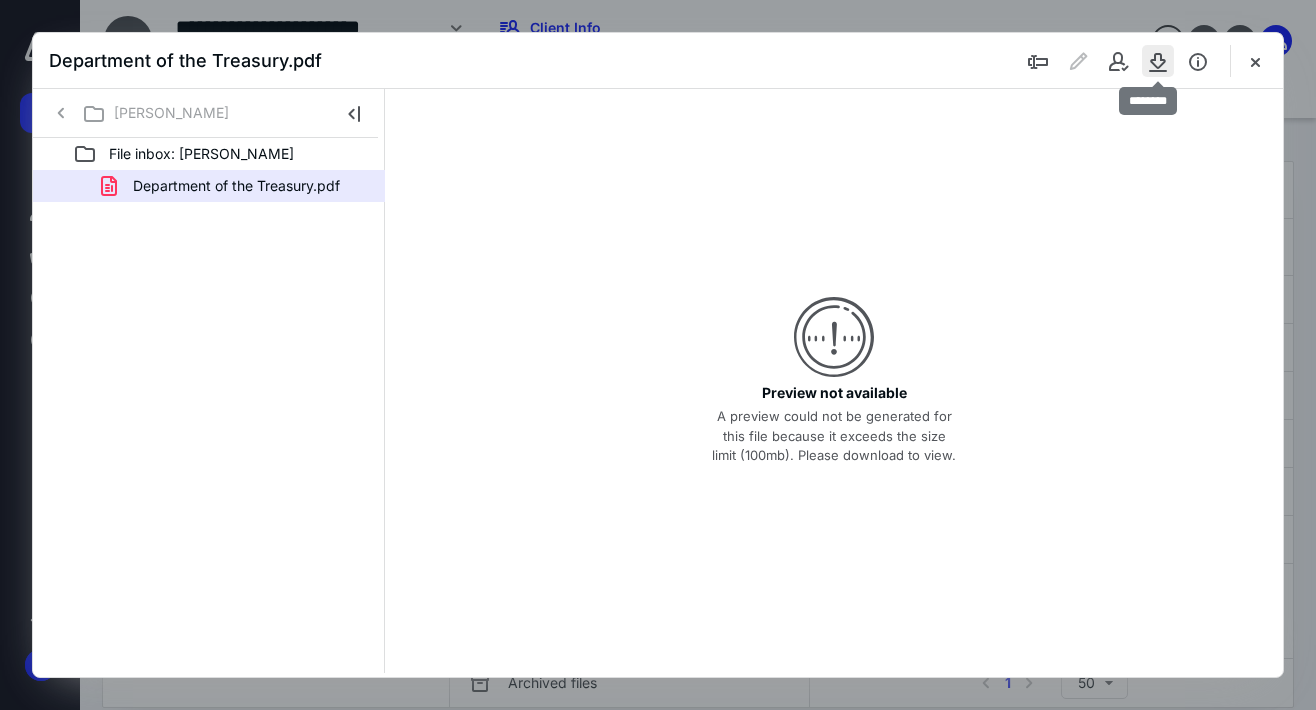 click at bounding box center [1158, 61] 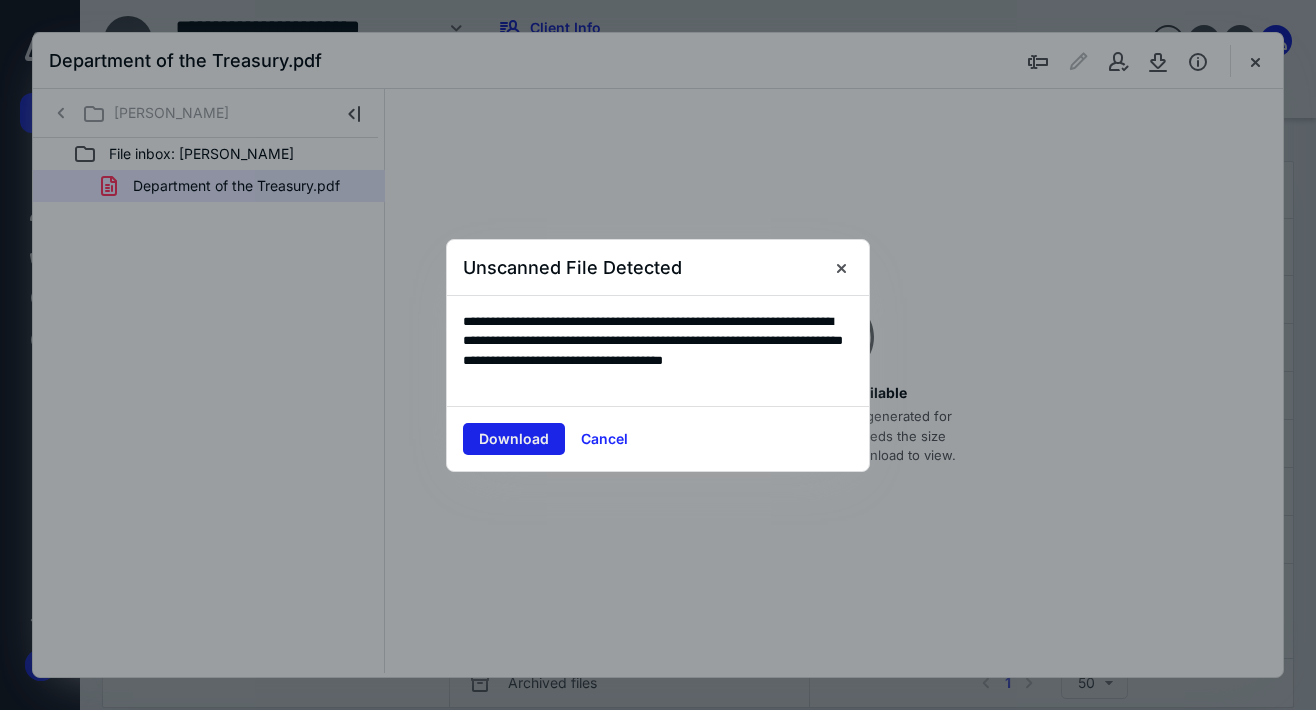 click on "Download" at bounding box center [514, 439] 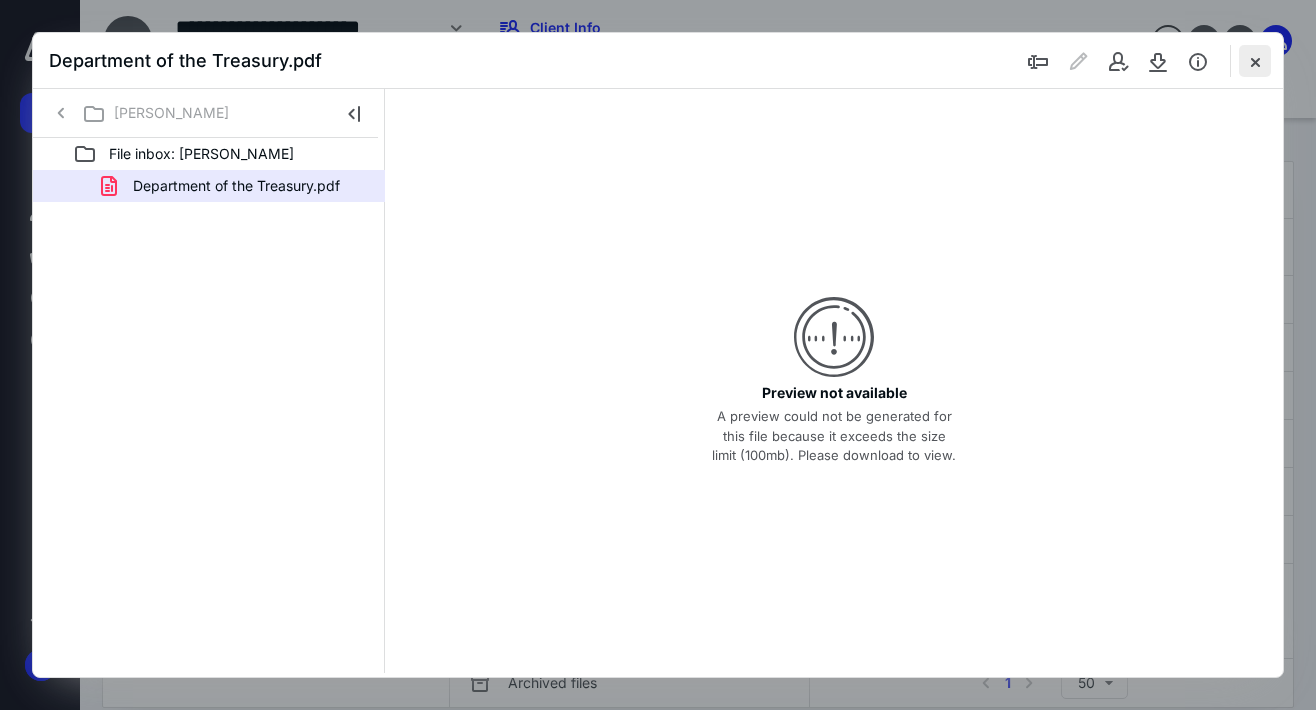 click at bounding box center (1255, 61) 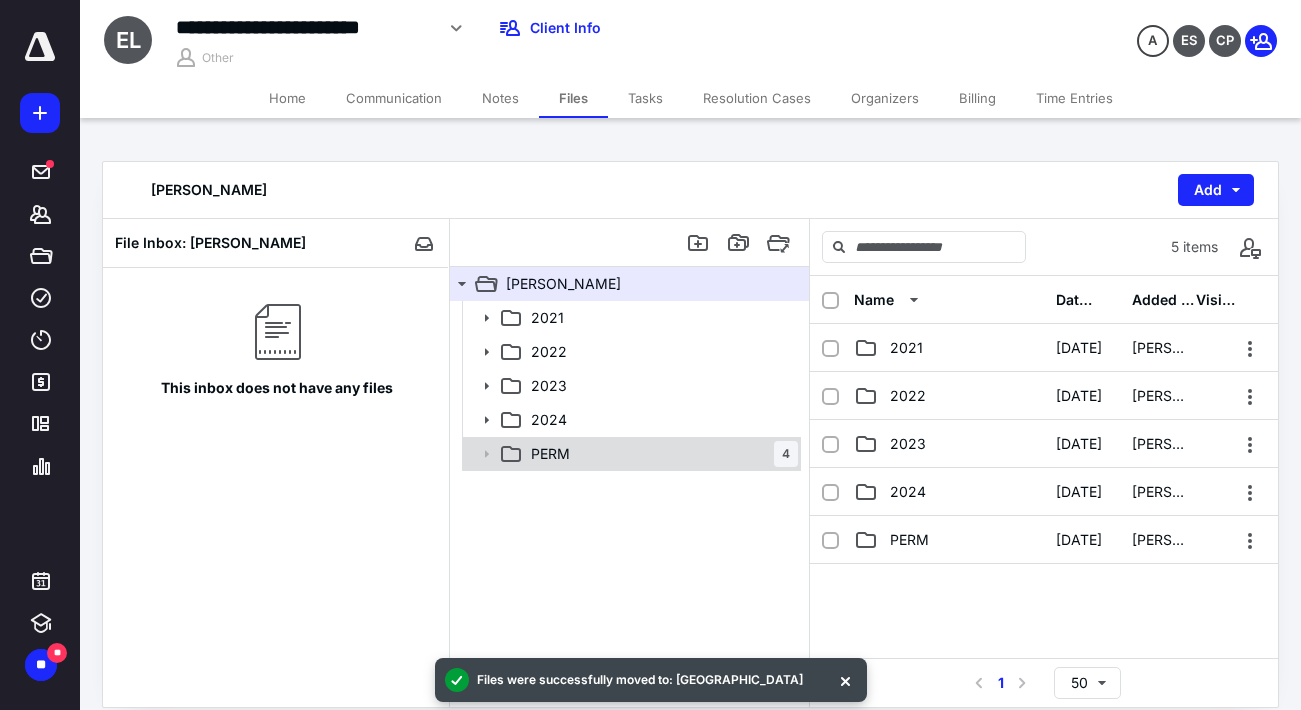 click on "PERM" at bounding box center (550, 454) 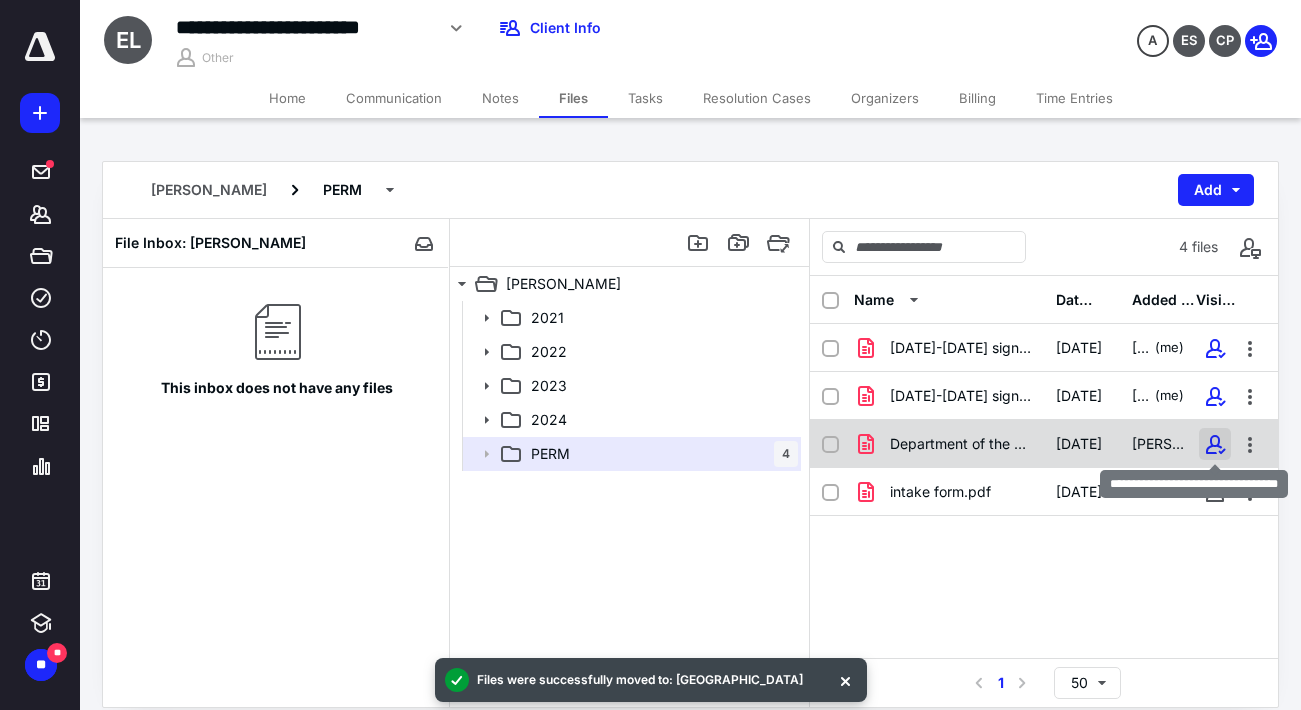 click at bounding box center [1215, 444] 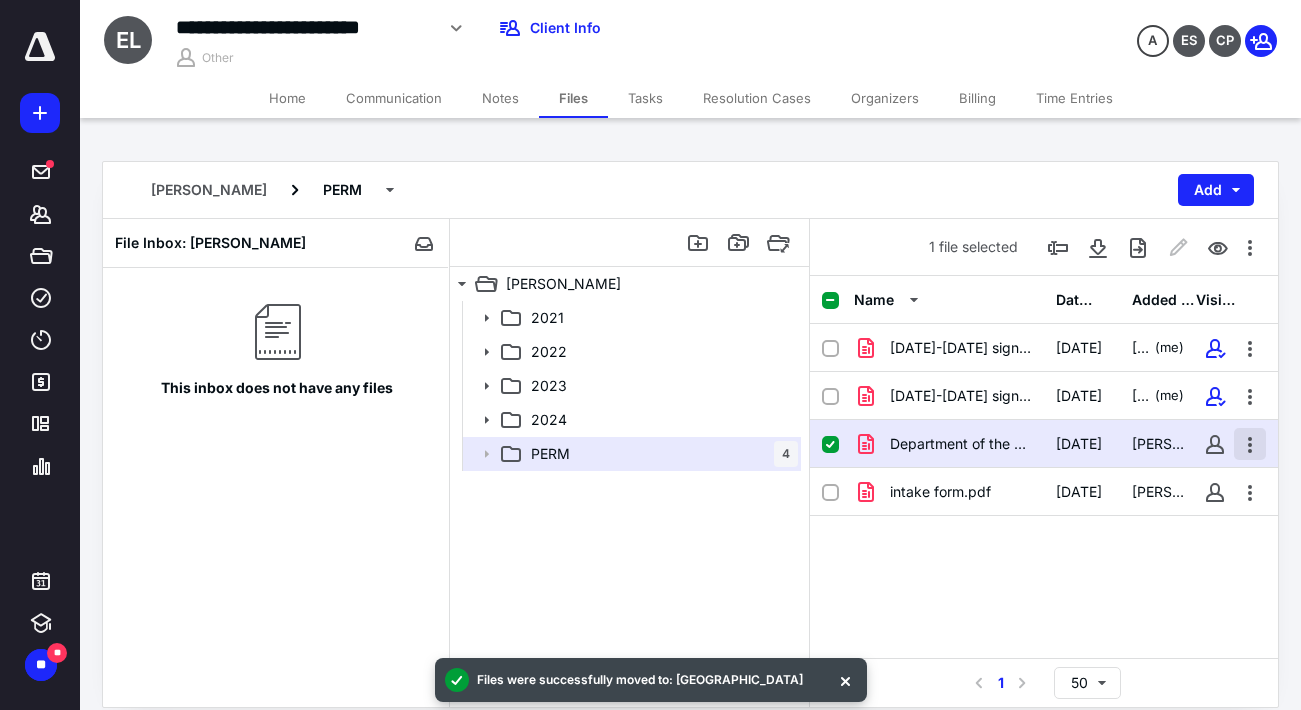 click at bounding box center (1250, 444) 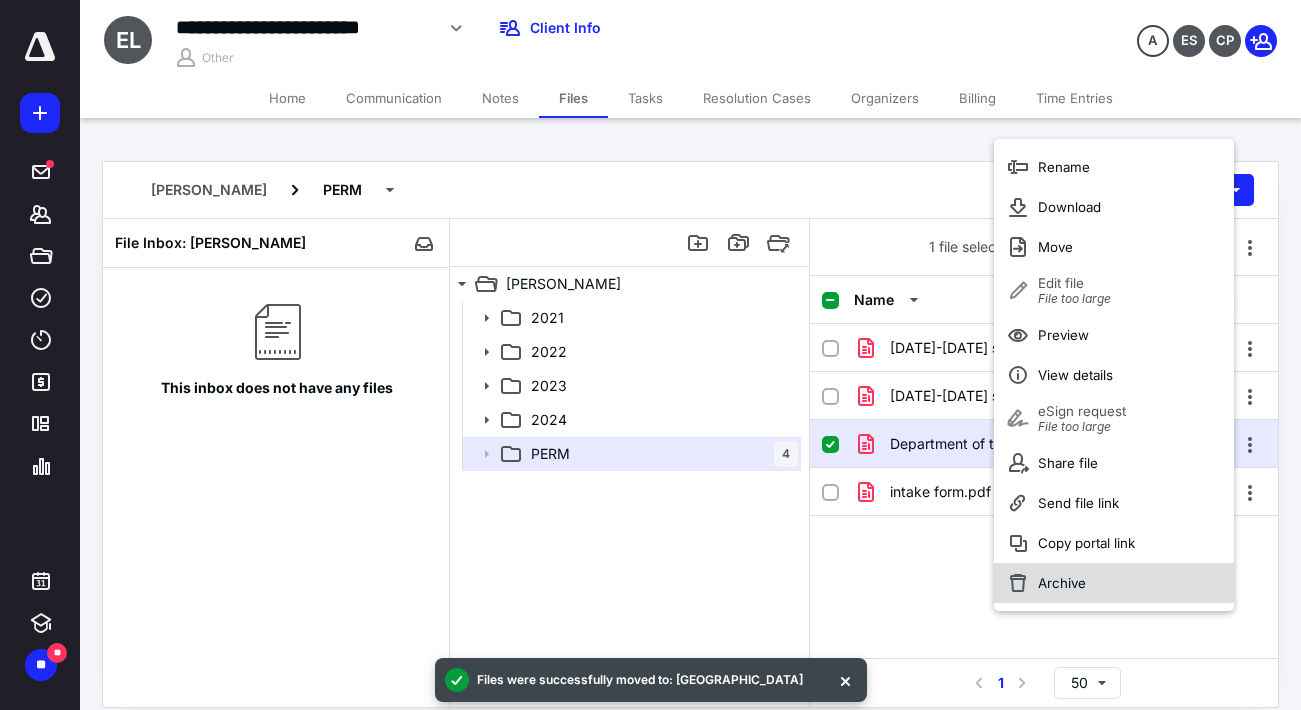 click on "Archive" at bounding box center (1062, 583) 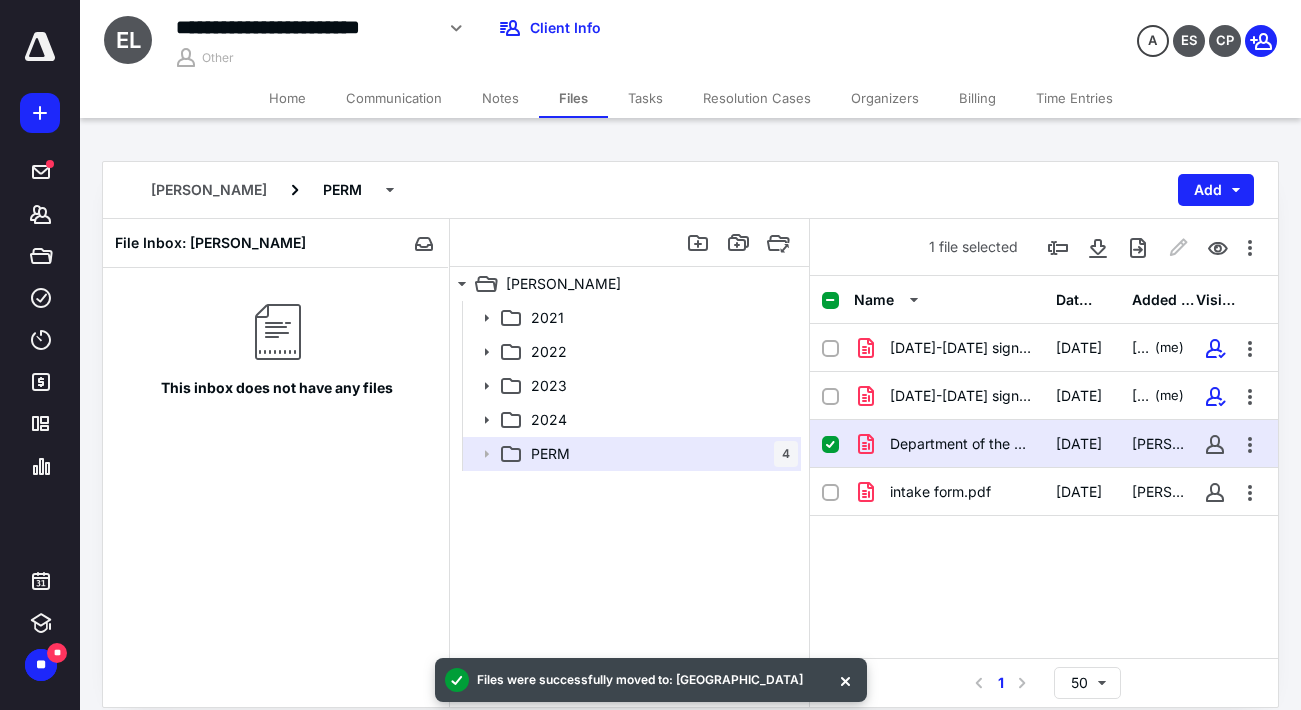 checkbox on "false" 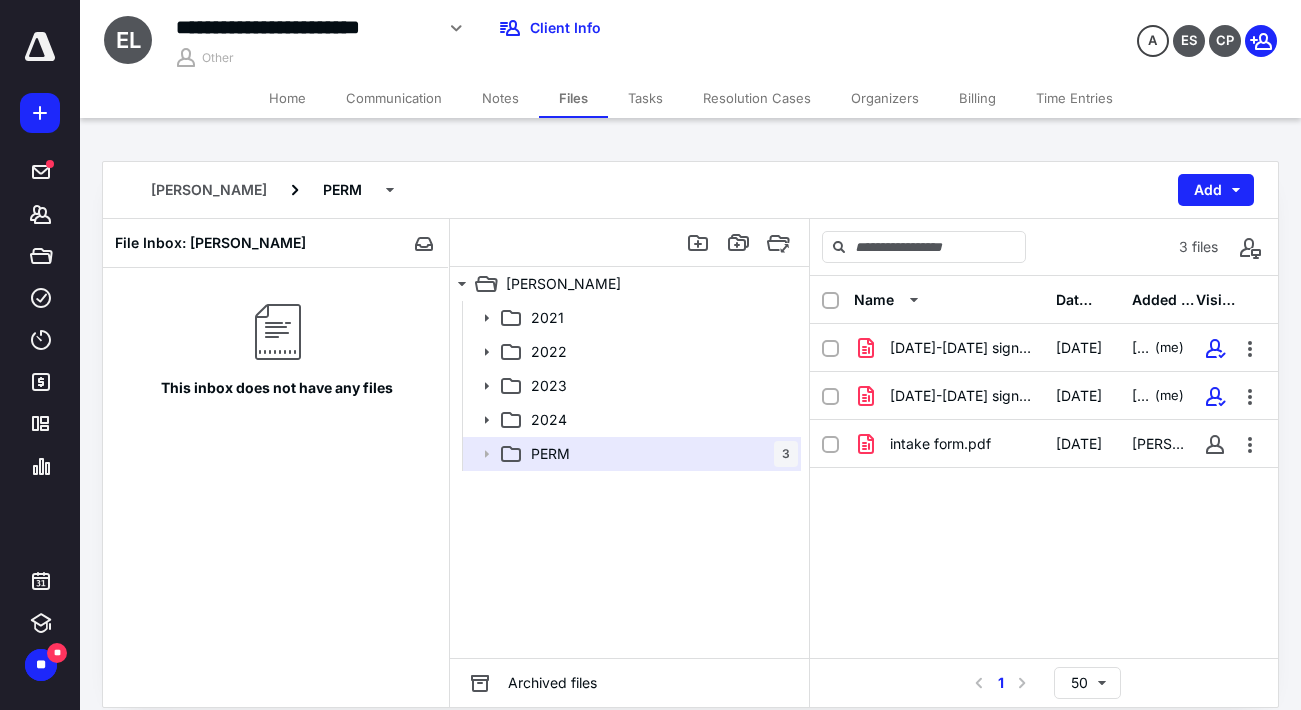 click on "Home" at bounding box center (287, 98) 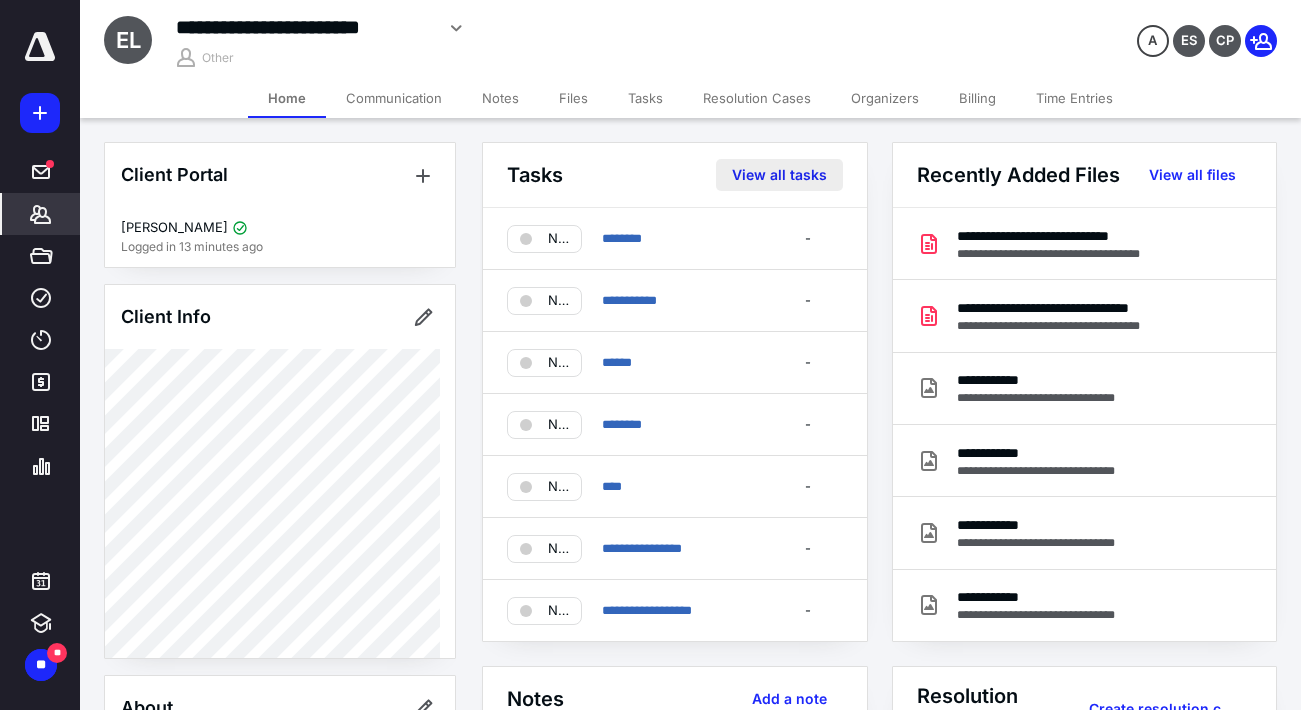 click on "View all tasks" at bounding box center (779, 175) 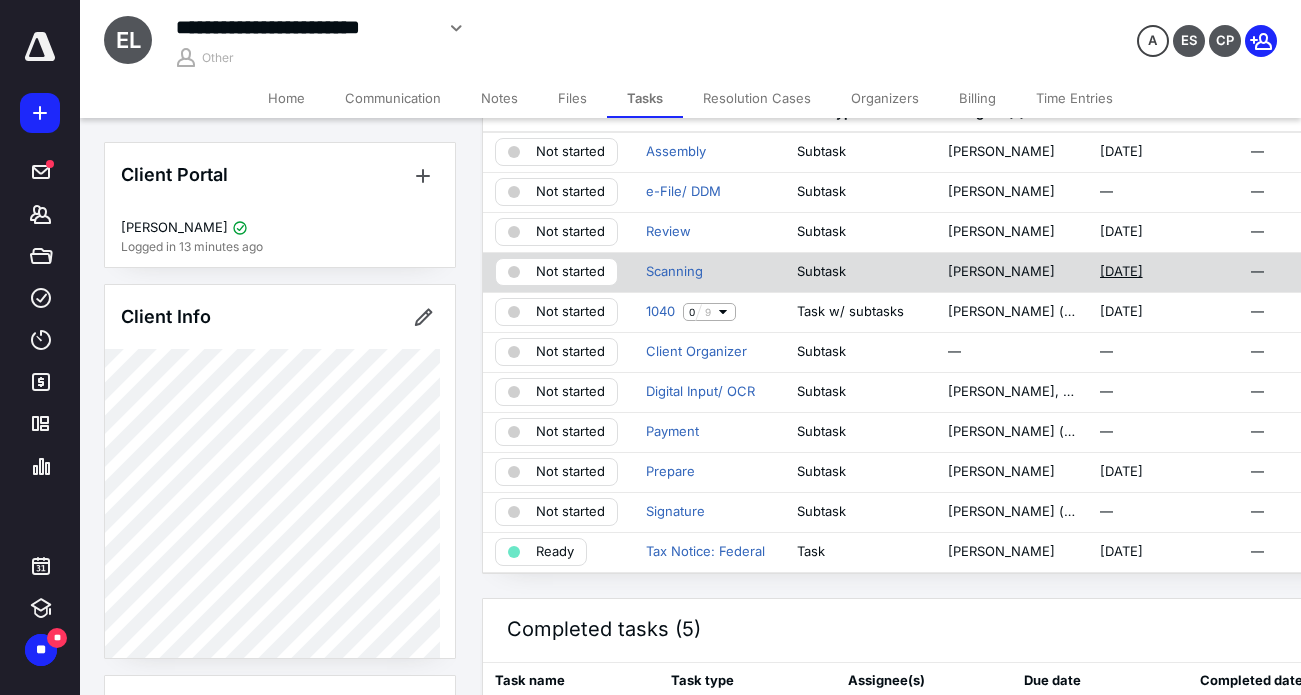 scroll, scrollTop: 200, scrollLeft: 0, axis: vertical 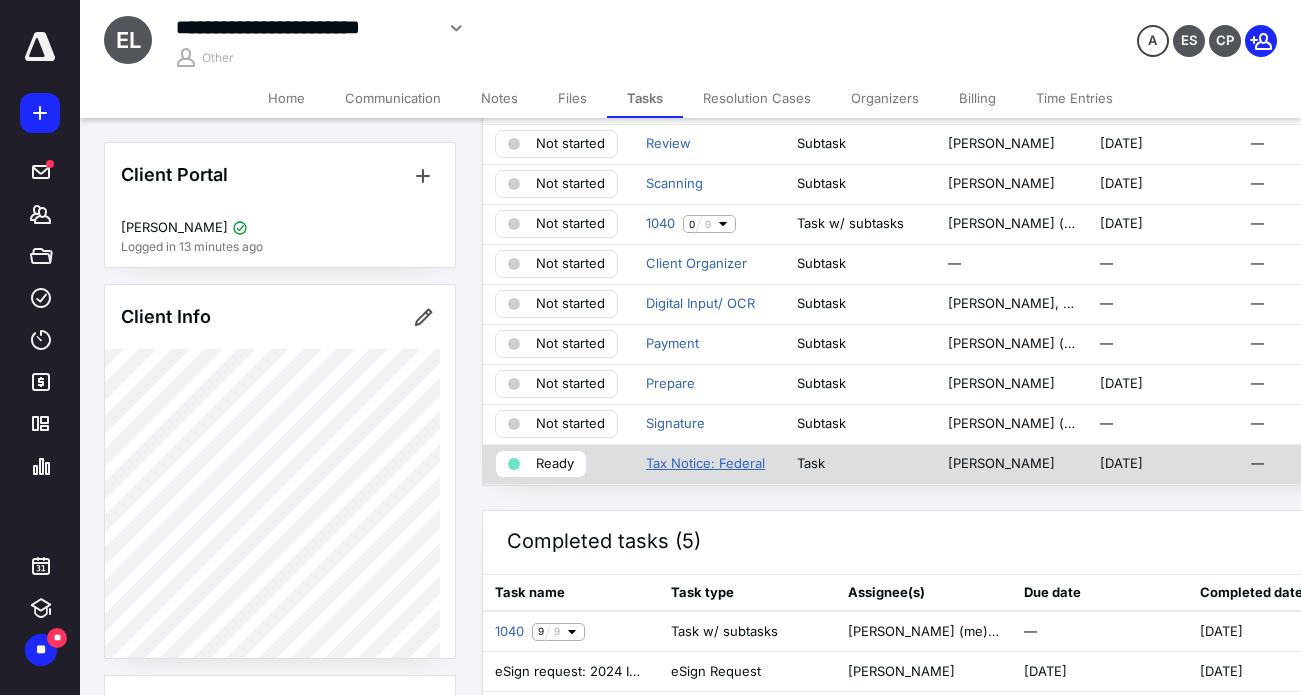 click on "Tax Notice: Federal" at bounding box center [705, 464] 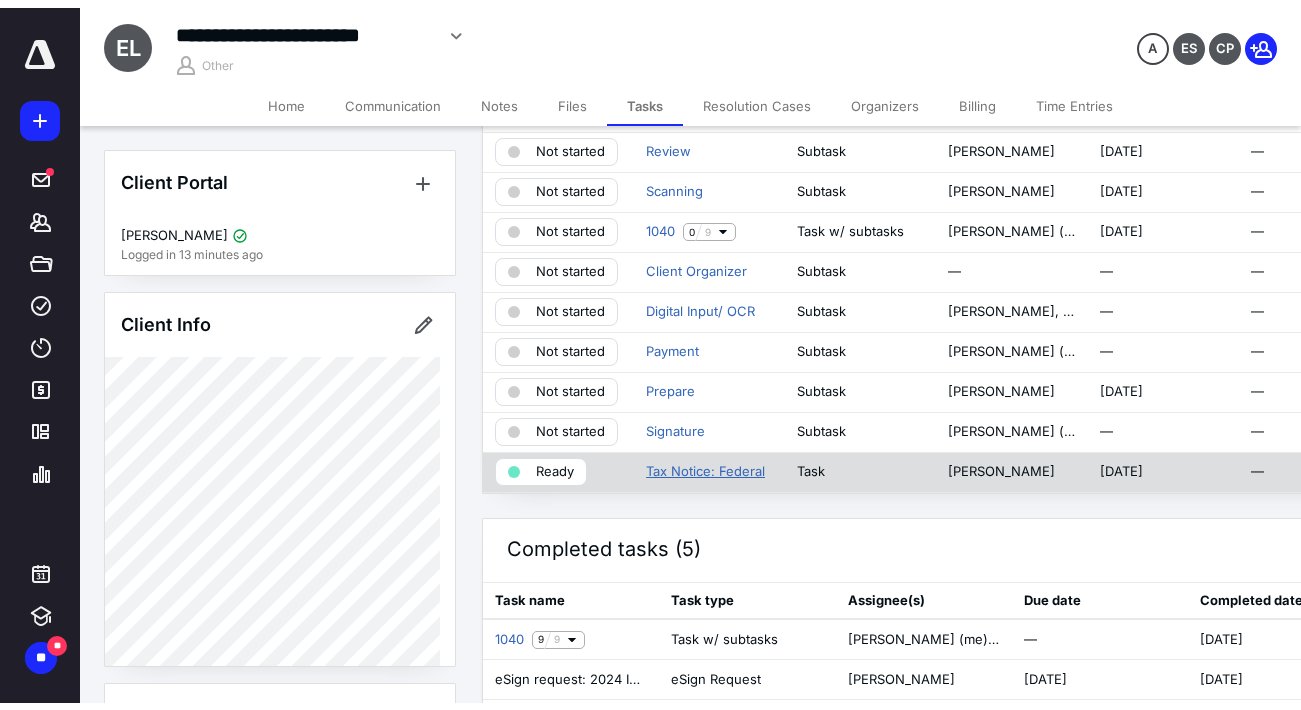scroll, scrollTop: 0, scrollLeft: 0, axis: both 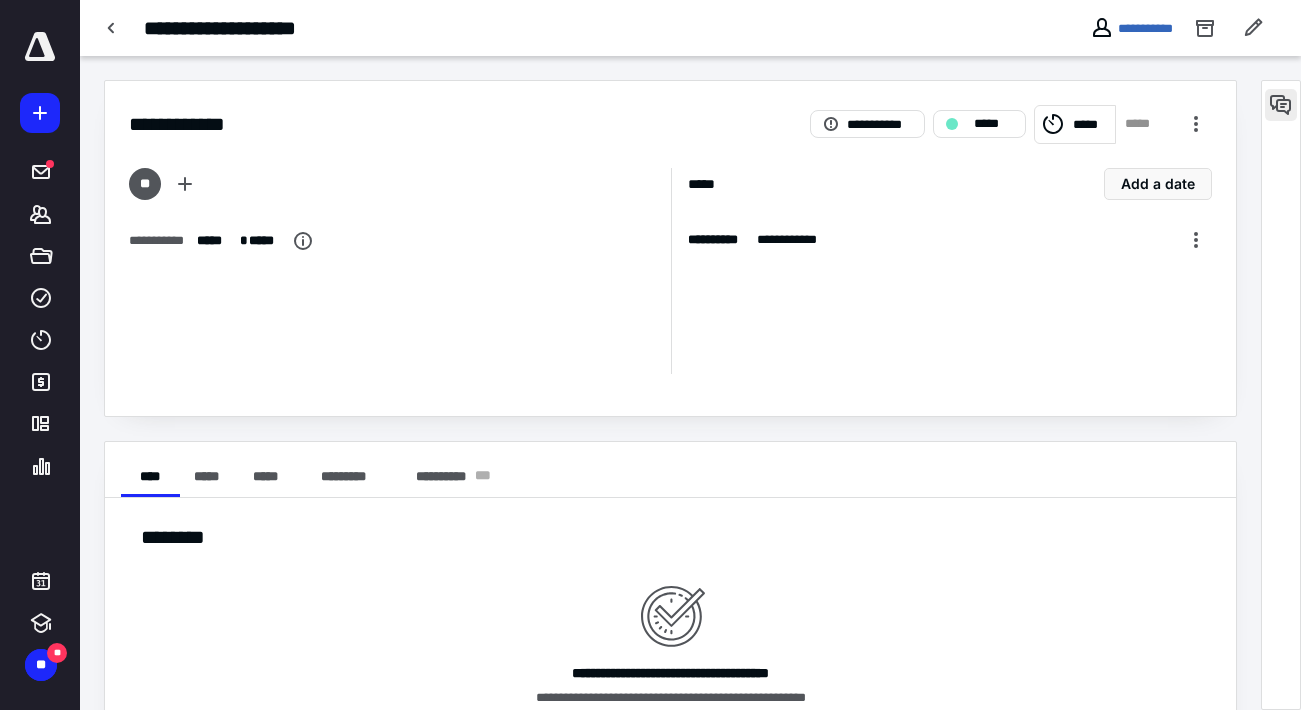 click at bounding box center [1281, 105] 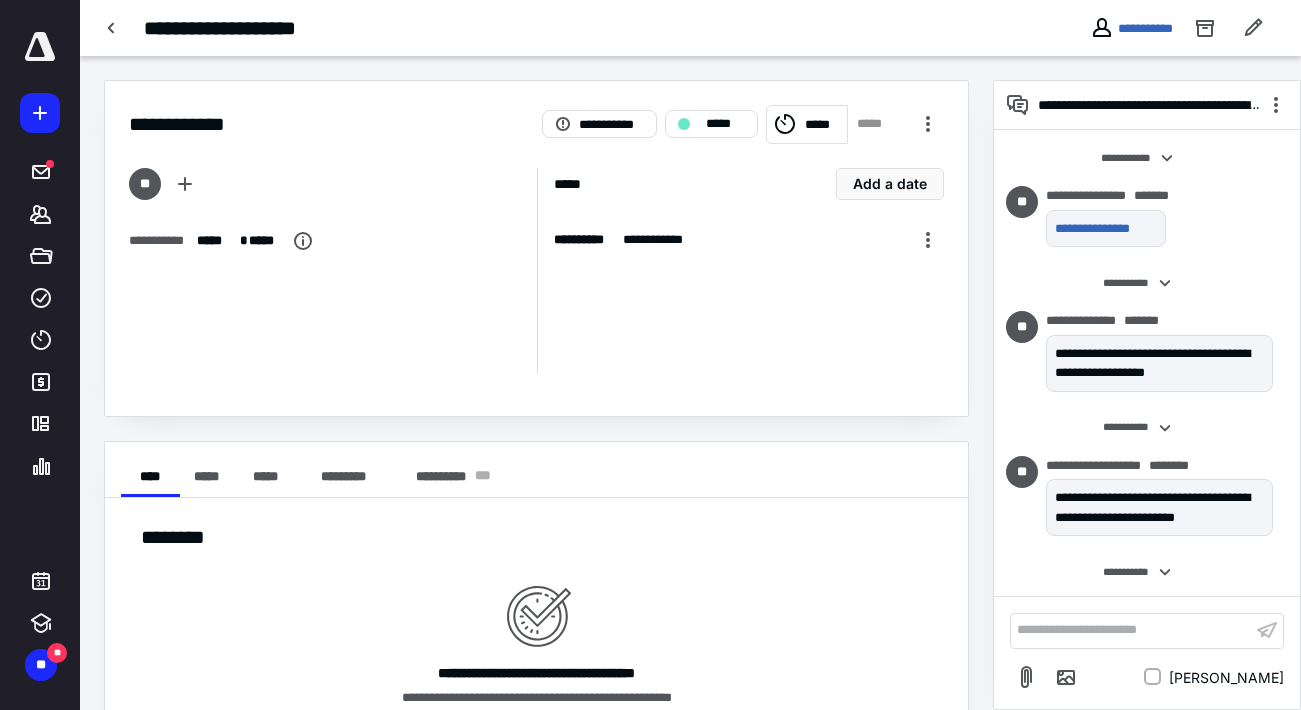 scroll, scrollTop: 144, scrollLeft: 0, axis: vertical 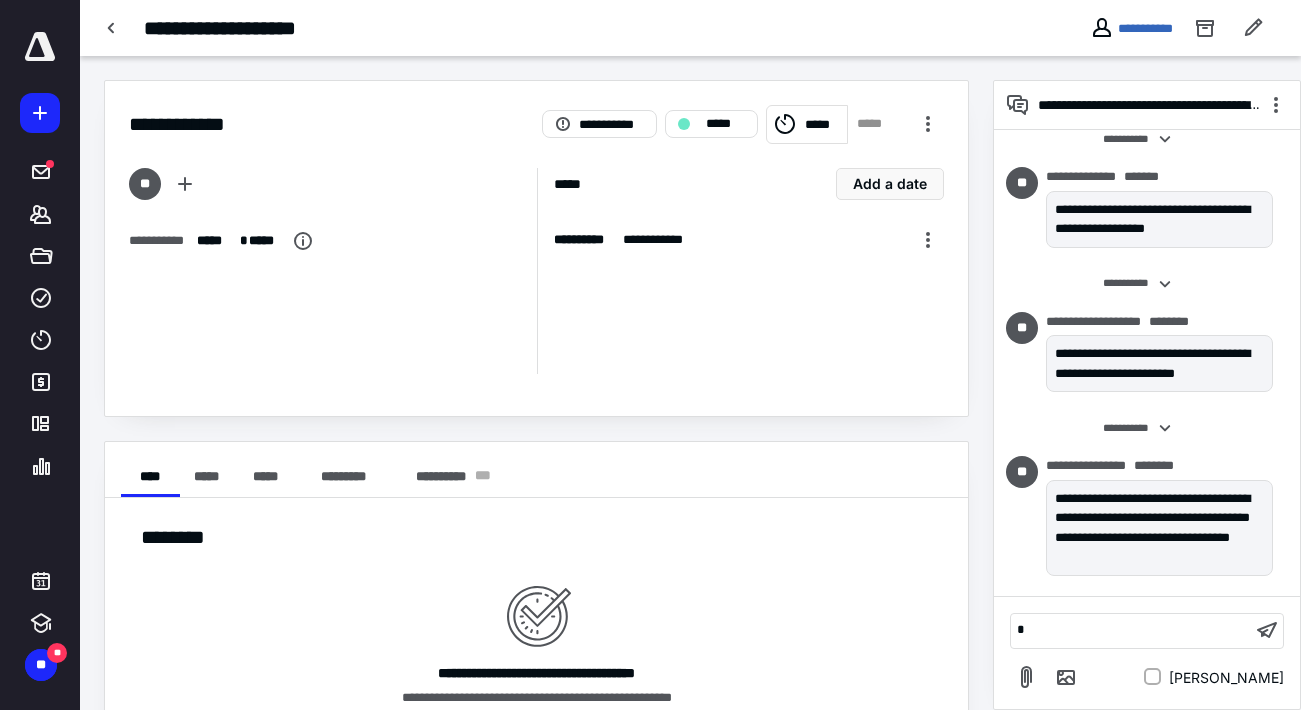 type 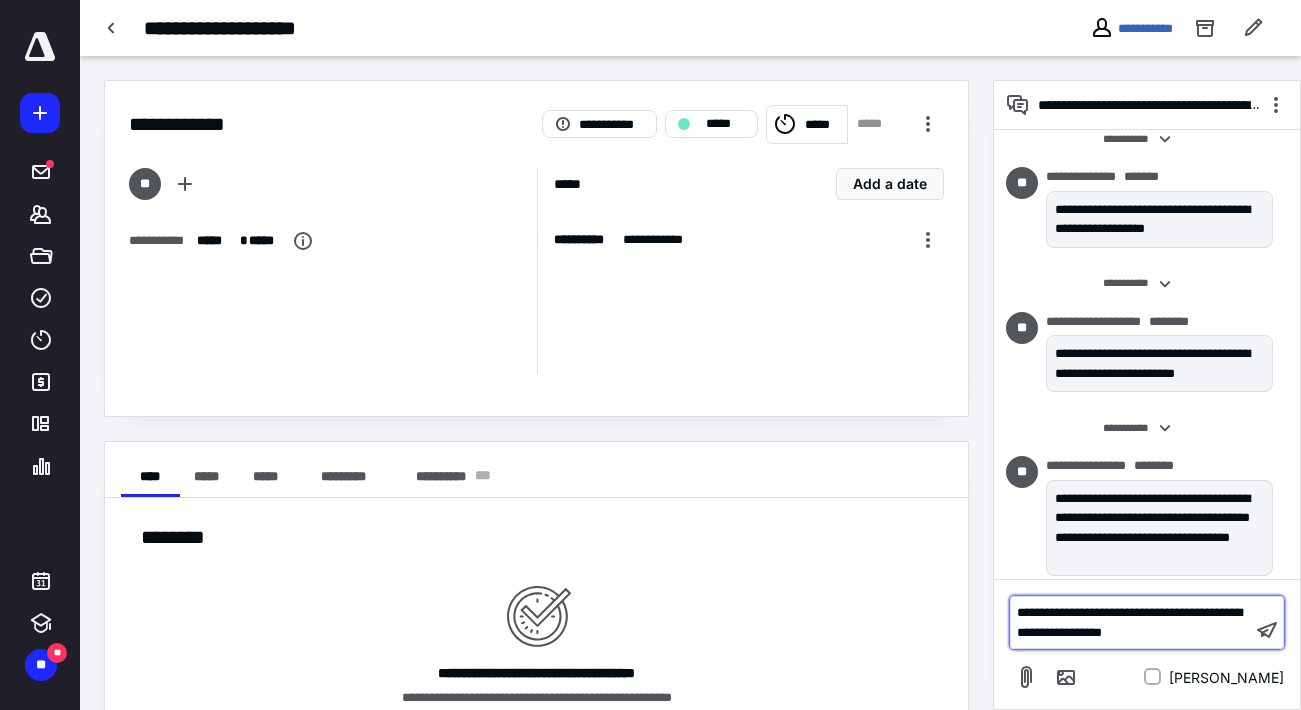 click on "**********" at bounding box center [1131, 622] 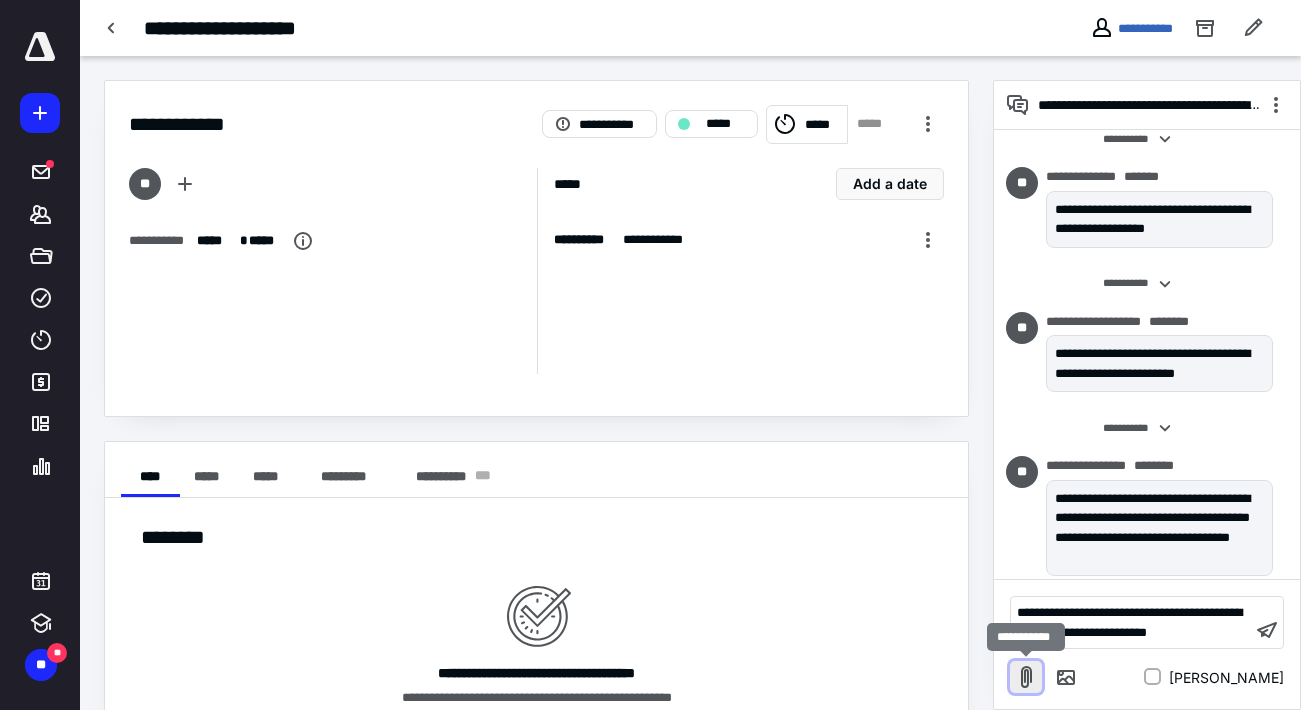 click at bounding box center (1026, 677) 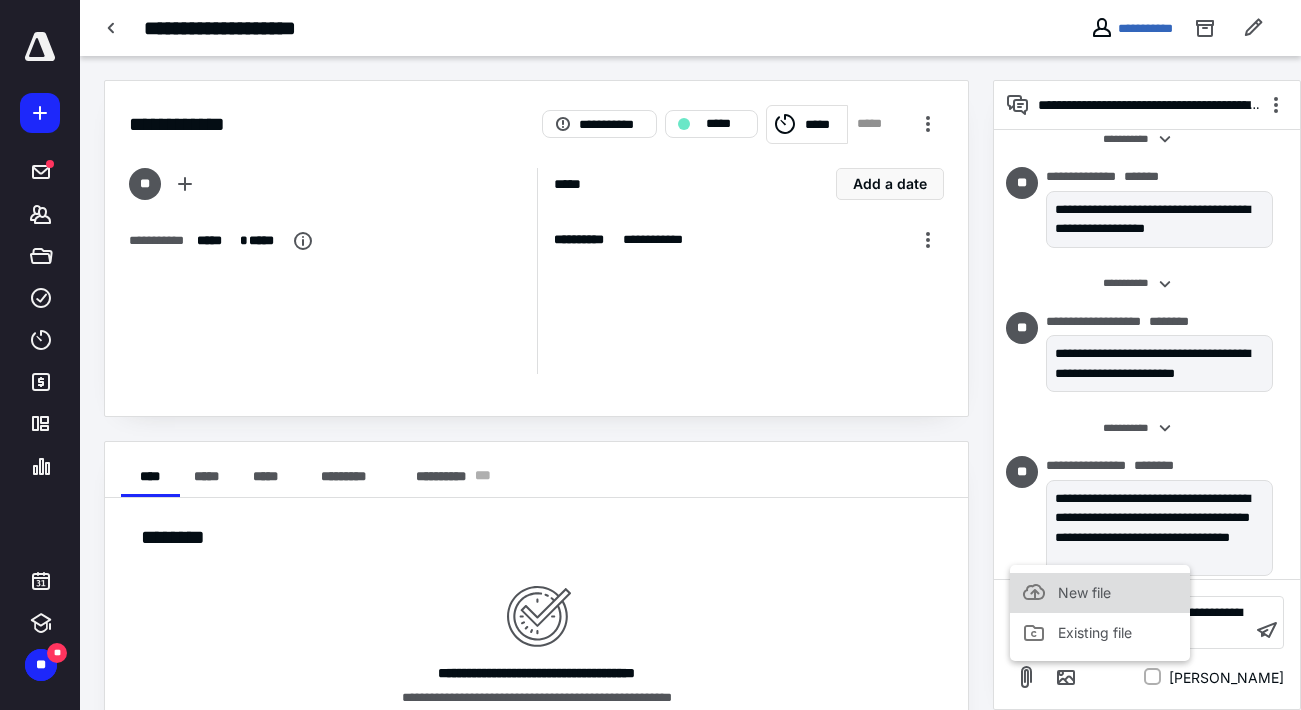 click on "New file" at bounding box center [1084, 592] 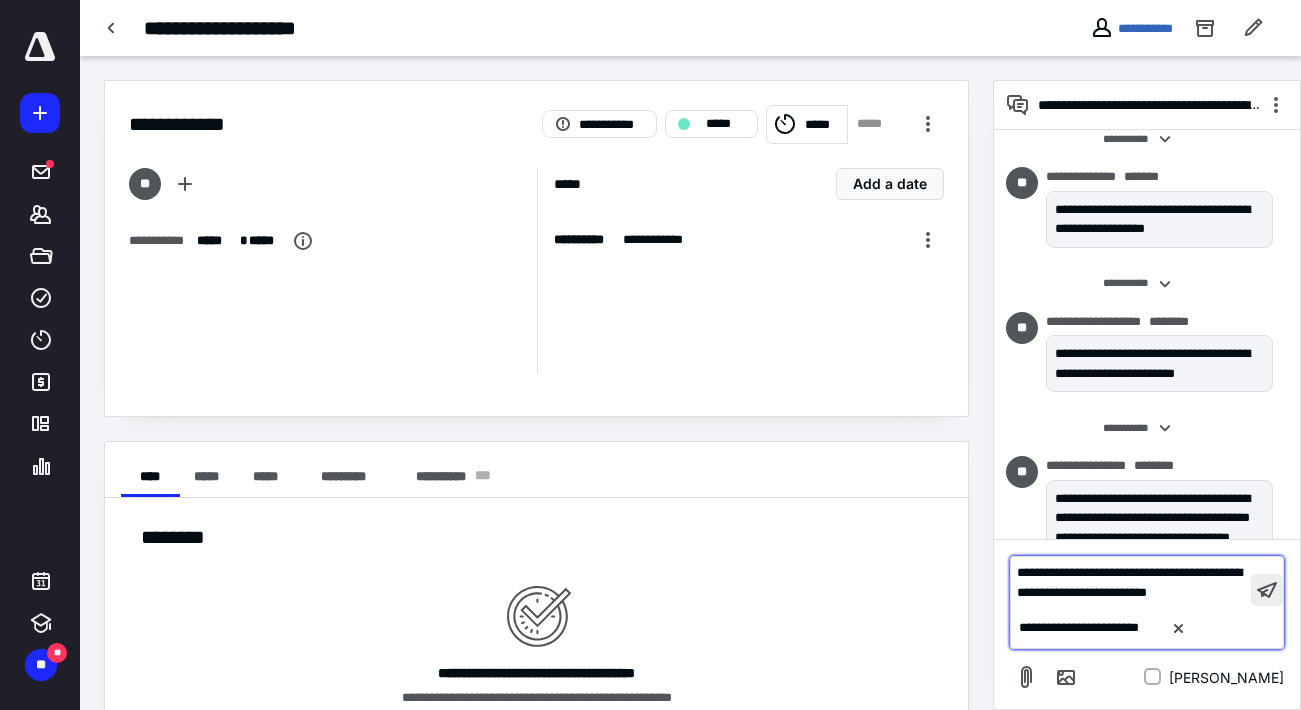 click at bounding box center [1267, 590] 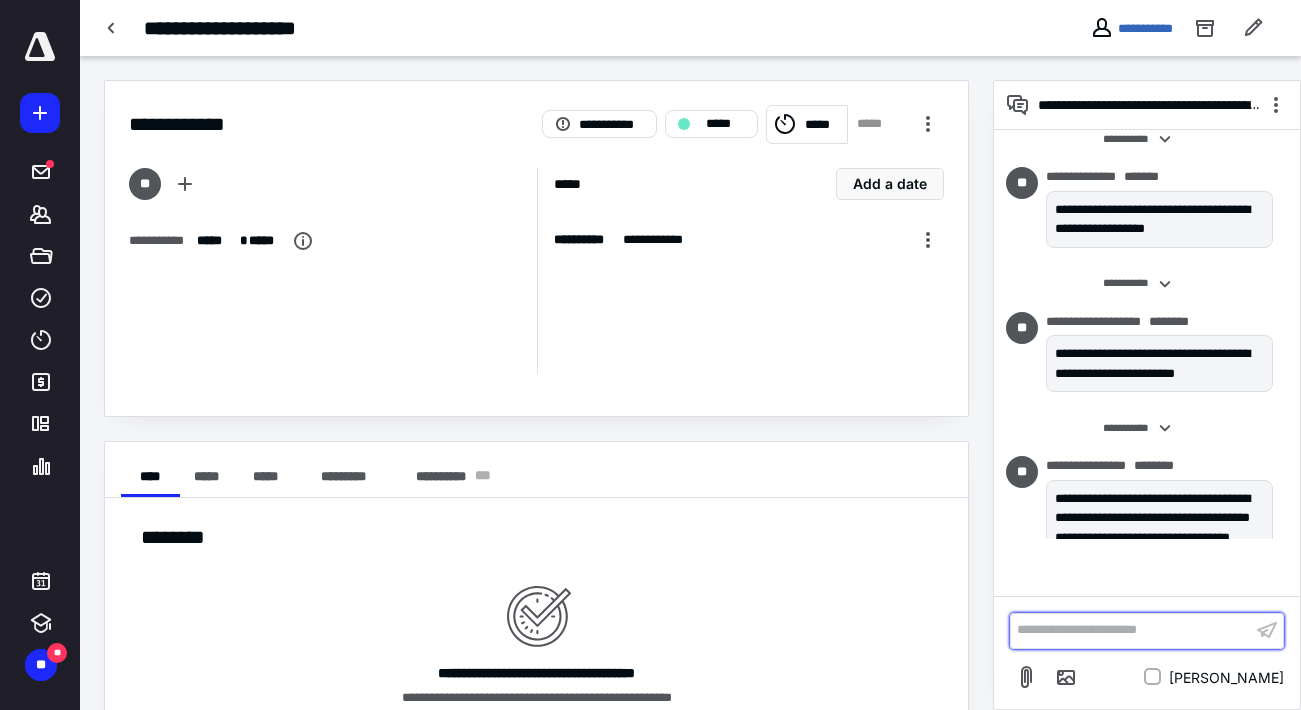 scroll, scrollTop: 308, scrollLeft: 0, axis: vertical 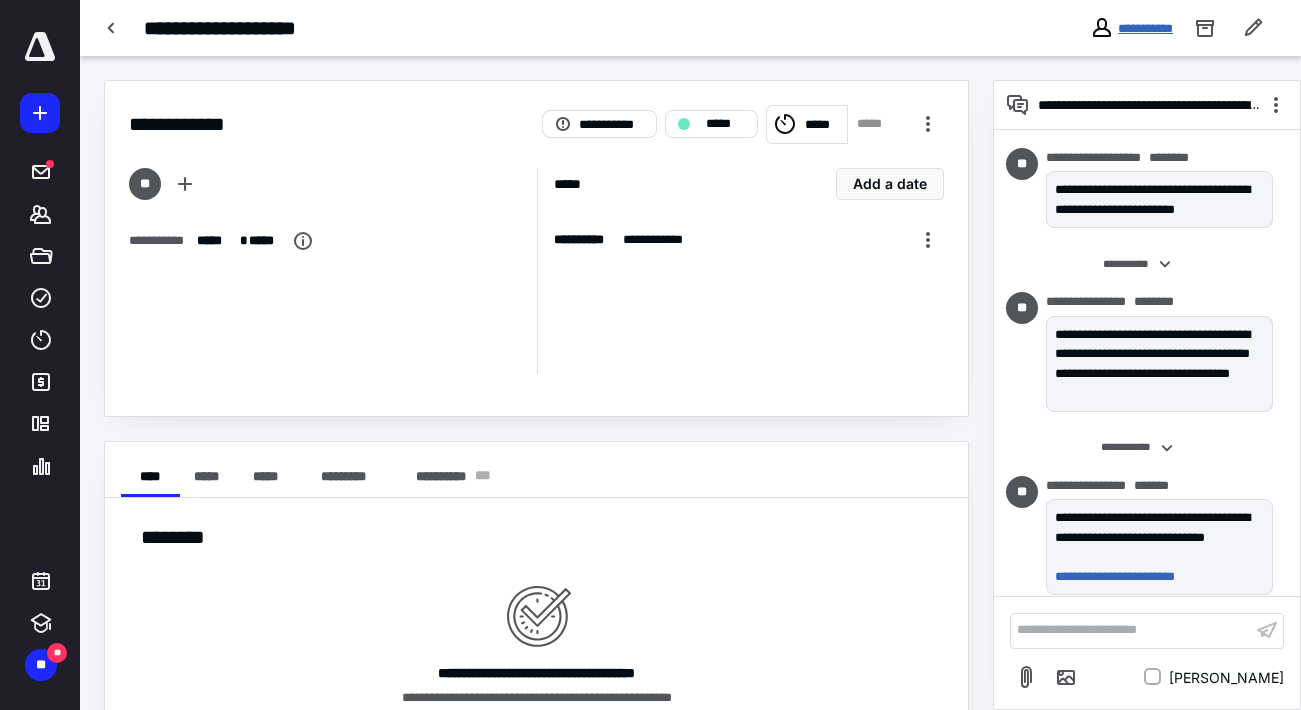 click on "**********" at bounding box center (1145, 28) 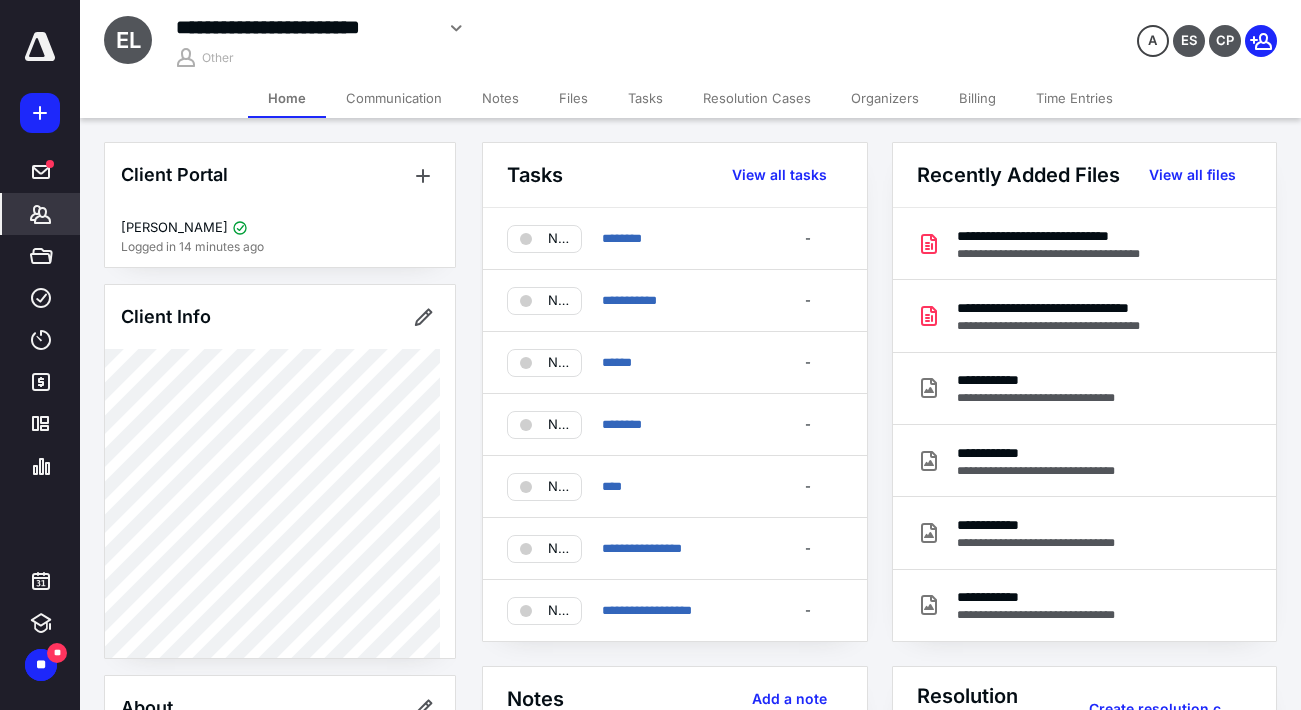 click on "**********" at bounding box center [690, 39] 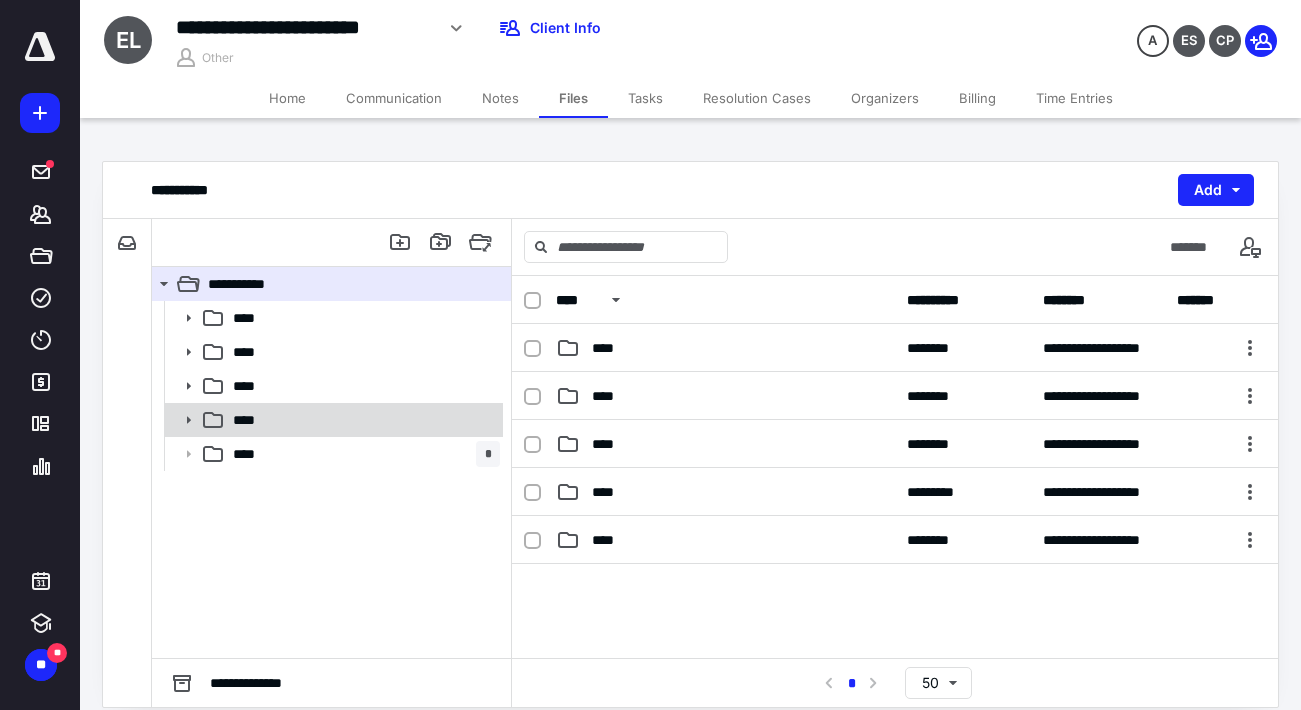 click 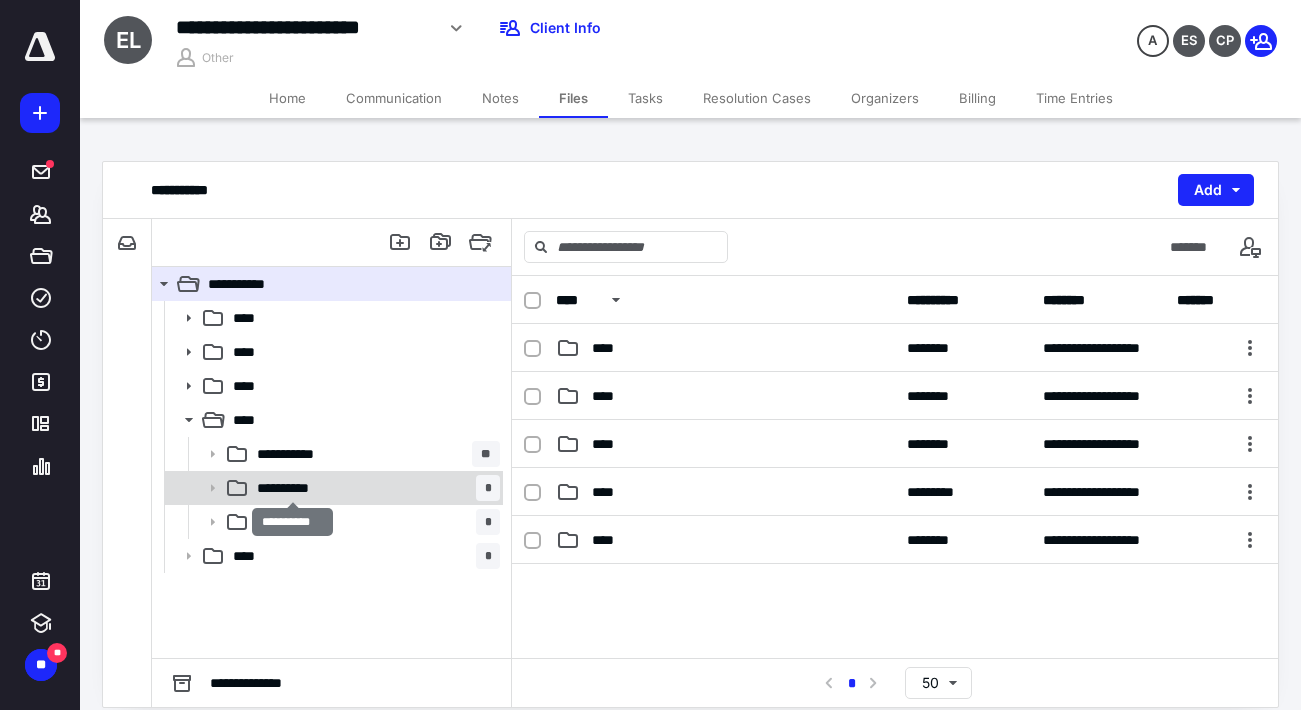 click on "**********" at bounding box center [292, 488] 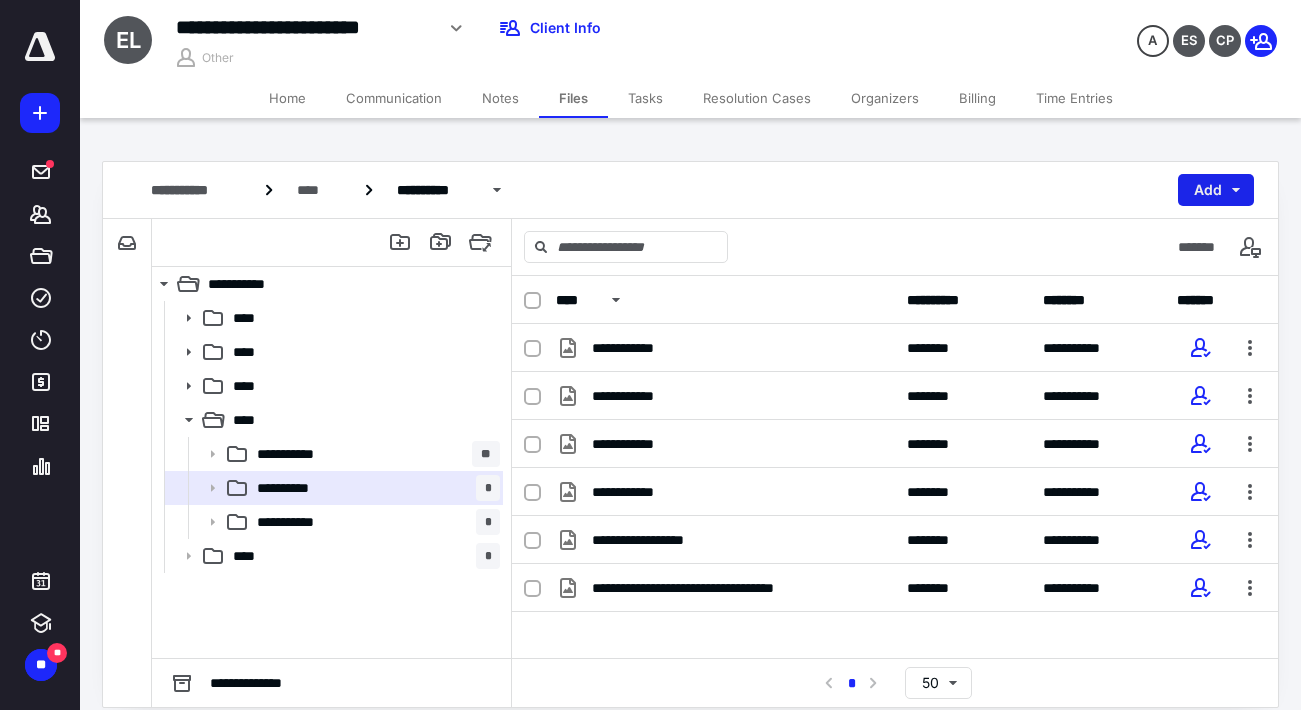 click on "Add" at bounding box center [1216, 190] 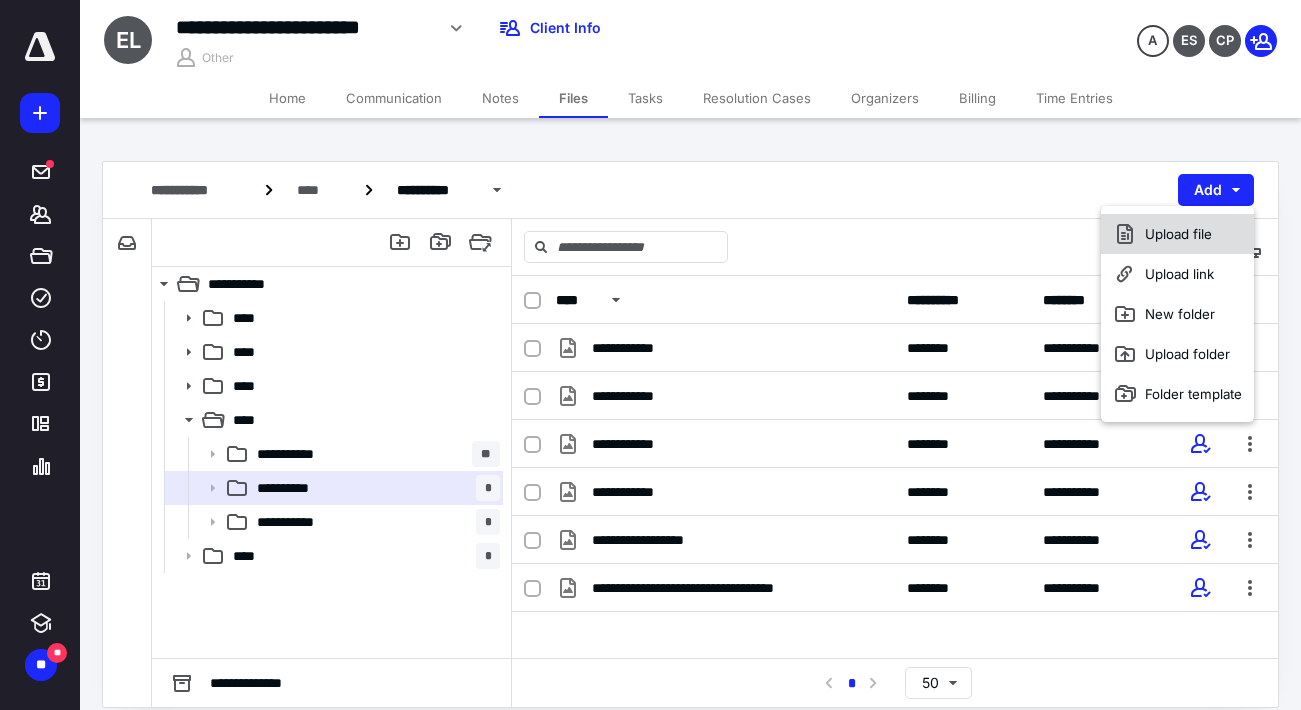 click on "Upload file" at bounding box center (1177, 234) 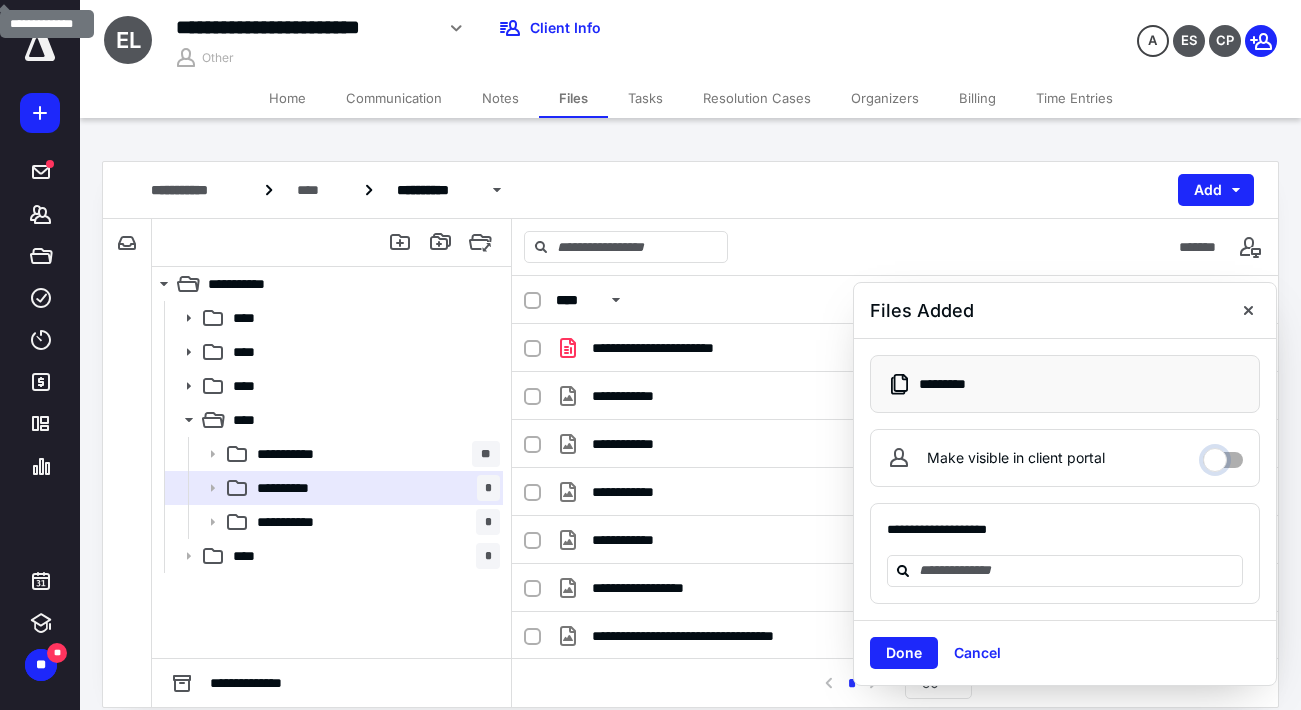 click on "Make visible in client portal" at bounding box center (1223, 455) 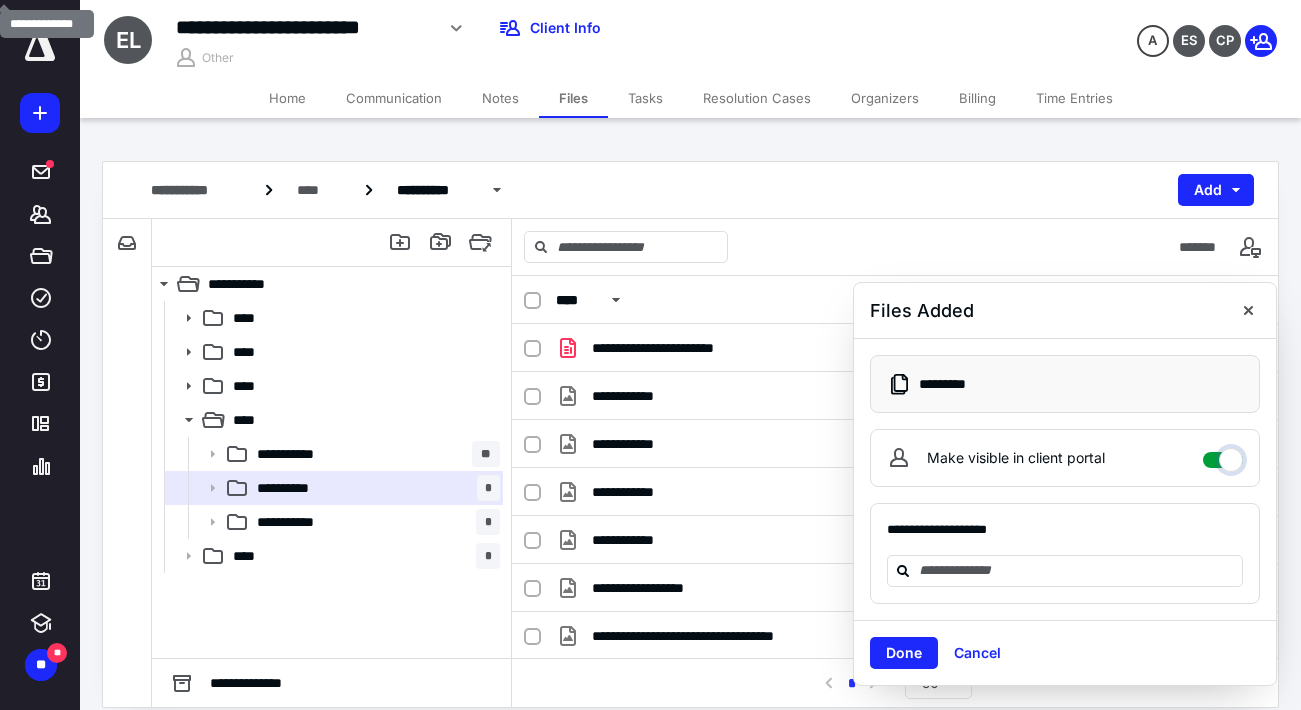 checkbox on "****" 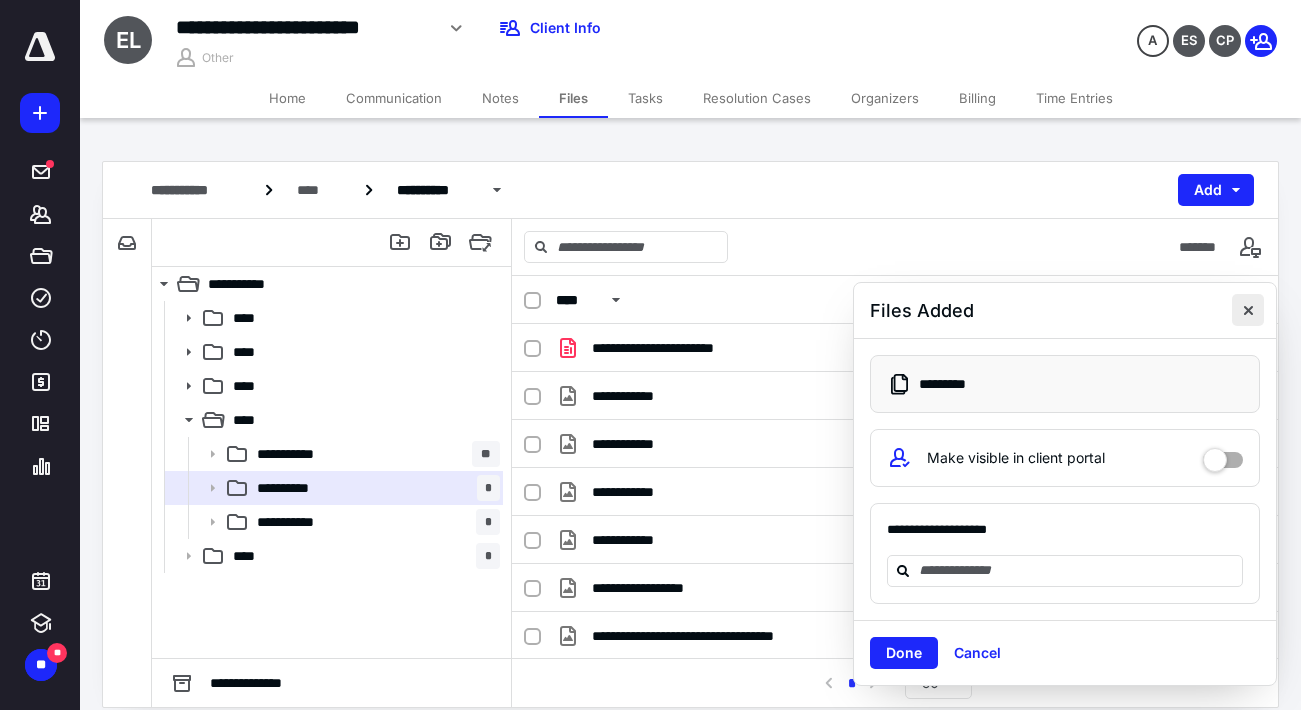 click at bounding box center [1248, 310] 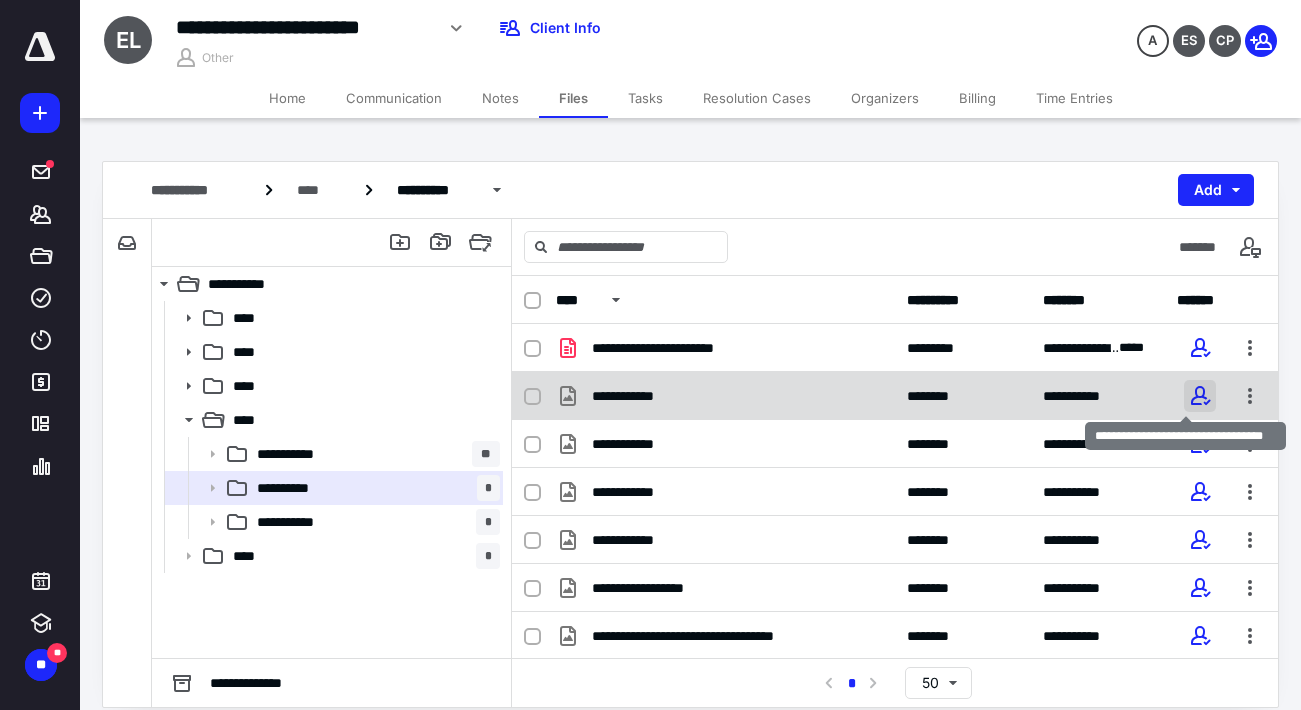 click at bounding box center [1200, 396] 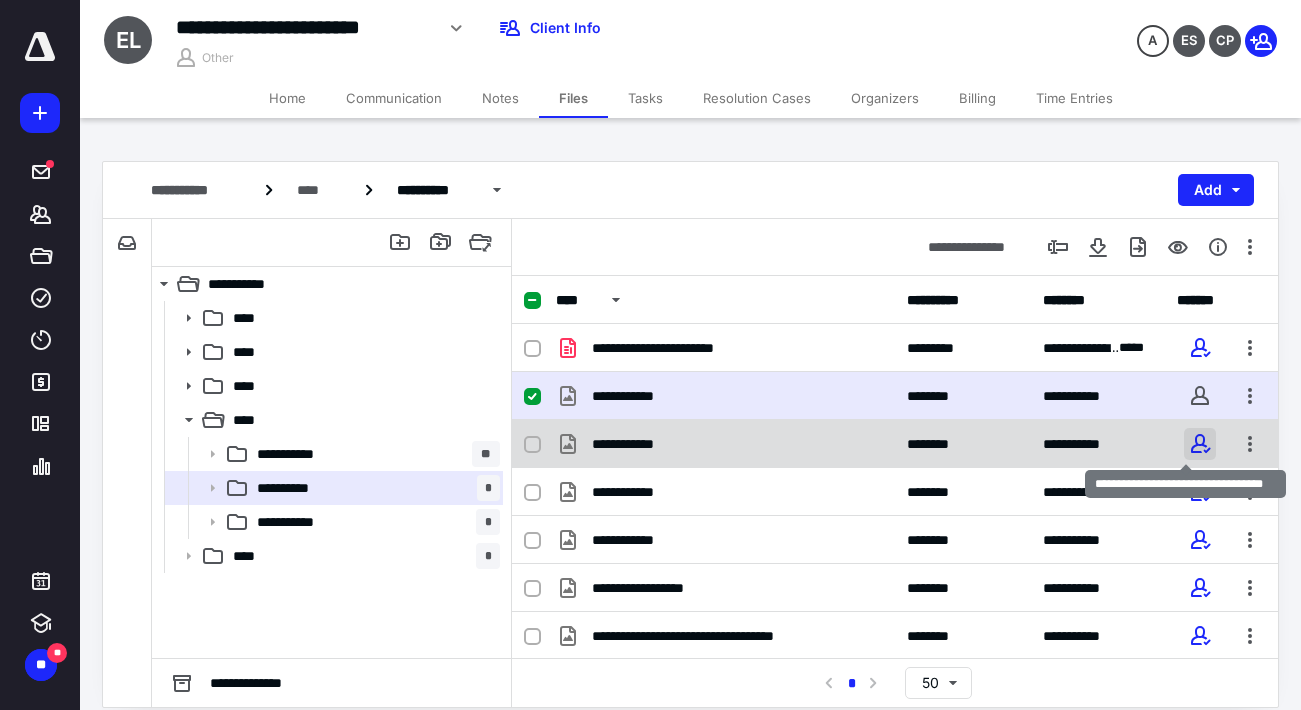click at bounding box center (1200, 444) 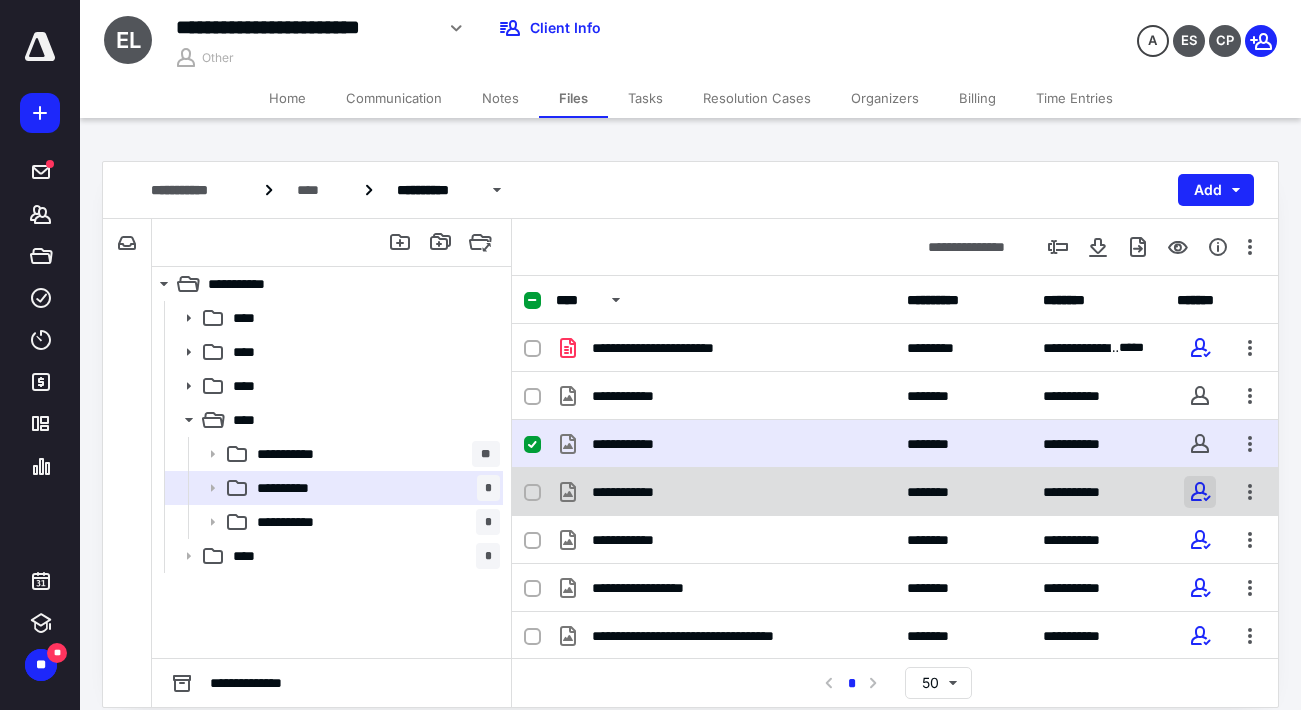 click at bounding box center [1200, 492] 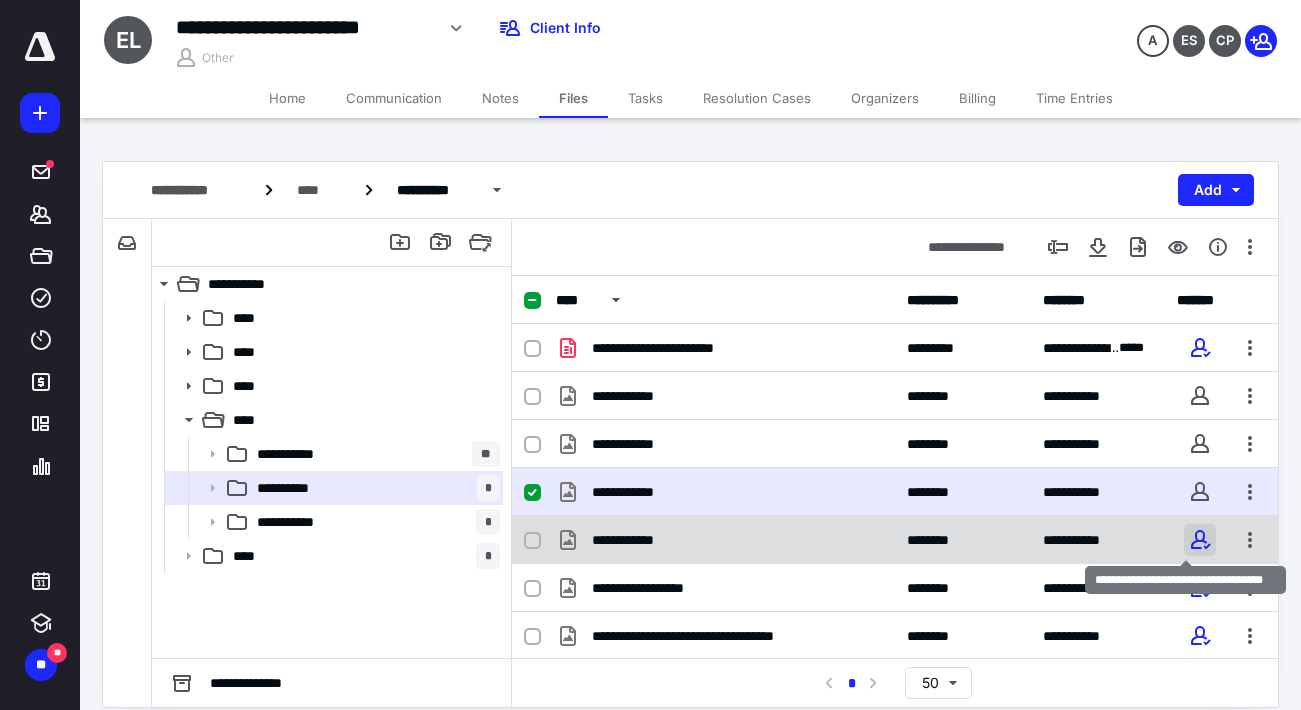 click at bounding box center [1200, 540] 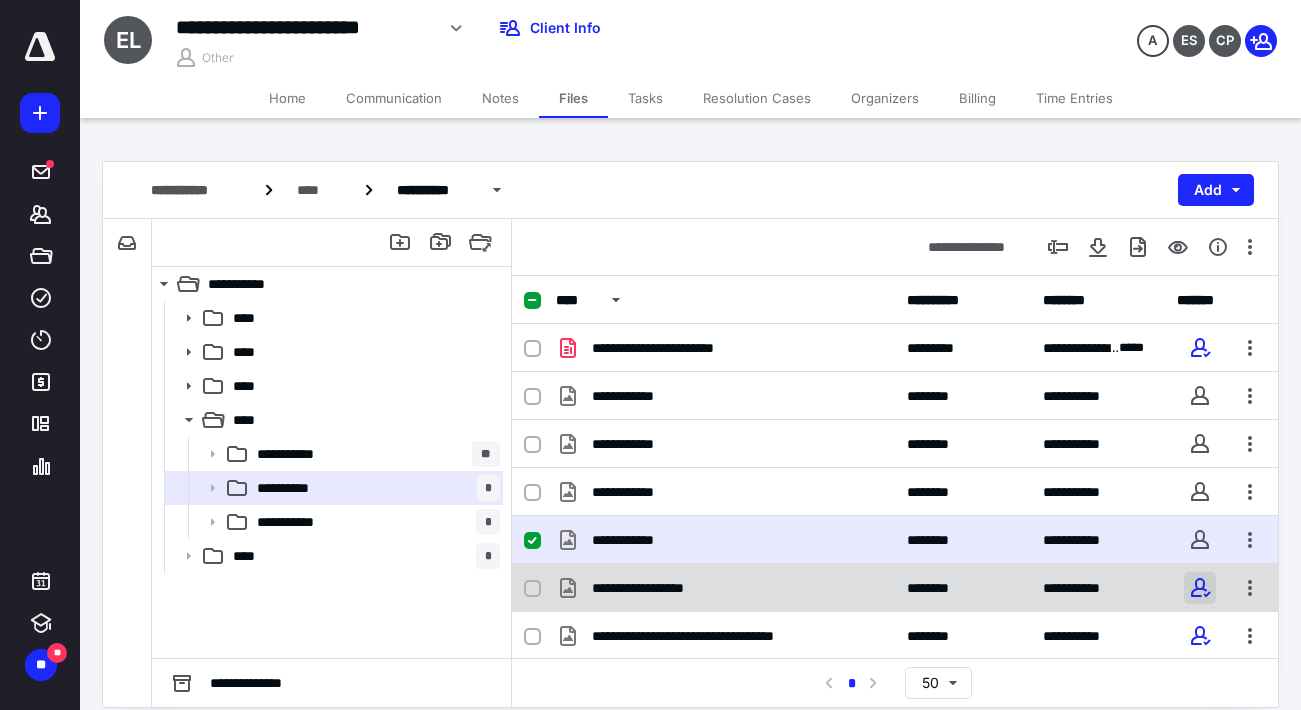 click at bounding box center [1200, 588] 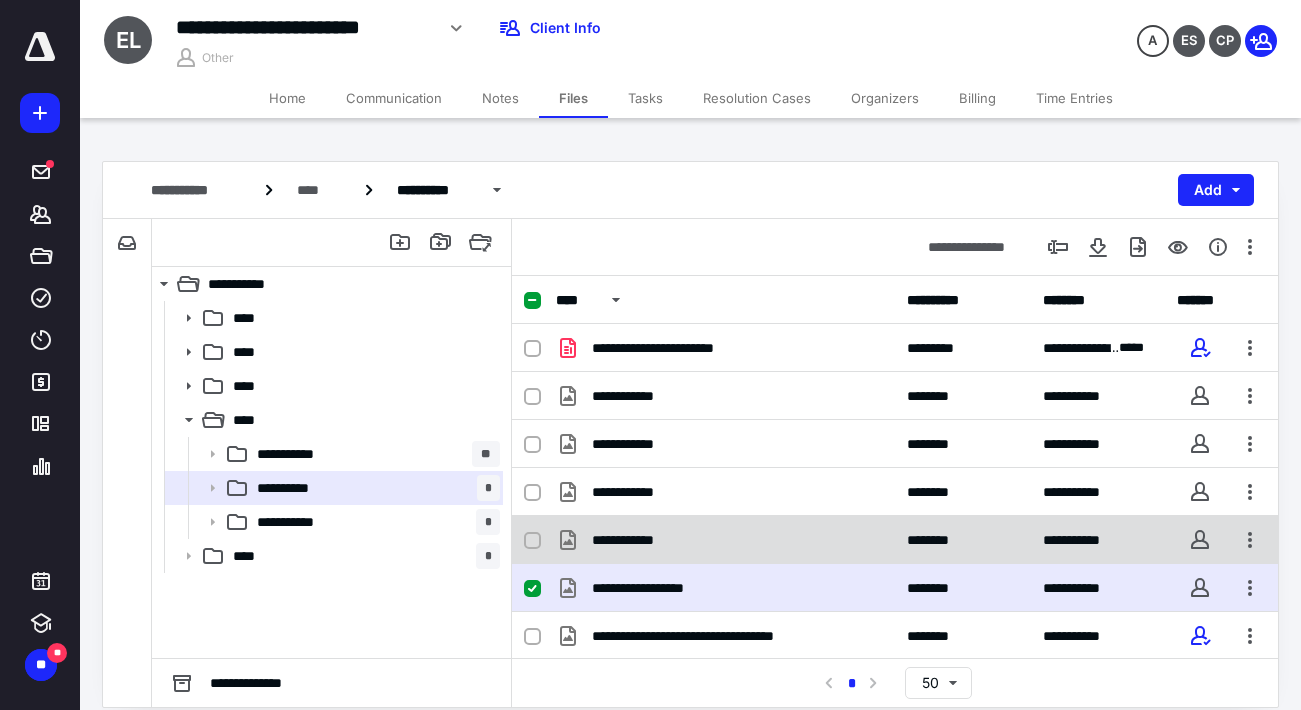click 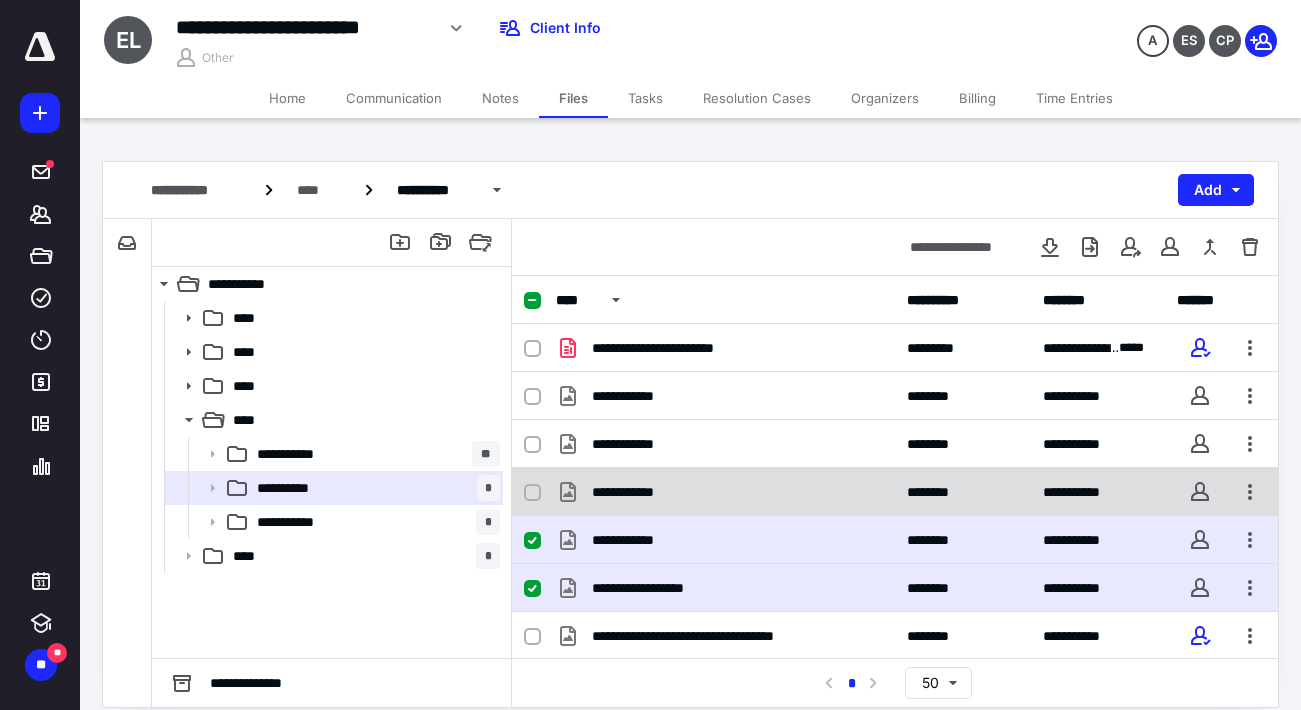 click at bounding box center [532, 492] 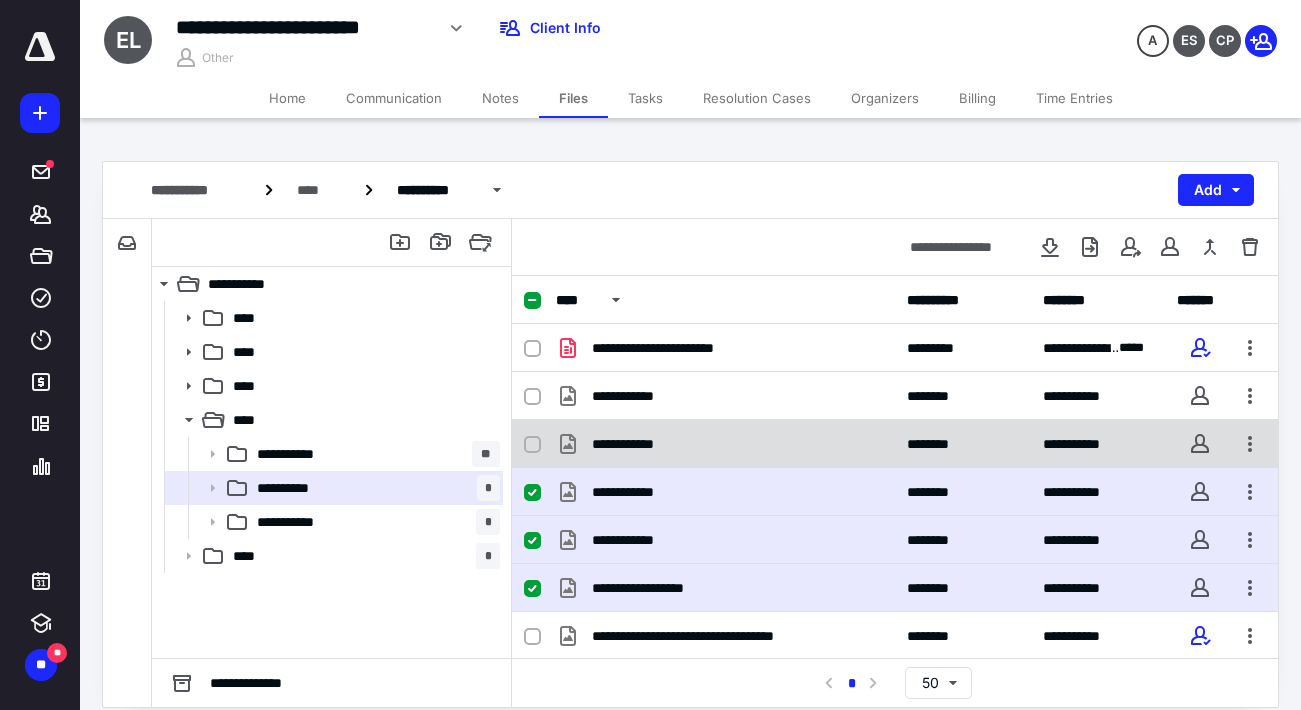 click on "**********" at bounding box center (895, 444) 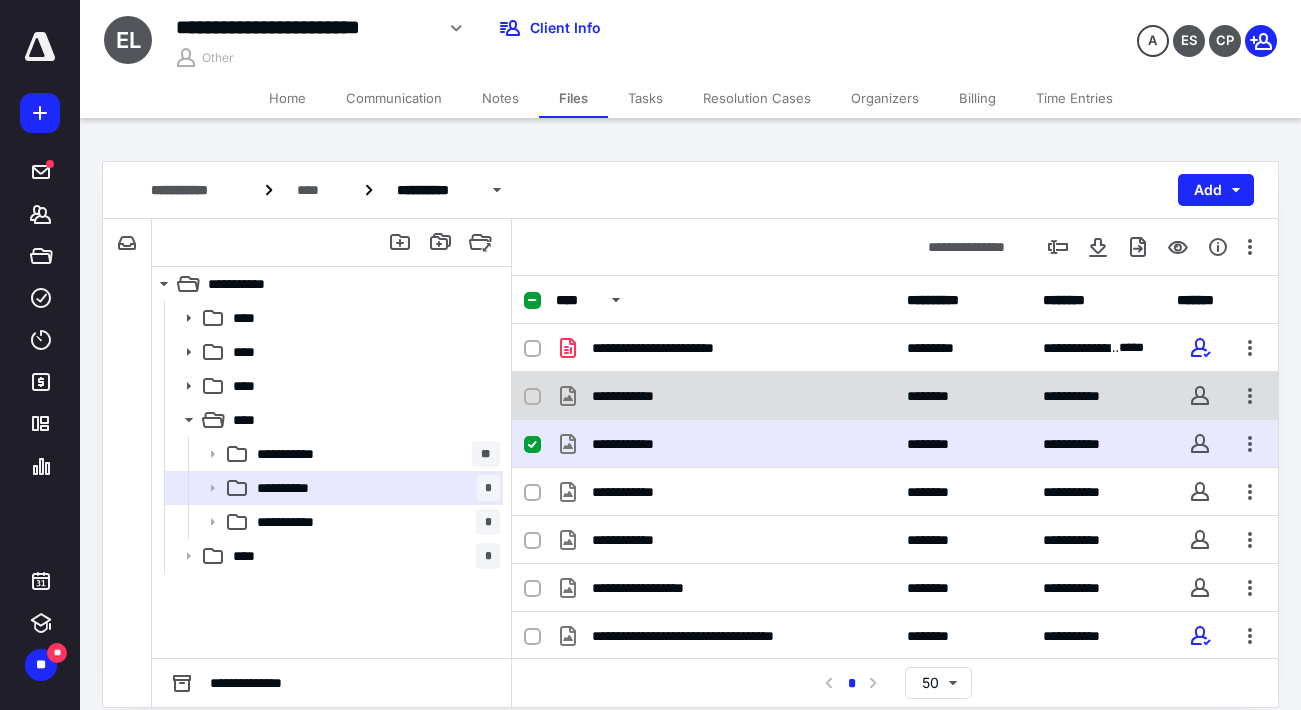click at bounding box center (532, 396) 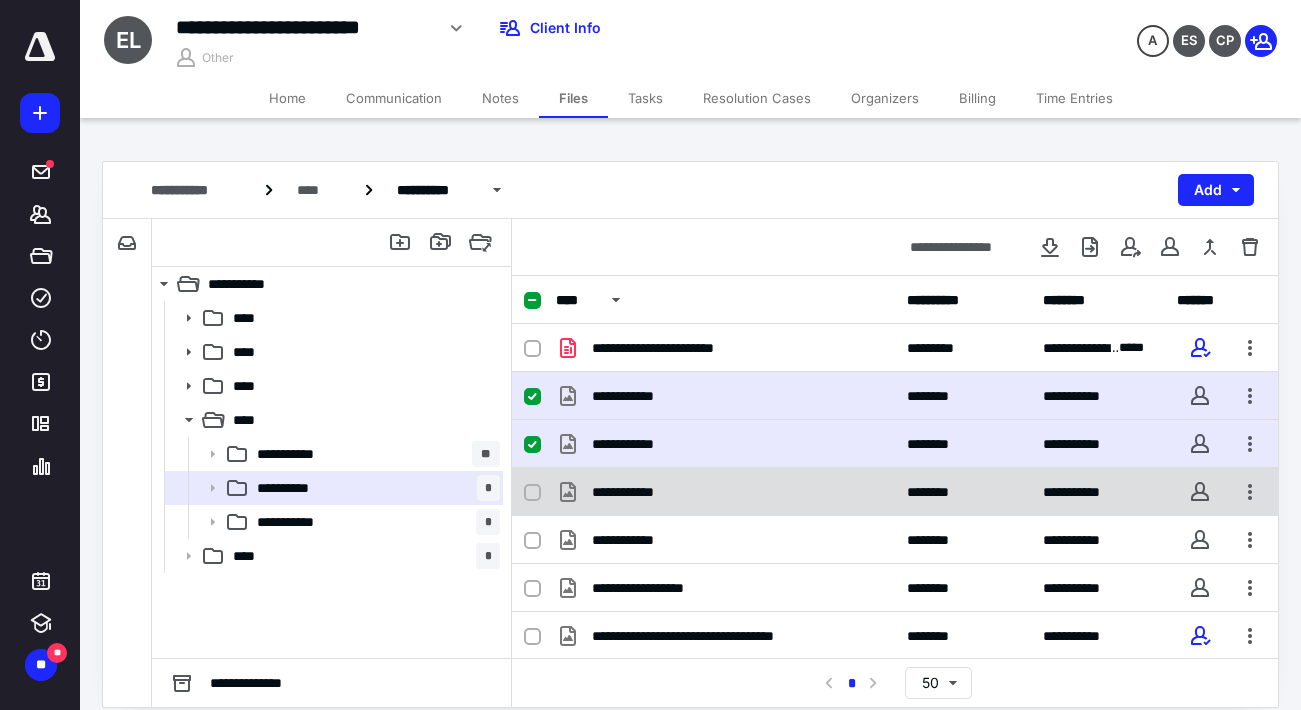 click at bounding box center (532, 492) 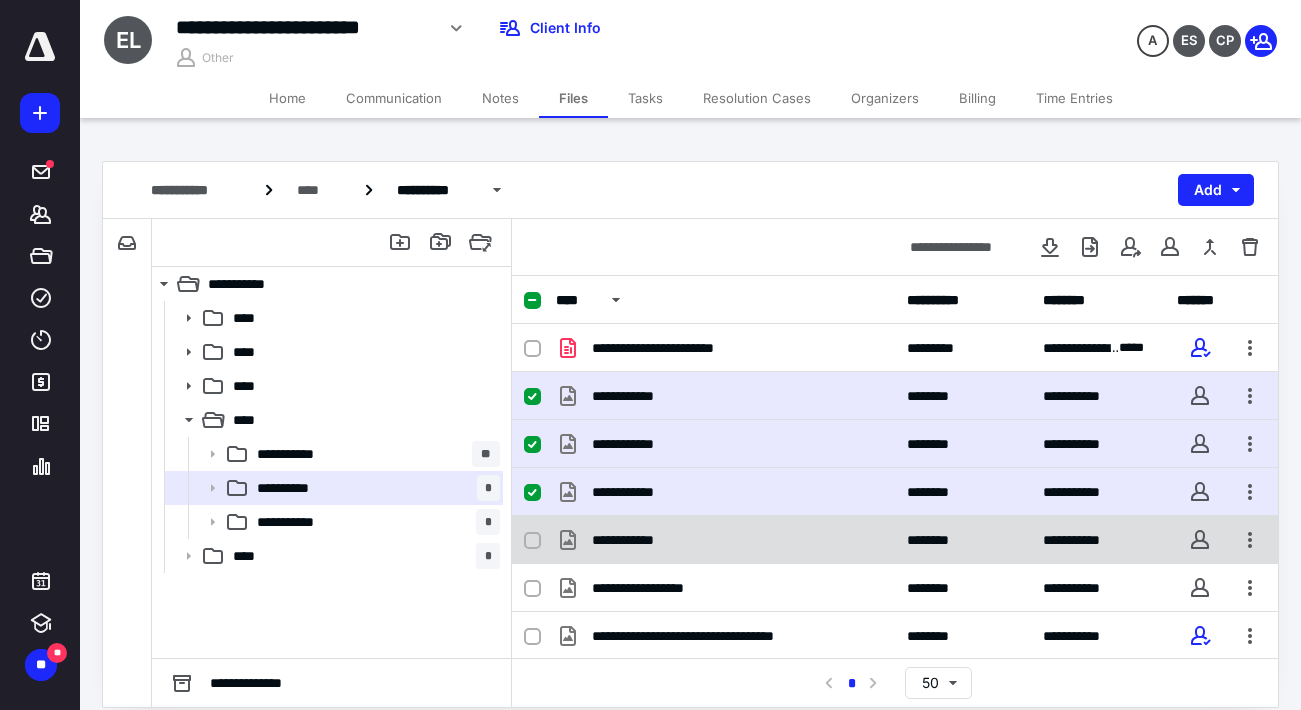 drag, startPoint x: 530, startPoint y: 533, endPoint x: 545, endPoint y: 561, distance: 31.764761 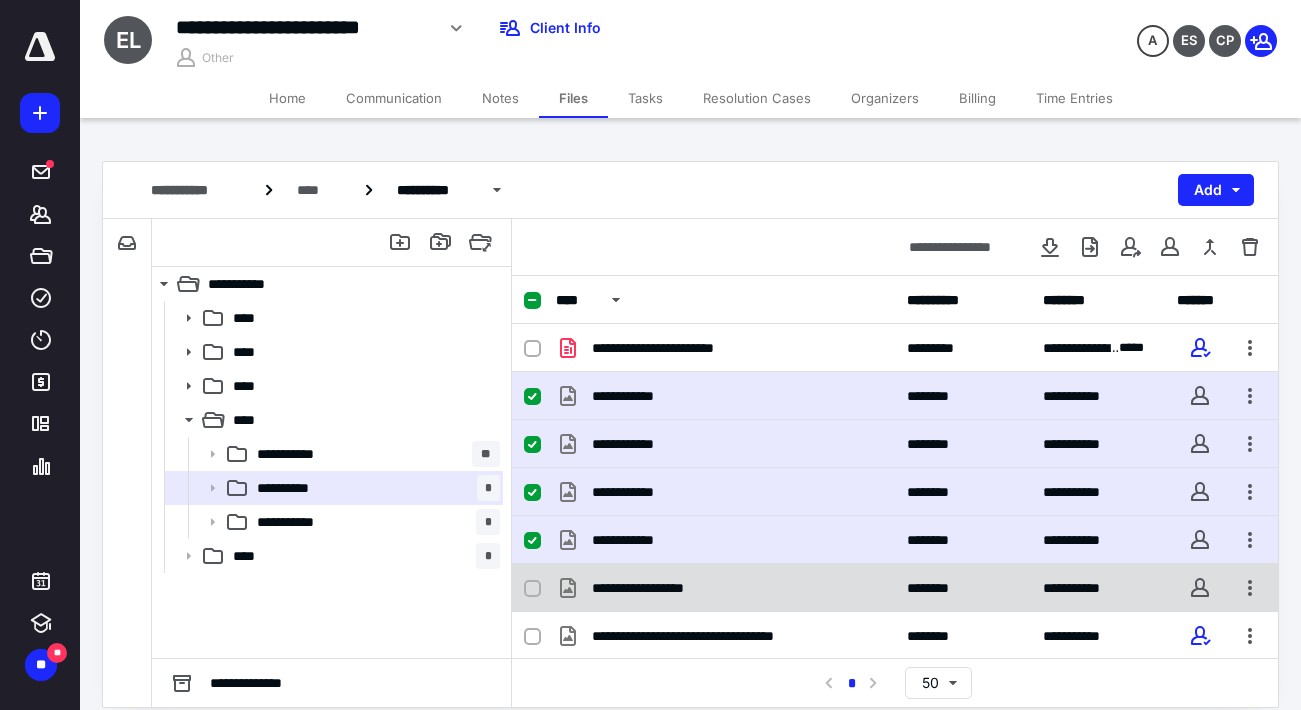 click 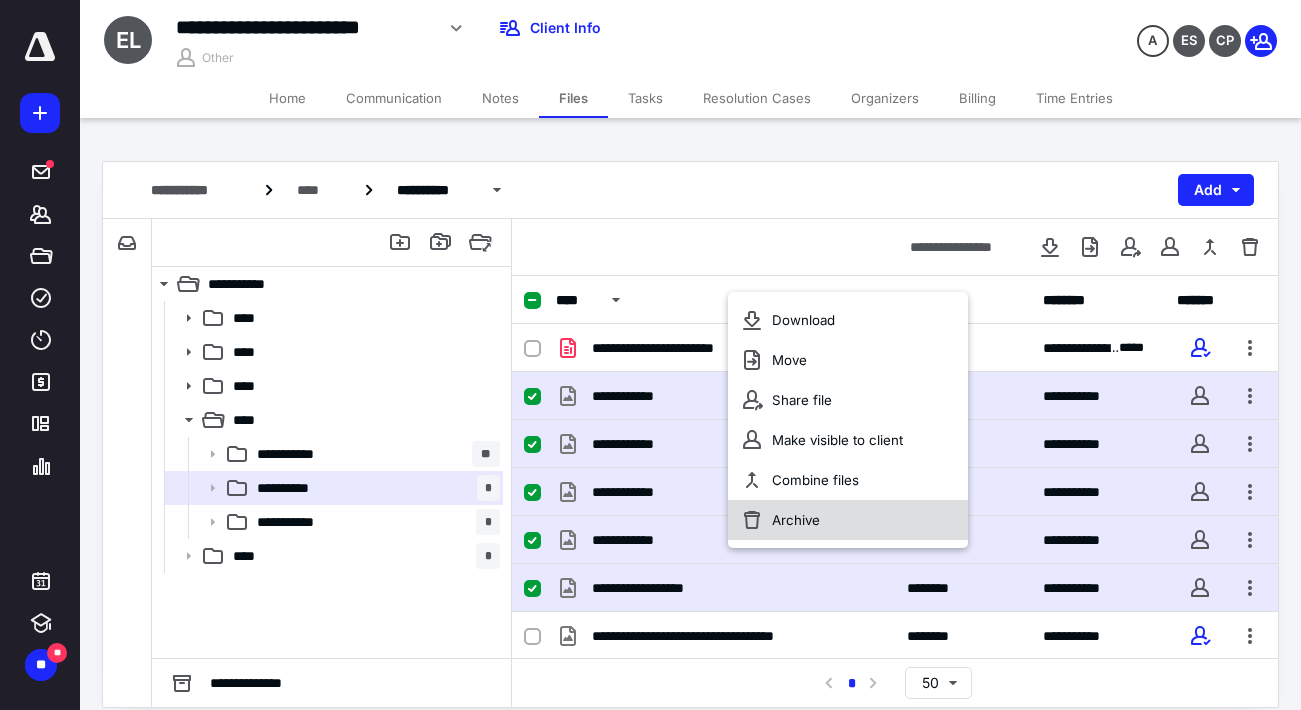 click on "Archive" at bounding box center (848, 520) 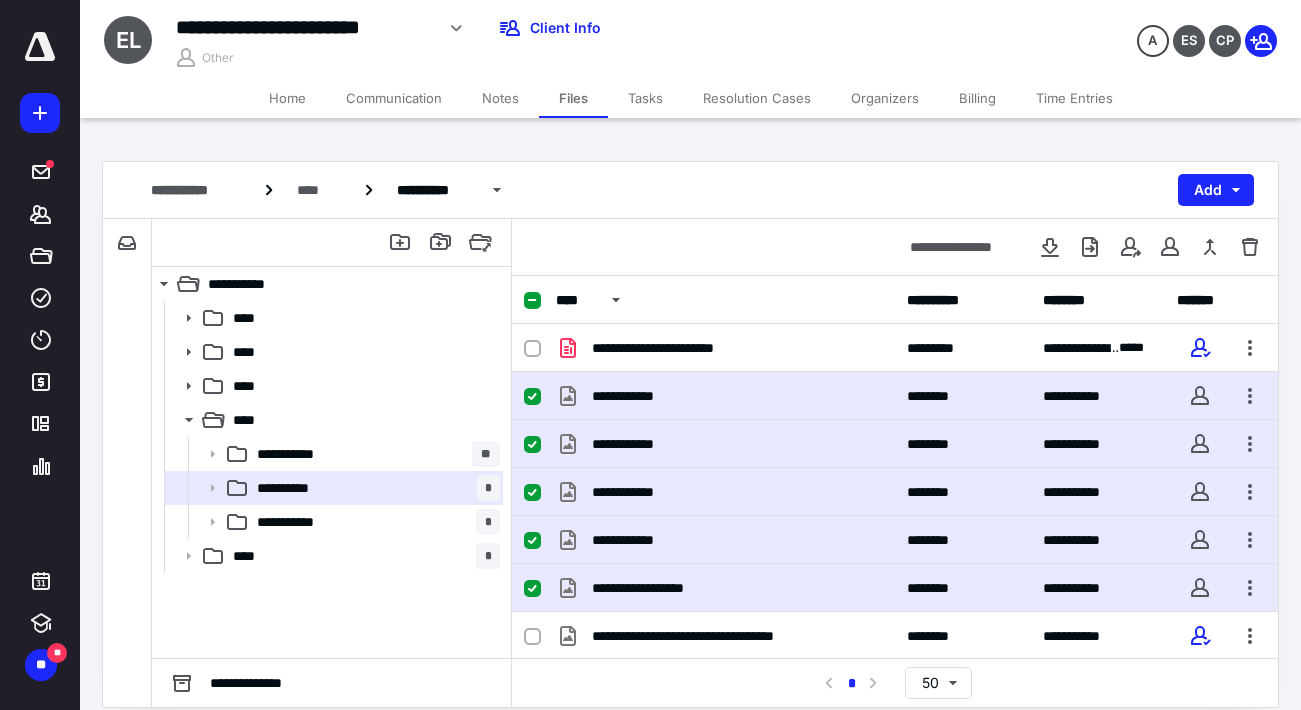 checkbox on "false" 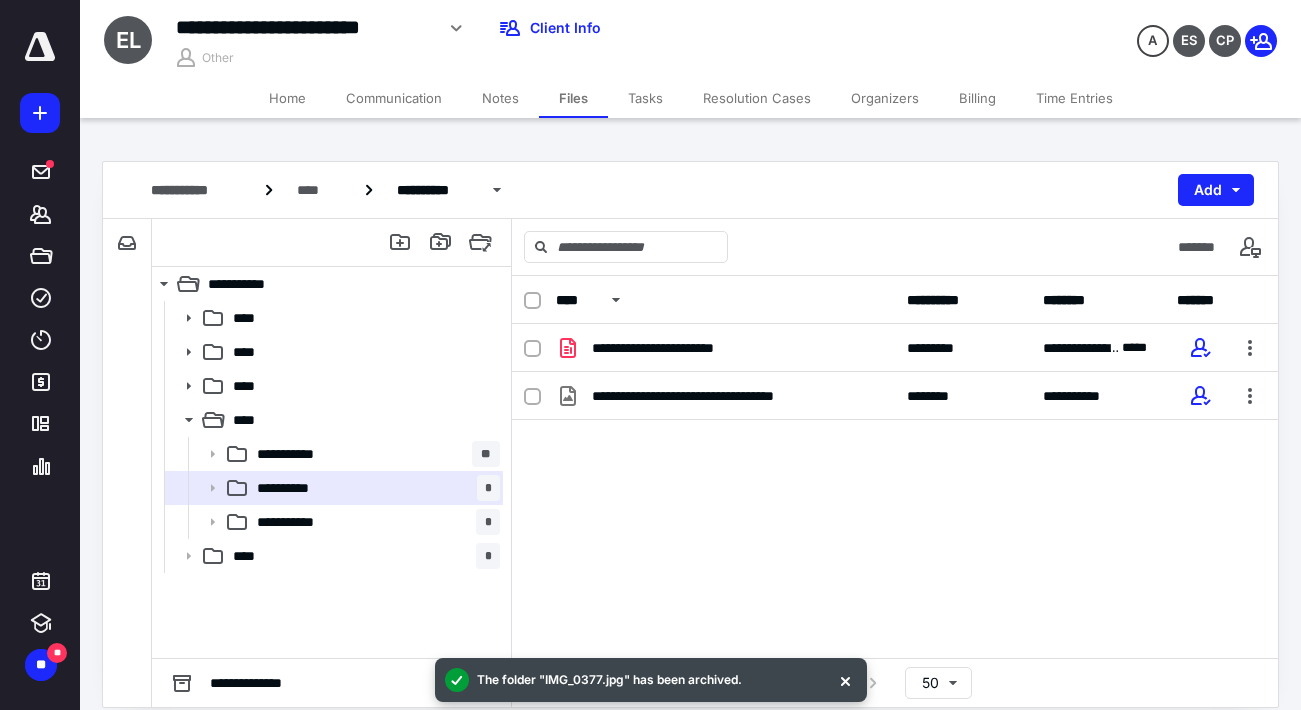 click on "Home" at bounding box center [287, 98] 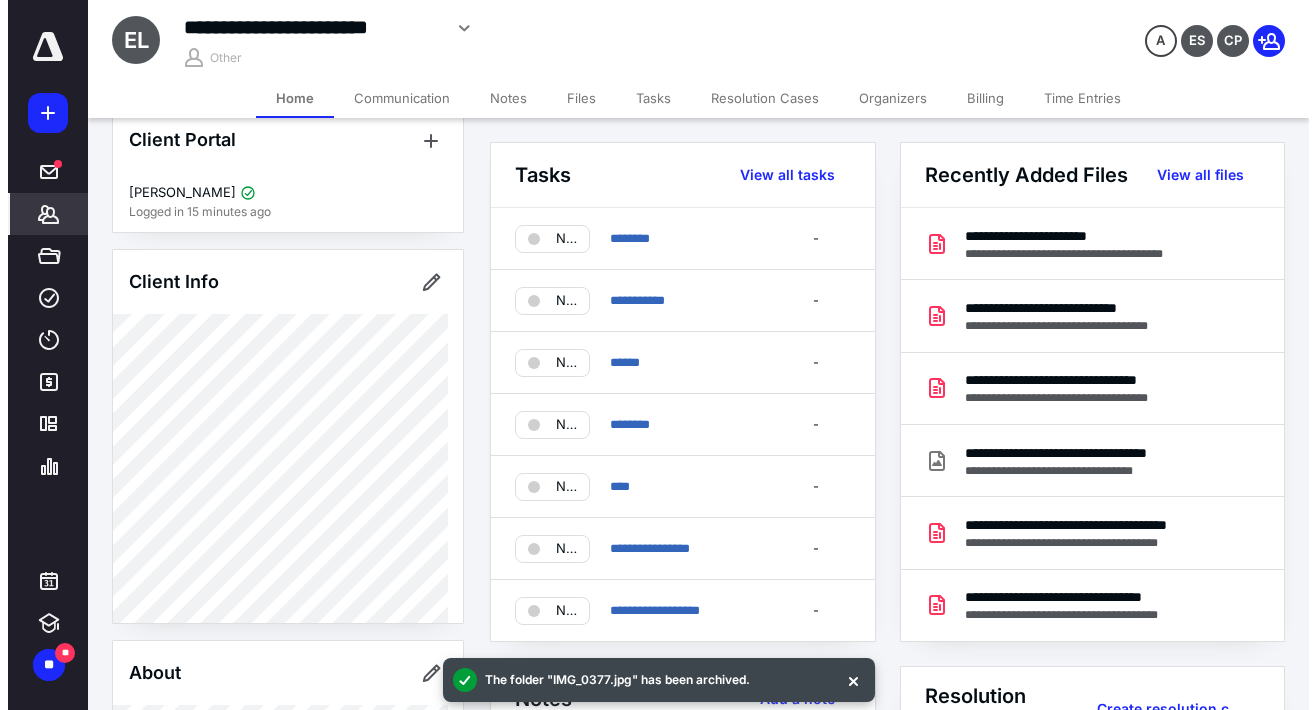 scroll, scrollTop: 0, scrollLeft: 0, axis: both 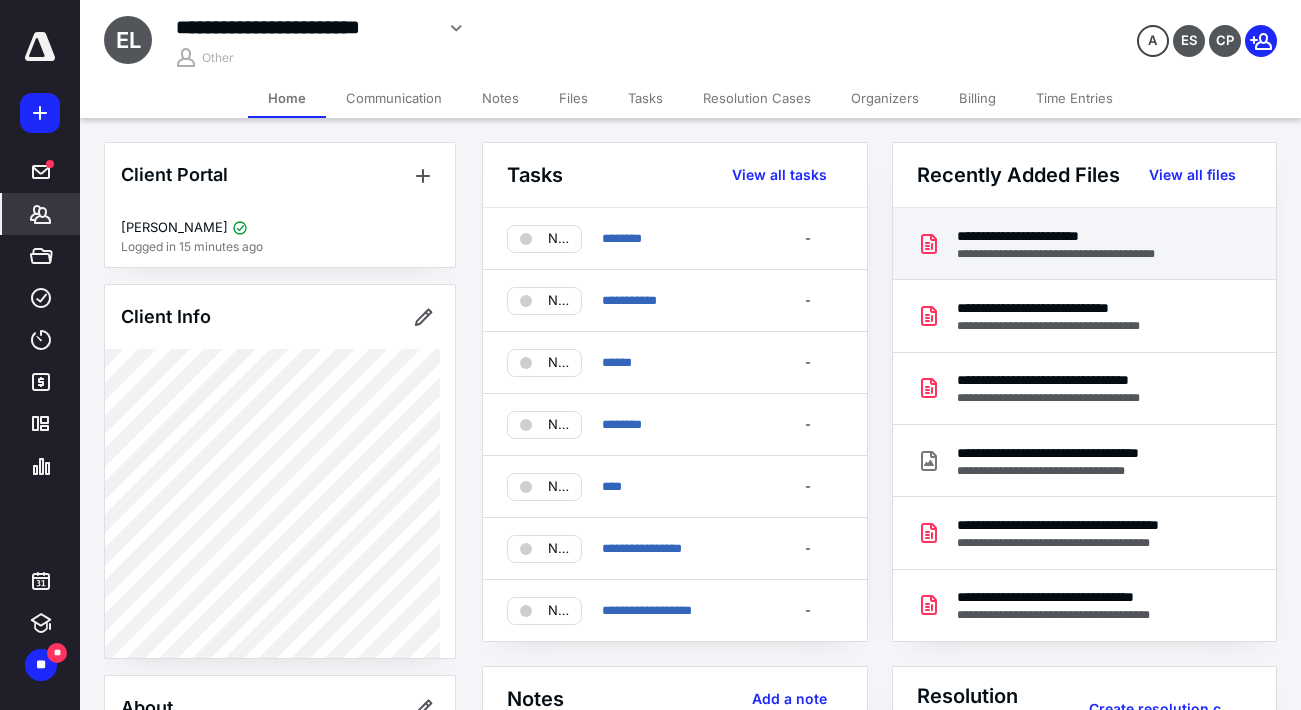 click on "**********" at bounding box center [1069, 236] 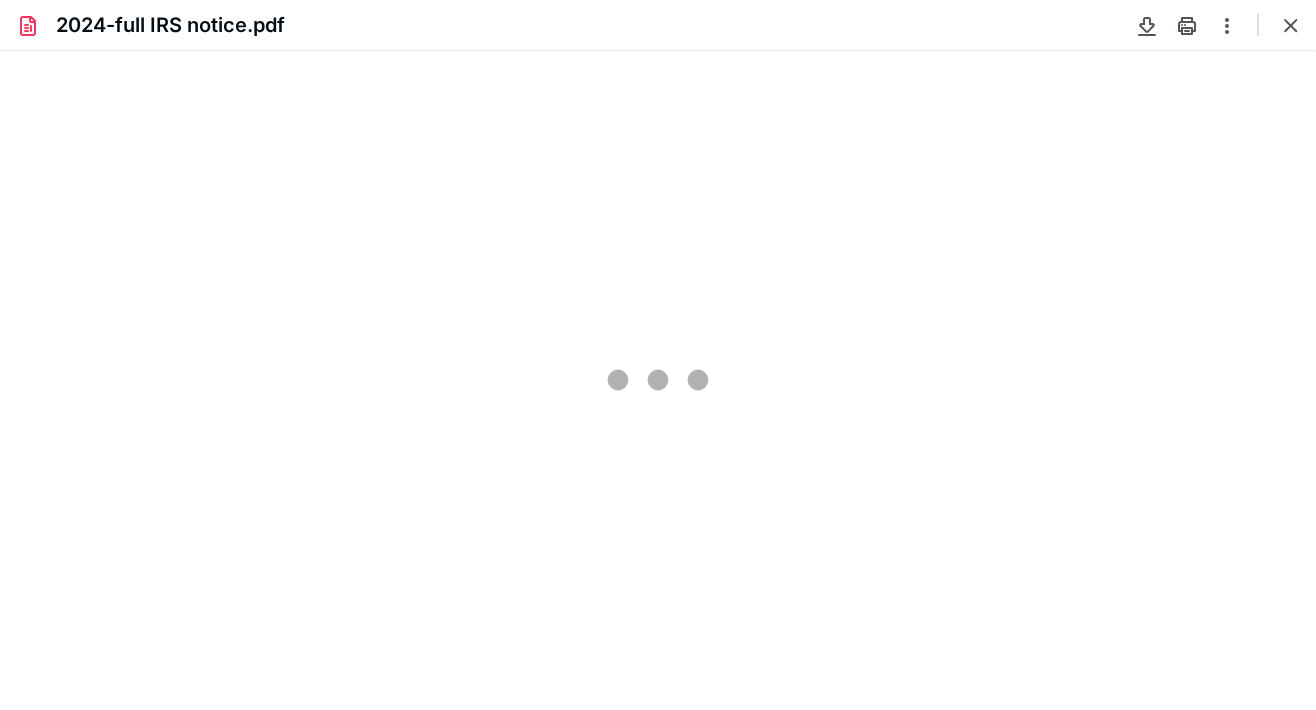 scroll, scrollTop: 0, scrollLeft: 0, axis: both 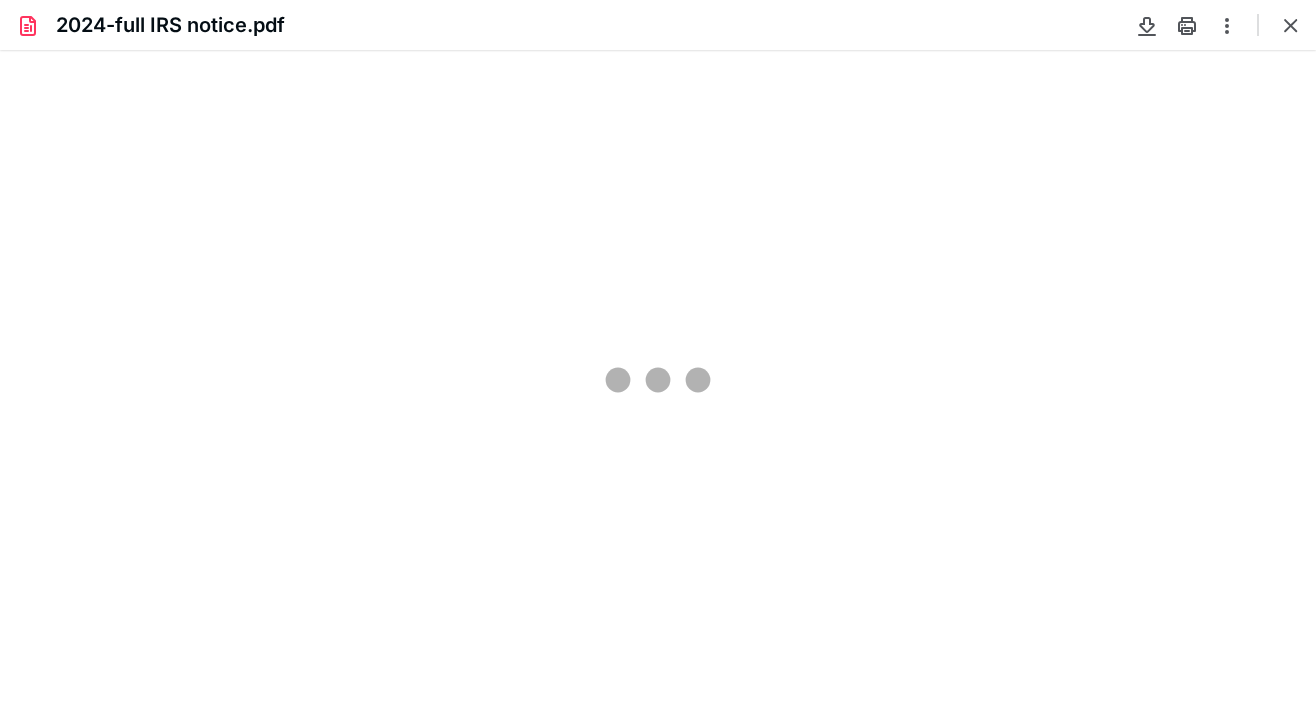 type on "212" 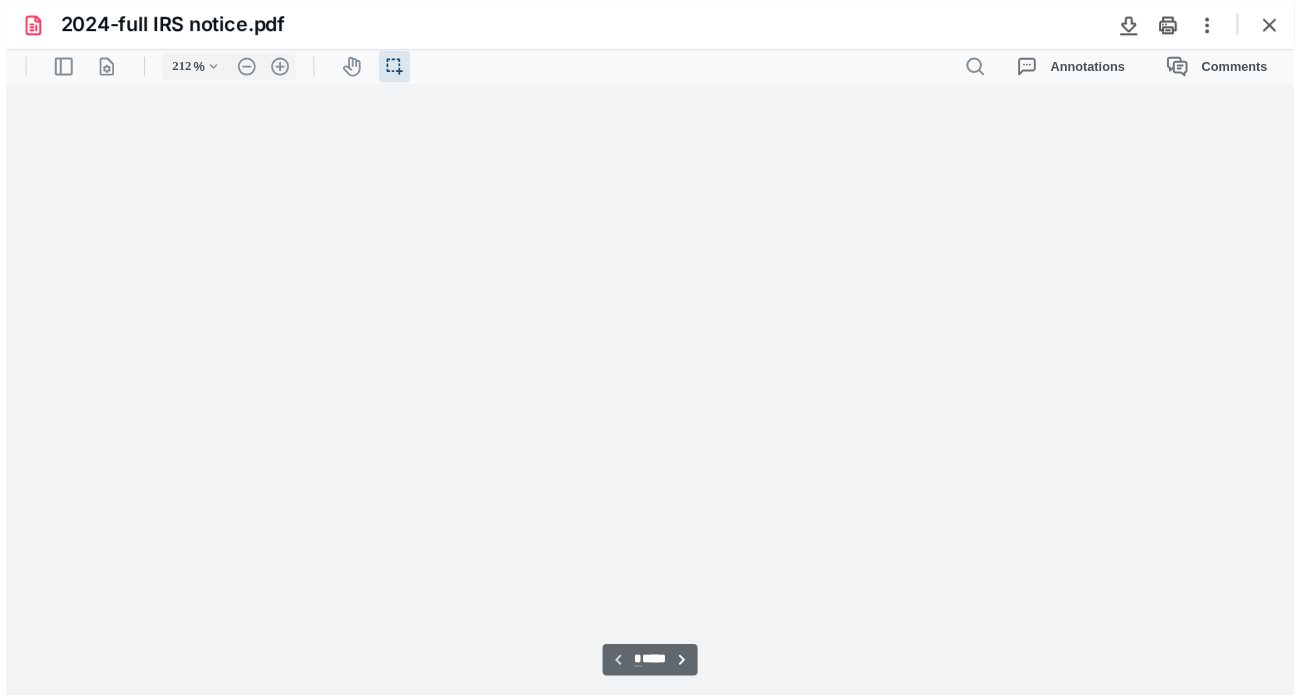 scroll, scrollTop: 44, scrollLeft: 0, axis: vertical 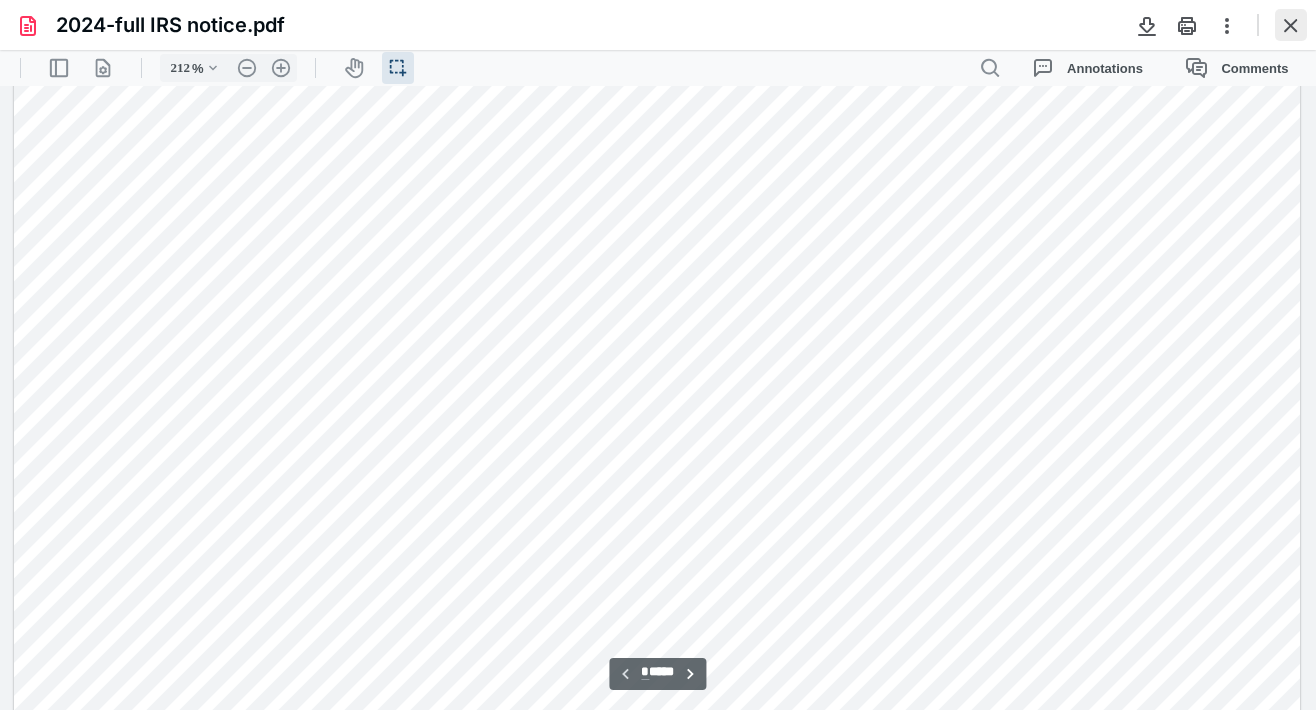 click at bounding box center [1291, 25] 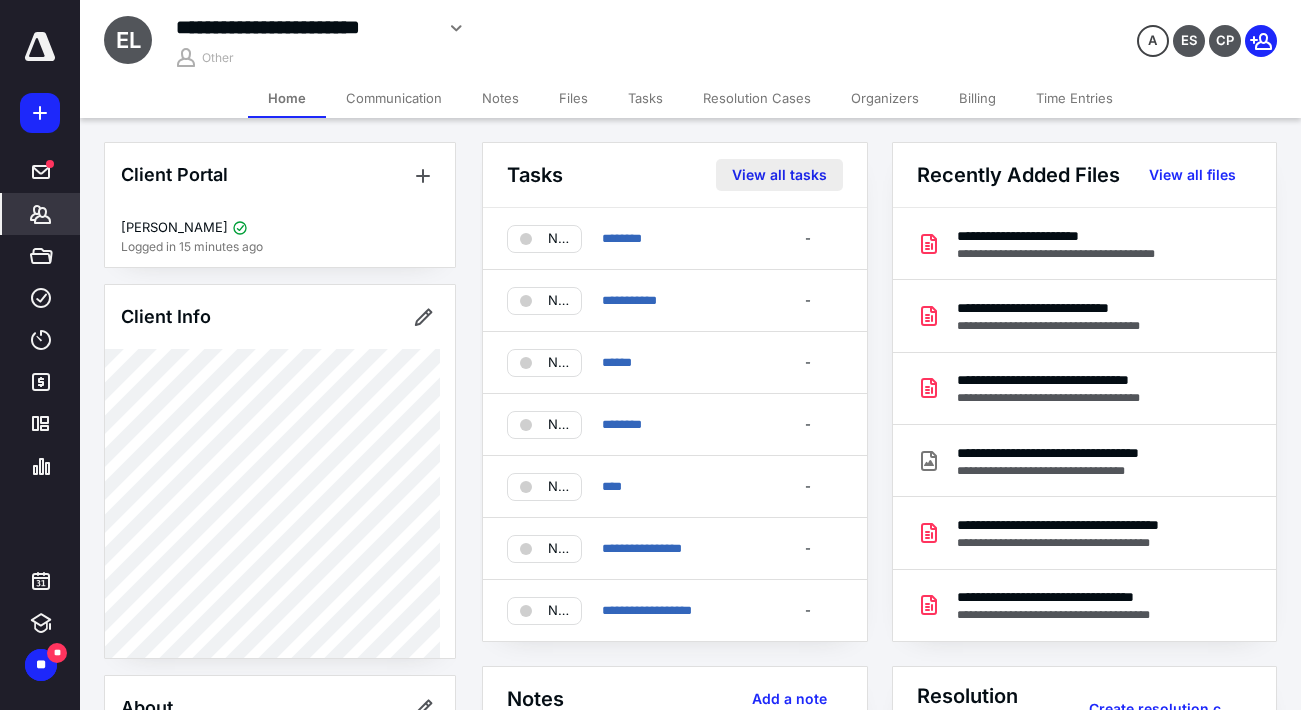 click on "View all tasks" at bounding box center (779, 175) 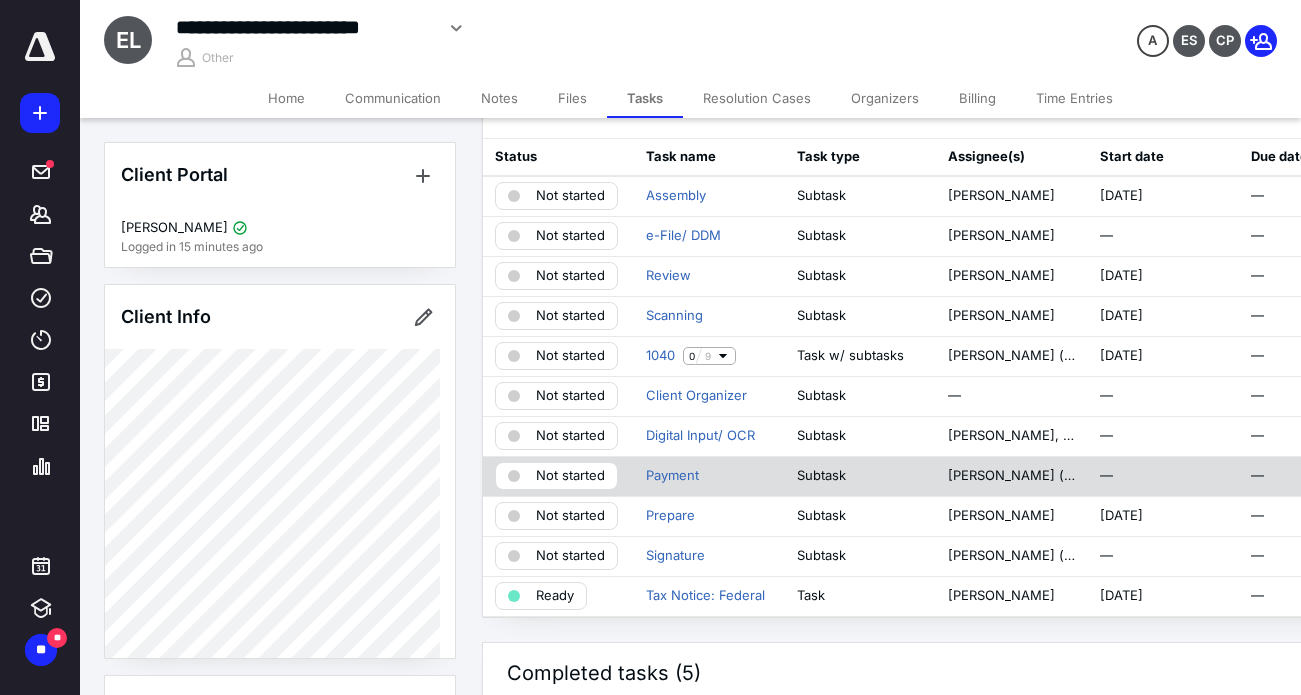 scroll, scrollTop: 100, scrollLeft: 0, axis: vertical 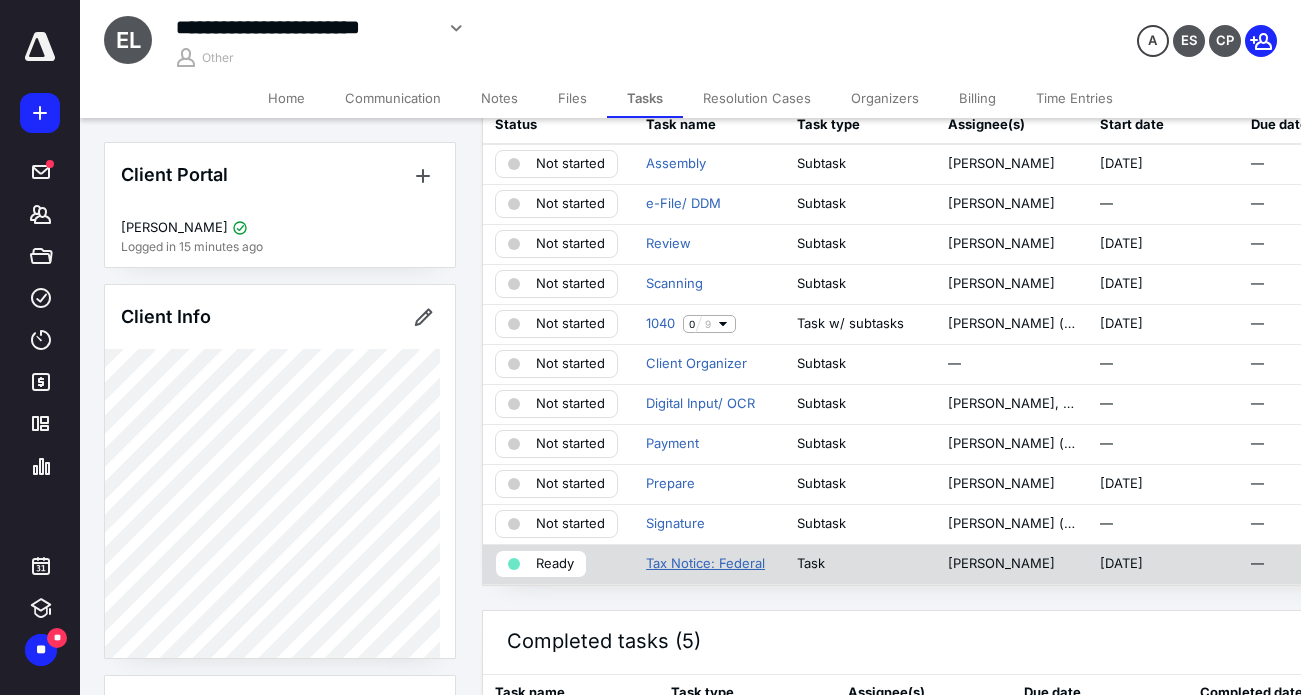 click on "Tax Notice: Federal" at bounding box center (705, 564) 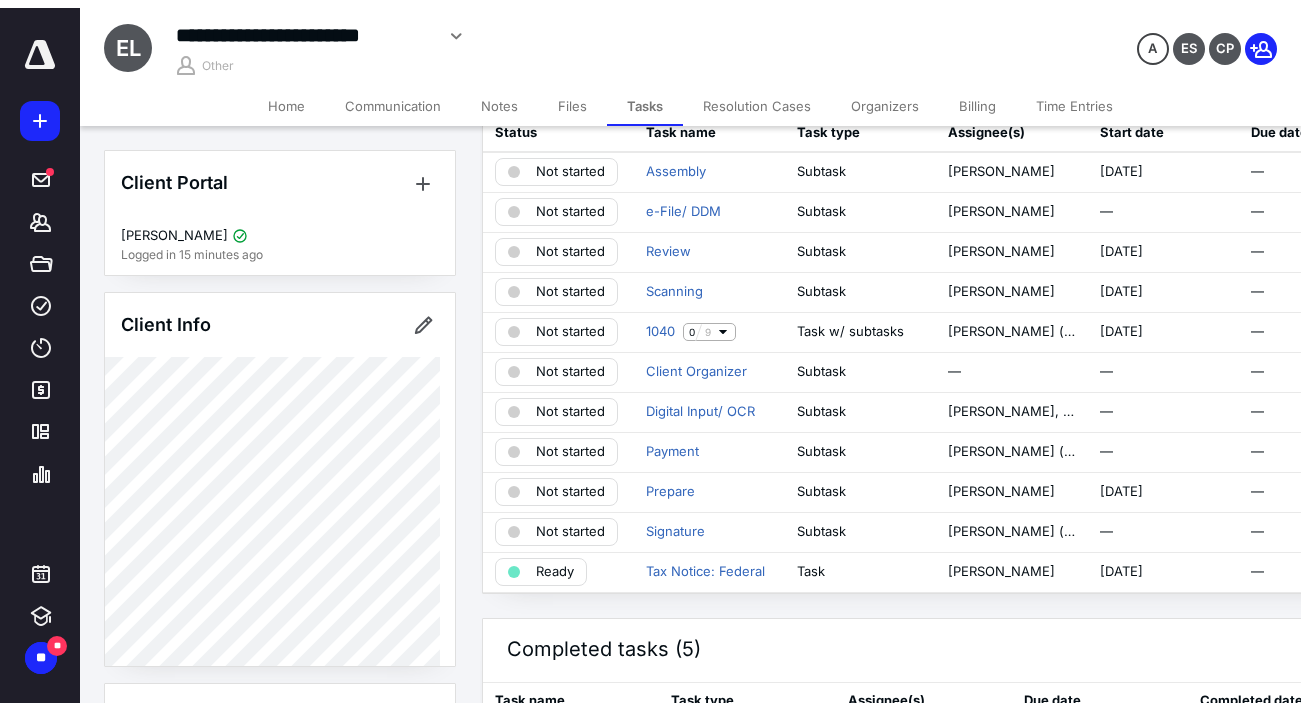 scroll, scrollTop: 0, scrollLeft: 0, axis: both 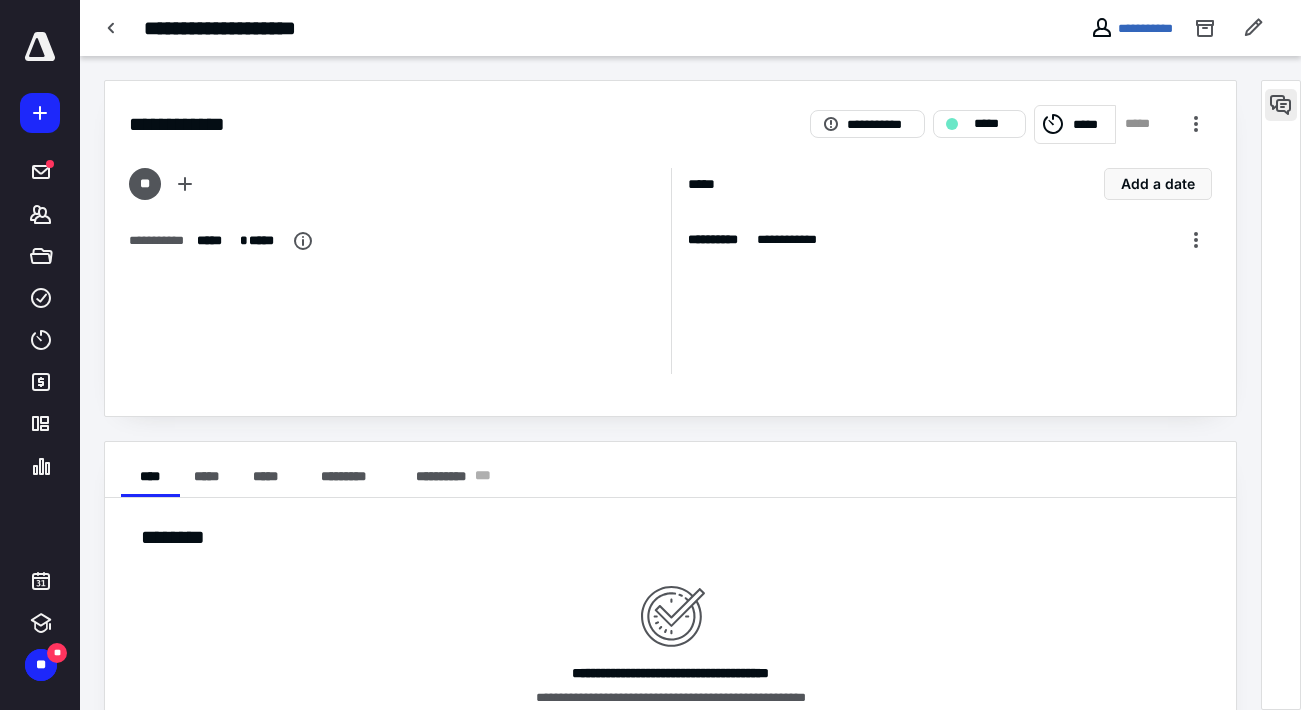 click at bounding box center (1281, 105) 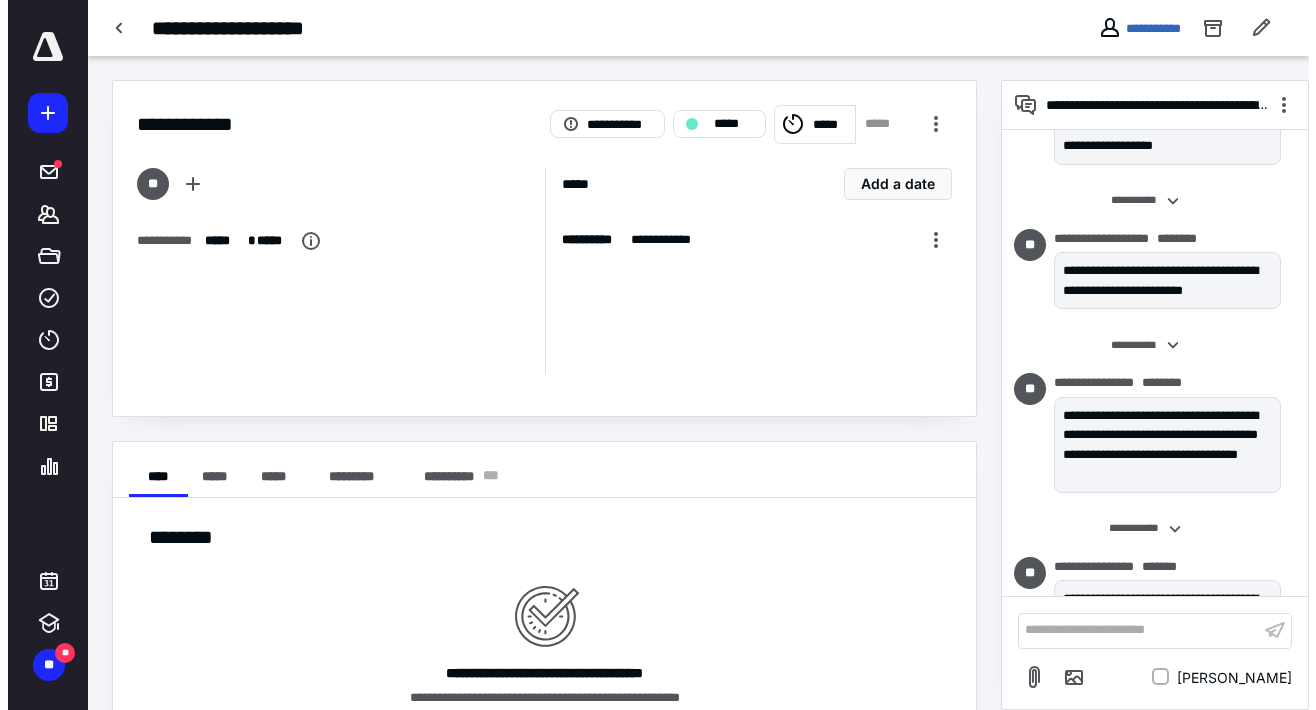 scroll, scrollTop: 327, scrollLeft: 0, axis: vertical 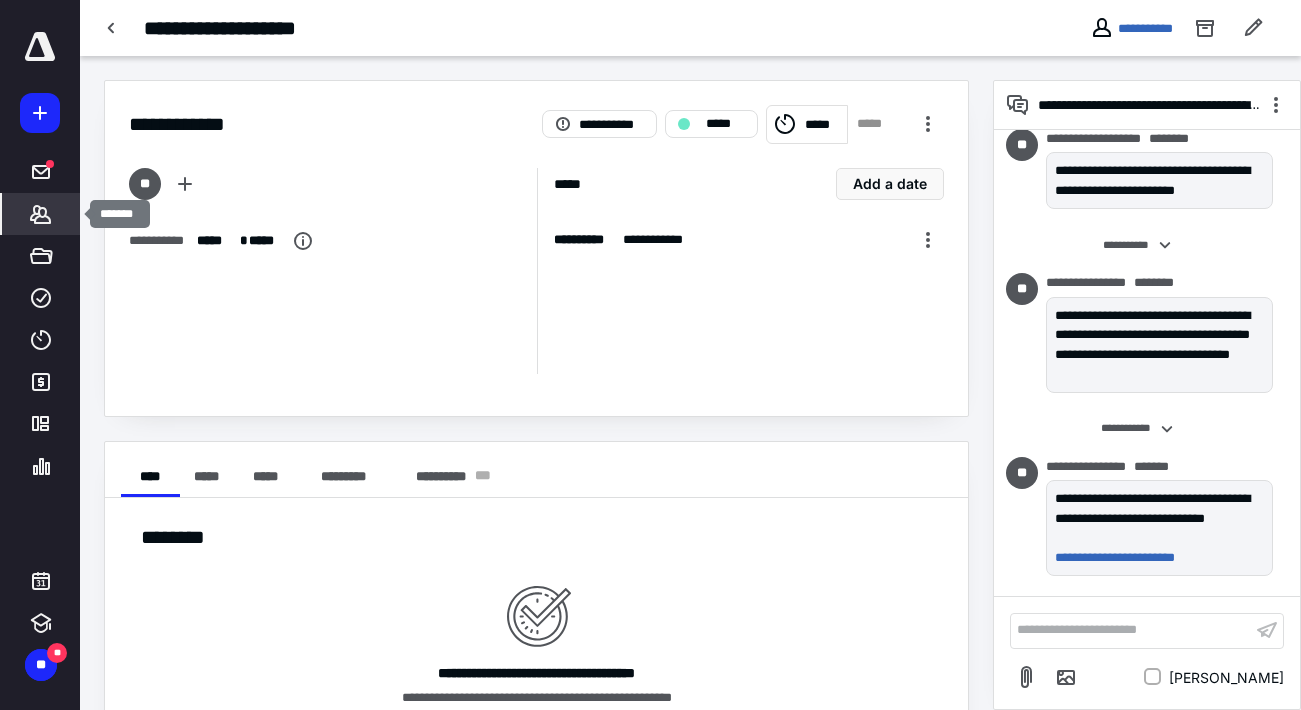 click 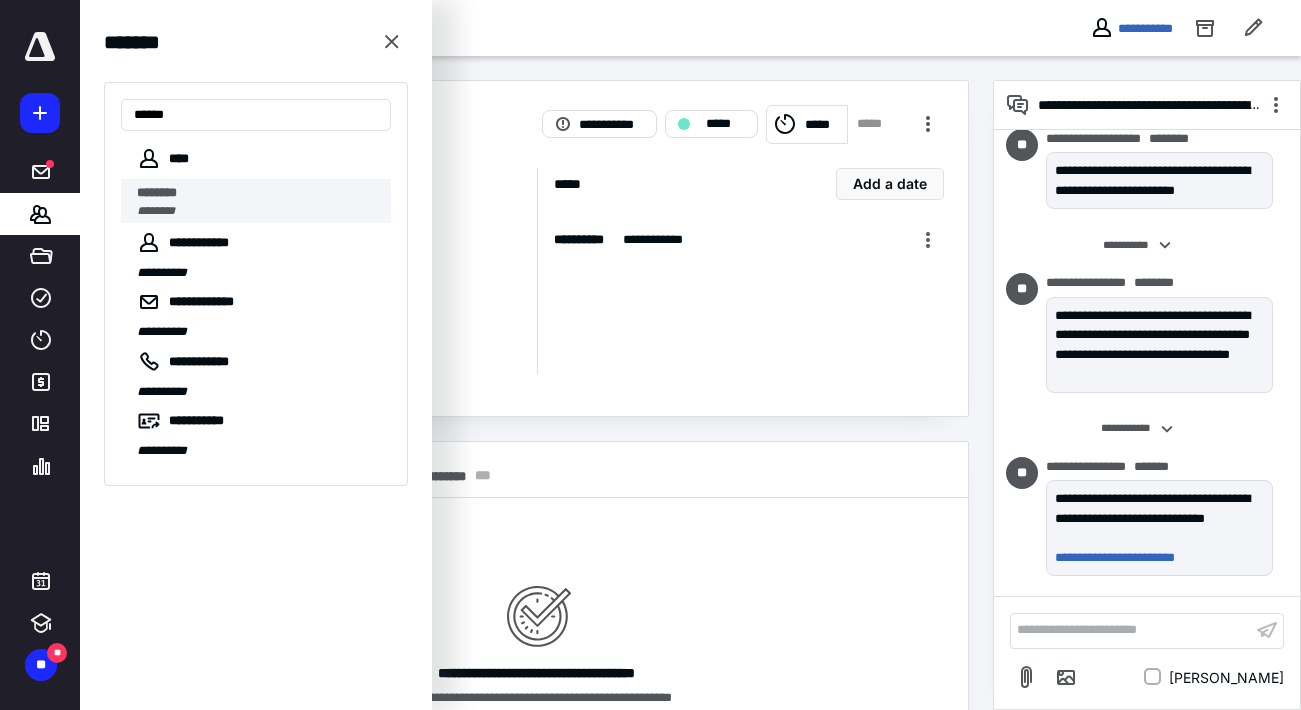 type on "******" 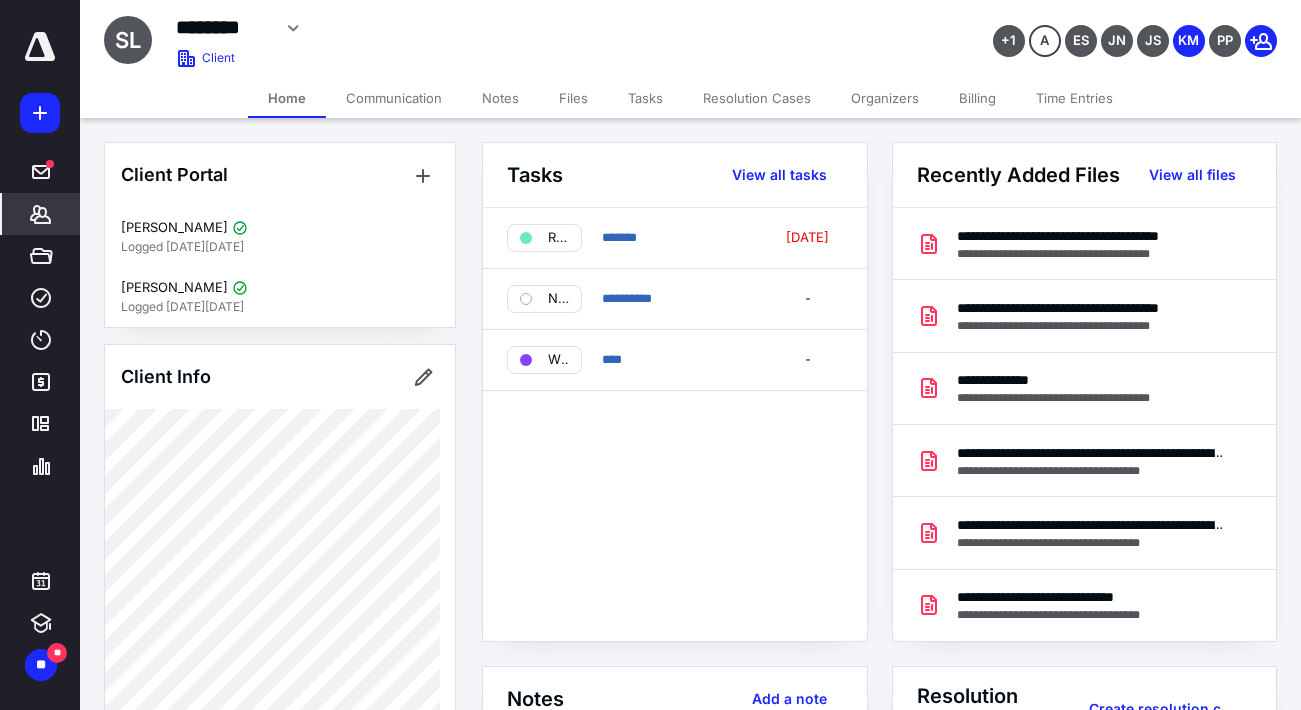 click on "Billing" at bounding box center (977, 98) 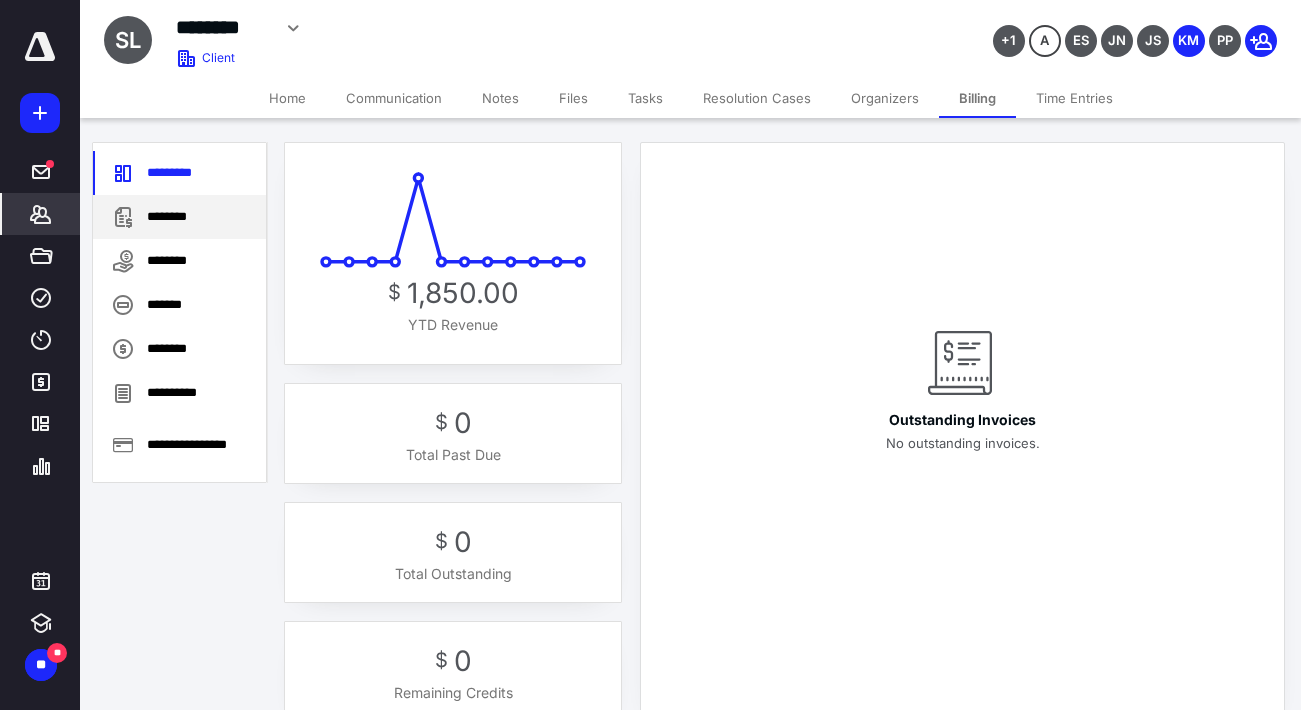 click on "********" at bounding box center [179, 217] 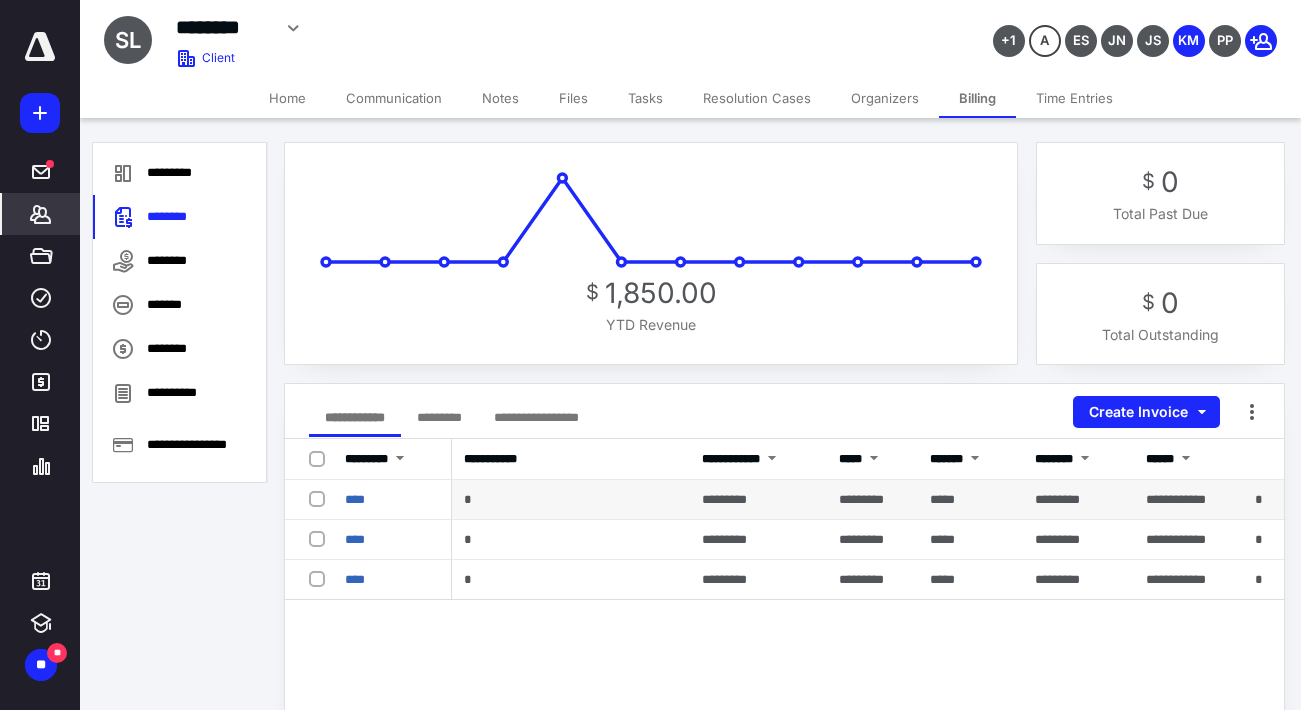 click on "****" at bounding box center [392, 500] 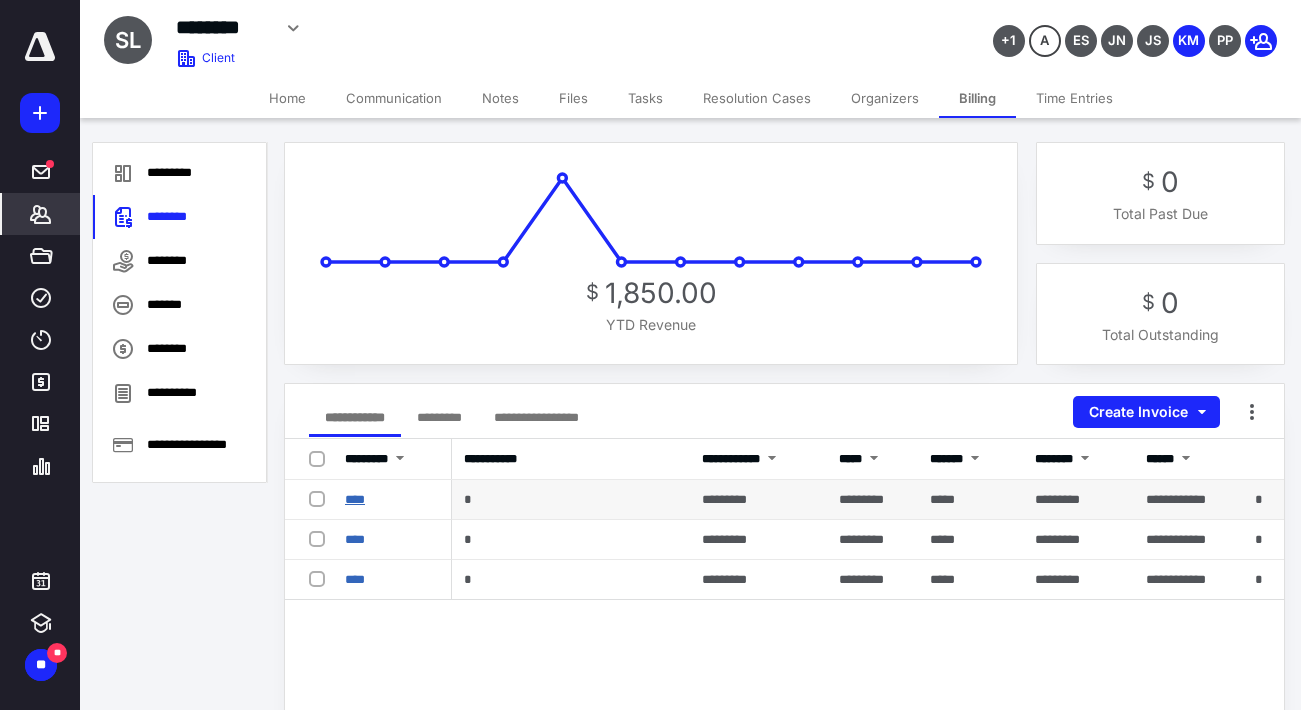 click on "****" at bounding box center [355, 499] 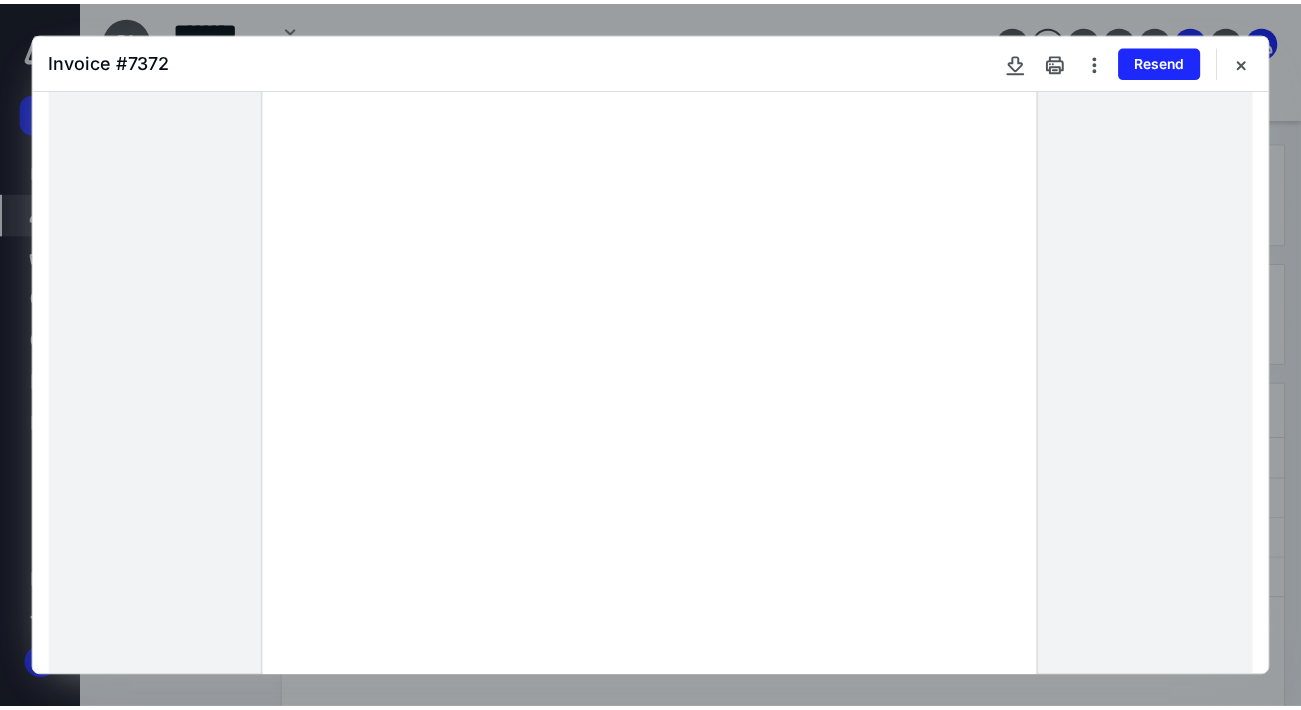 scroll, scrollTop: 0, scrollLeft: 0, axis: both 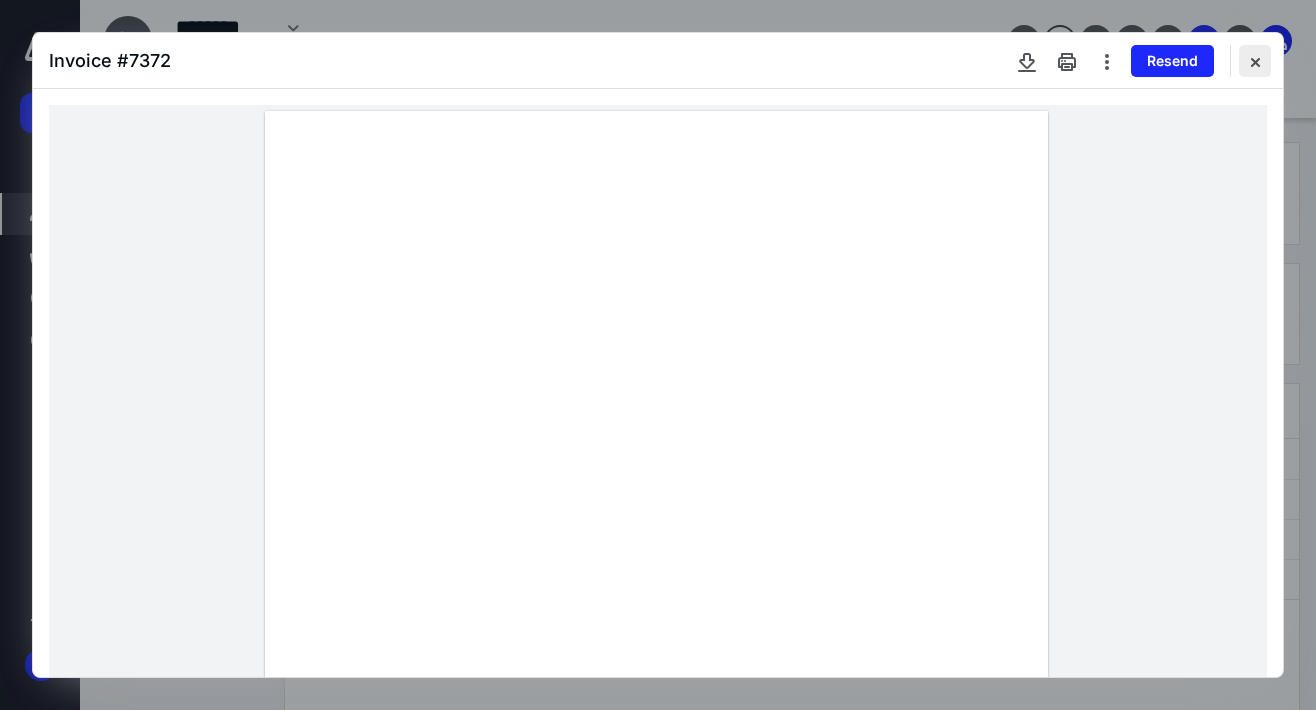 click at bounding box center (1255, 61) 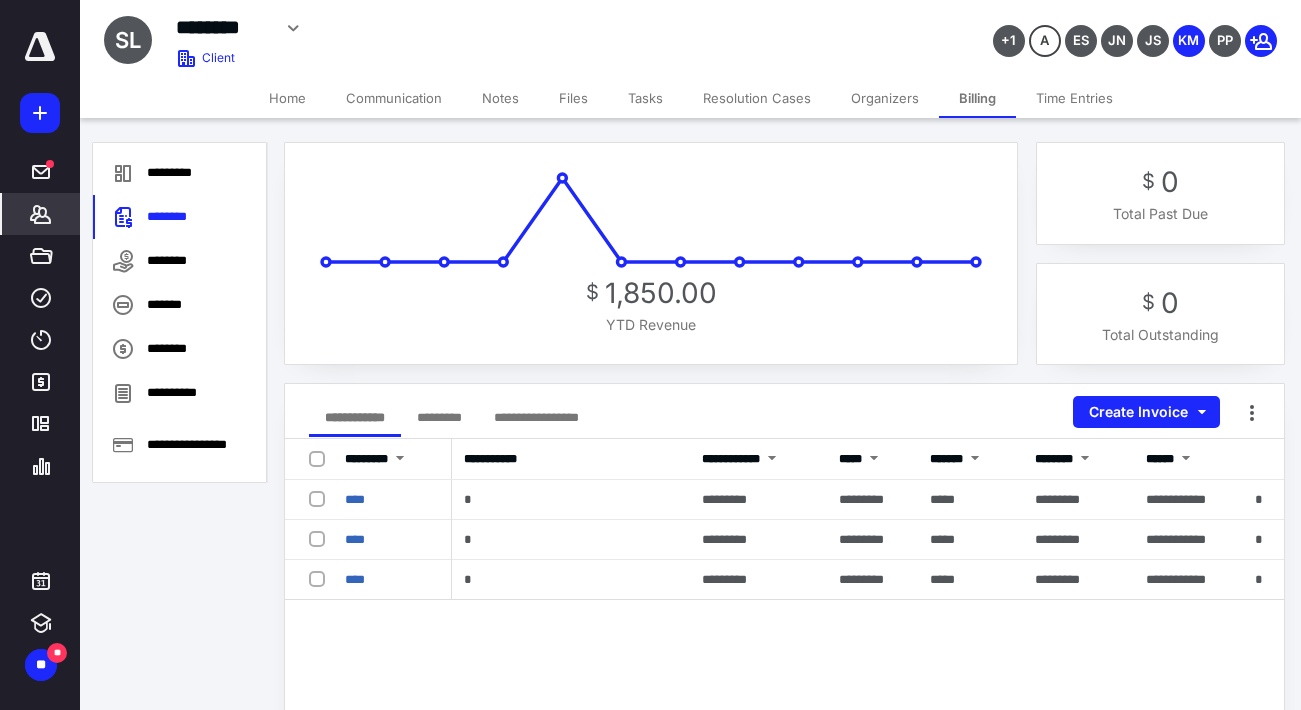 click on "Home" at bounding box center [287, 98] 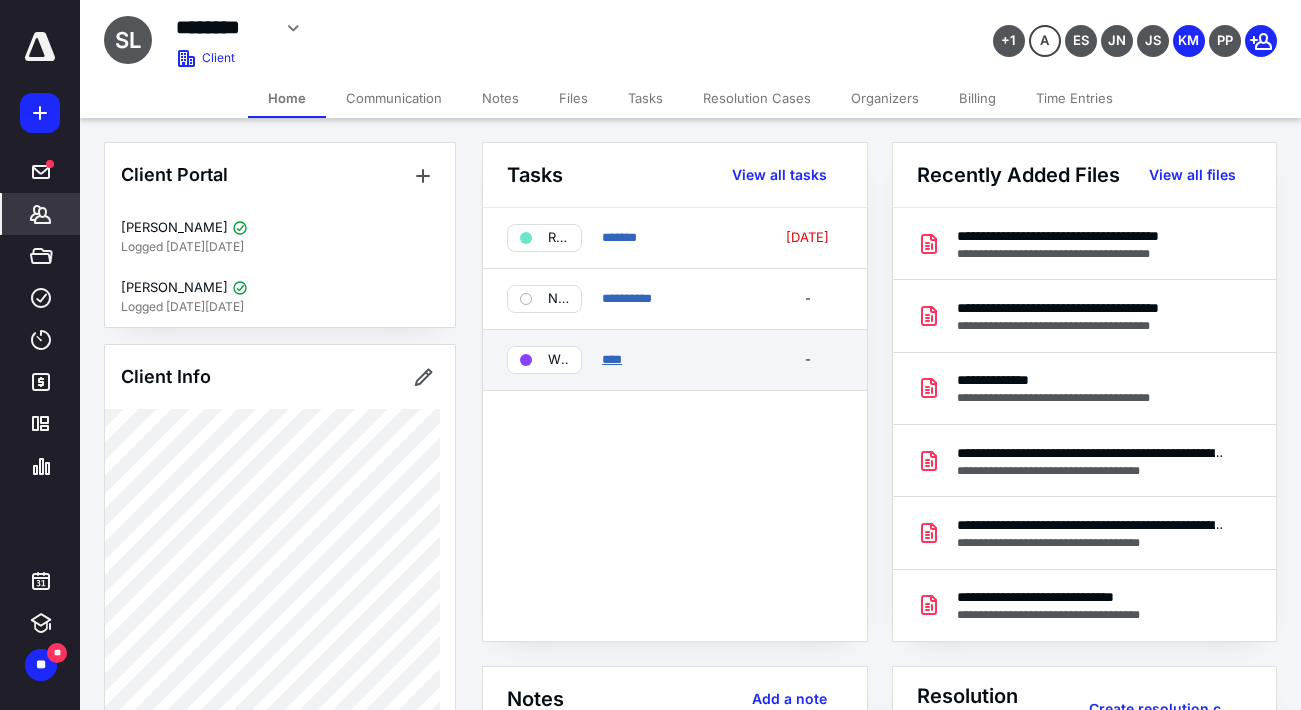 click on "****" at bounding box center [612, 359] 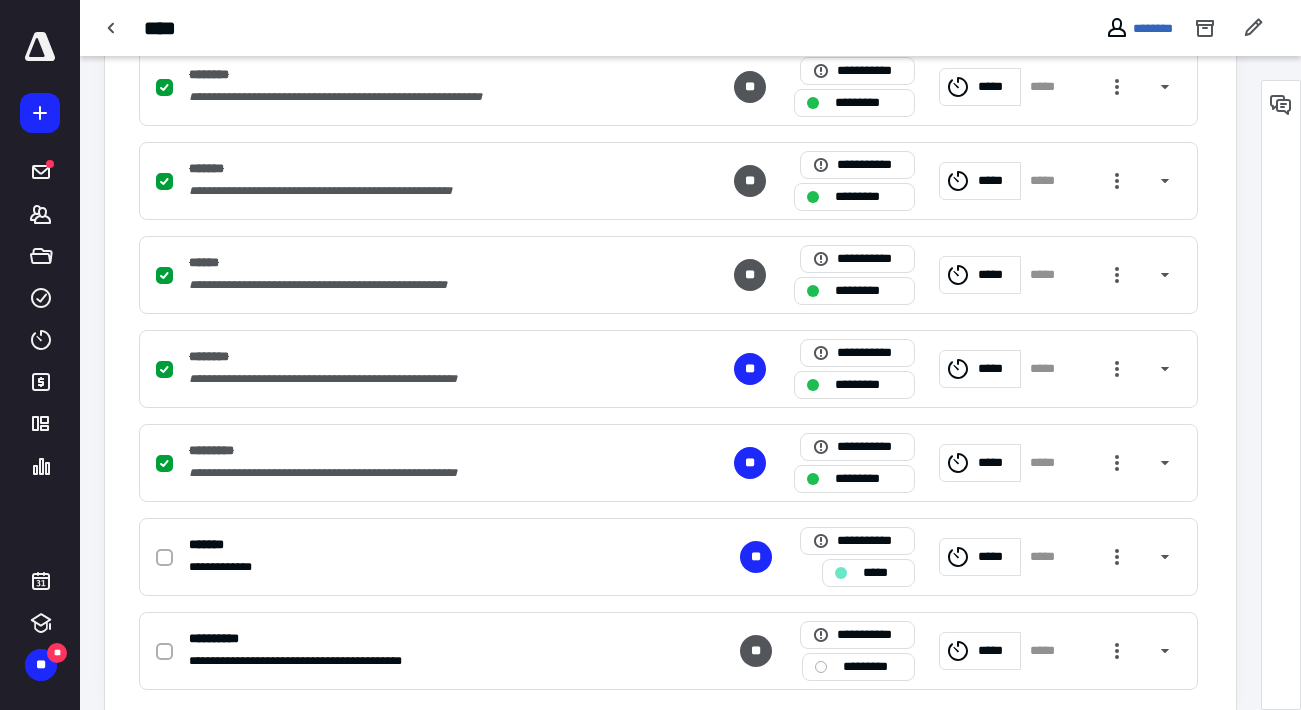 scroll, scrollTop: 598, scrollLeft: 0, axis: vertical 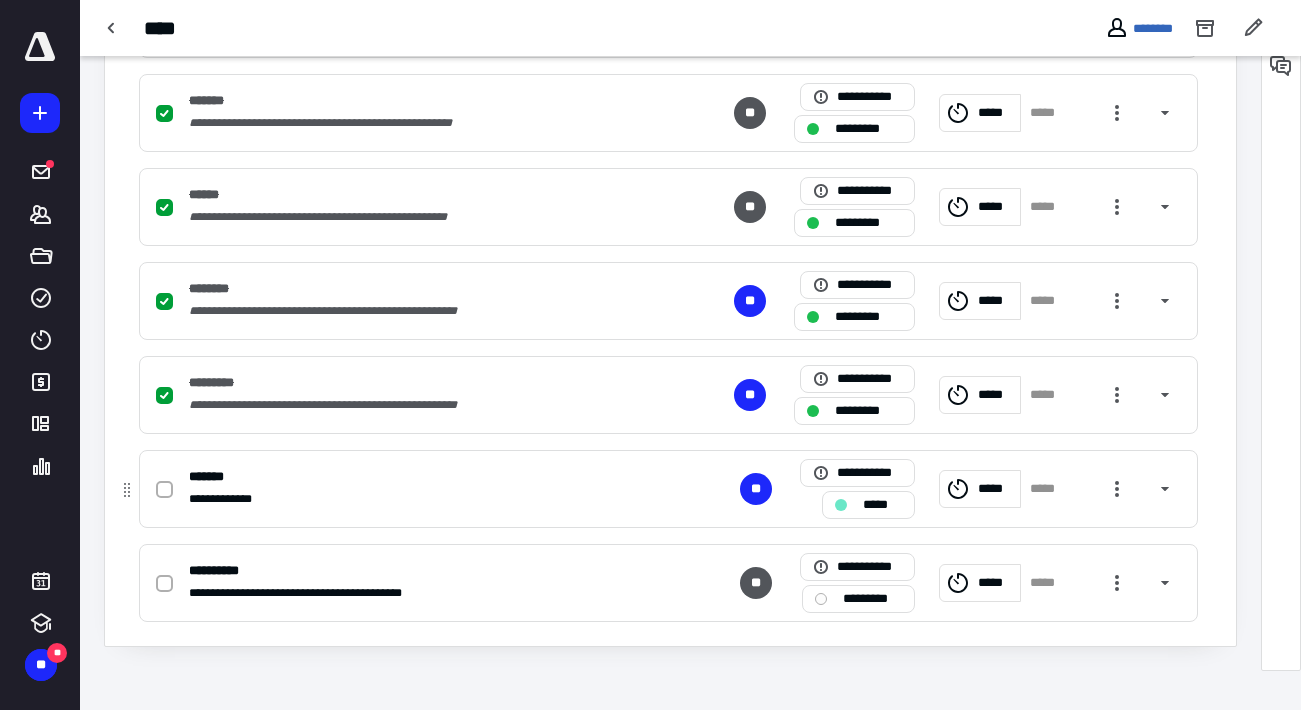 click 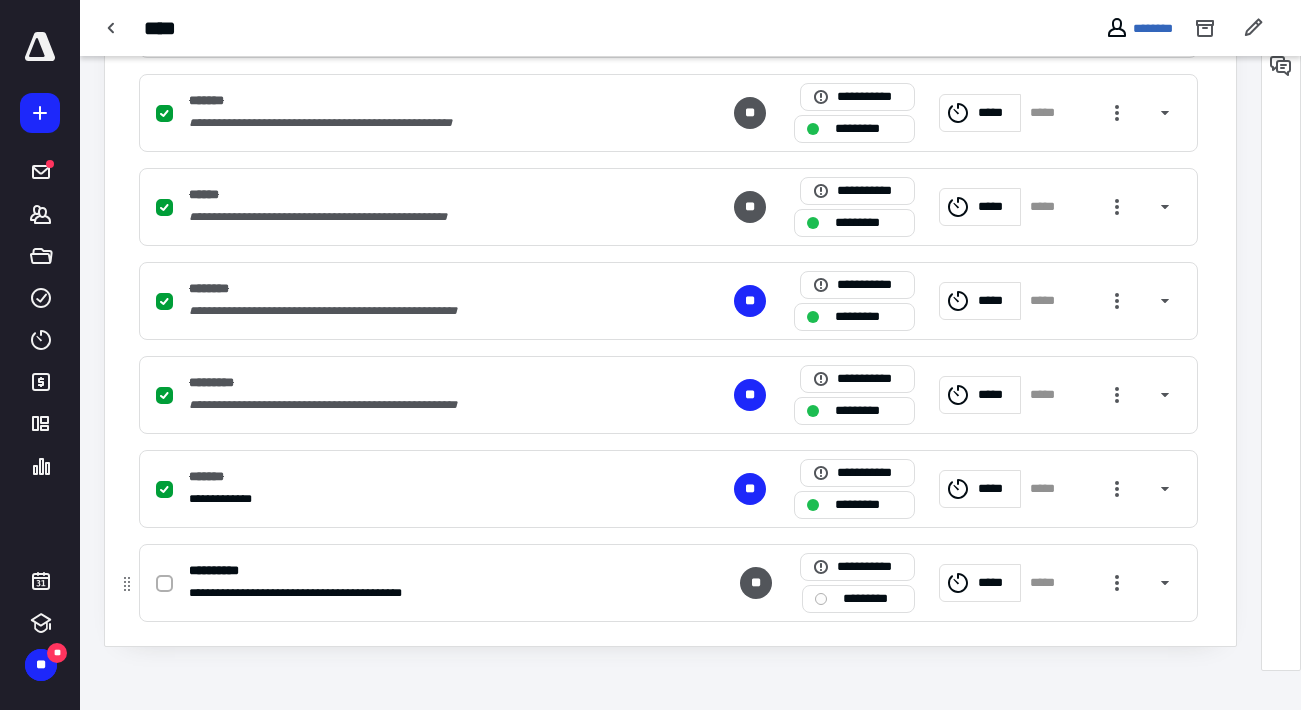 click on "*********" at bounding box center [872, 599] 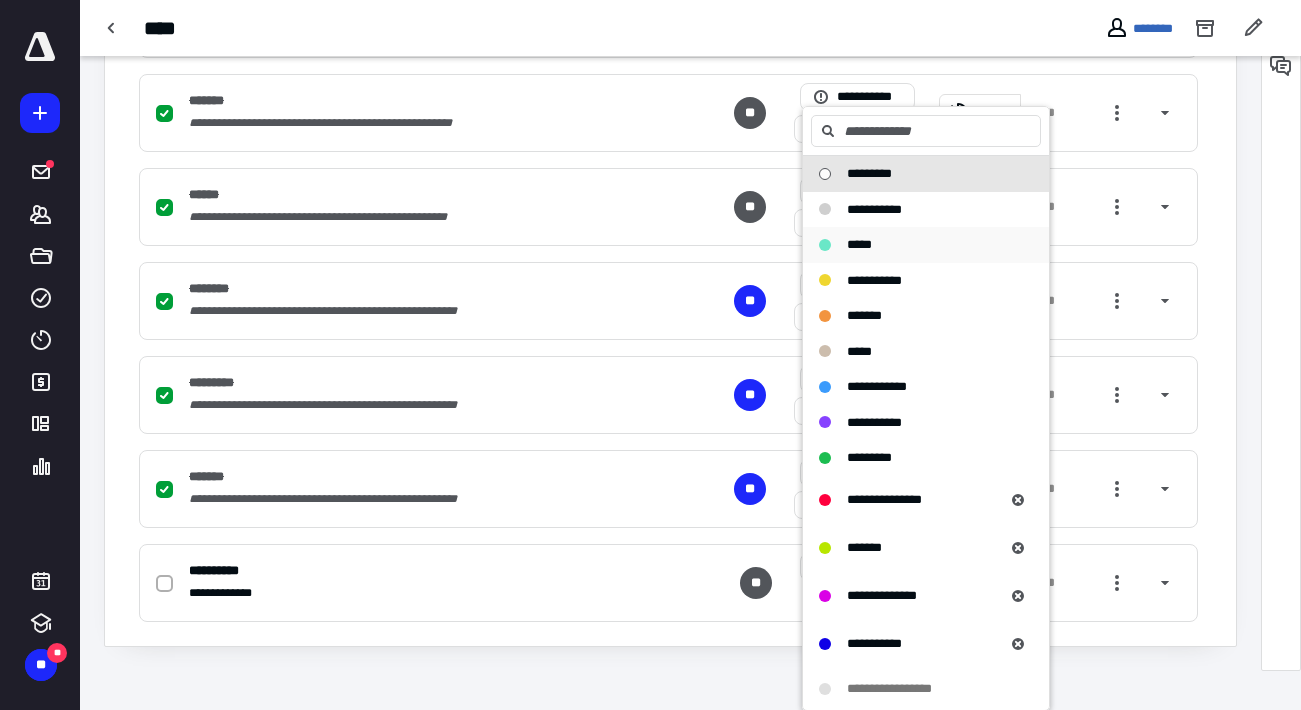 click on "*****" at bounding box center [859, 244] 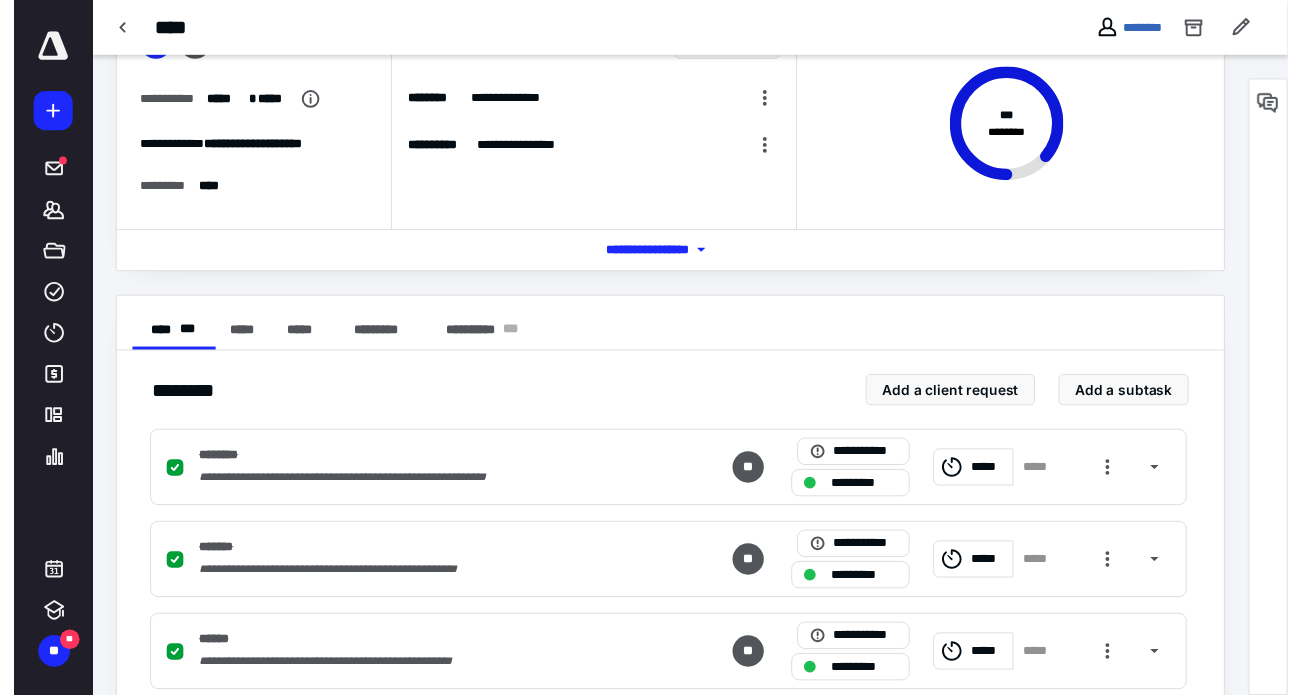 scroll, scrollTop: 0, scrollLeft: 0, axis: both 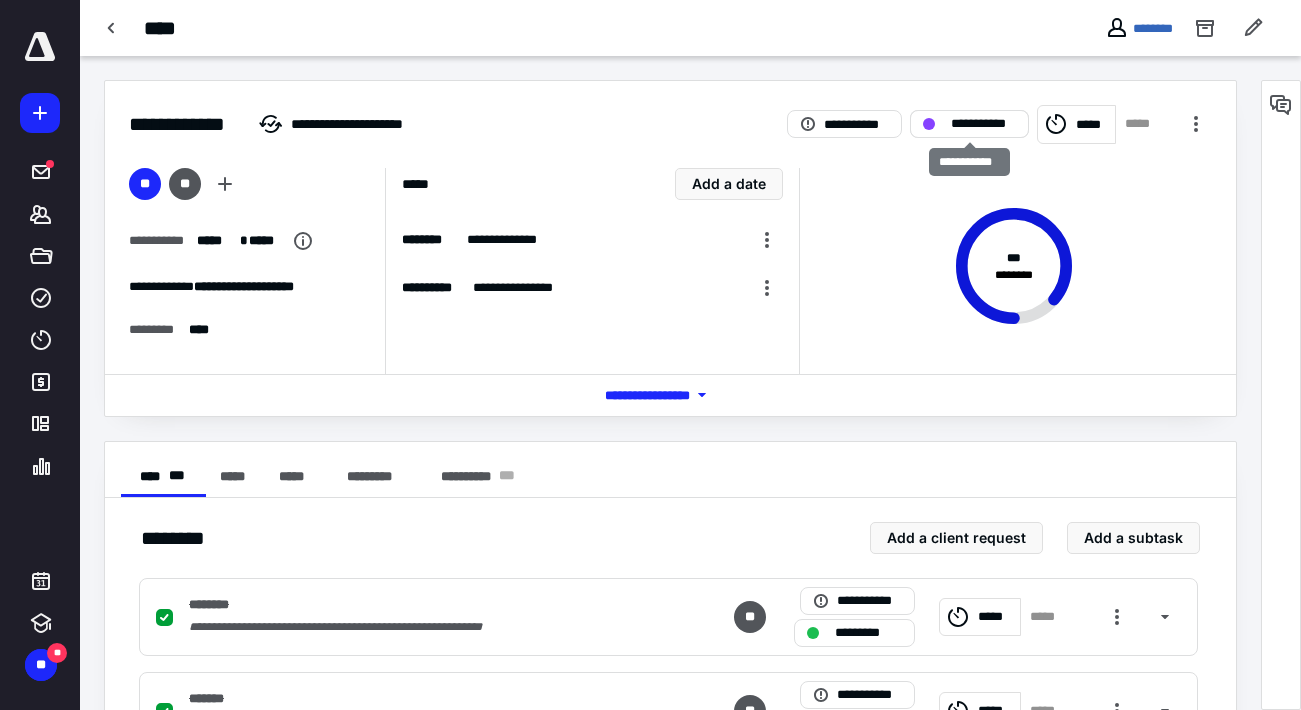 click on "**********" at bounding box center [983, 124] 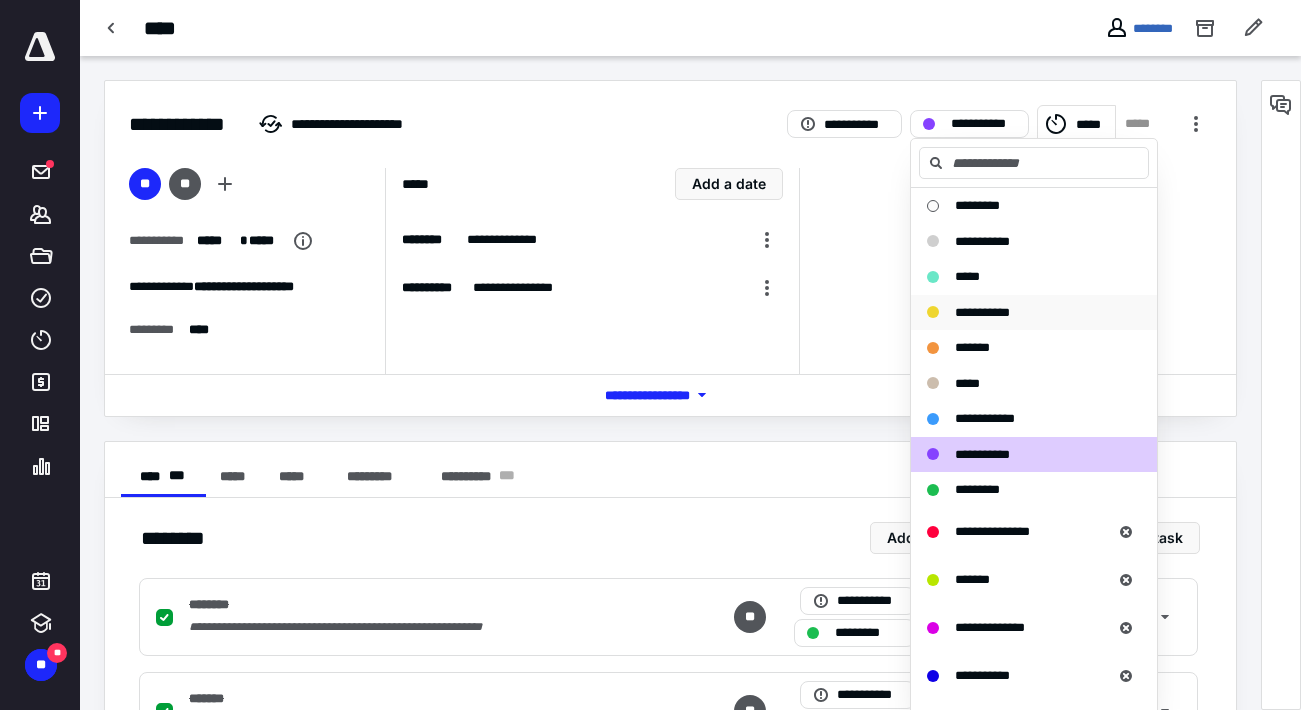 click on "**********" at bounding box center (982, 312) 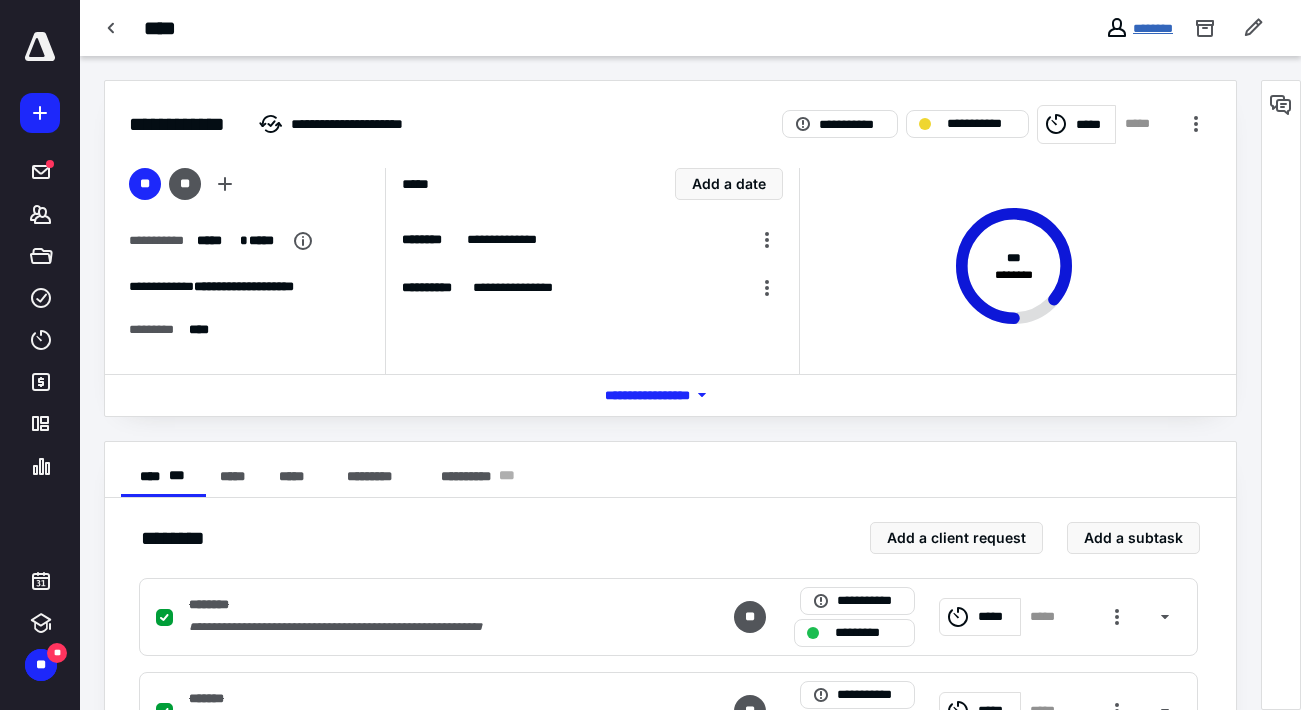 click on "********" at bounding box center (1153, 28) 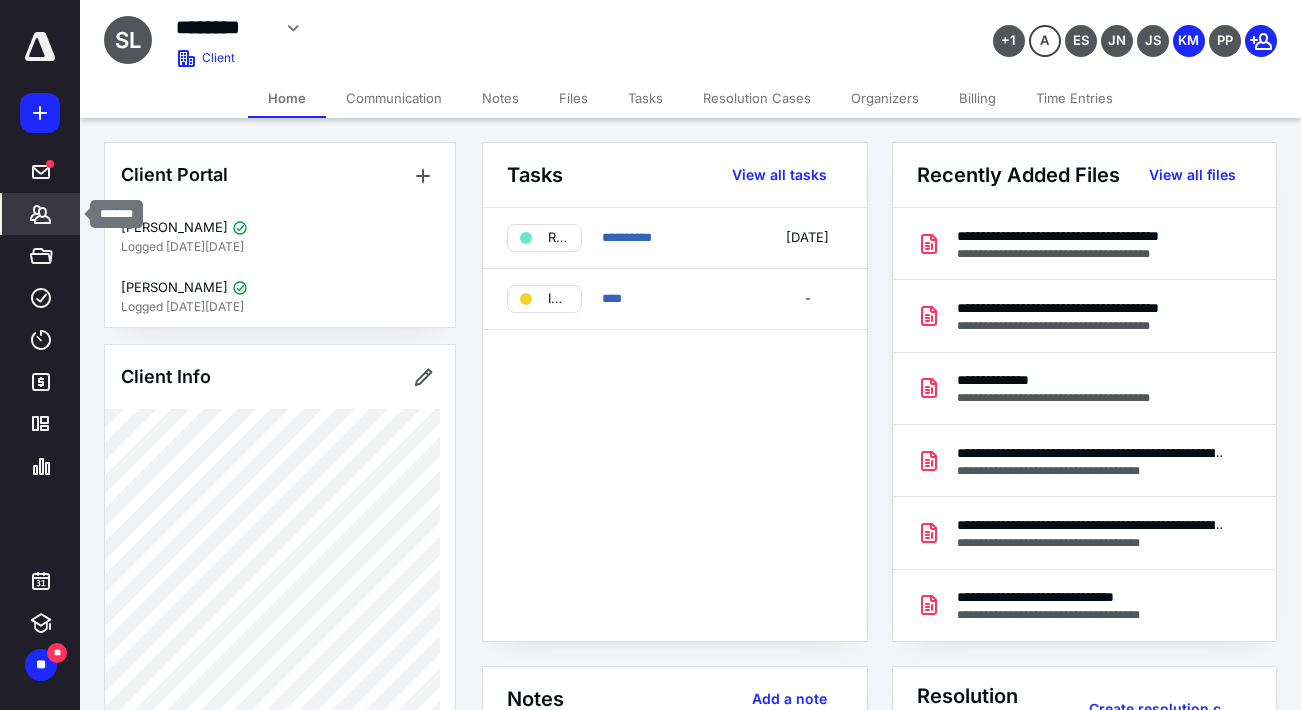 click 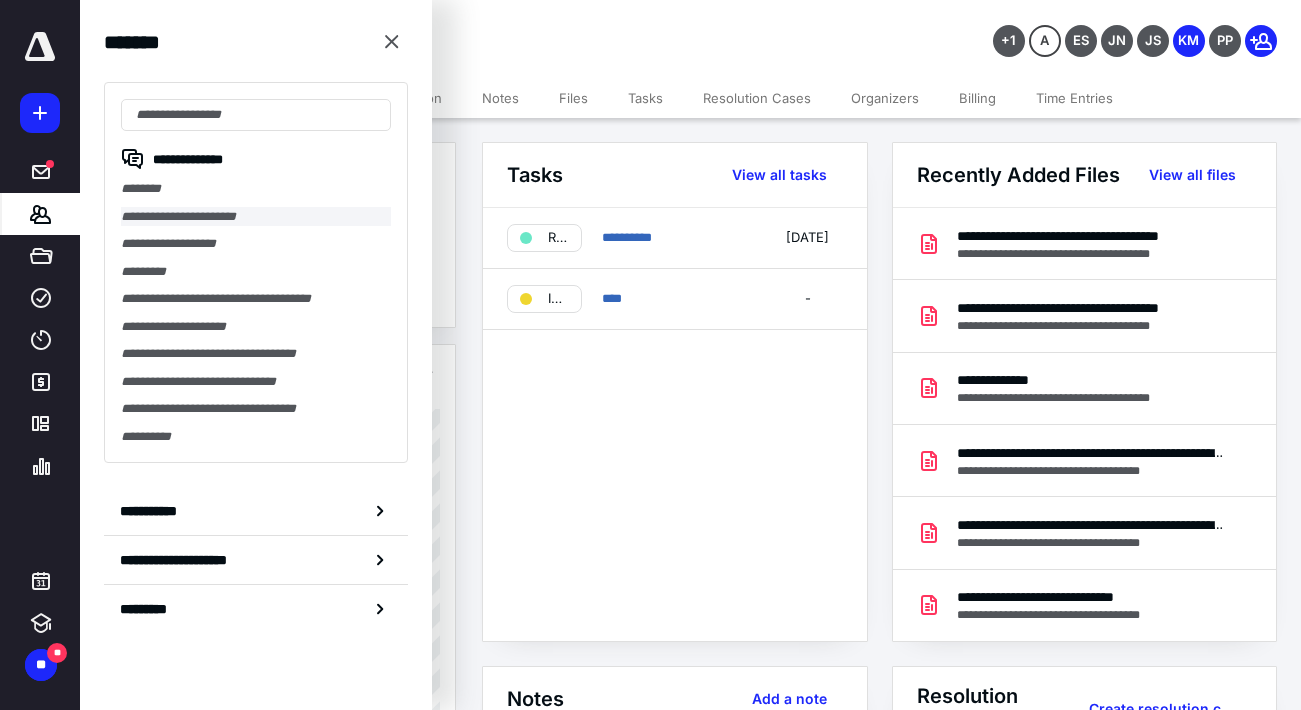 click on "**********" at bounding box center [256, 217] 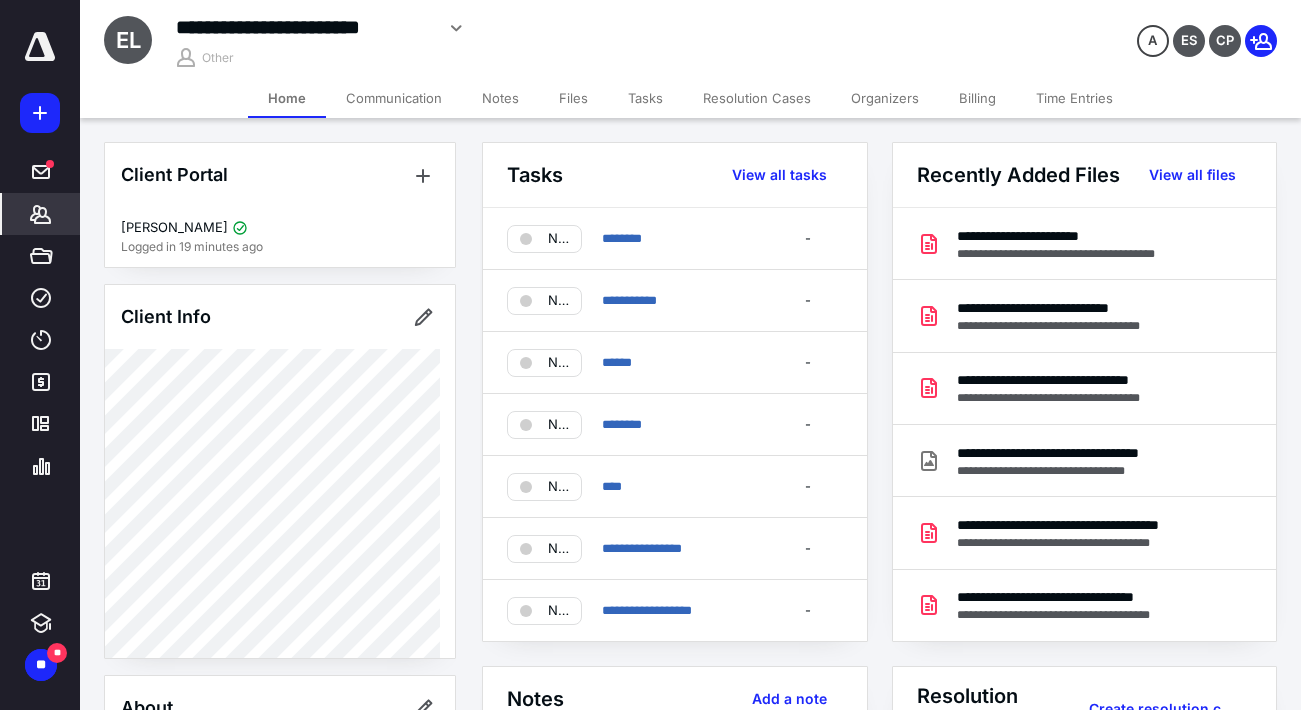 click on "Tasks View all tasks" at bounding box center [675, 175] 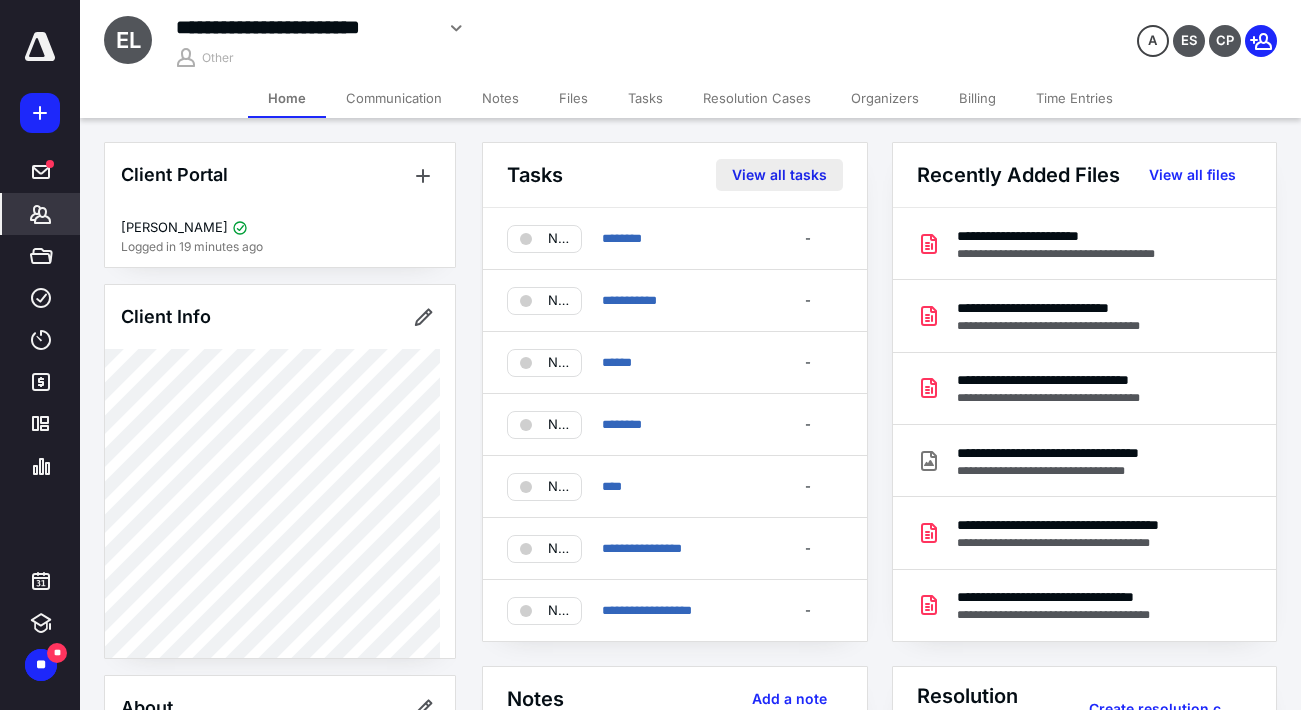 click on "View all tasks" at bounding box center (779, 175) 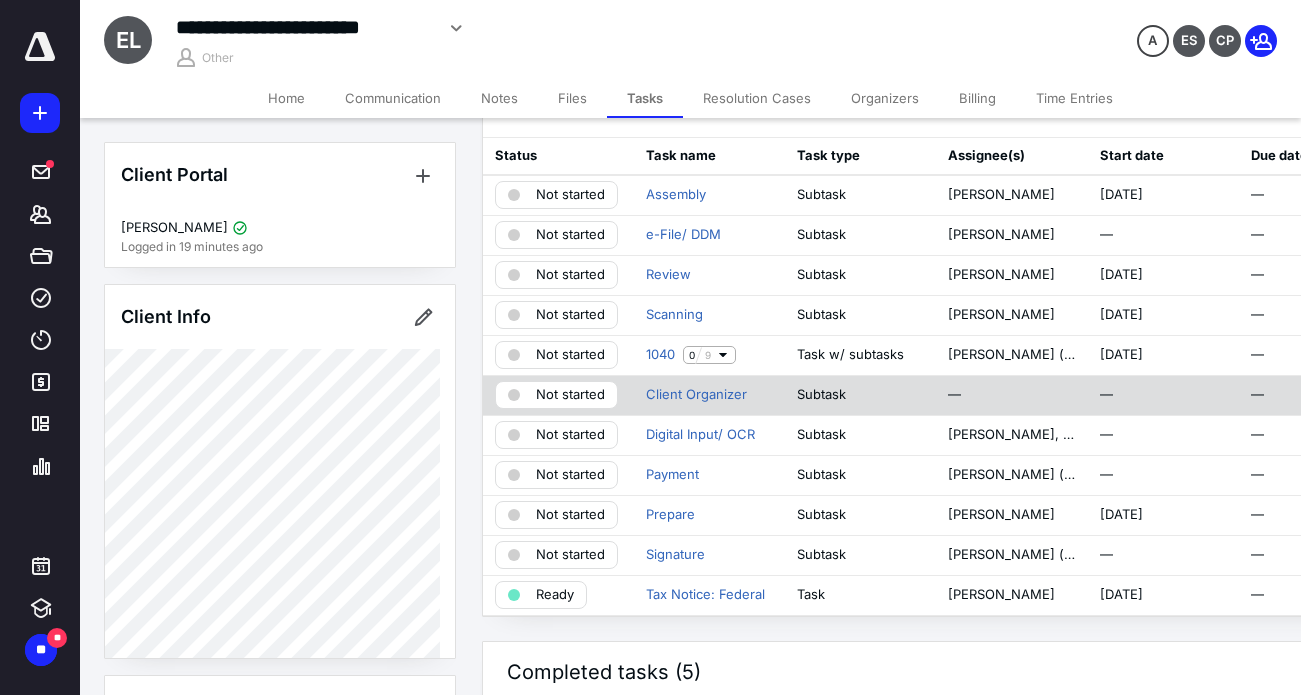 scroll, scrollTop: 100, scrollLeft: 0, axis: vertical 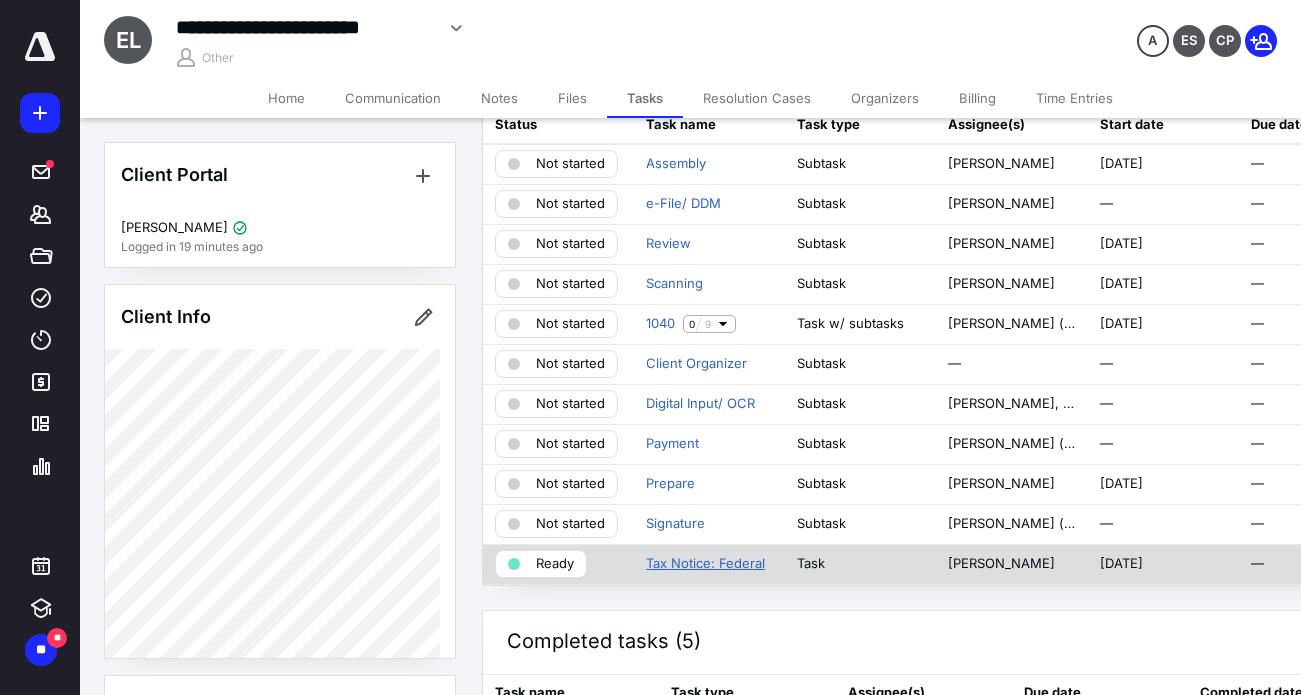 click on "Tax Notice: Federal" at bounding box center [705, 564] 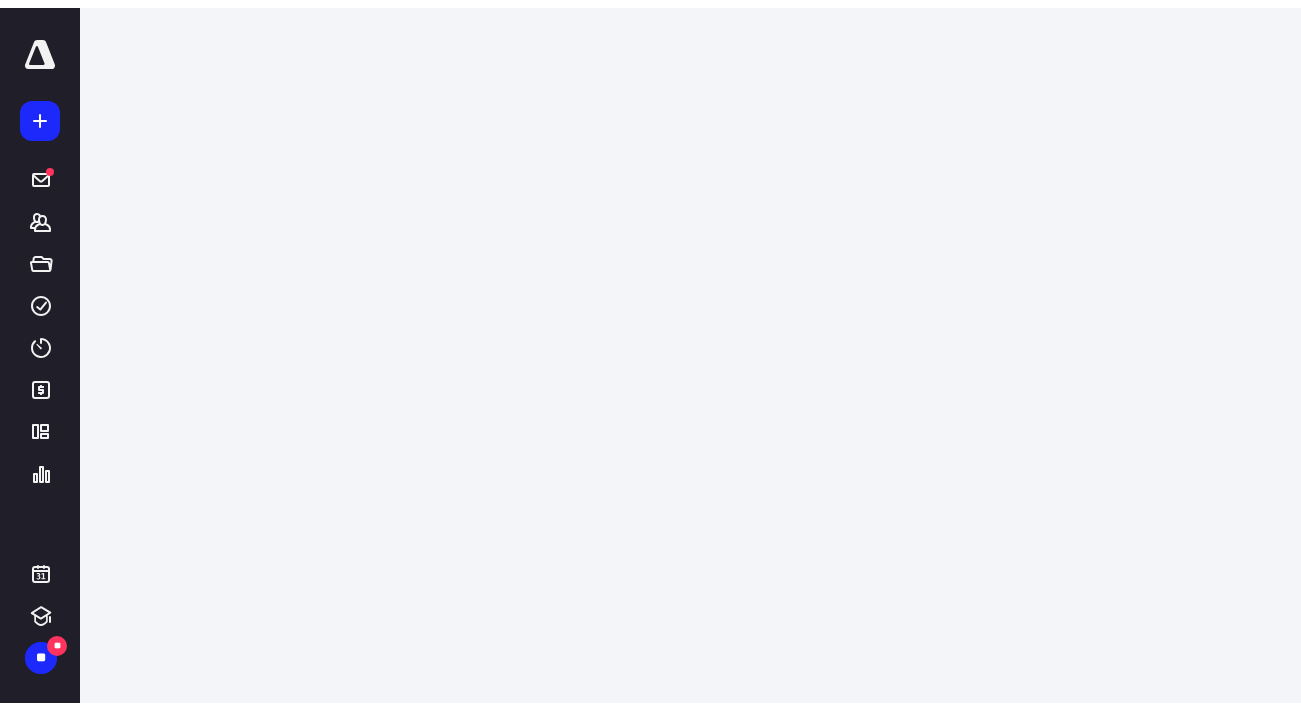 scroll, scrollTop: 0, scrollLeft: 0, axis: both 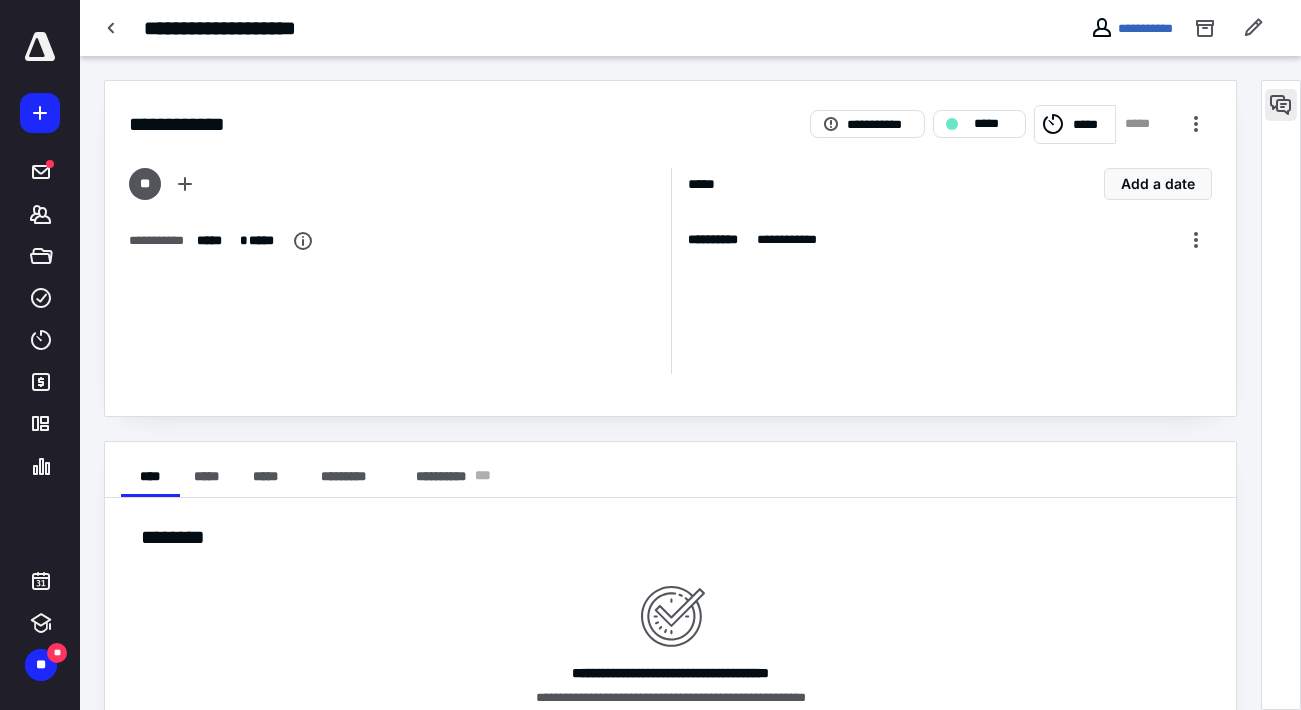 click at bounding box center (1281, 105) 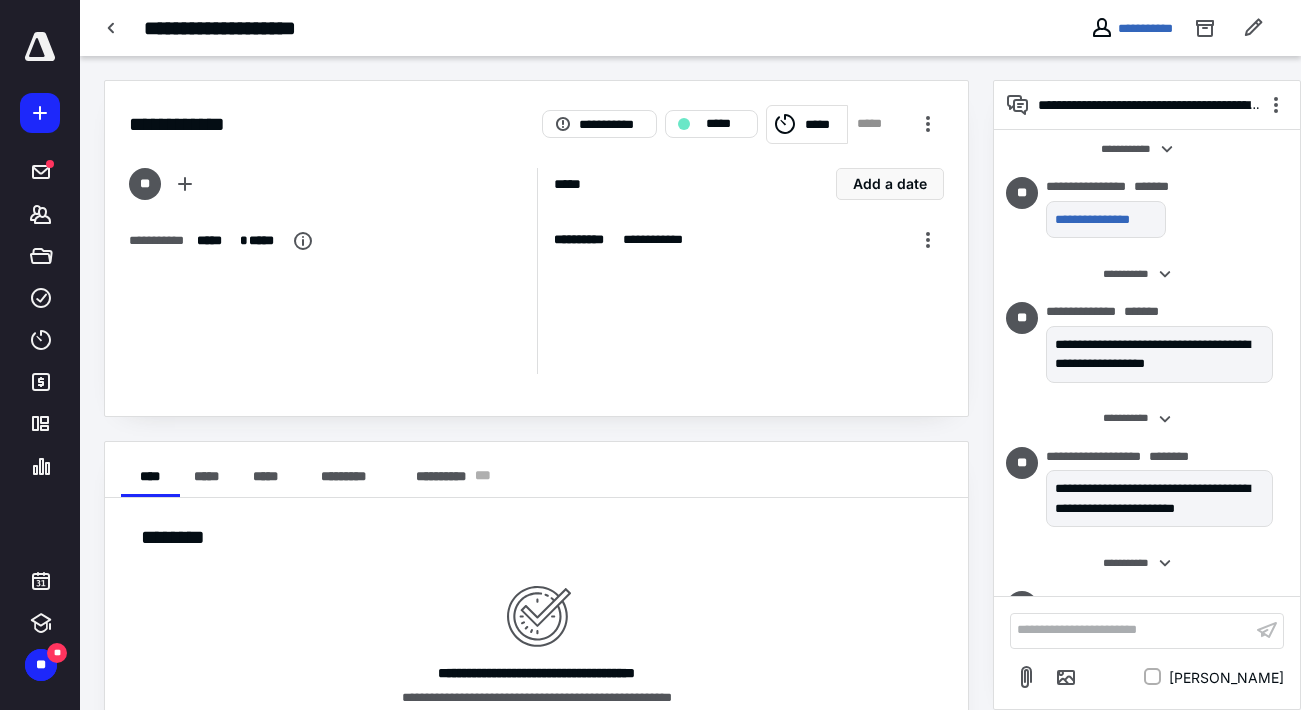 scroll, scrollTop: 0, scrollLeft: 0, axis: both 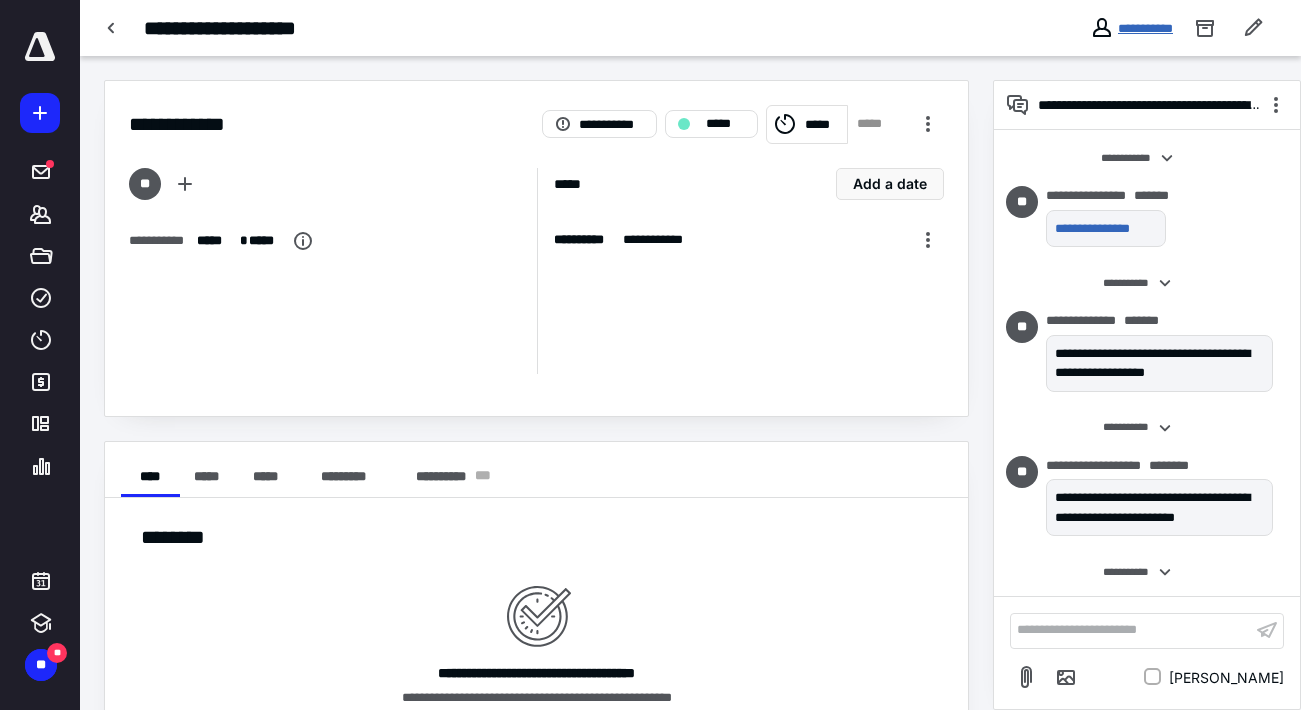 click on "**********" at bounding box center (1145, 28) 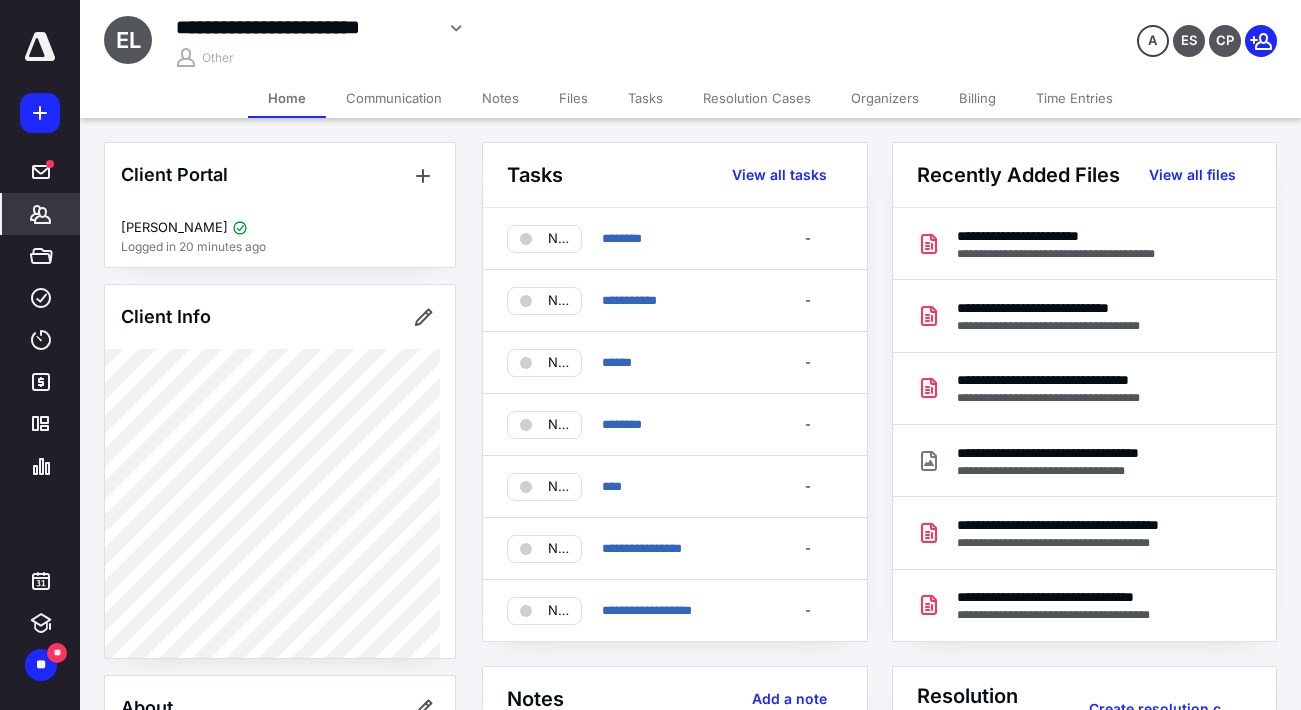 click on "*******" at bounding box center (41, 214) 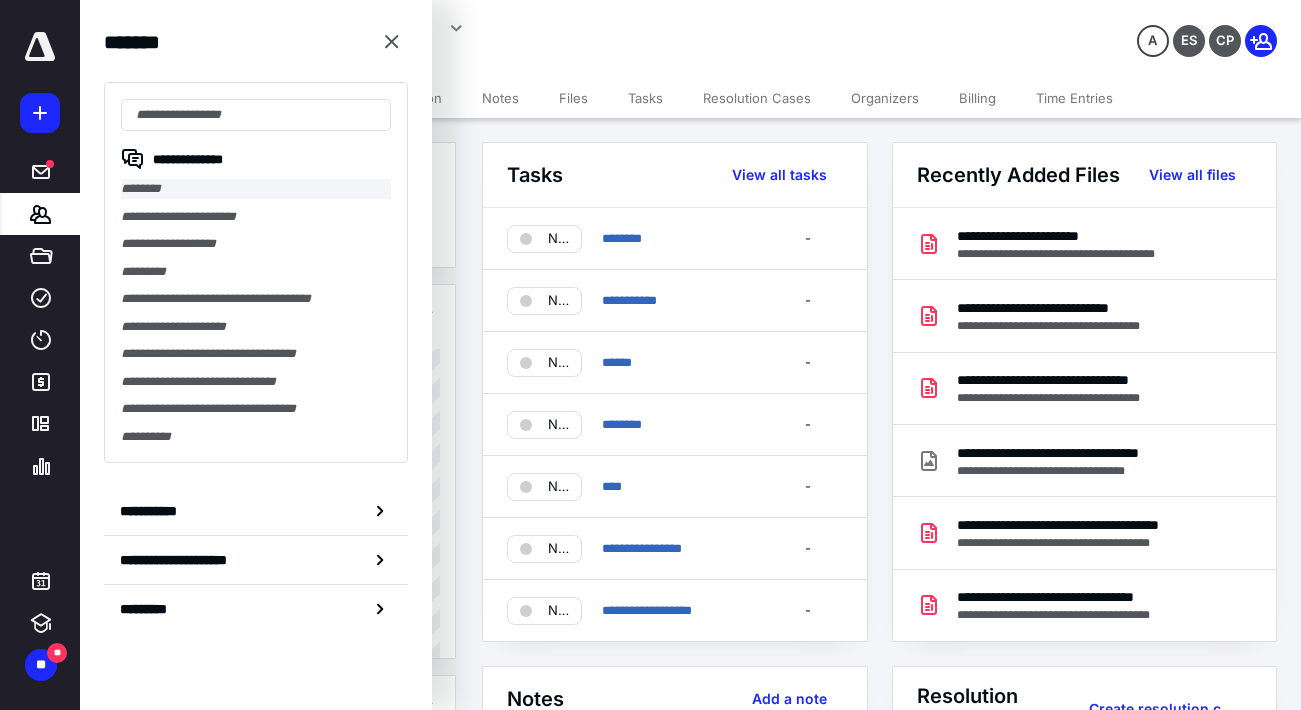 click on "********" at bounding box center (256, 189) 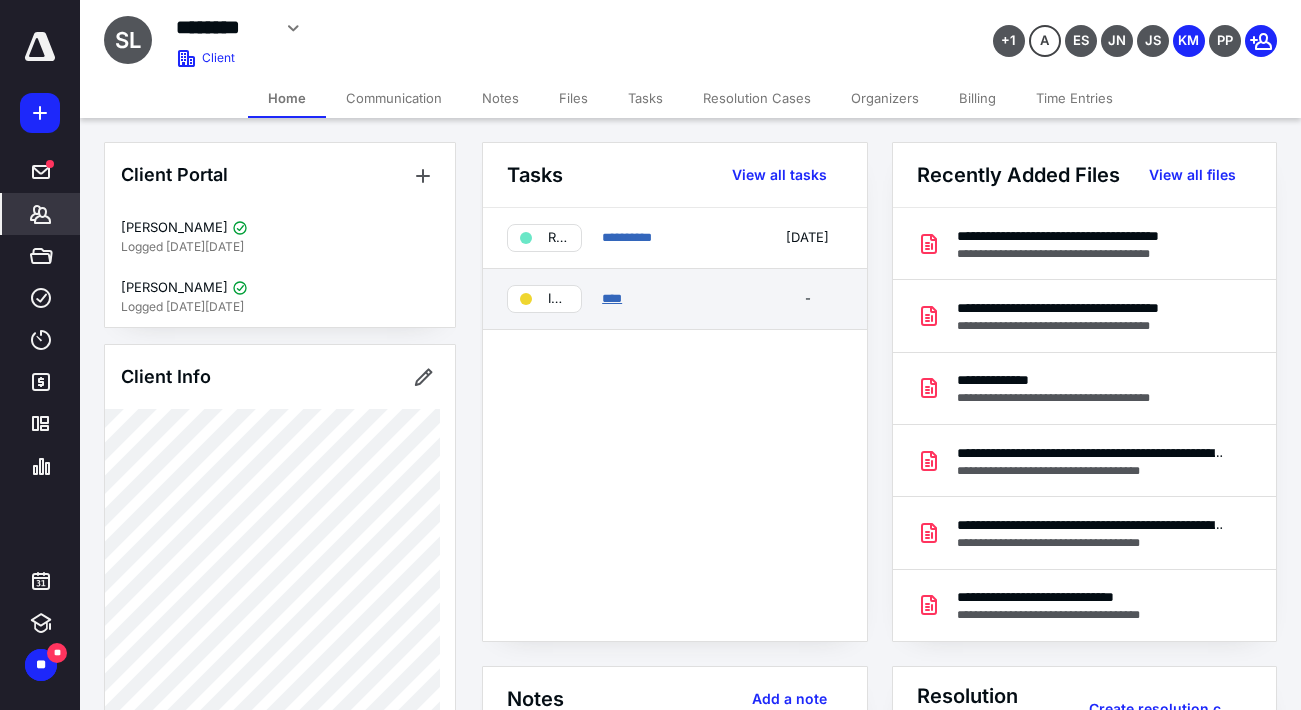 click on "****" at bounding box center [612, 298] 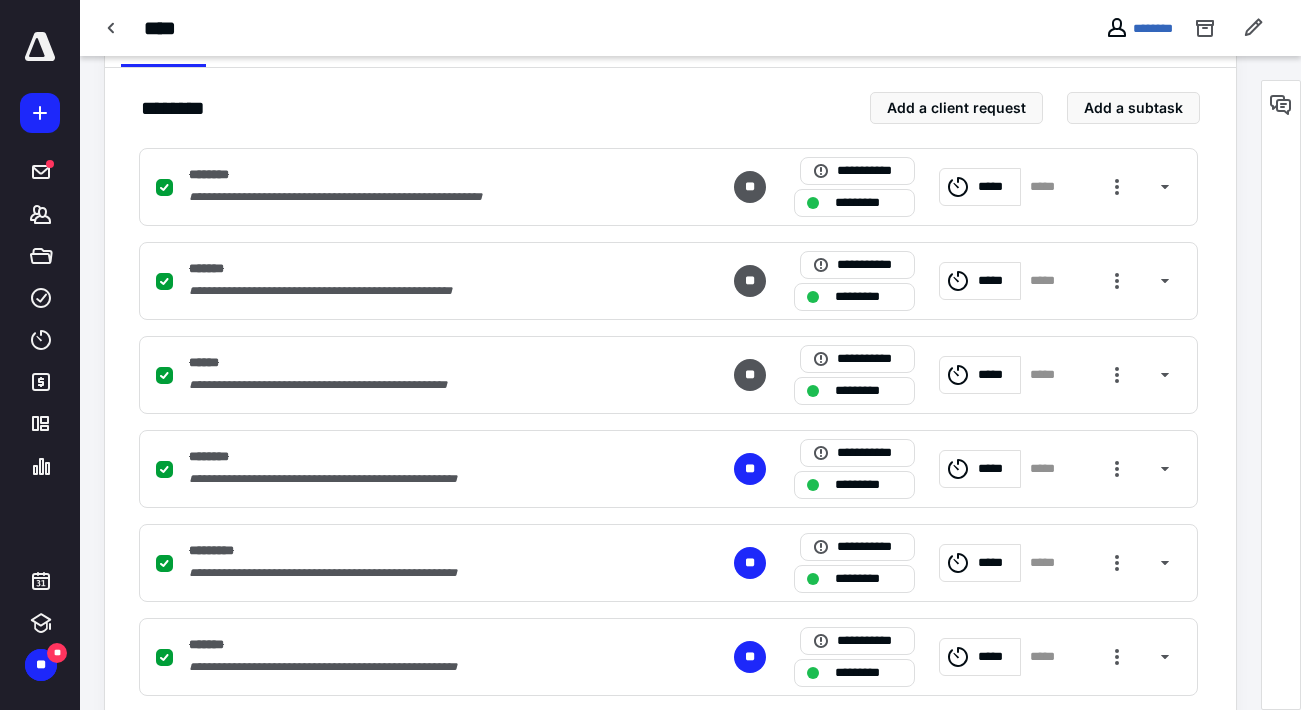 scroll, scrollTop: 598, scrollLeft: 0, axis: vertical 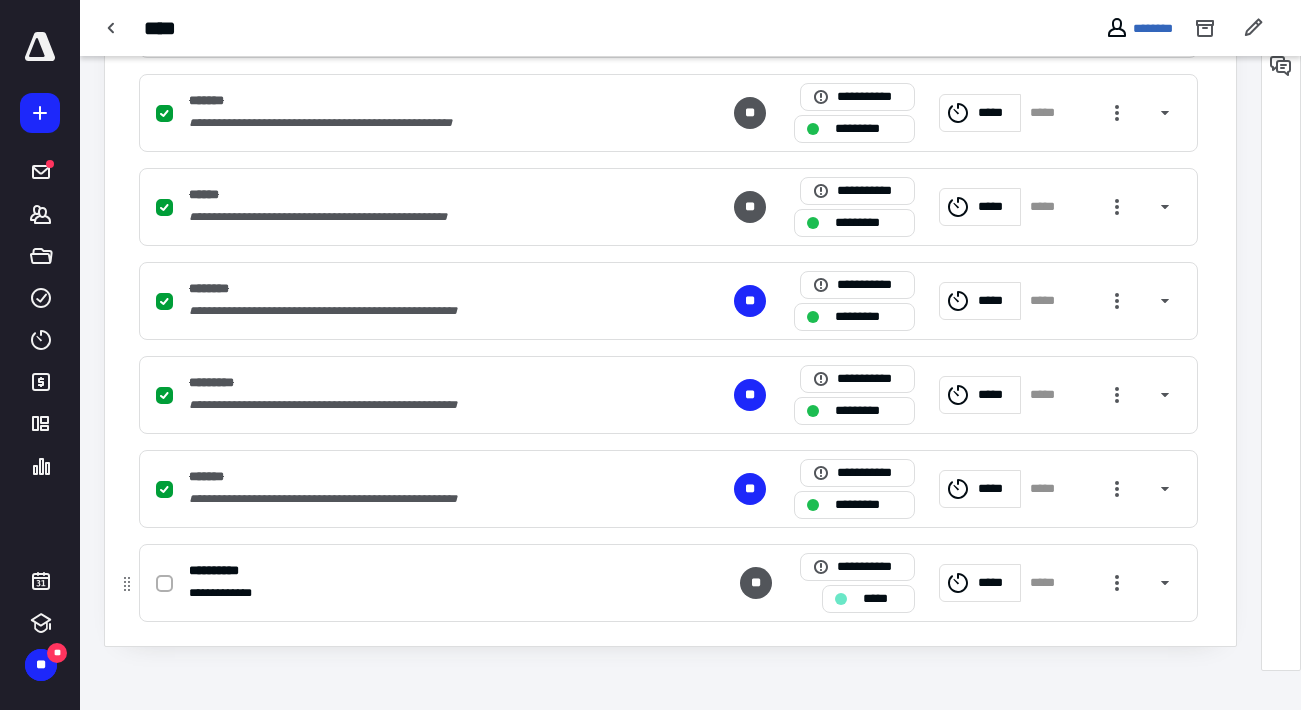 click on "*****" at bounding box center (882, 599) 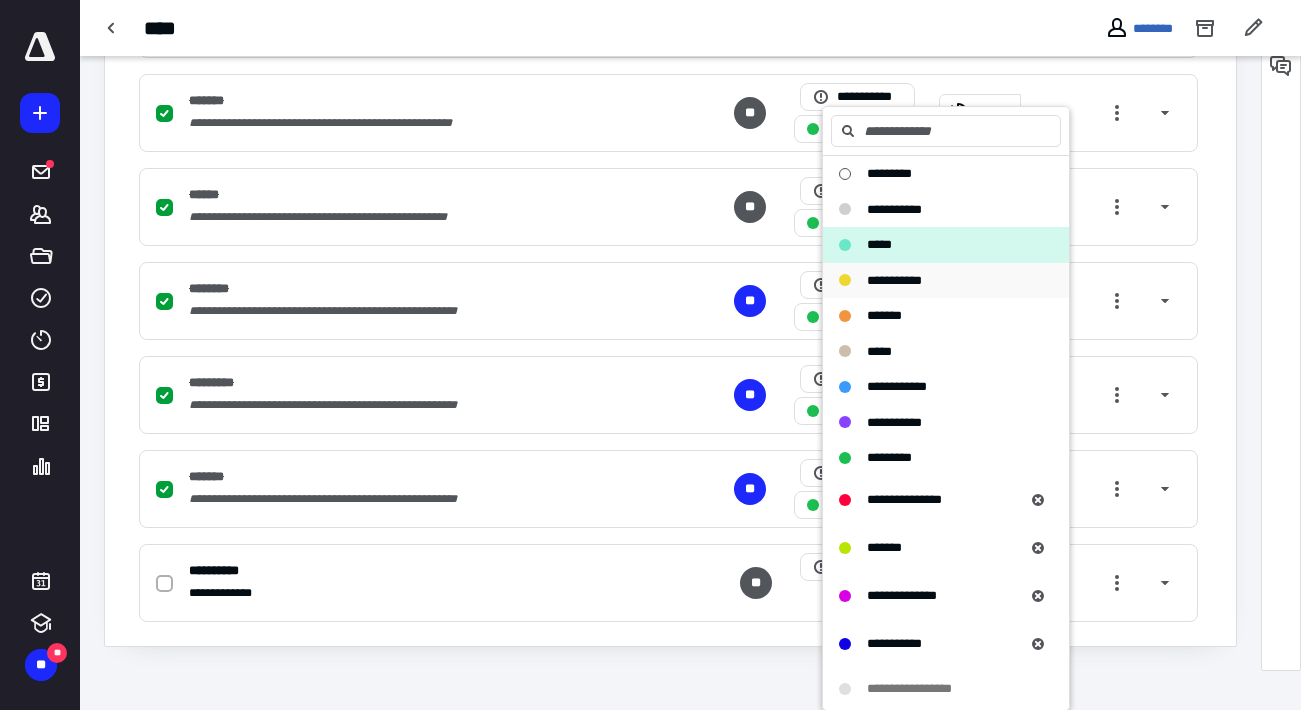click on "**********" at bounding box center (894, 280) 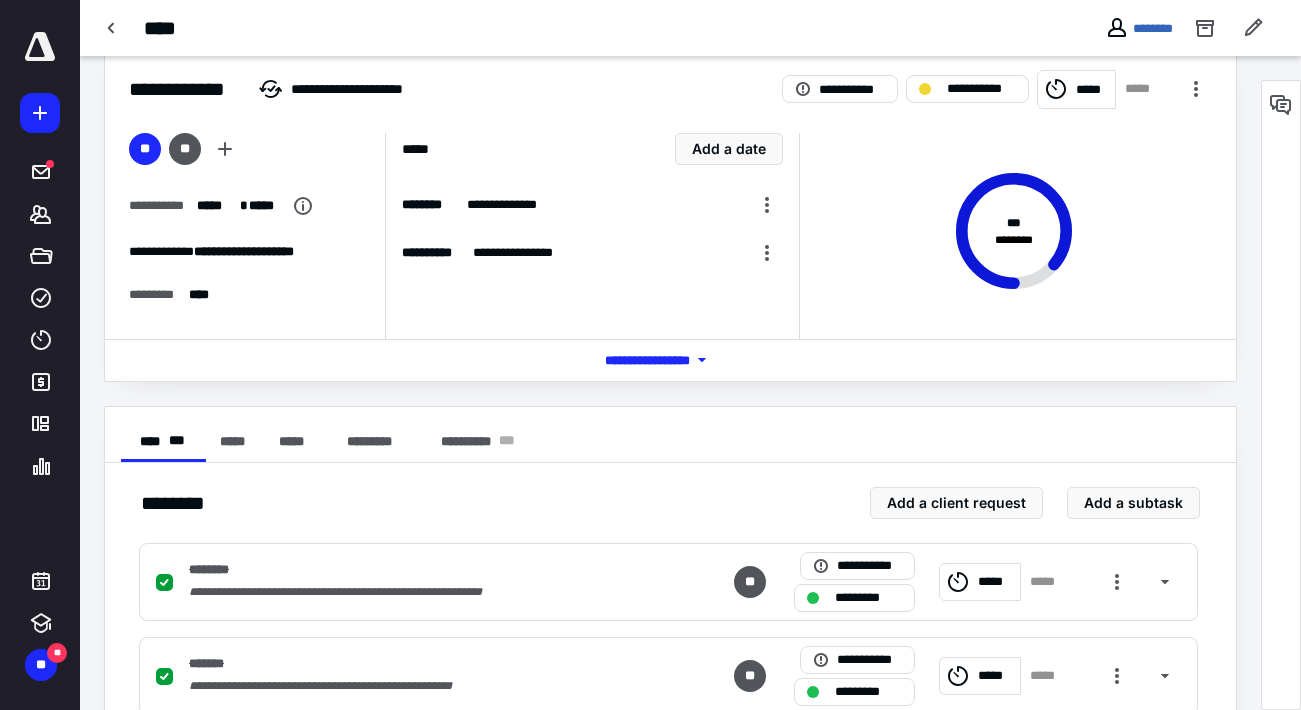 scroll, scrollTop: 0, scrollLeft: 0, axis: both 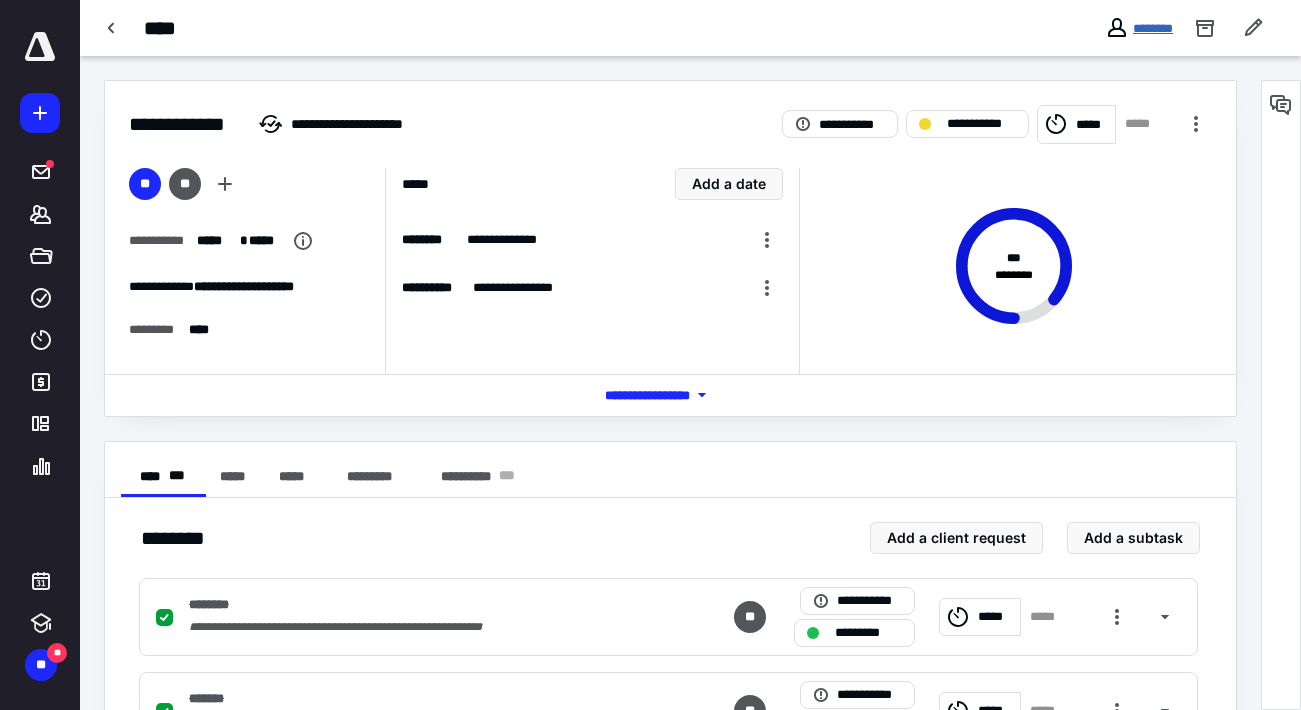 click on "********" at bounding box center [1153, 28] 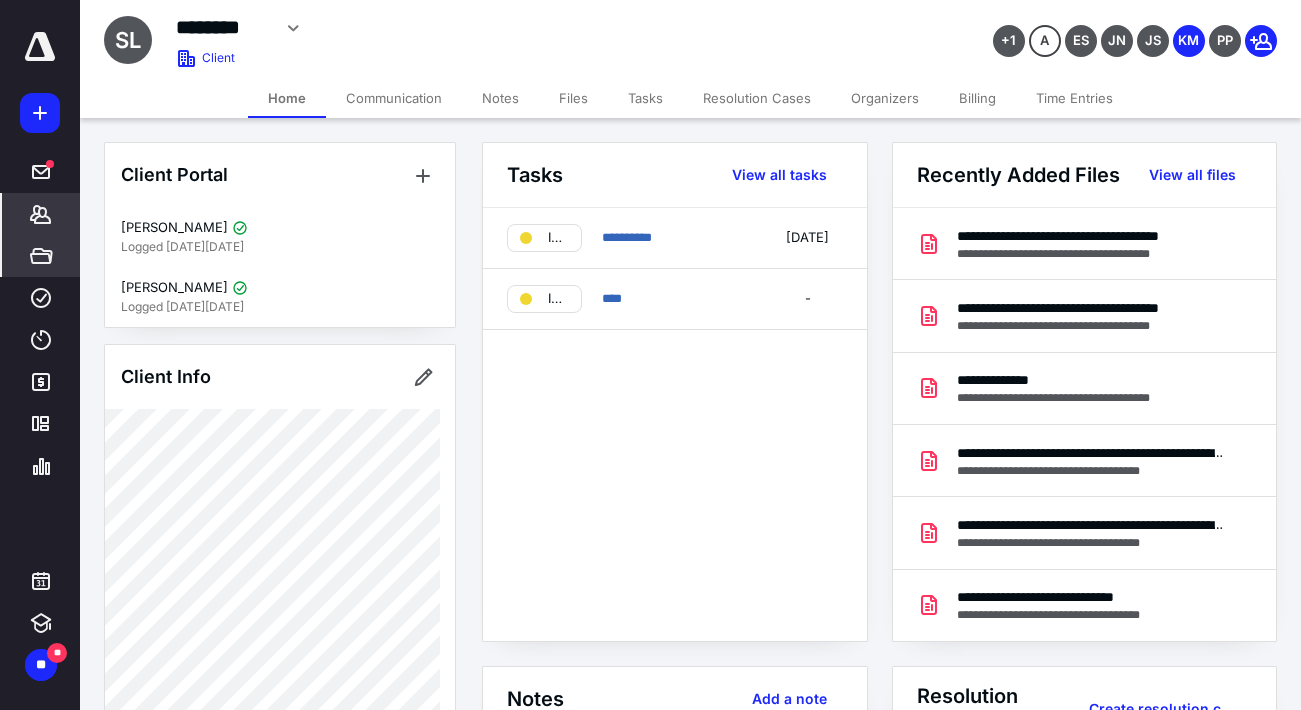 click on "*****" at bounding box center [41, 256] 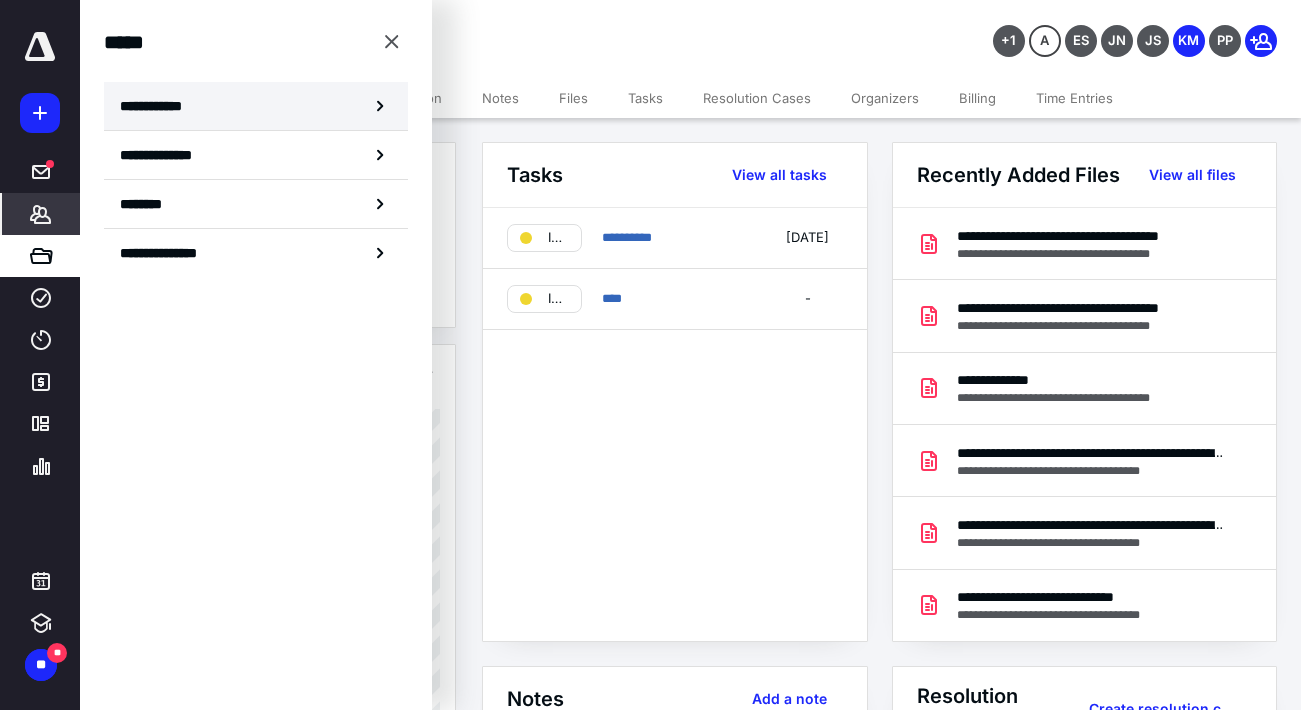 click on "**********" at bounding box center (157, 106) 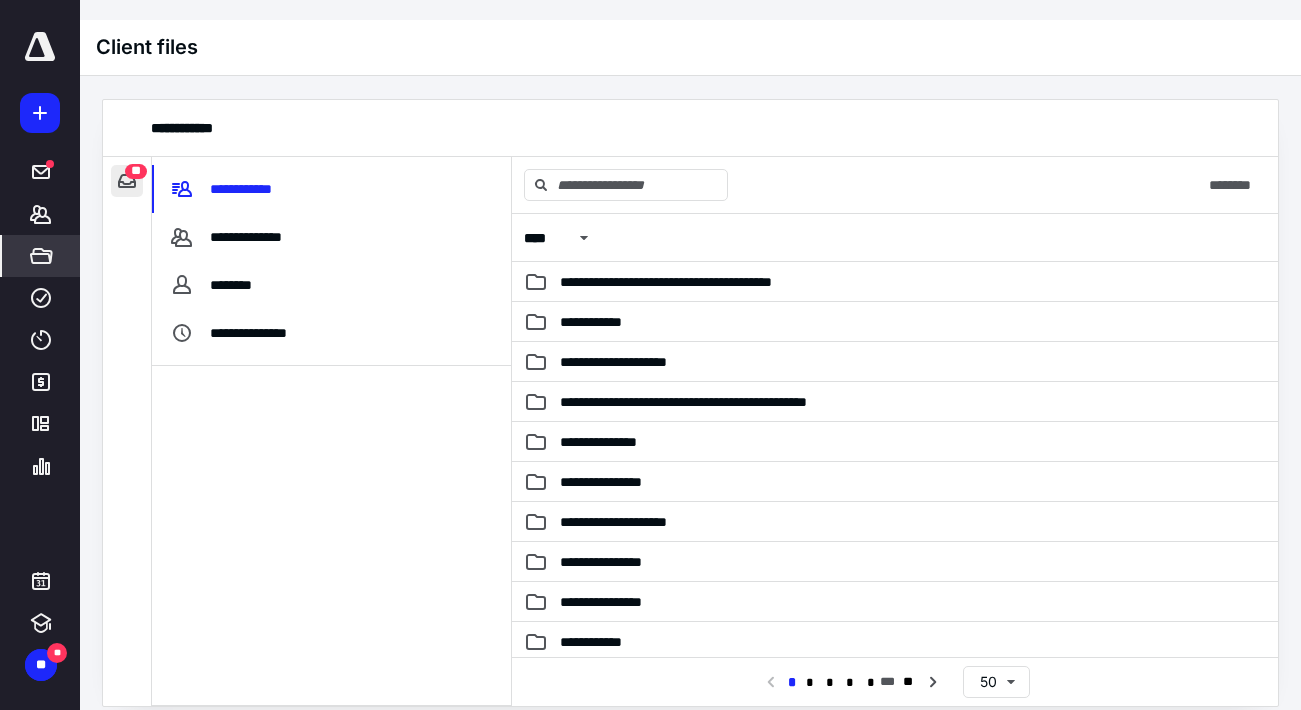 click at bounding box center (127, 181) 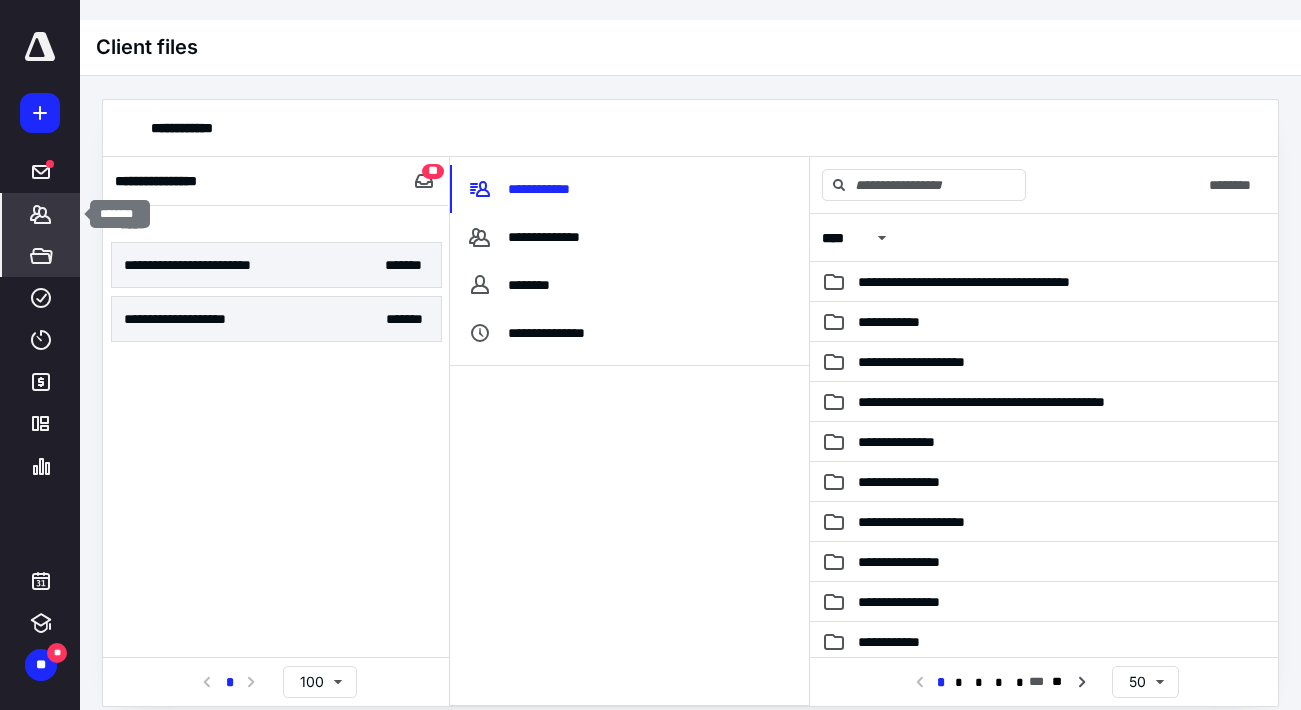 click 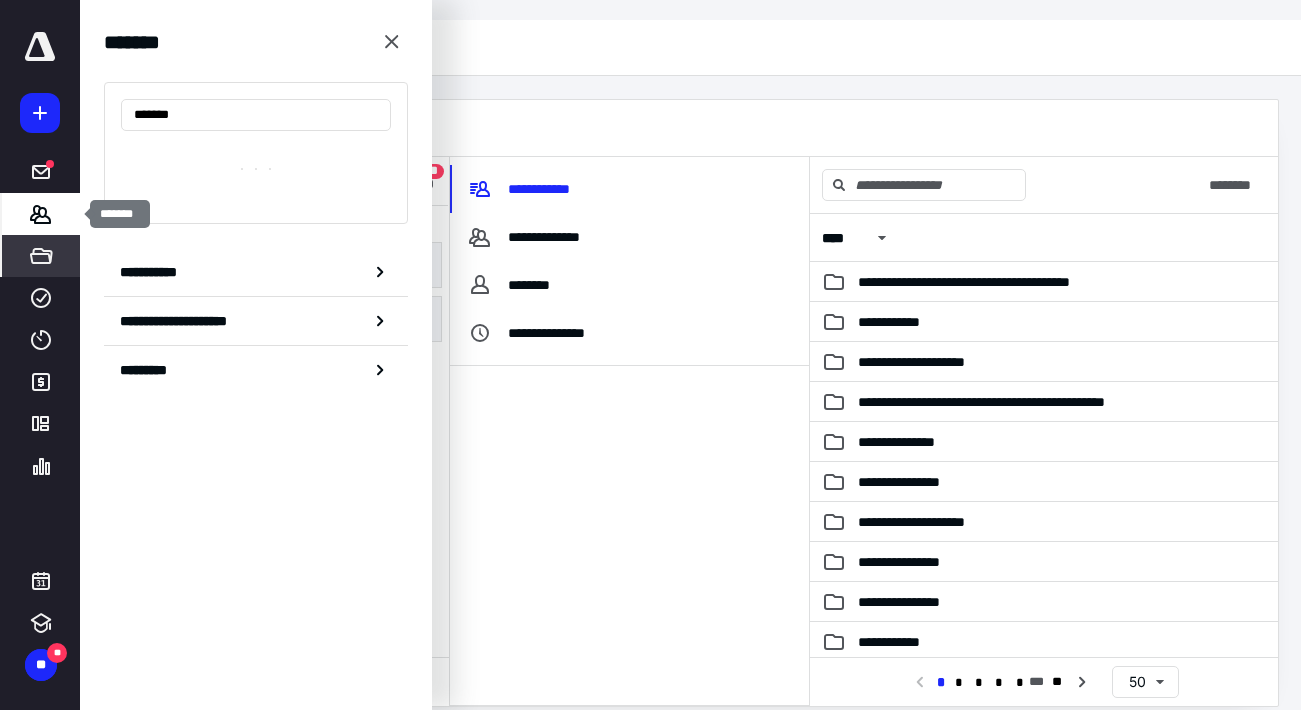 type on "********" 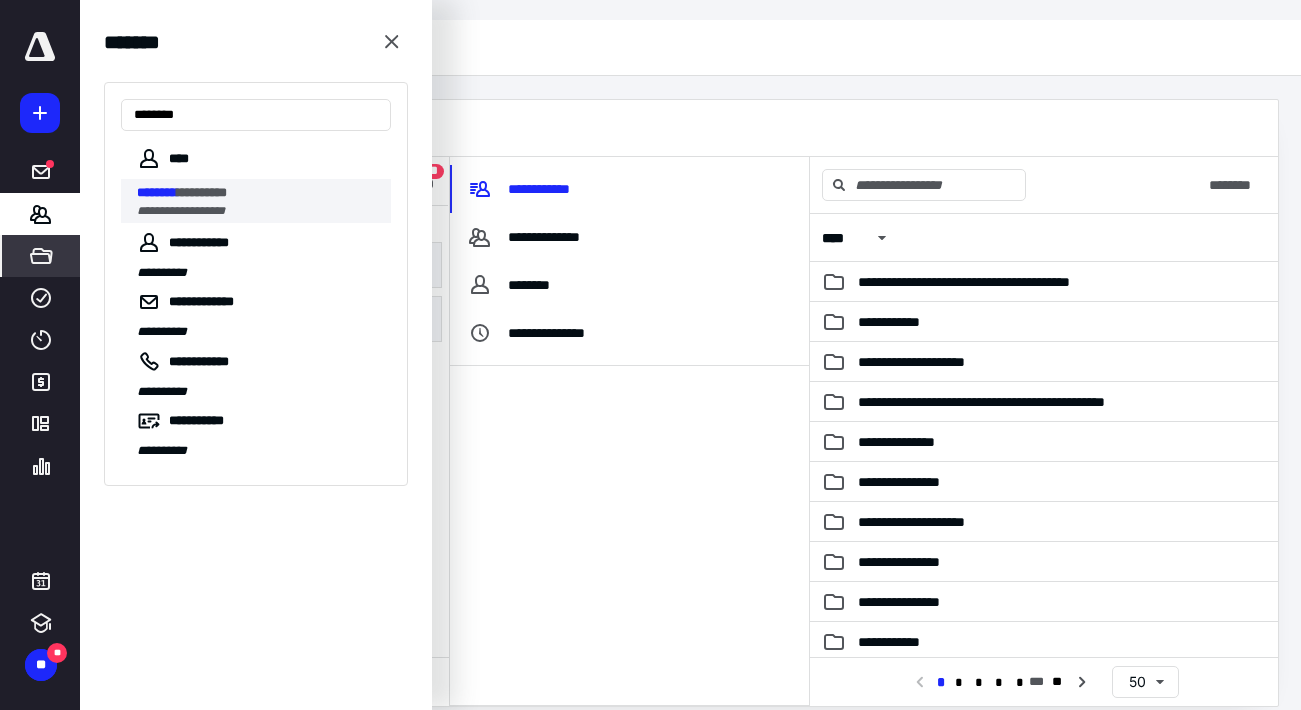 click on "**********" at bounding box center [202, 192] 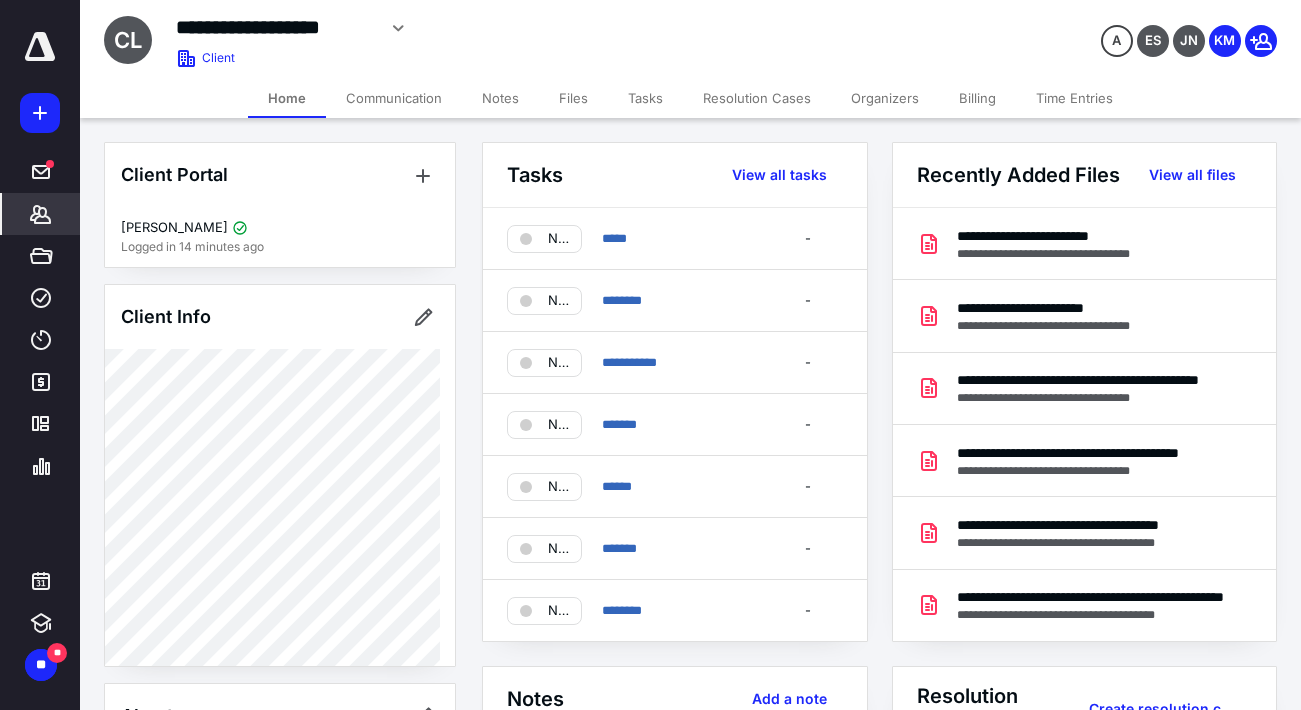 click on "Billing" at bounding box center [977, 98] 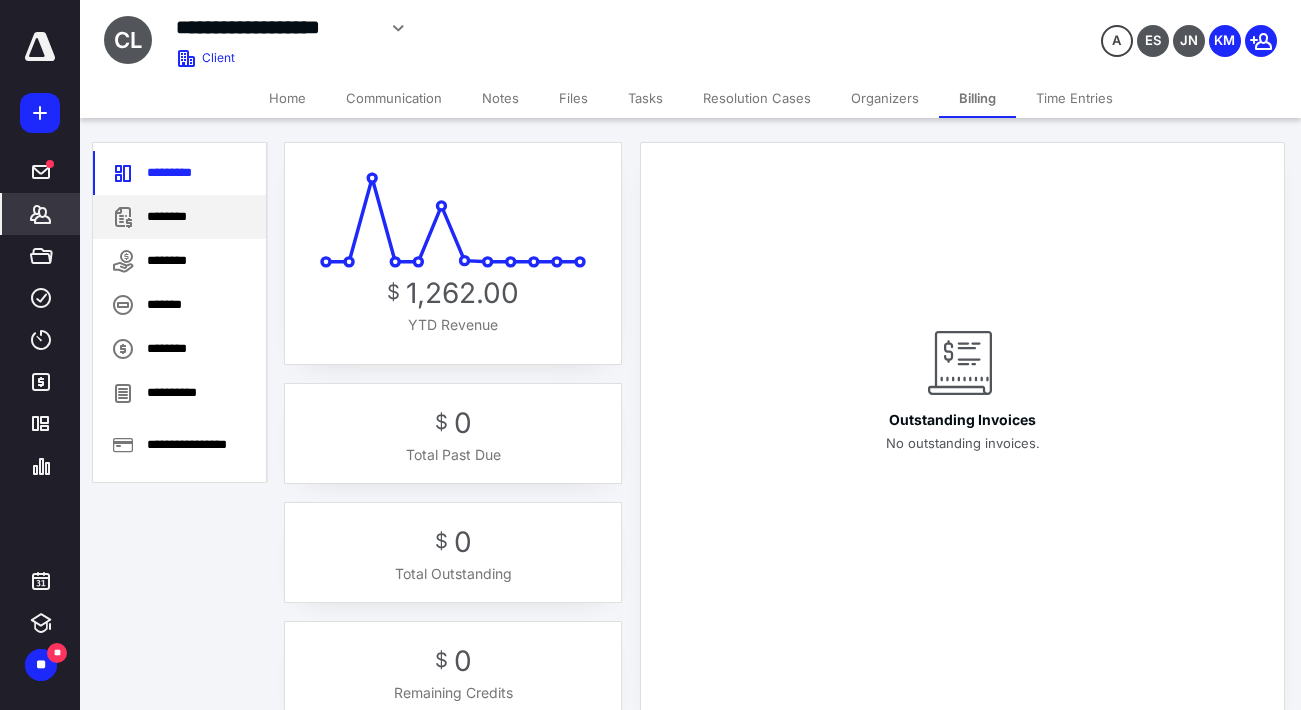 click on "********" at bounding box center (179, 217) 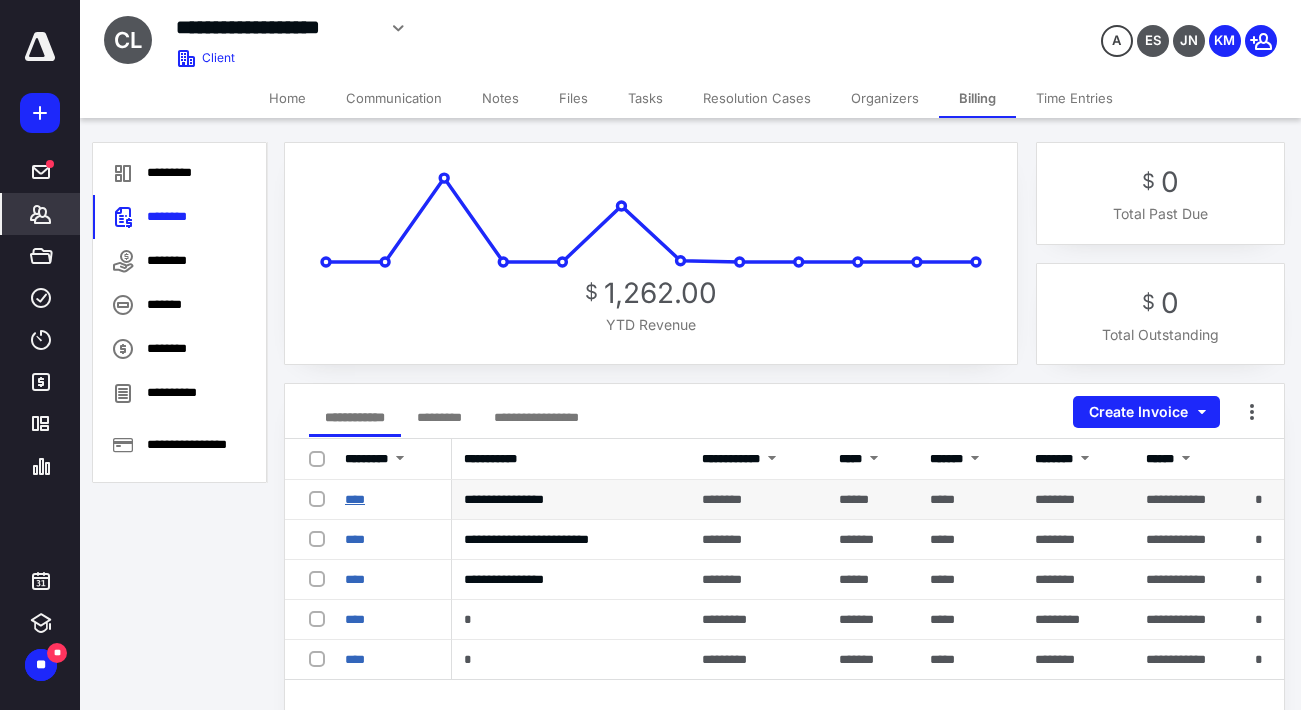click on "****" at bounding box center (355, 499) 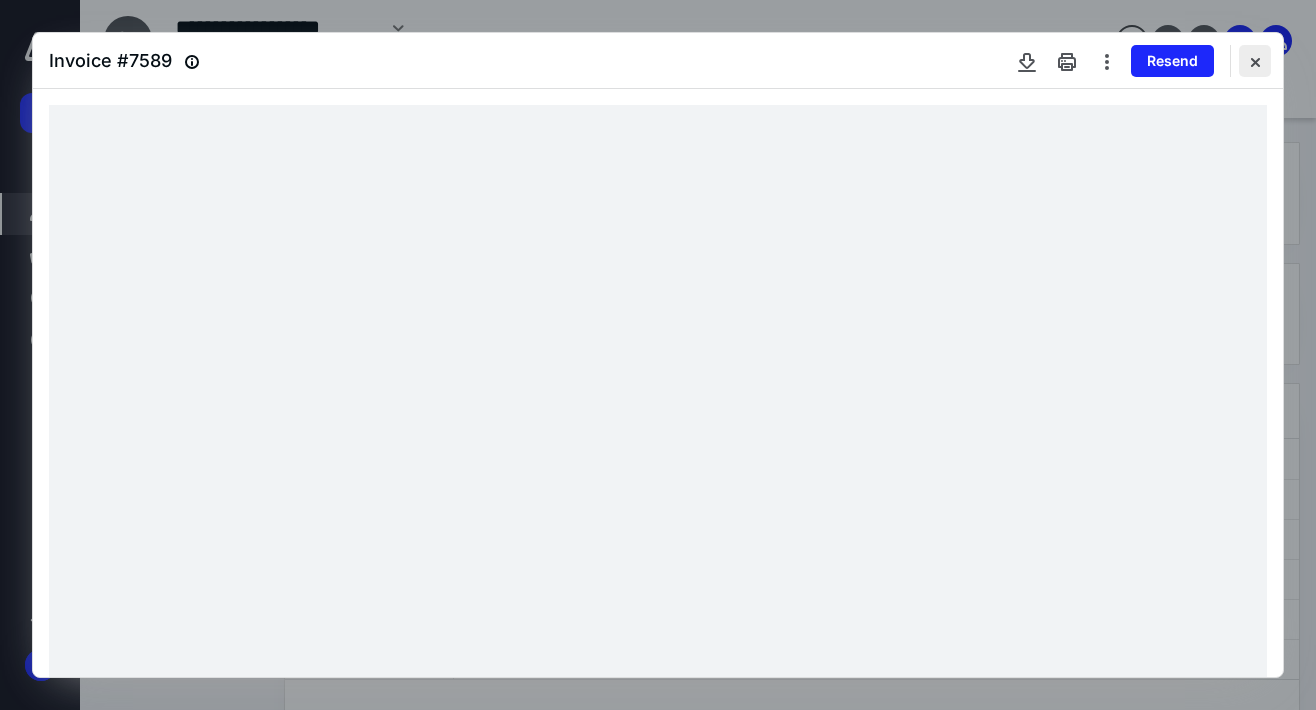 click at bounding box center [1255, 61] 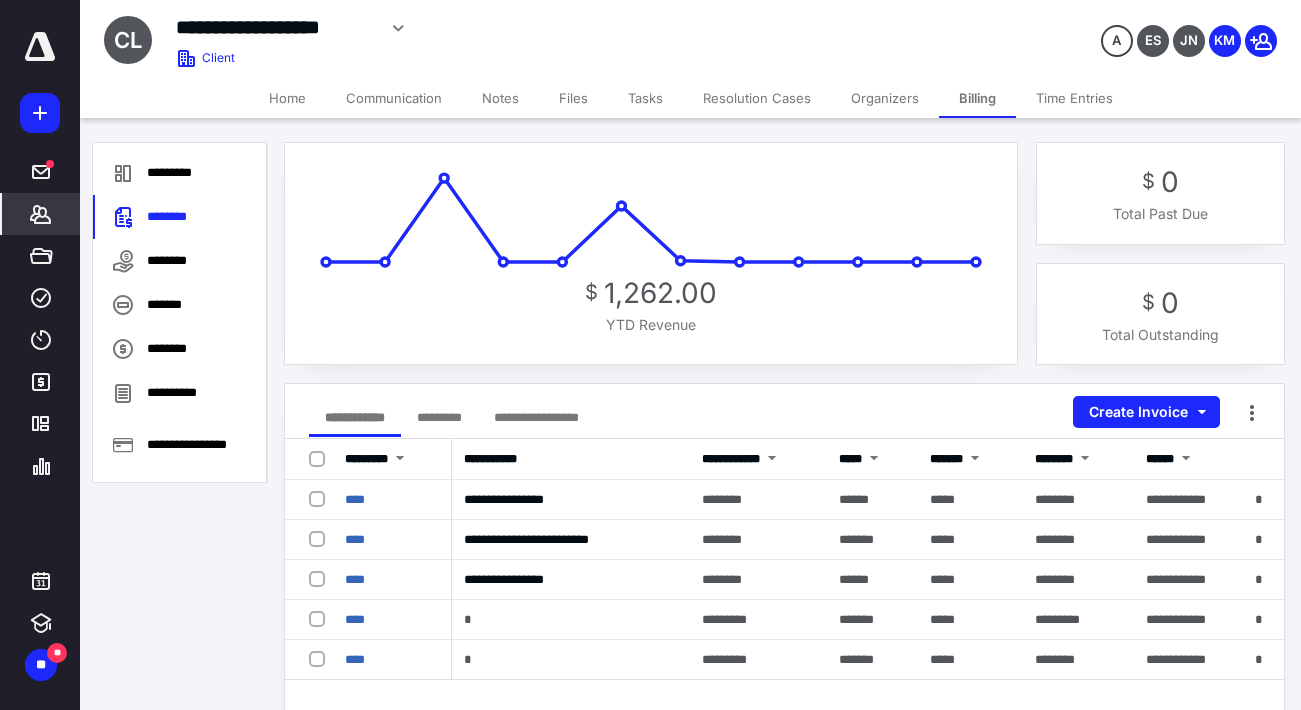 click on "Home" at bounding box center [287, 98] 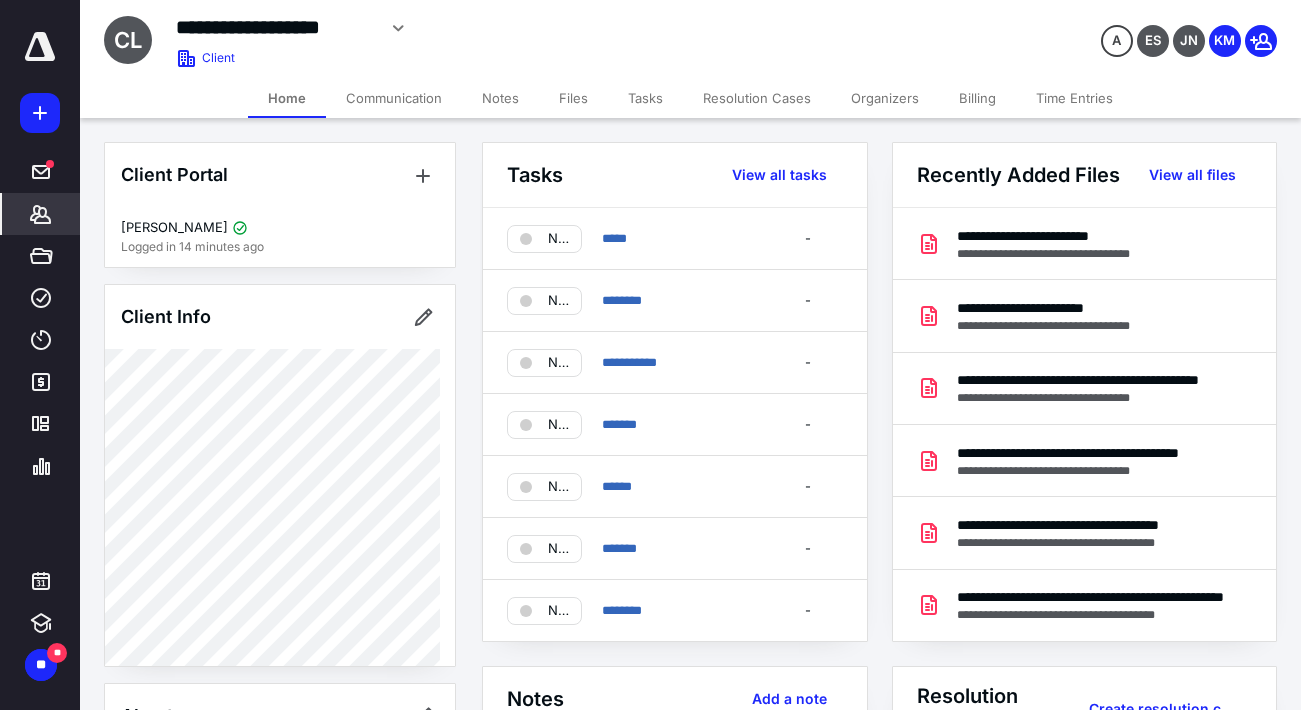 click 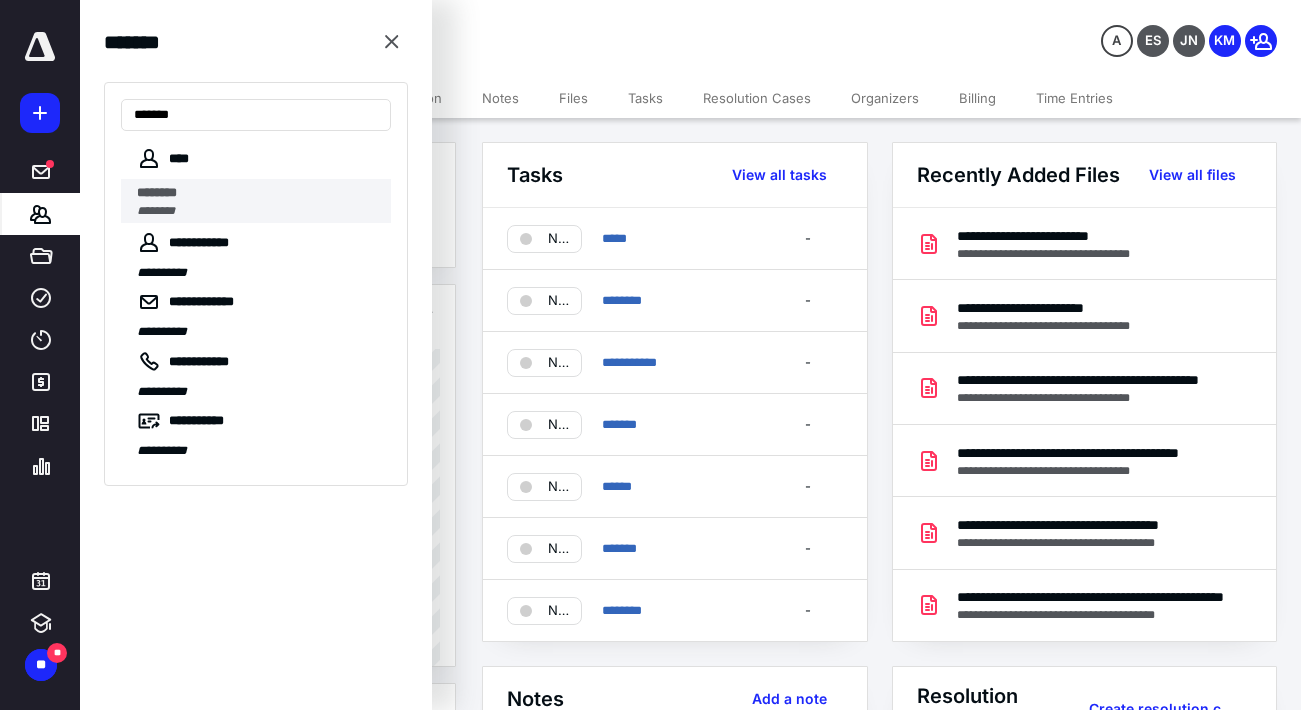 type on "*******" 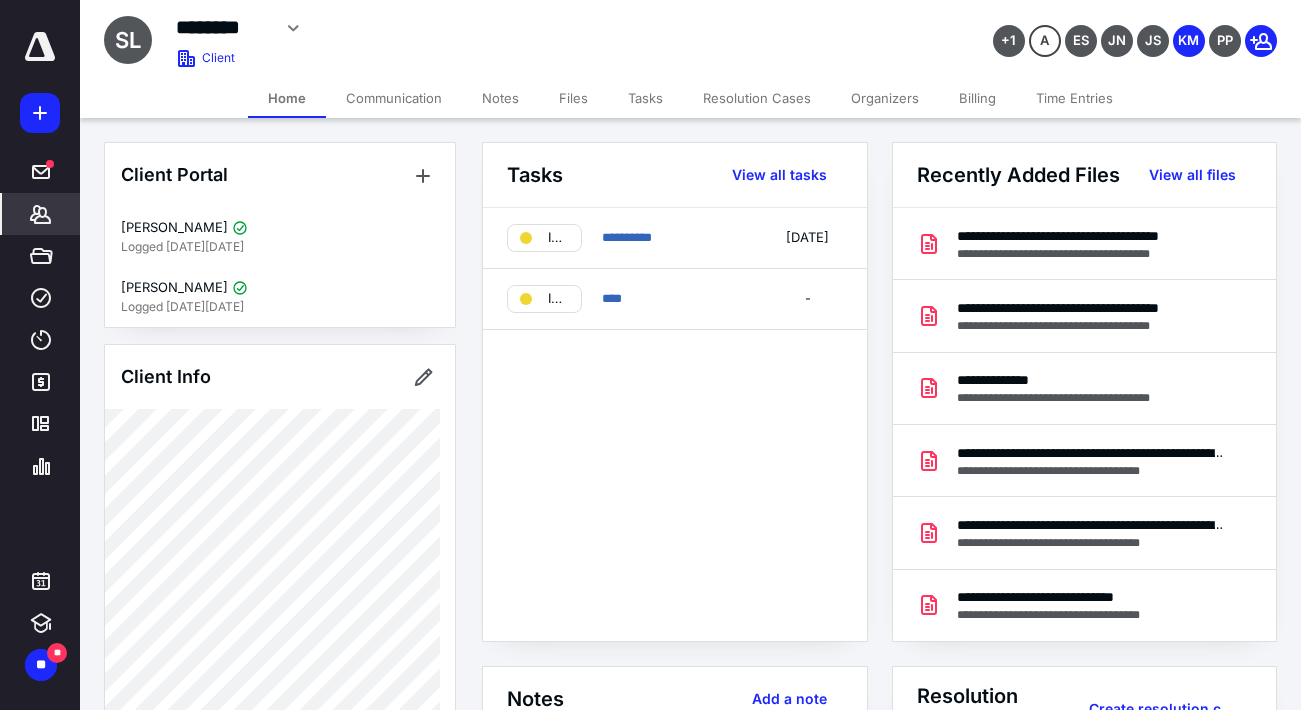 click on "Billing" at bounding box center (977, 98) 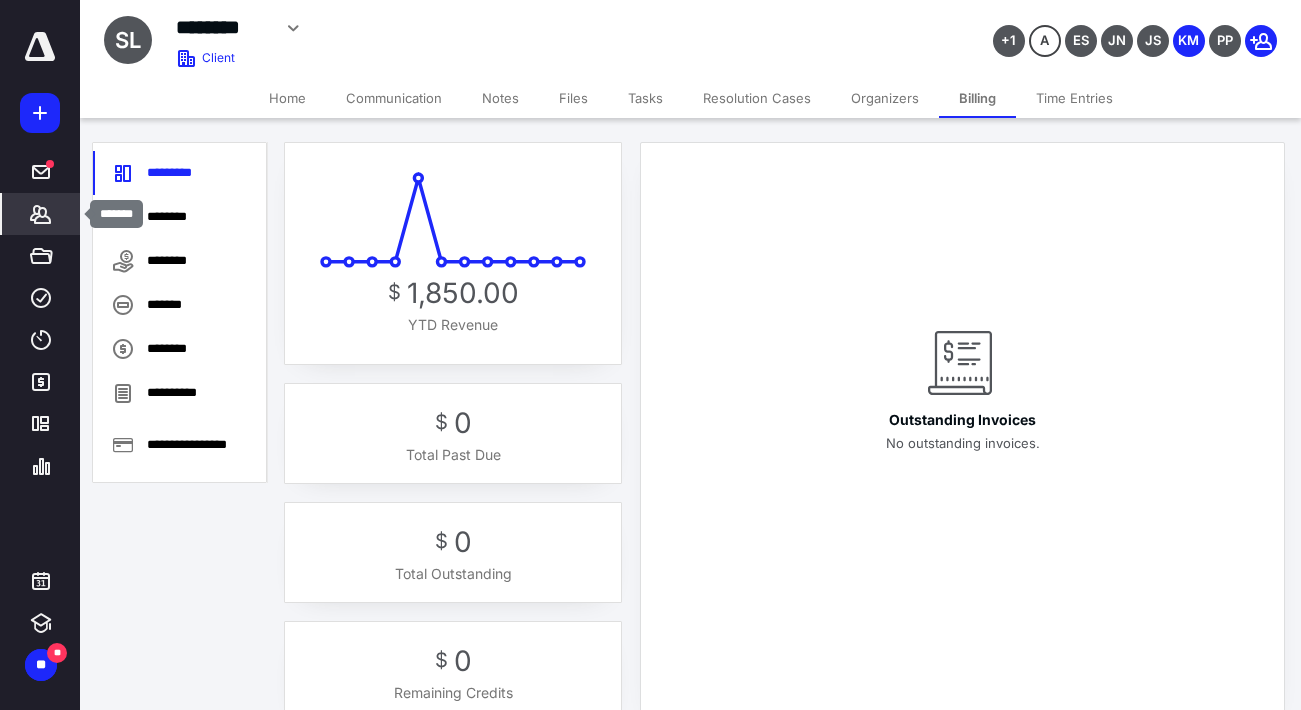 click on "*******" at bounding box center (41, 214) 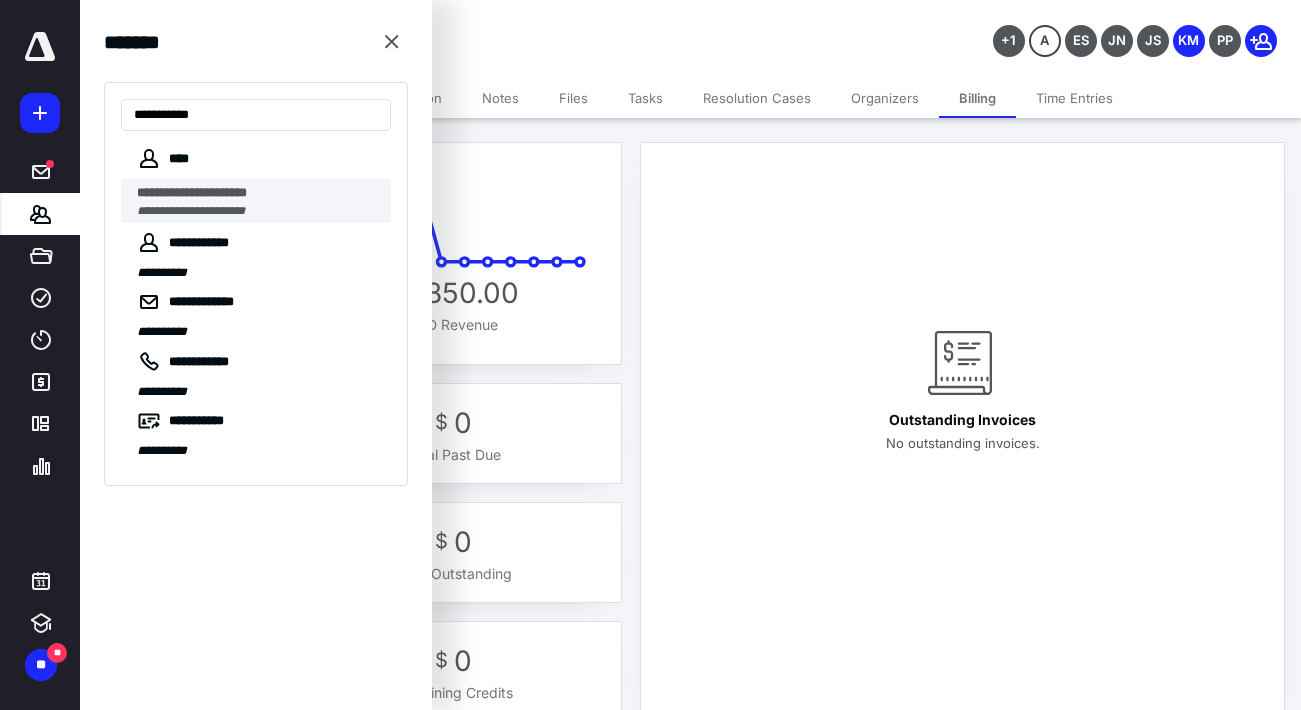 type on "**********" 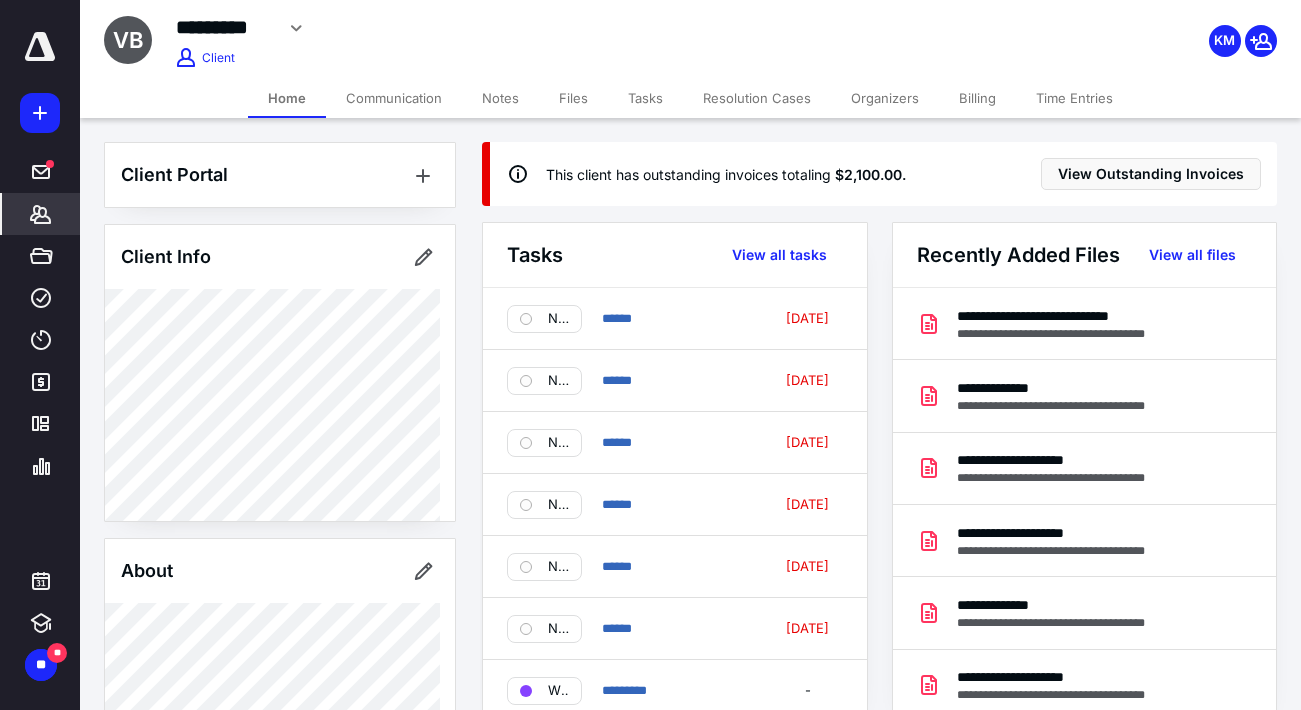 click on "Billing" at bounding box center (977, 98) 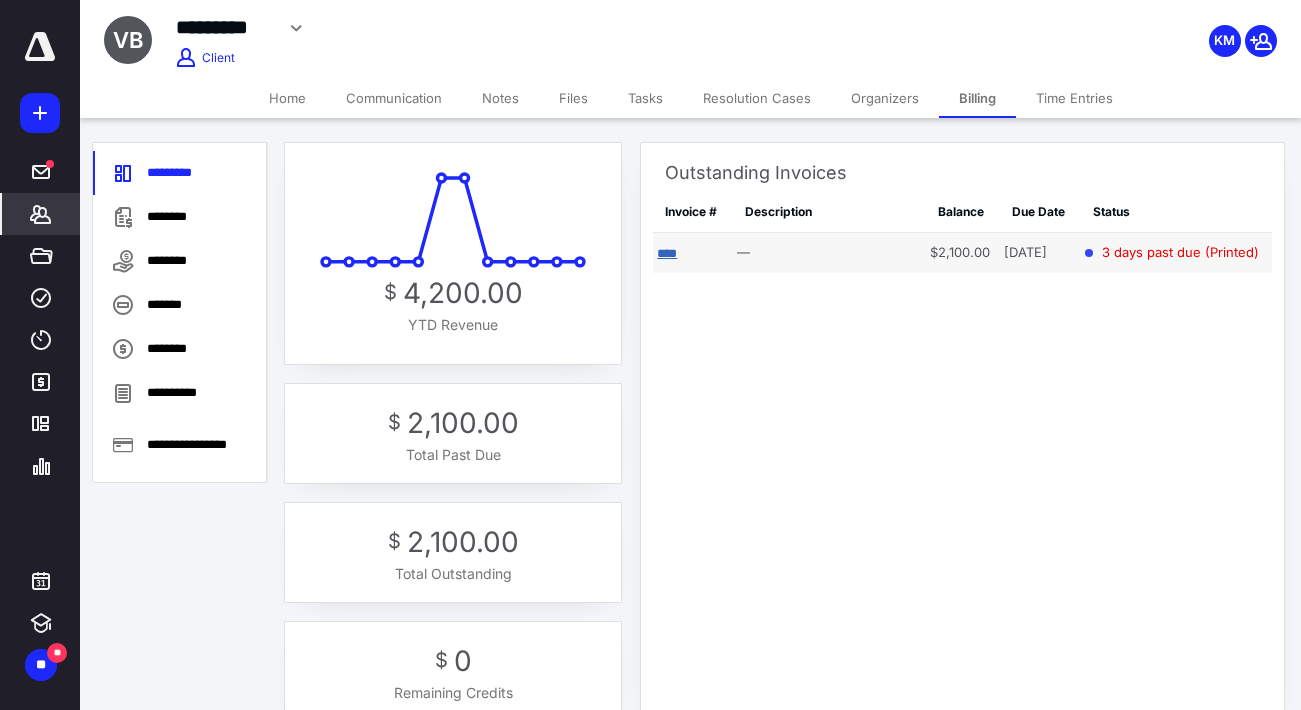click on "****" at bounding box center (667, 253) 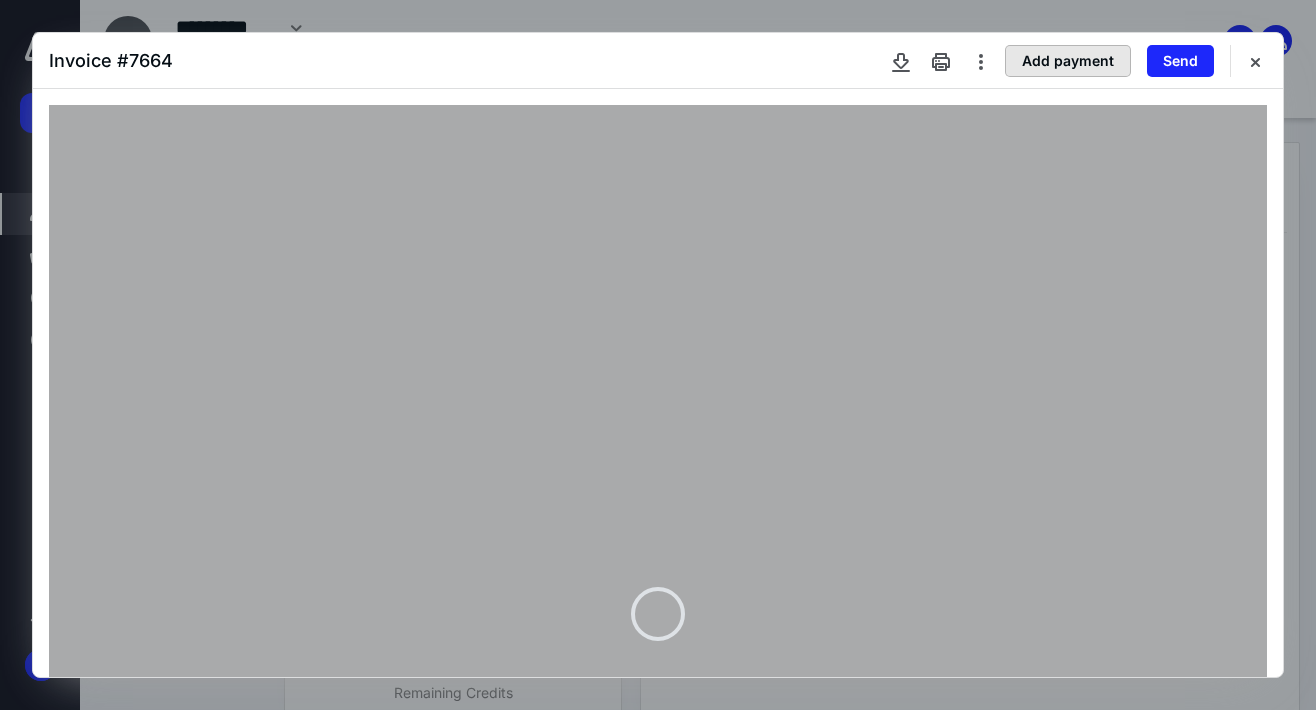 click on "Add payment" at bounding box center [1068, 61] 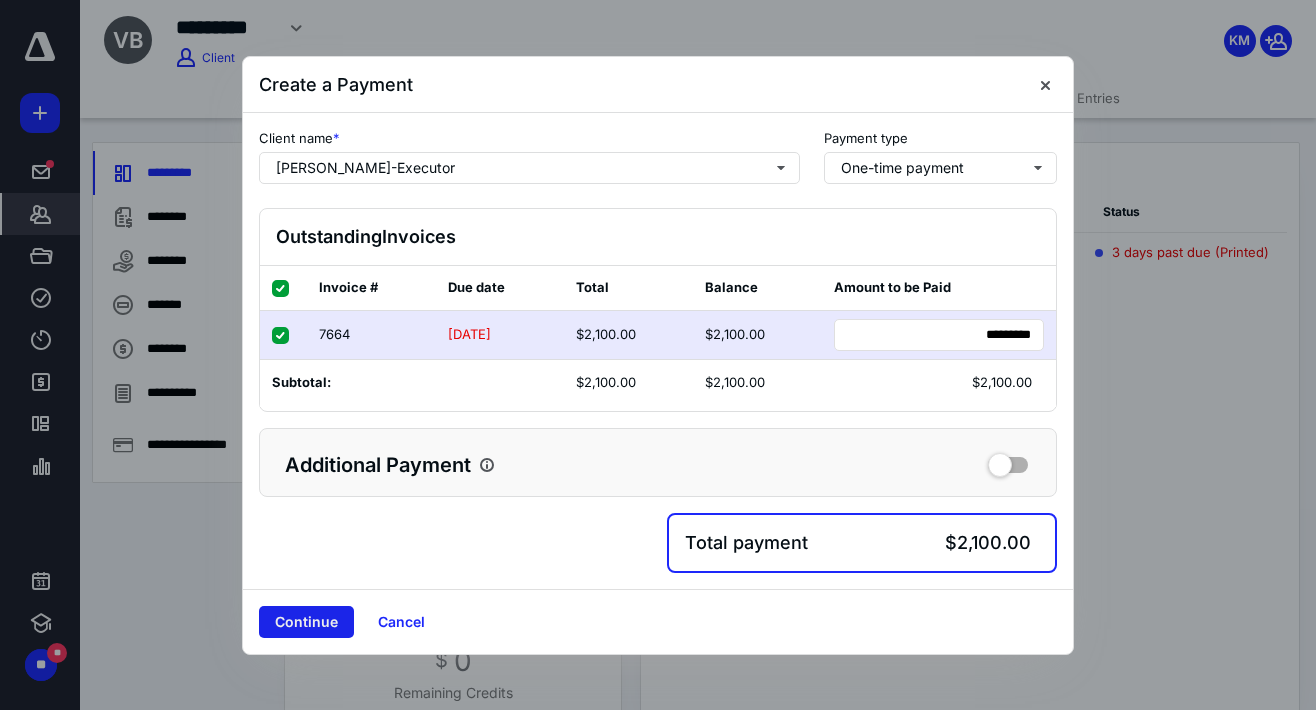 click on "Continue" at bounding box center (306, 622) 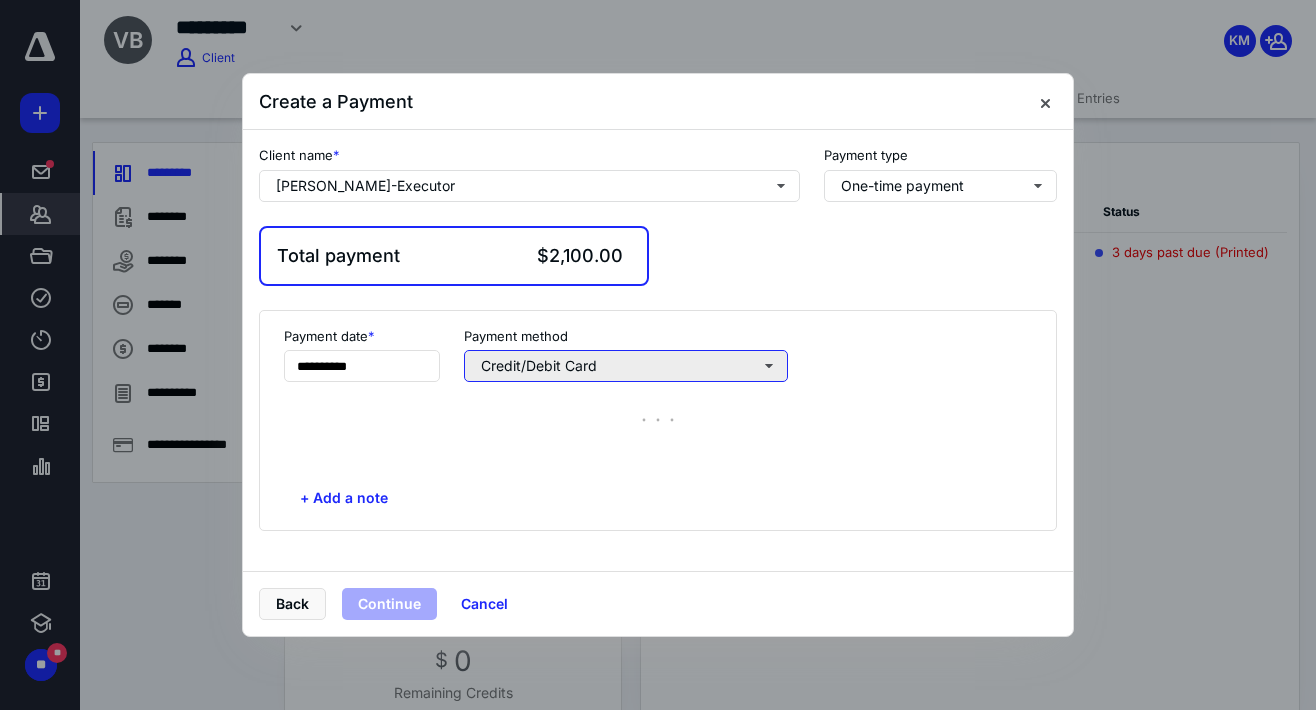 click on "Credit/Debit Card" at bounding box center (626, 366) 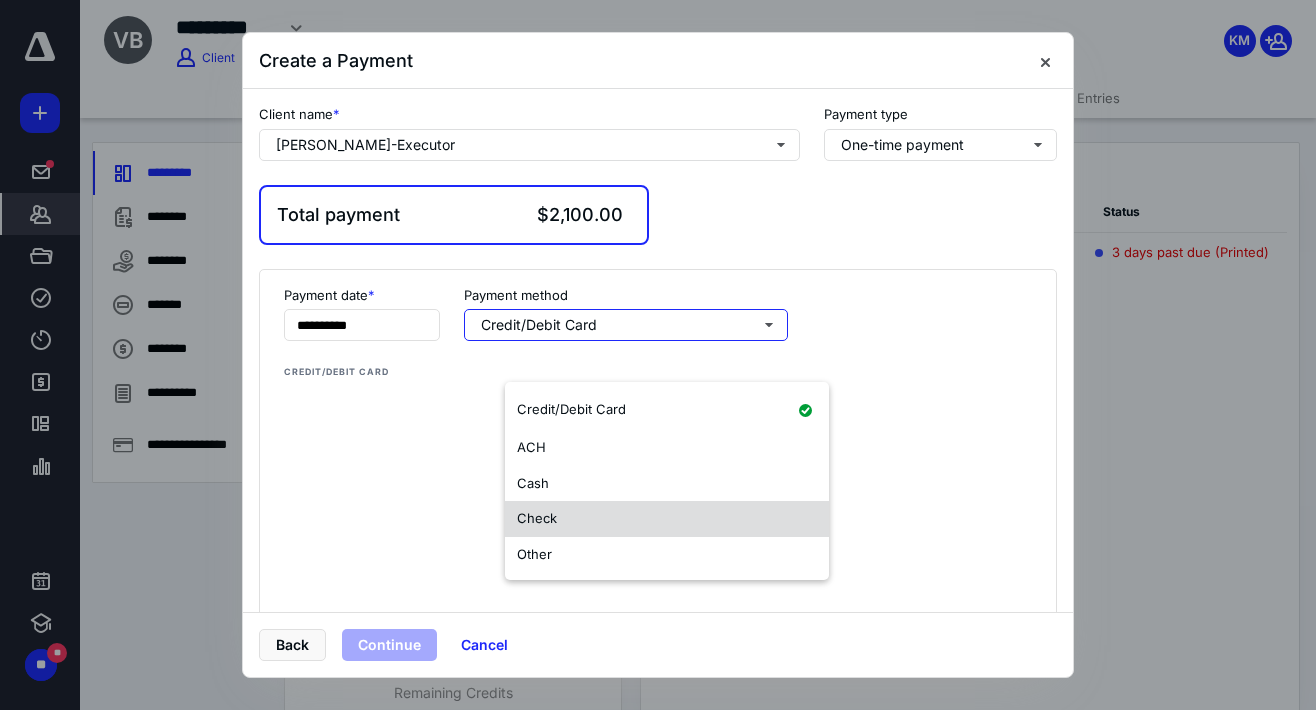 click on "Check" at bounding box center [667, 519] 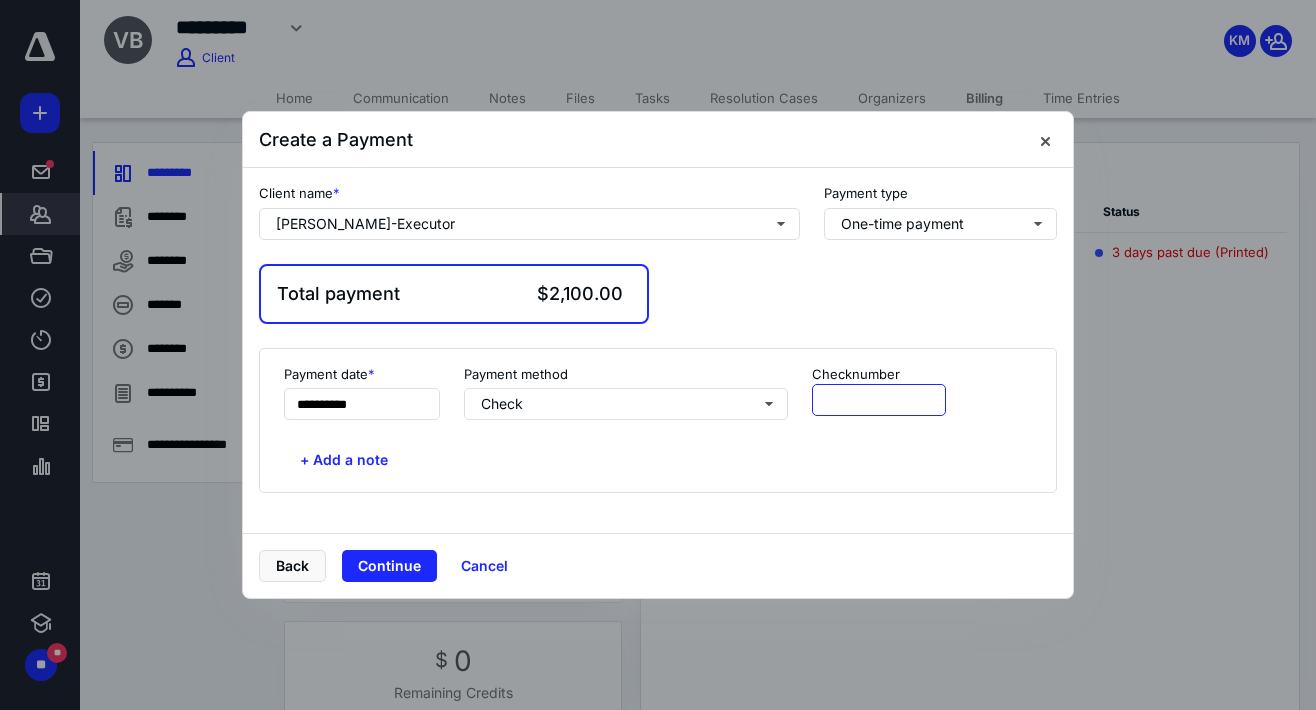 click at bounding box center (879, 400) 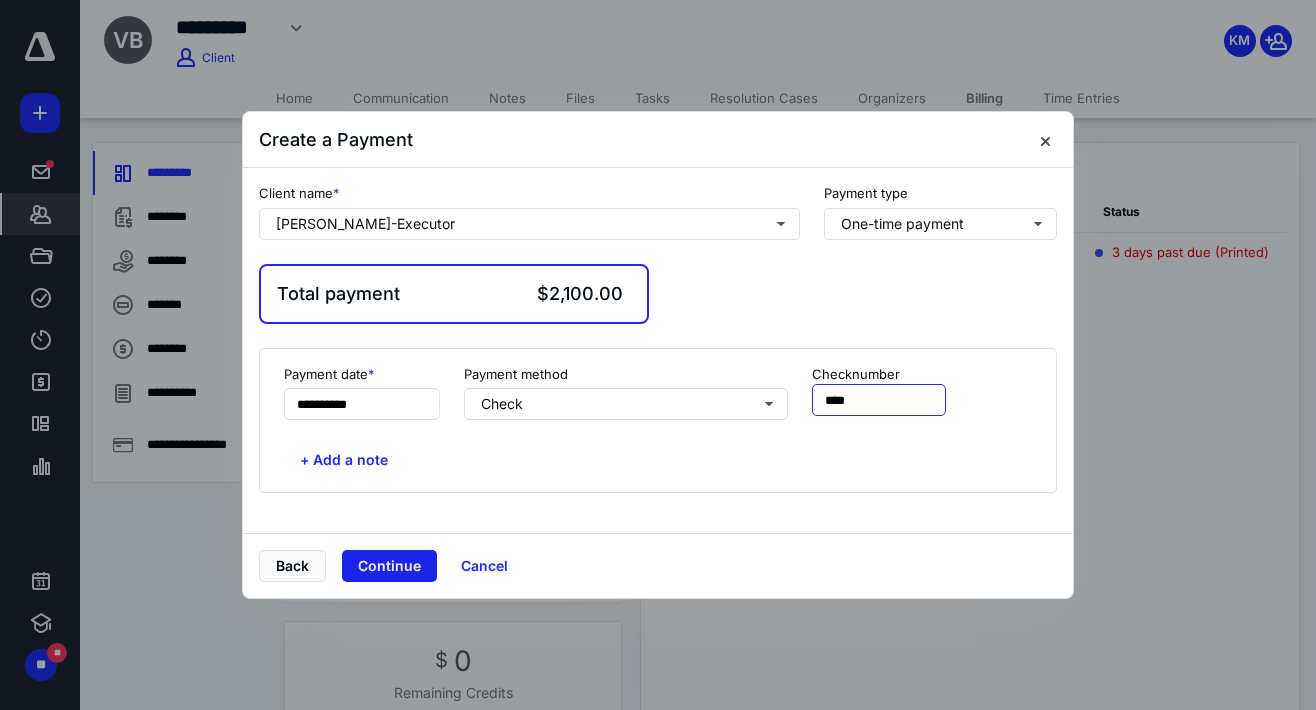 type on "****" 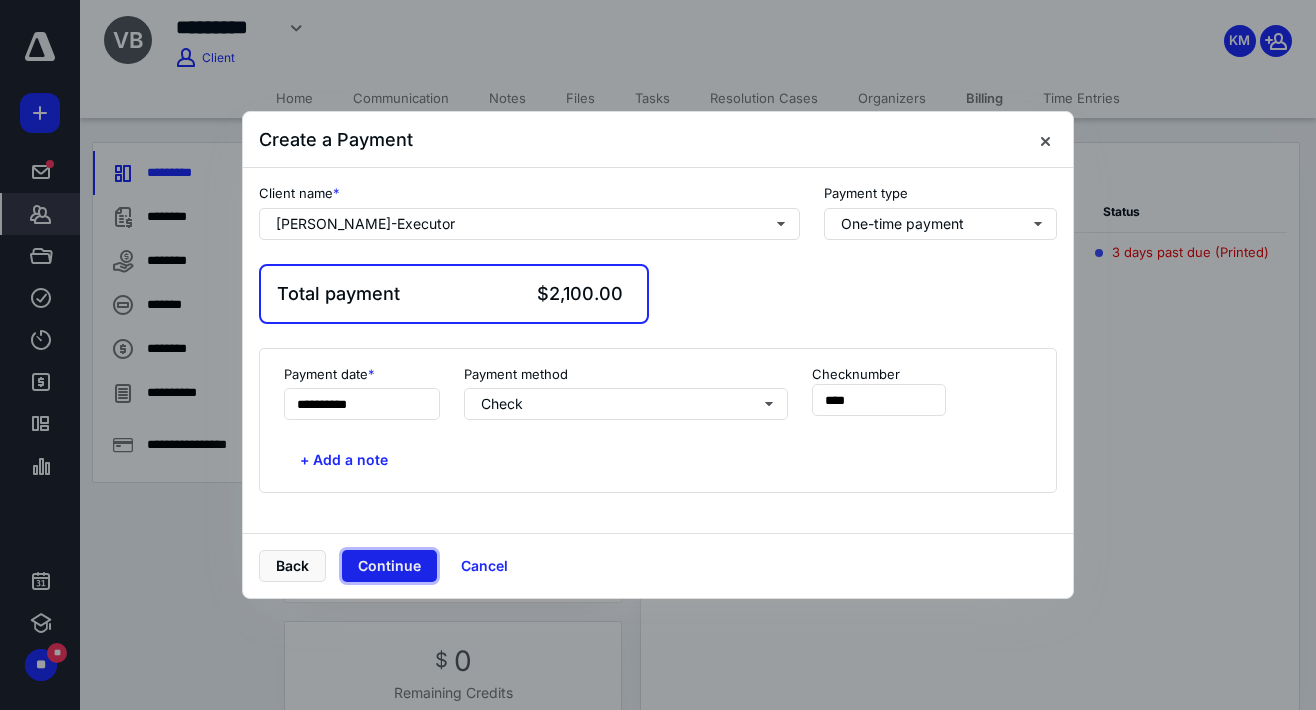 click on "Continue" at bounding box center [389, 566] 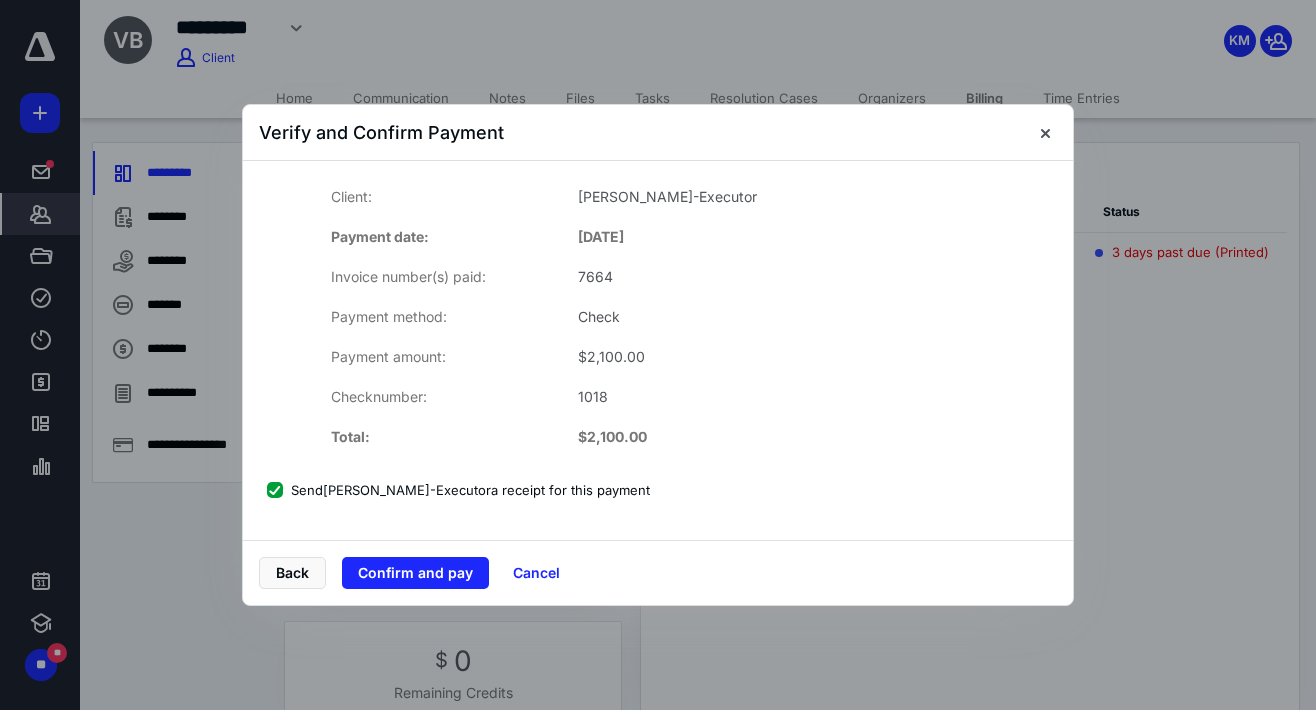 click on "Send  Kenneth Baka-Executor  a receipt for this payment" at bounding box center (458, 490) 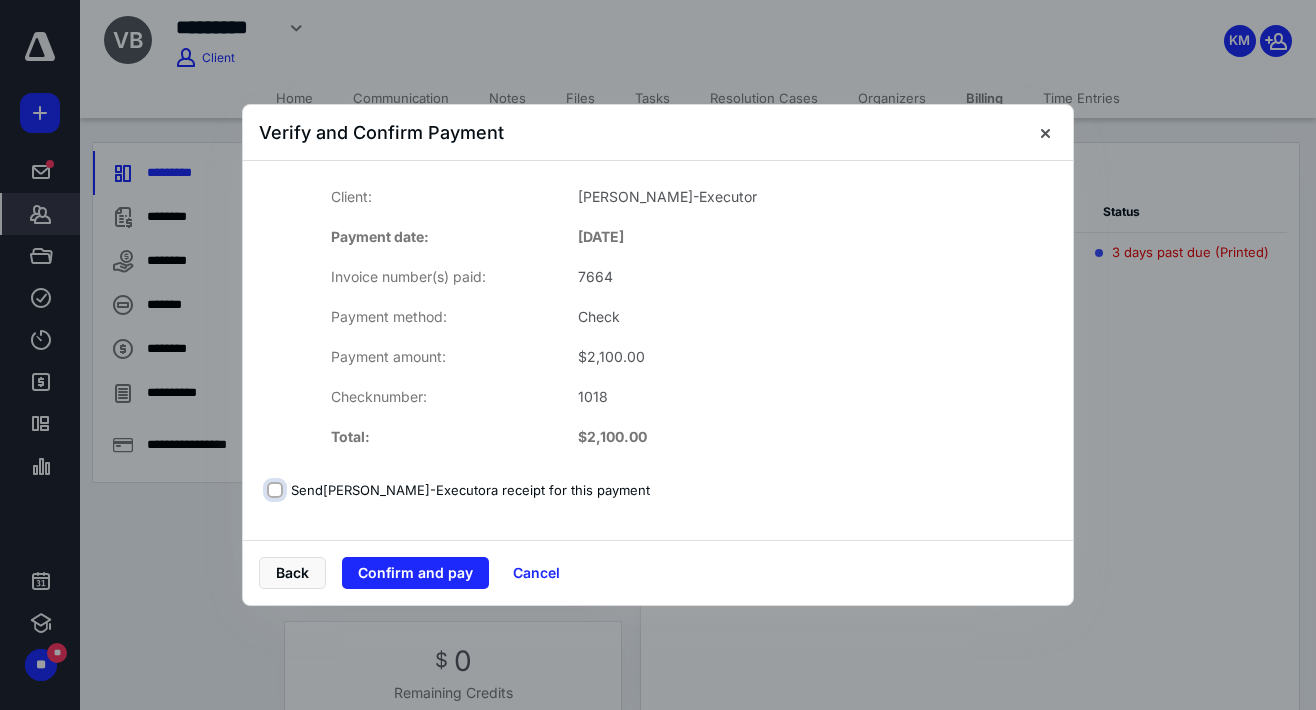 checkbox on "false" 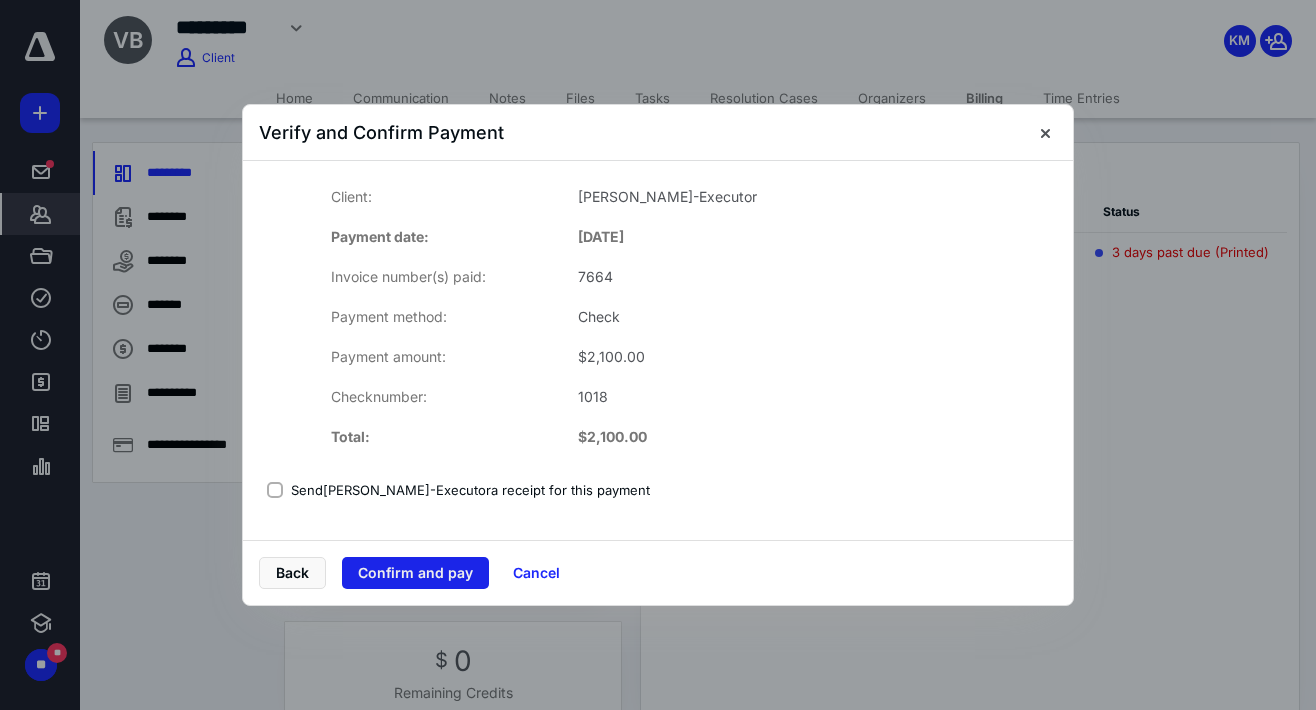 click on "Confirm and pay" at bounding box center (415, 573) 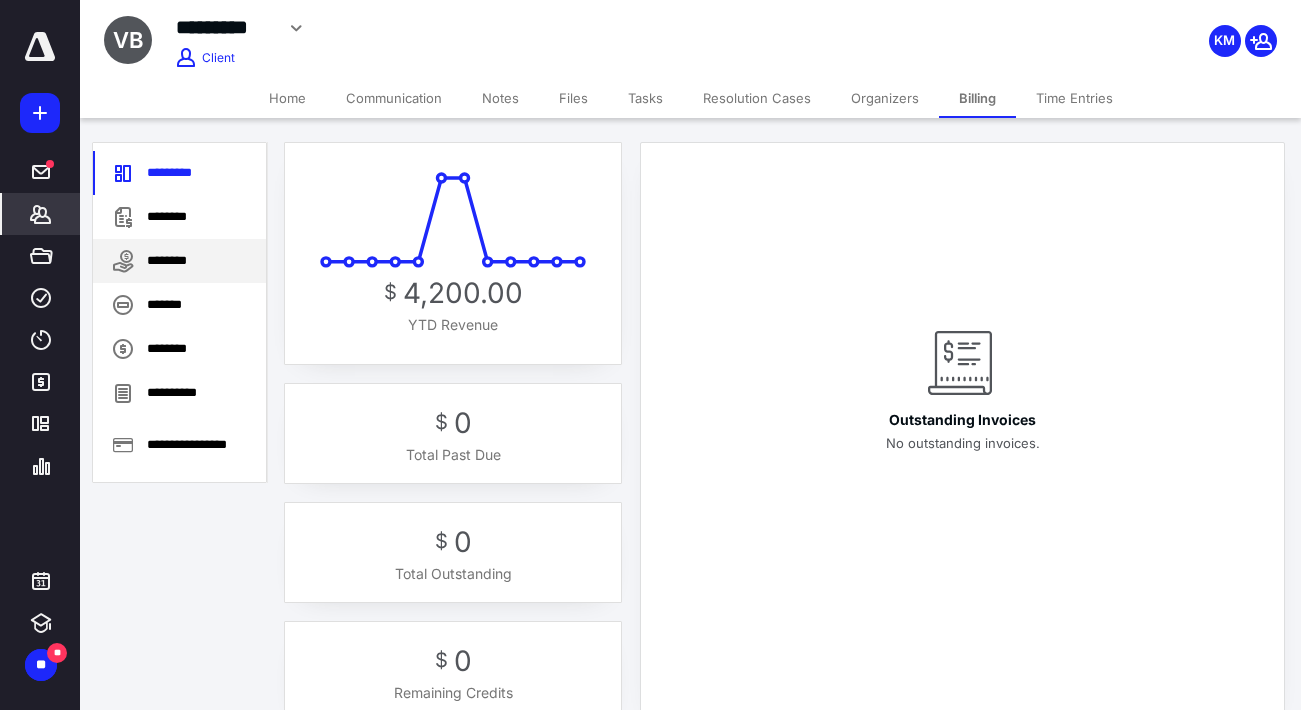 click on "********" at bounding box center (179, 261) 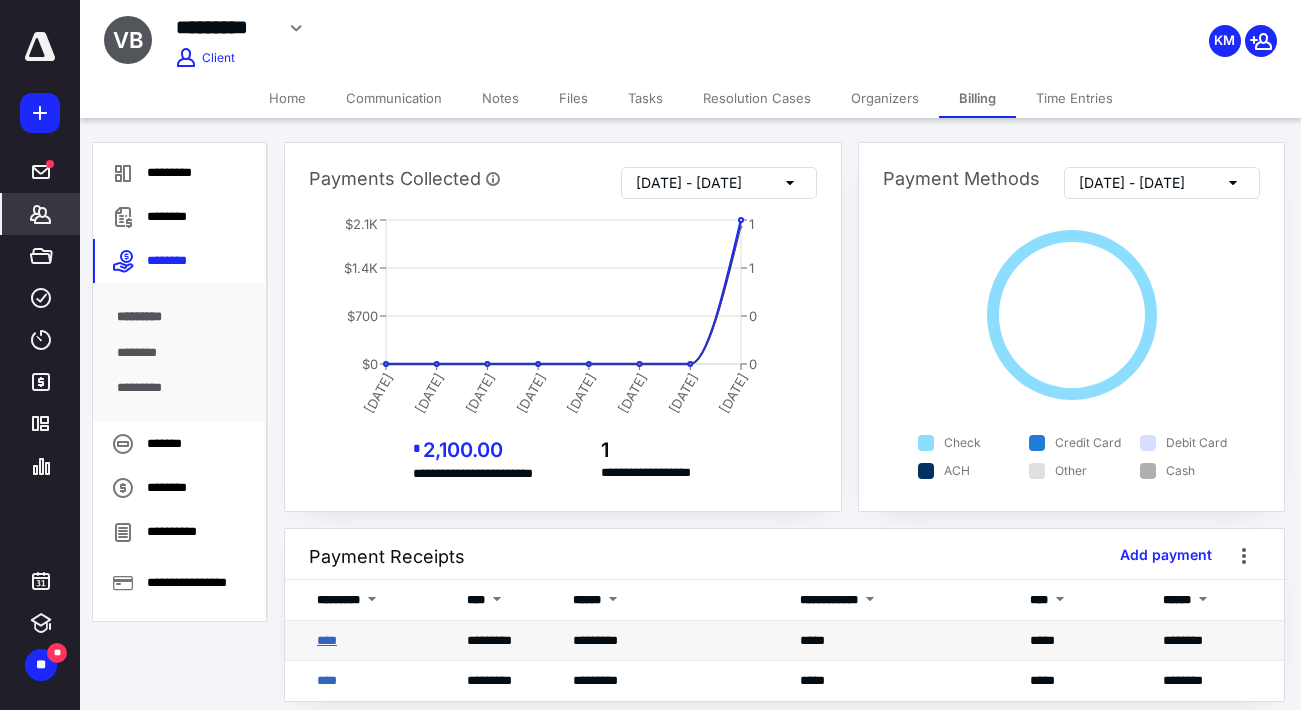 click on "****" at bounding box center [327, 640] 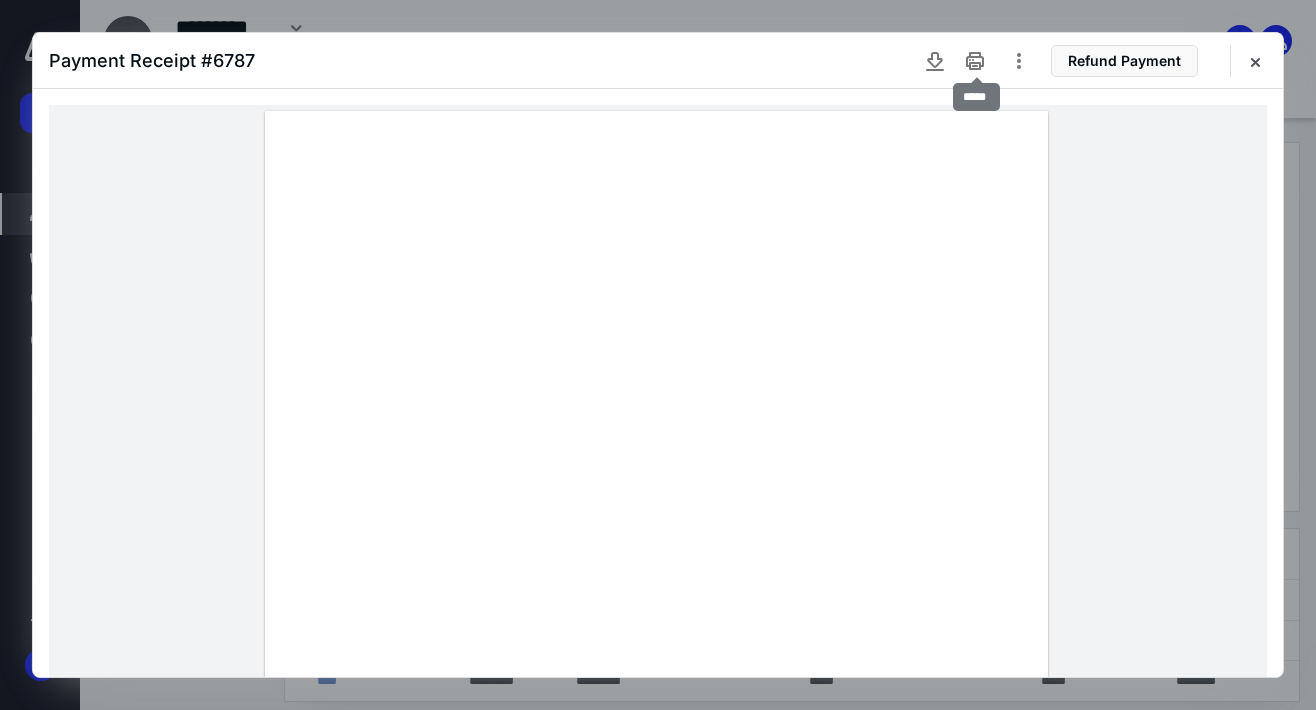 click 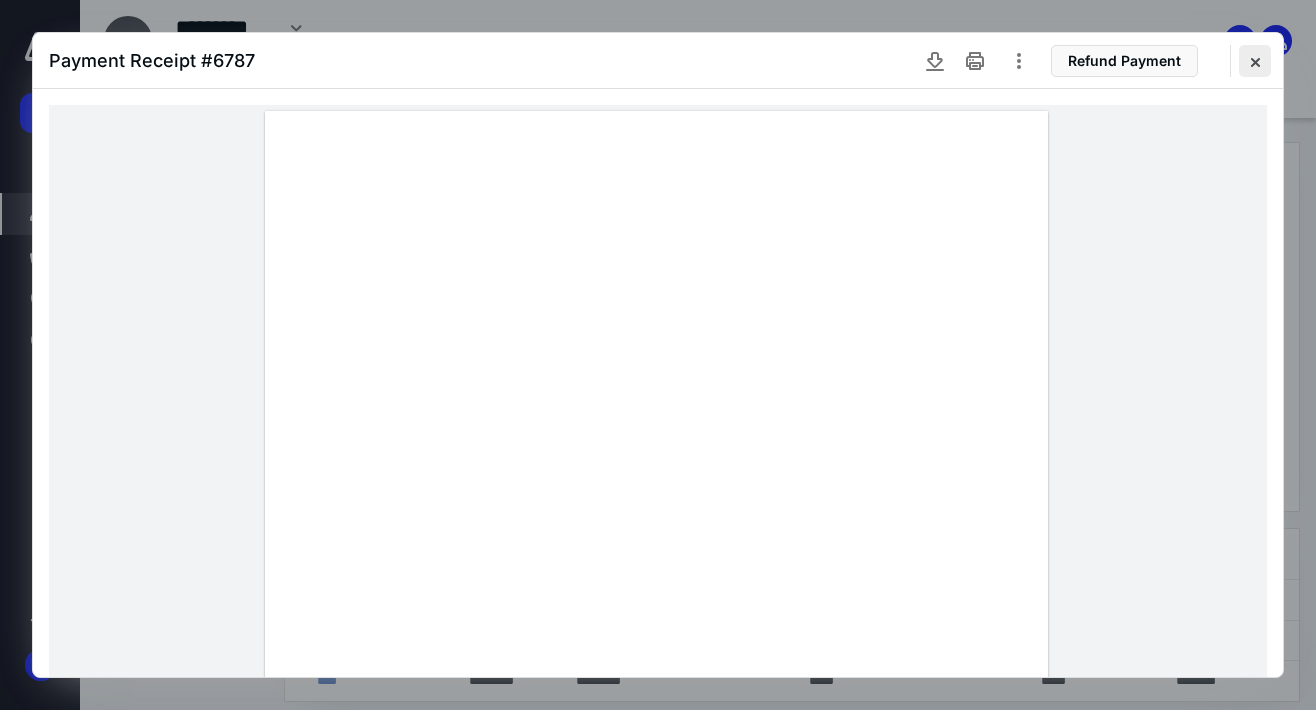 click at bounding box center (1255, 61) 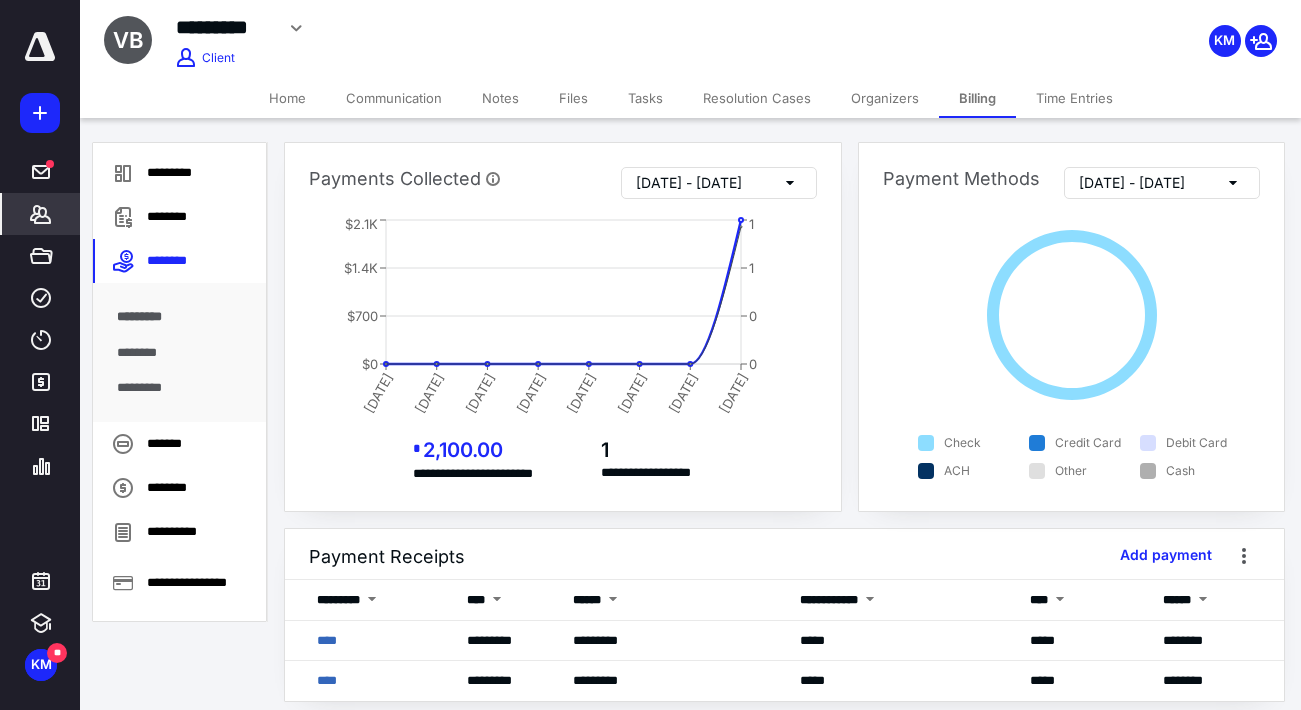 click on "Home" at bounding box center [287, 98] 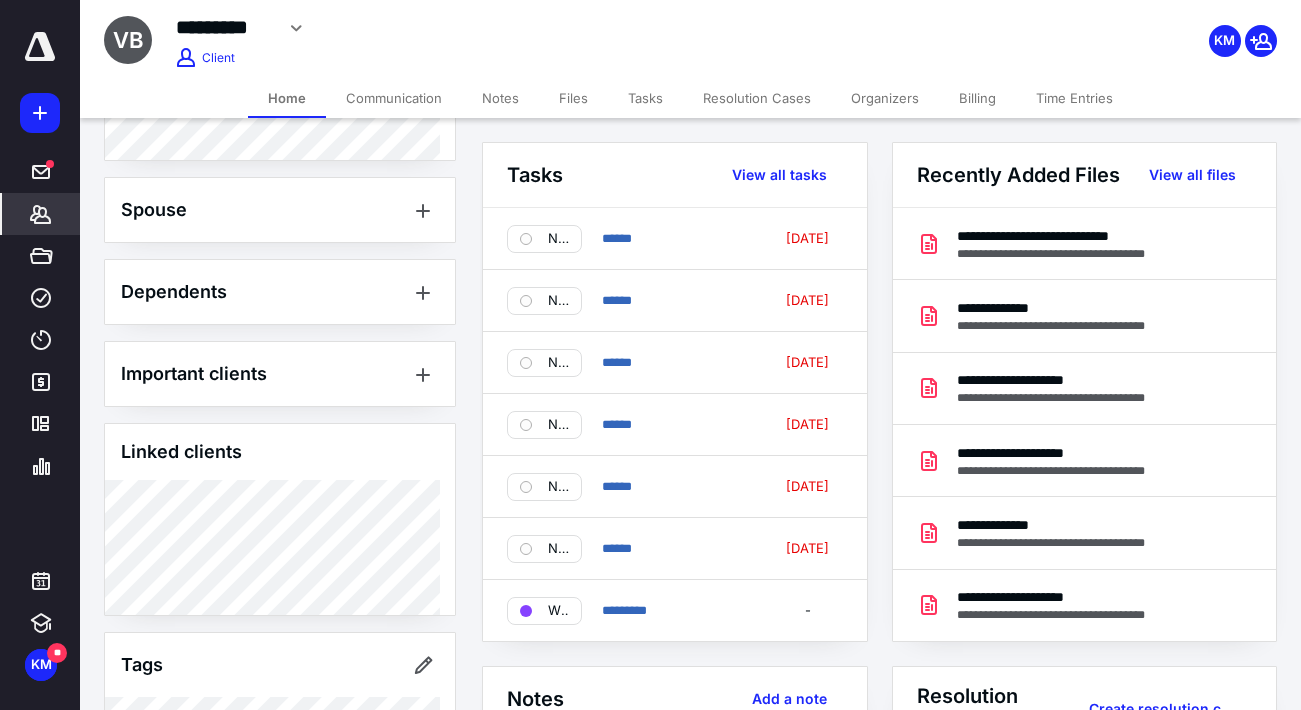 scroll, scrollTop: 950, scrollLeft: 0, axis: vertical 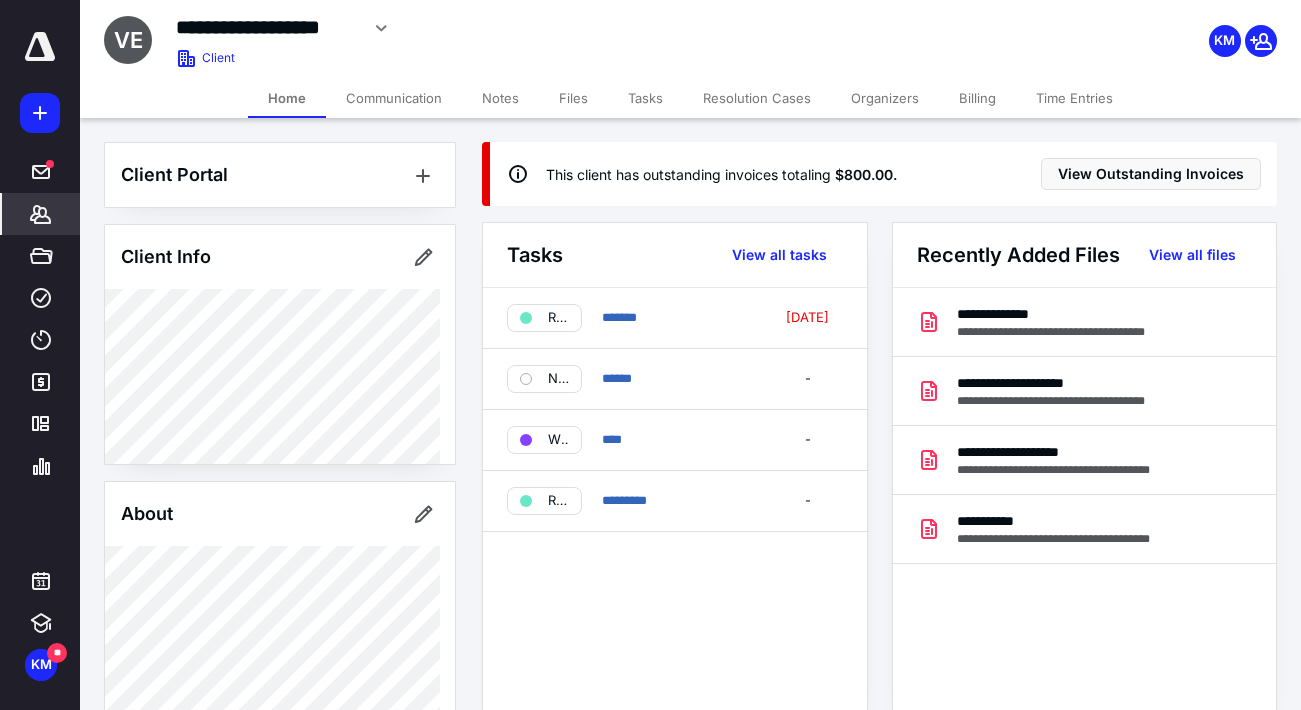click on "Billing" at bounding box center [977, 98] 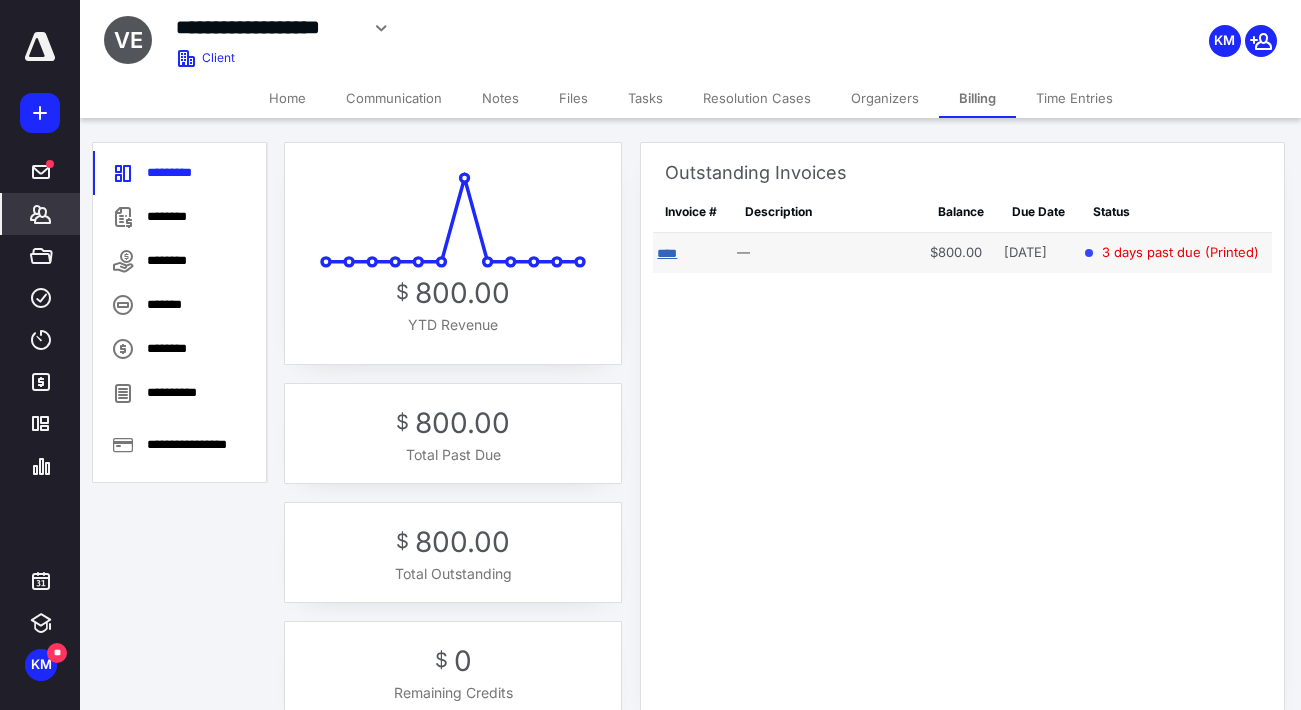 click on "****" at bounding box center (667, 253) 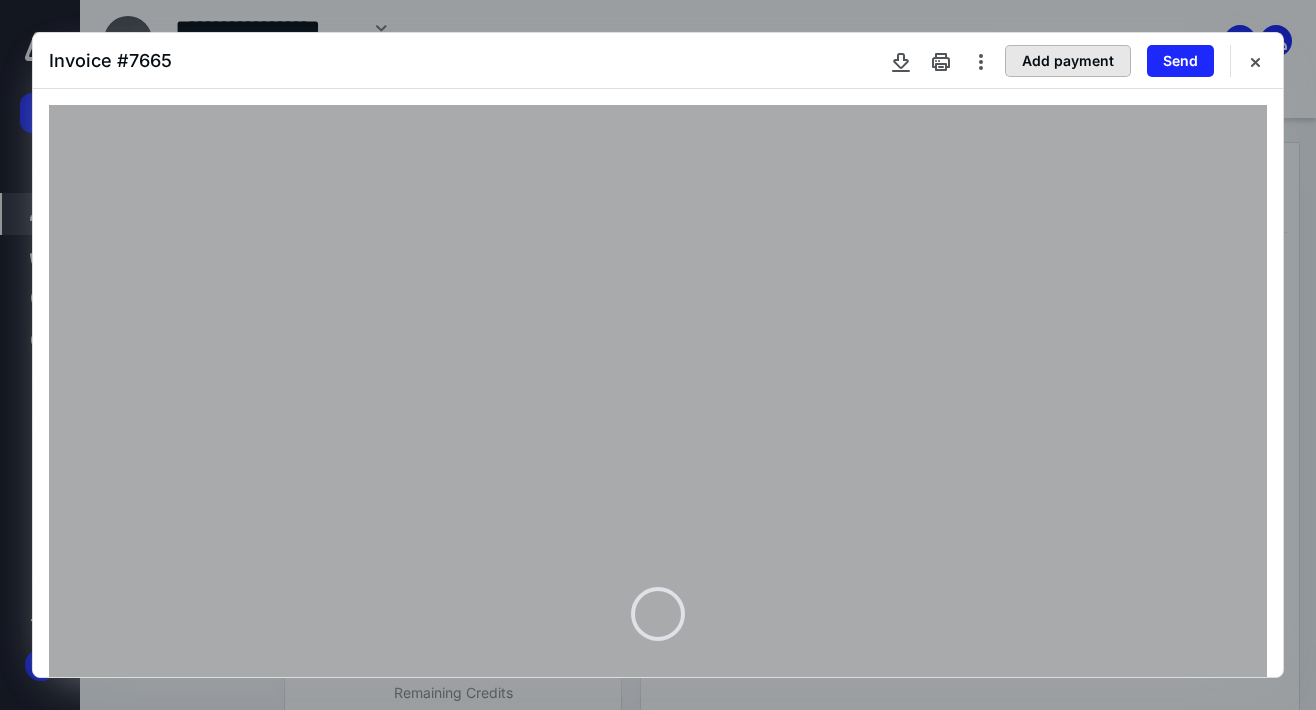 click on "Add payment" at bounding box center [1068, 61] 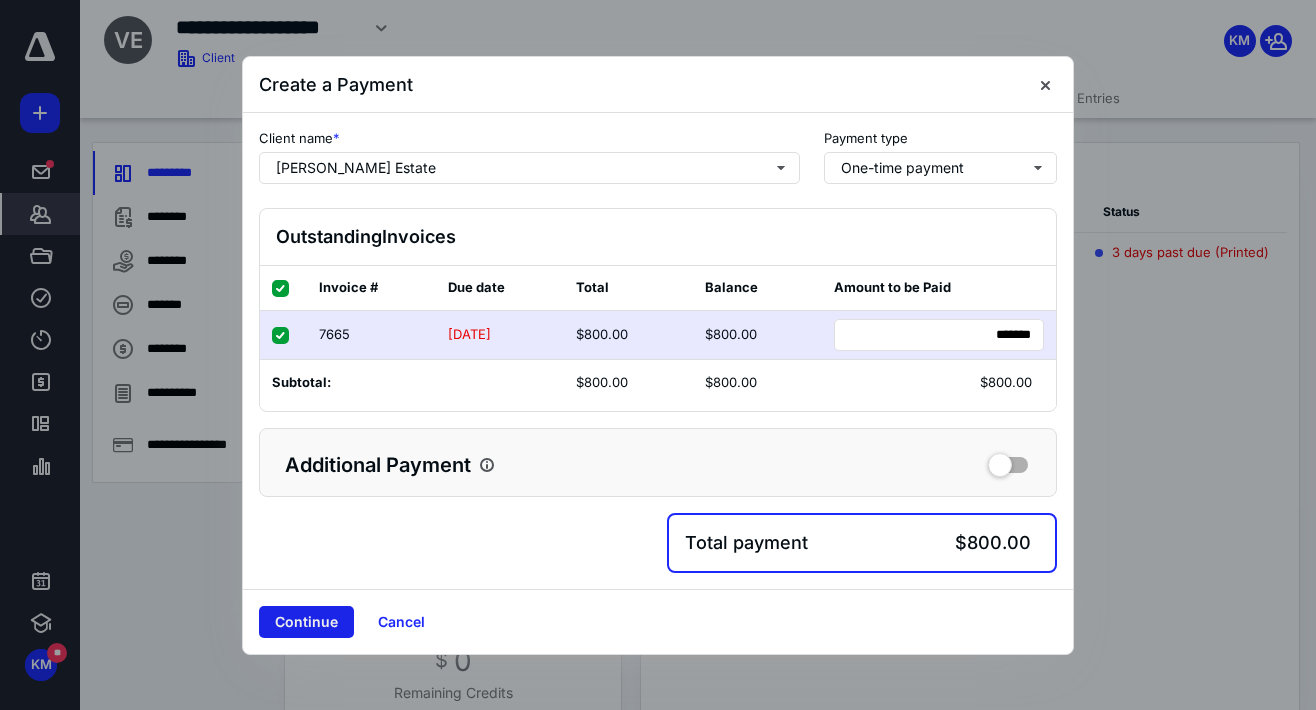 click on "Continue" at bounding box center [306, 622] 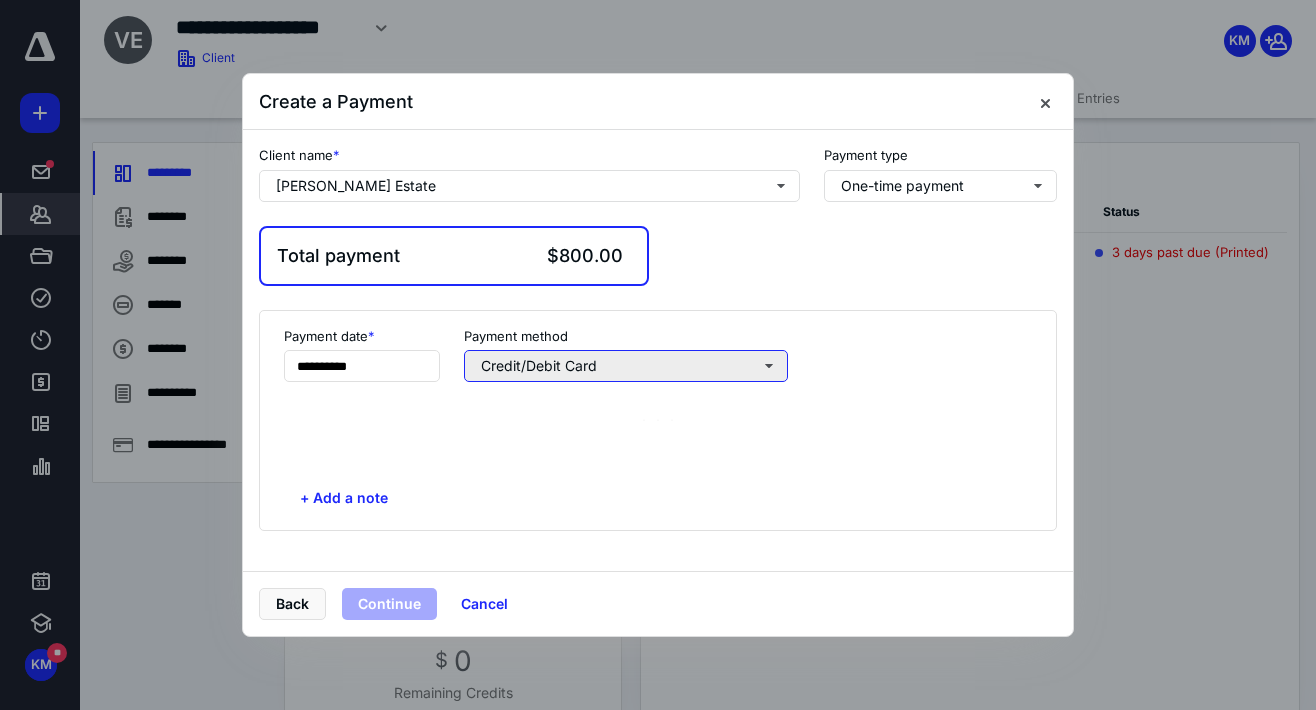 click on "Credit/Debit Card" at bounding box center [626, 366] 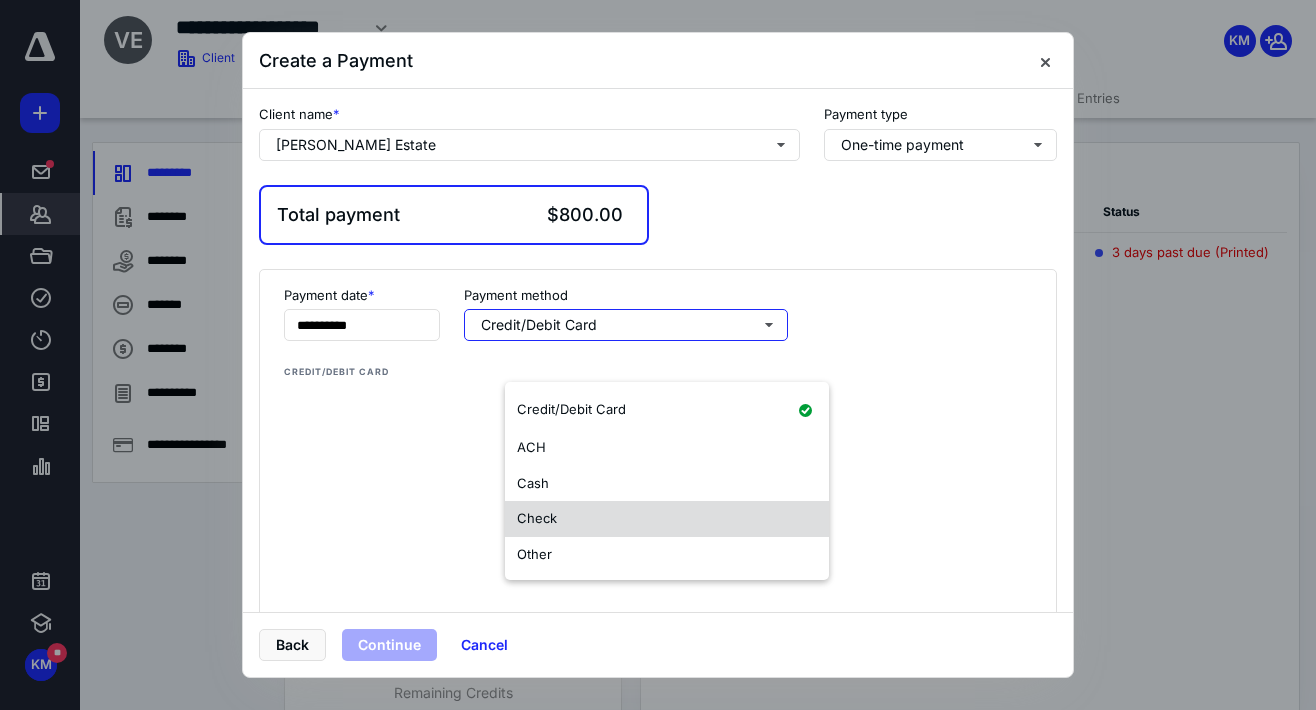 click on "Check" at bounding box center (667, 519) 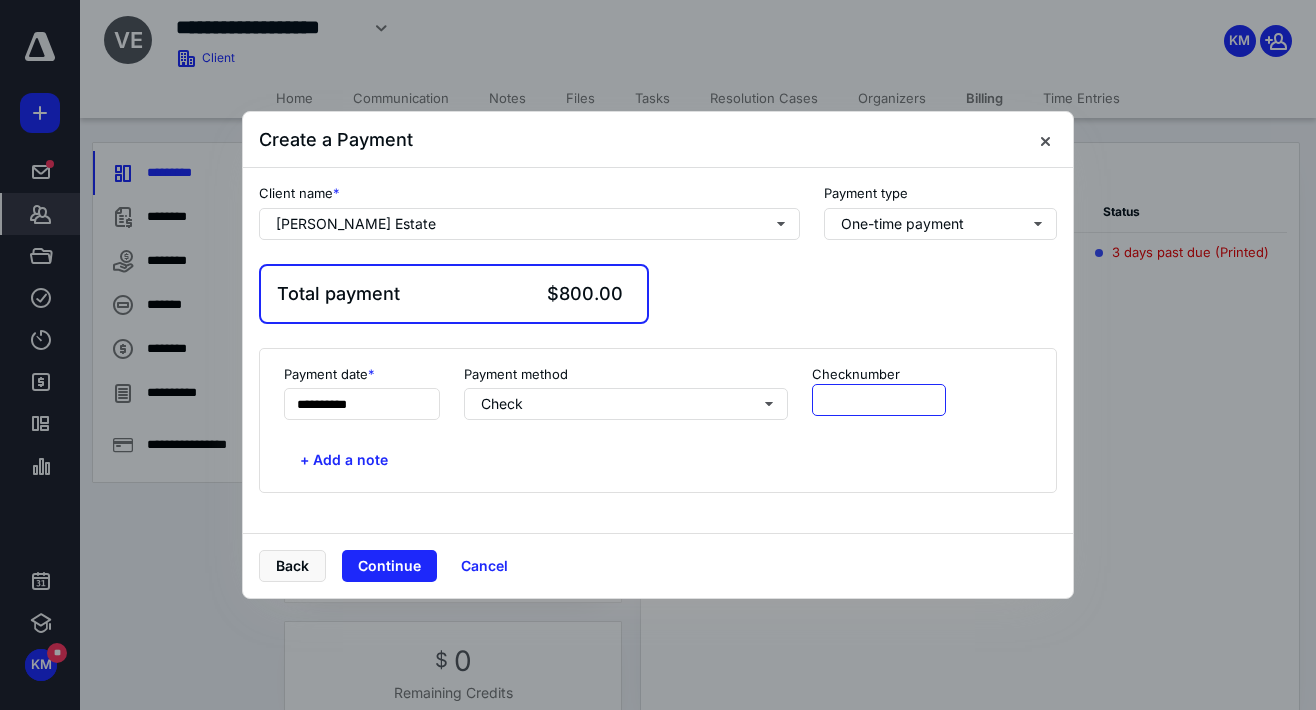 click at bounding box center (879, 400) 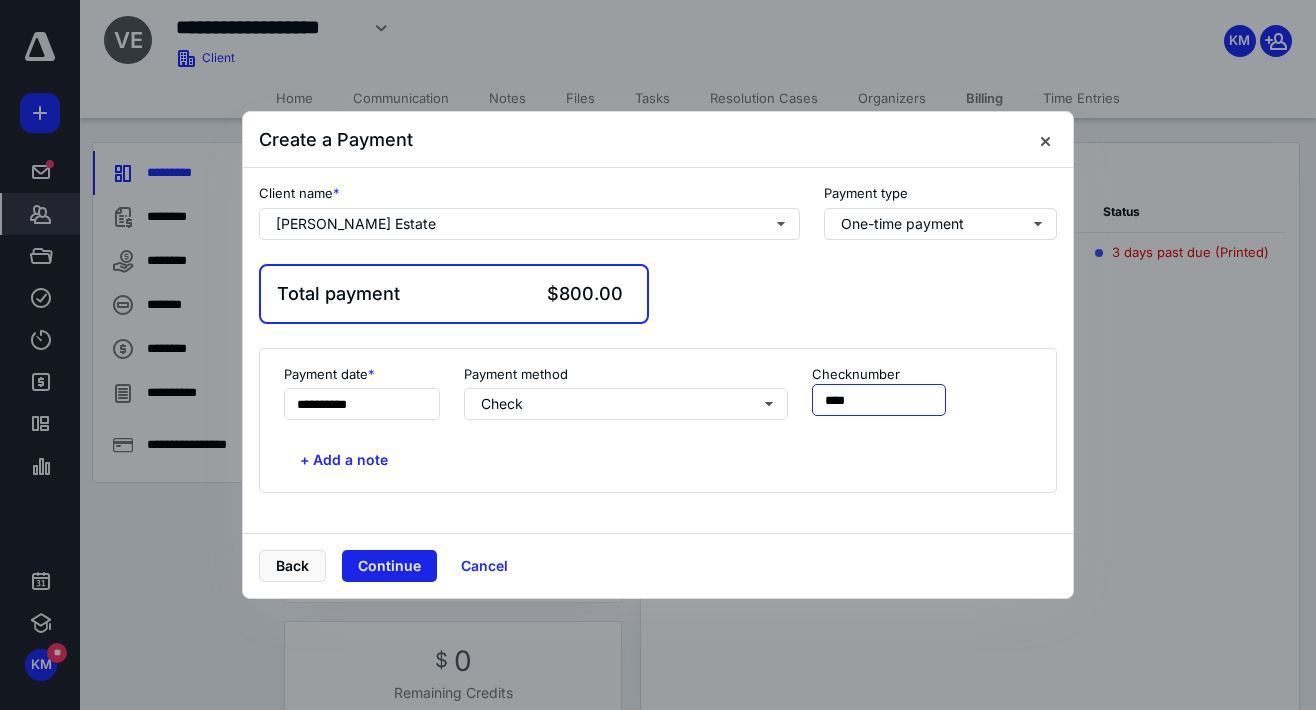 type on "****" 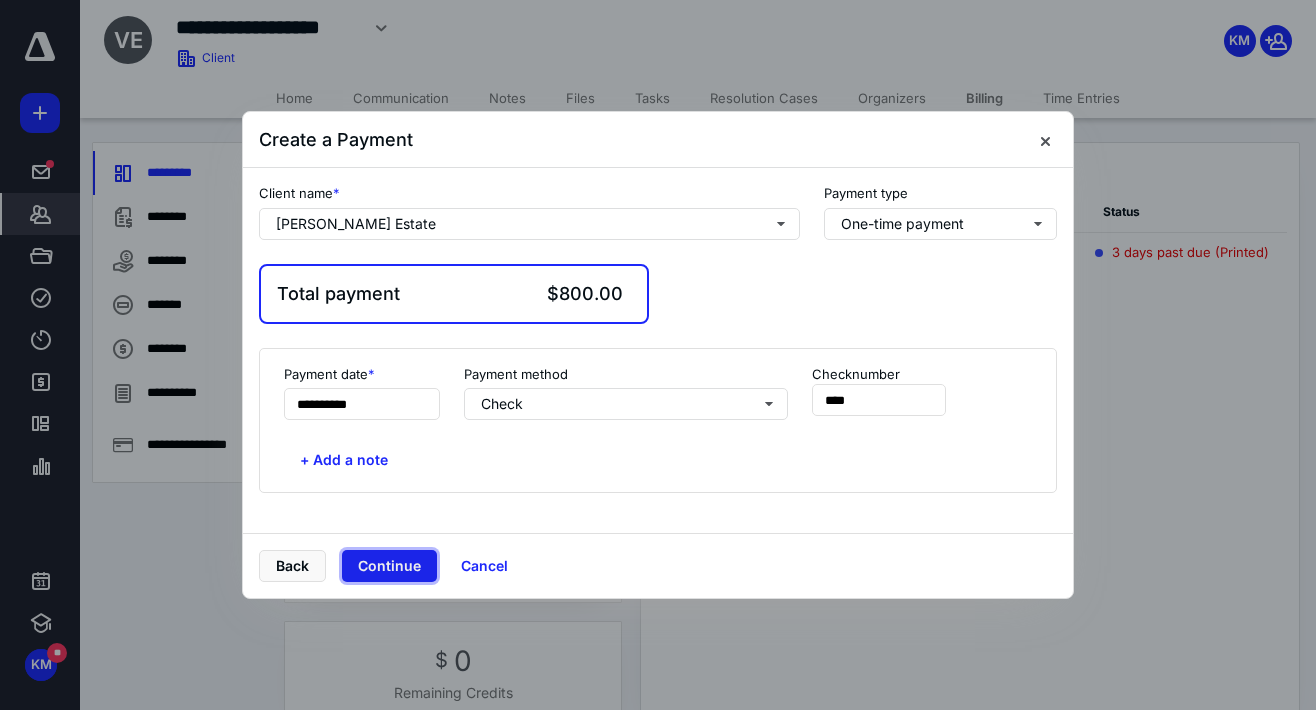 click on "Continue" at bounding box center [389, 566] 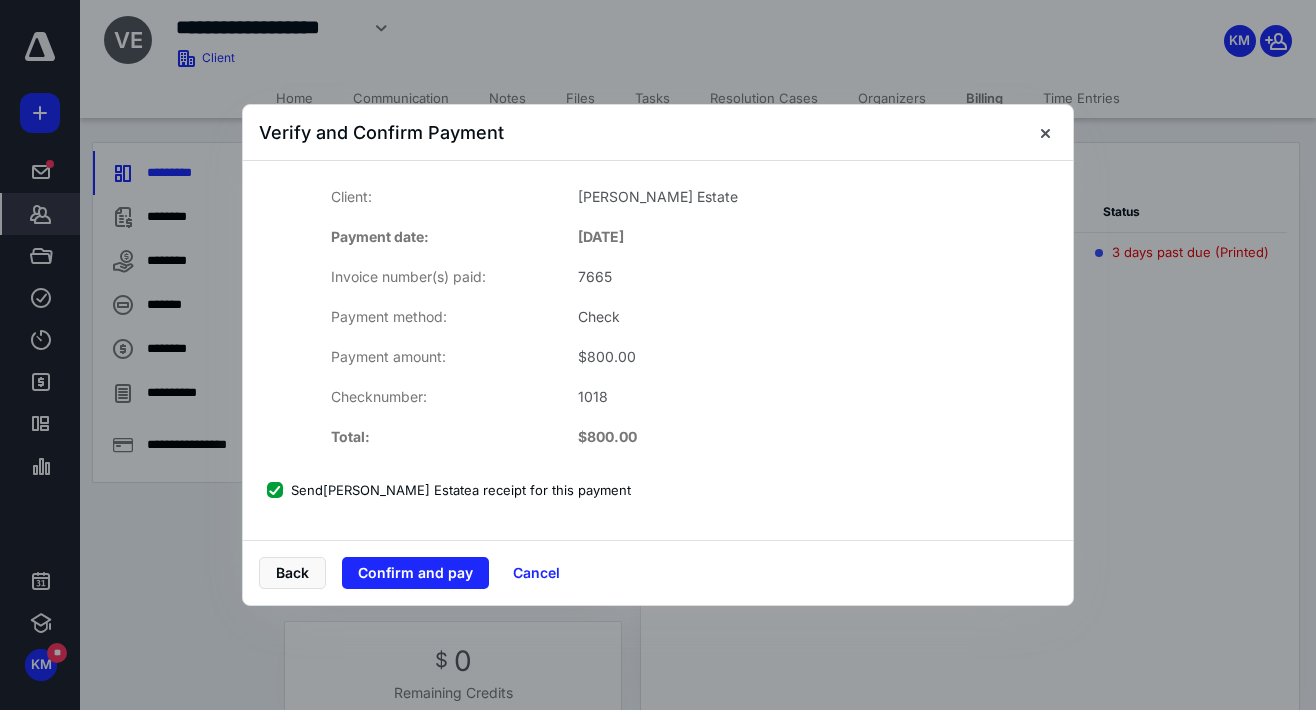 click on "Send  Vera A Baka Estate  a receipt for this payment" at bounding box center (449, 490) 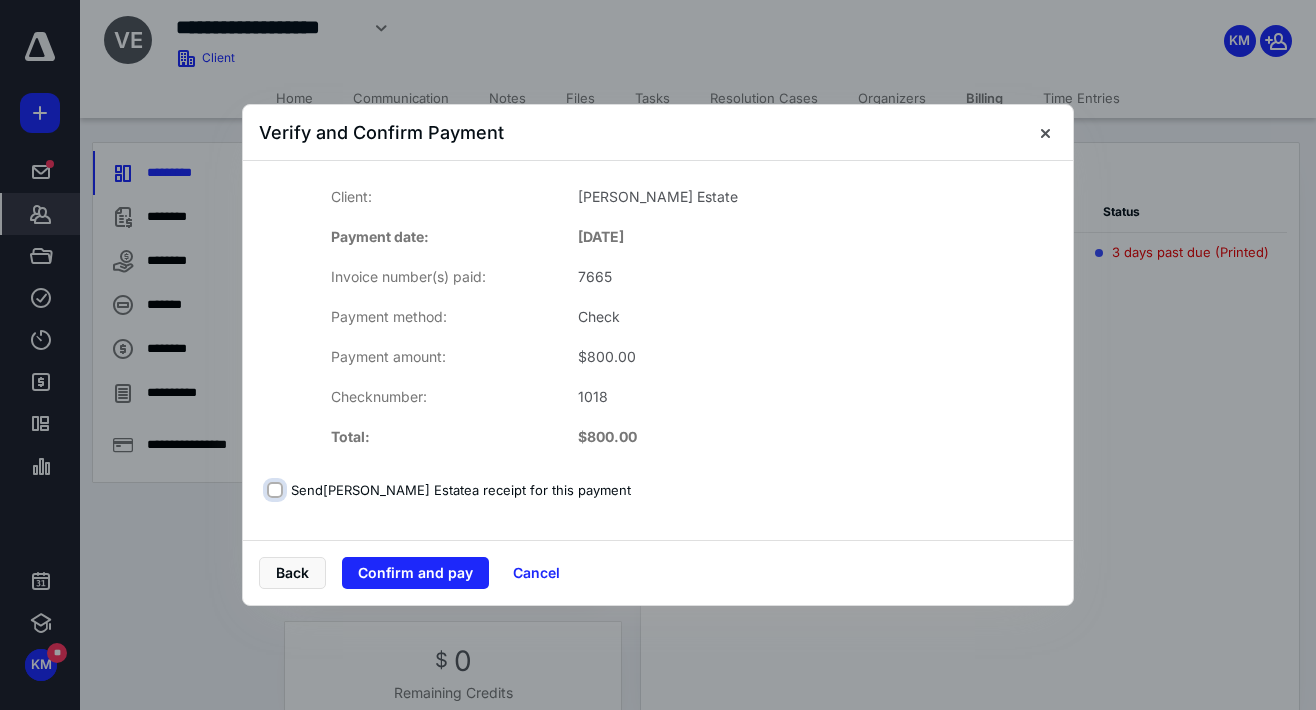 checkbox on "false" 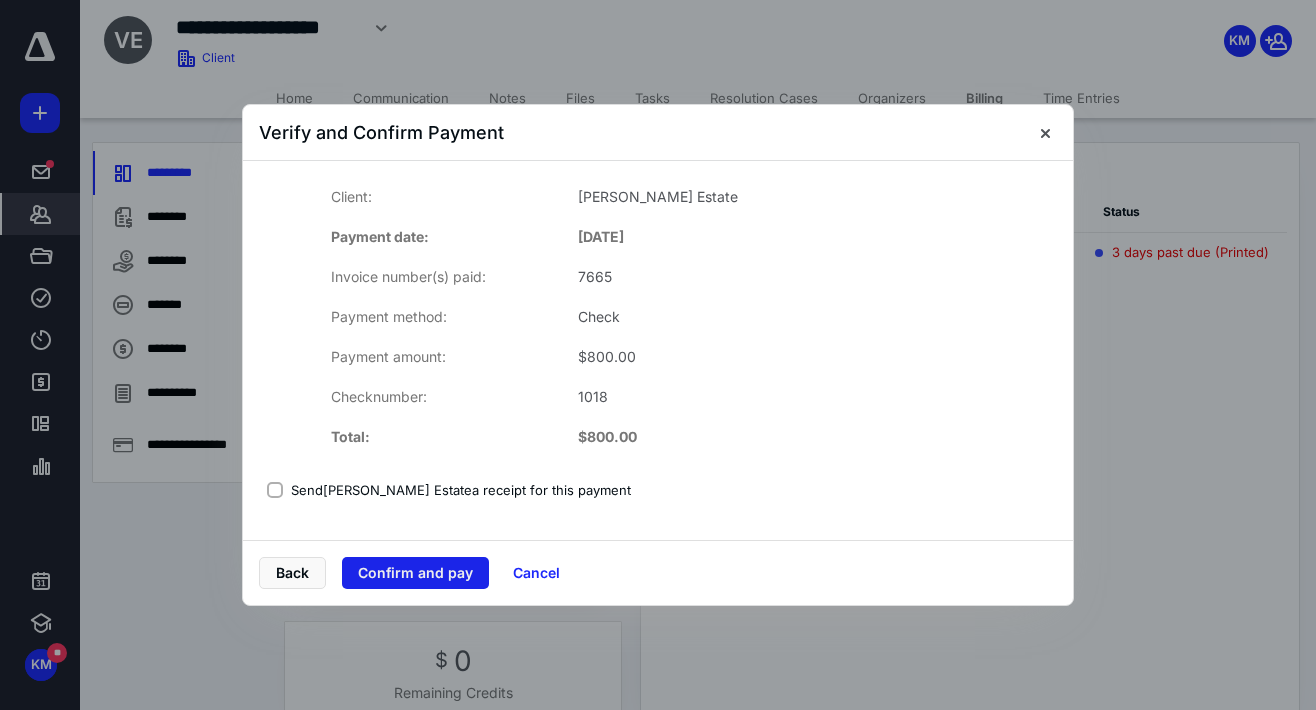 click on "Confirm and pay" at bounding box center [415, 573] 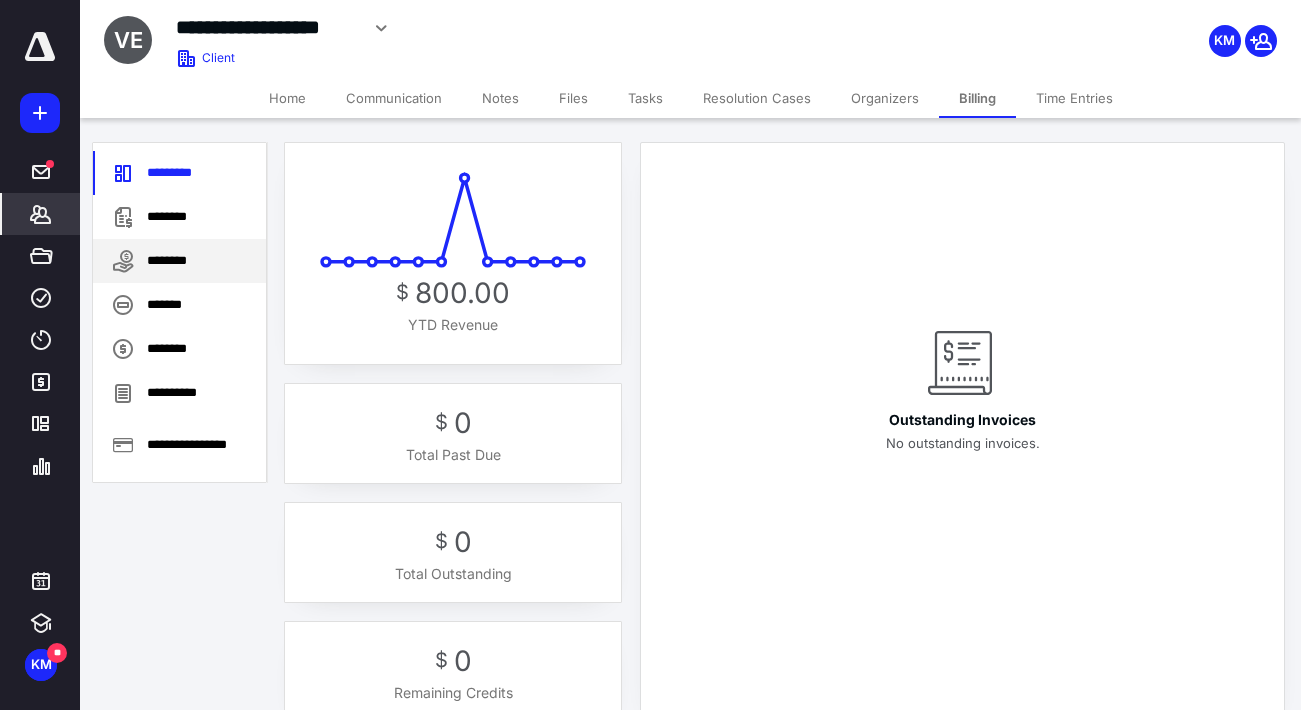 click on "********" at bounding box center [179, 261] 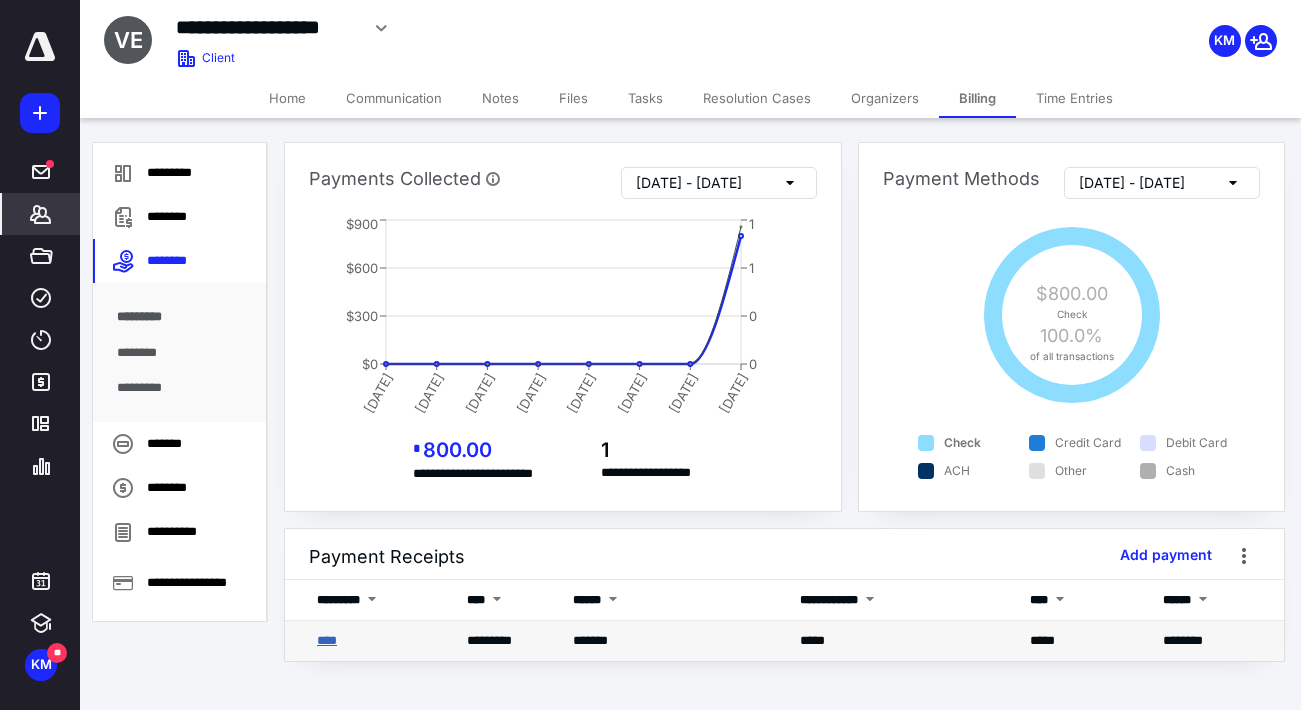 click on "****" at bounding box center [327, 640] 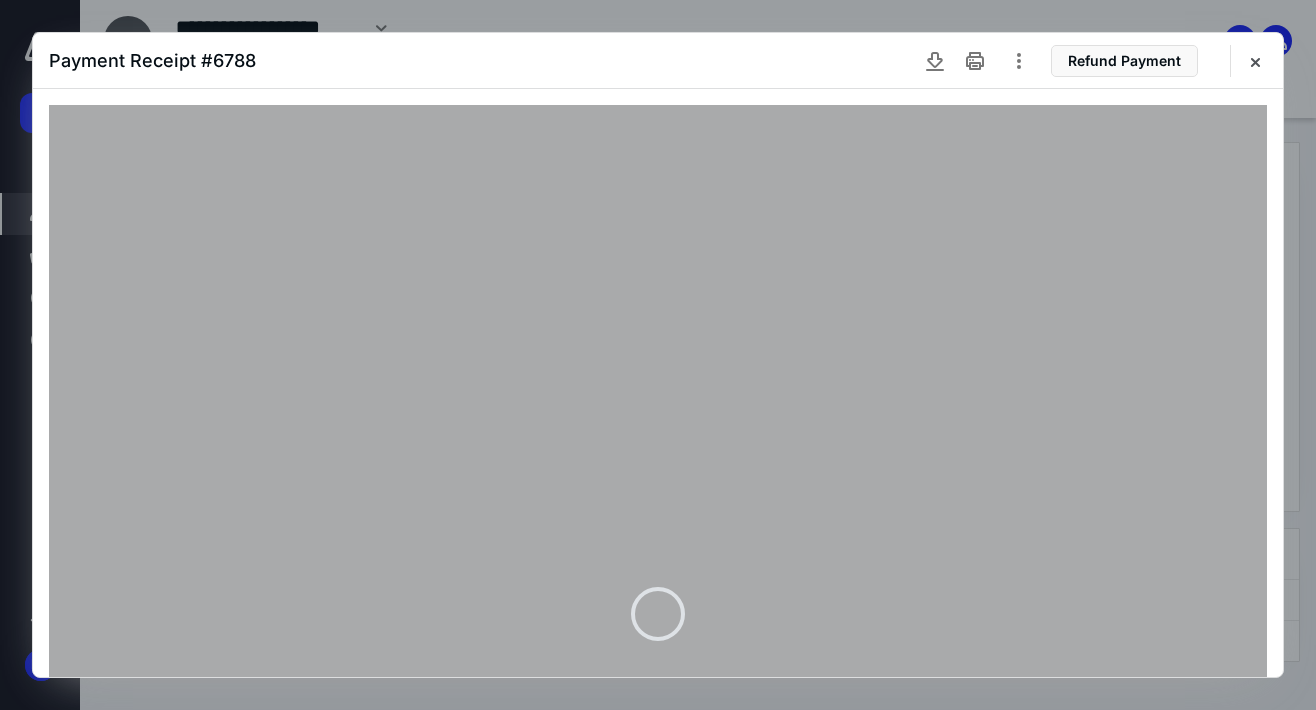 click 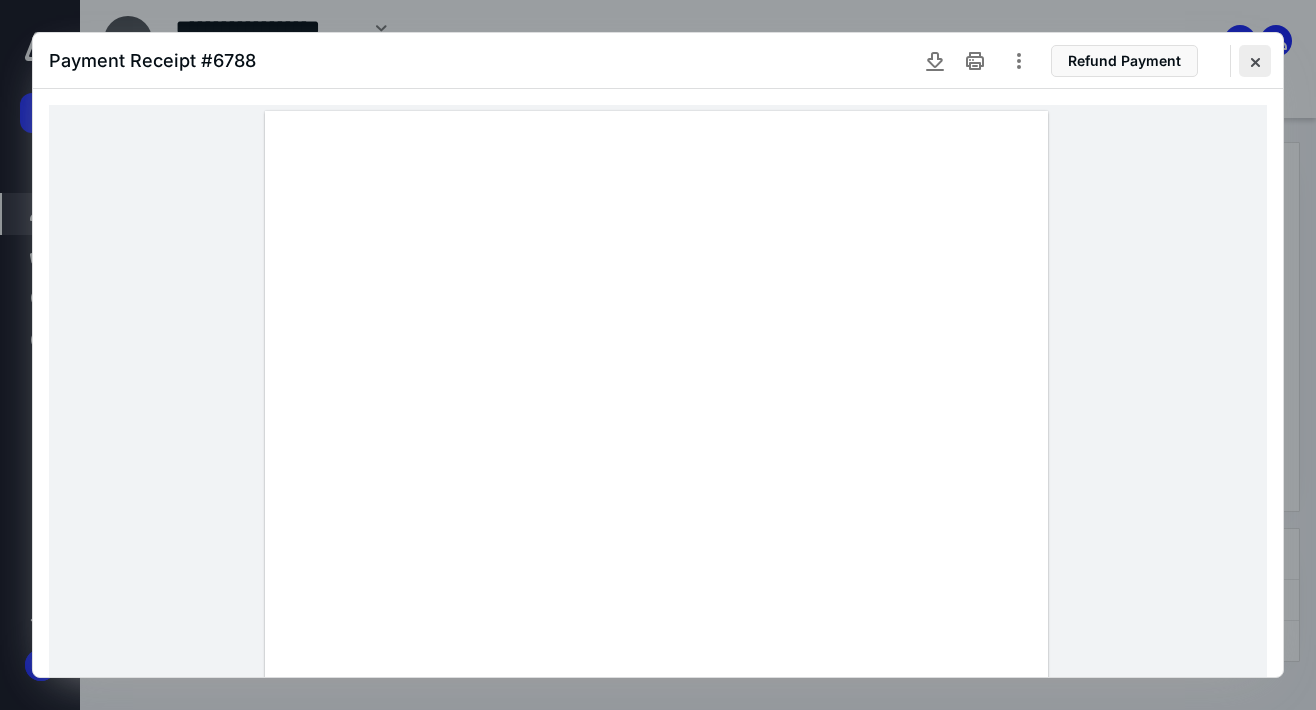 click at bounding box center [1255, 61] 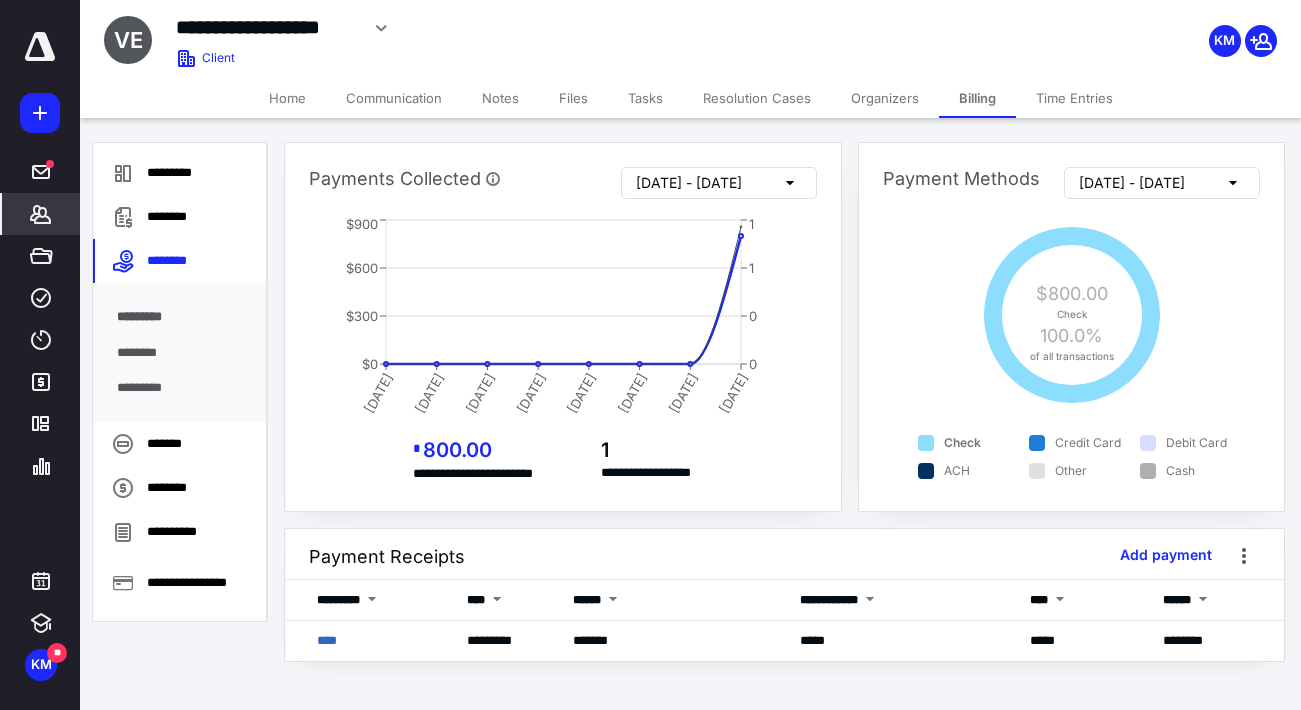 click on "Home" at bounding box center [287, 98] 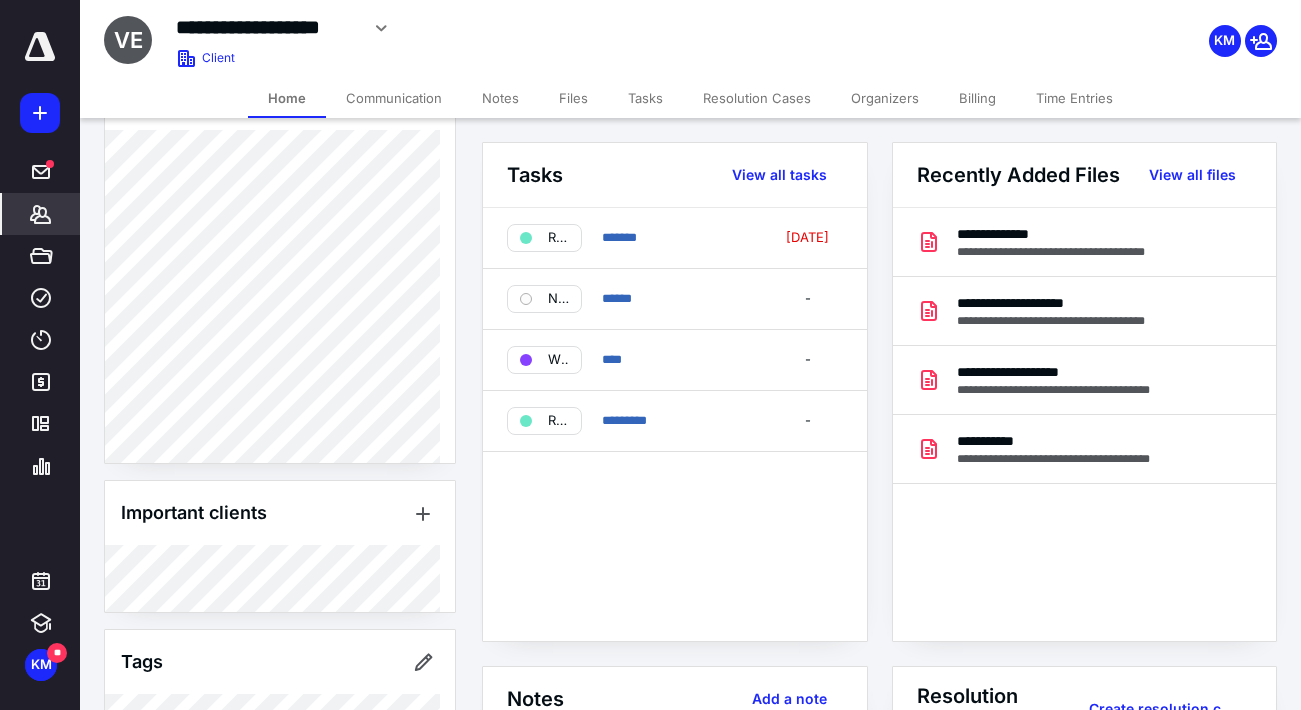 scroll, scrollTop: 487, scrollLeft: 0, axis: vertical 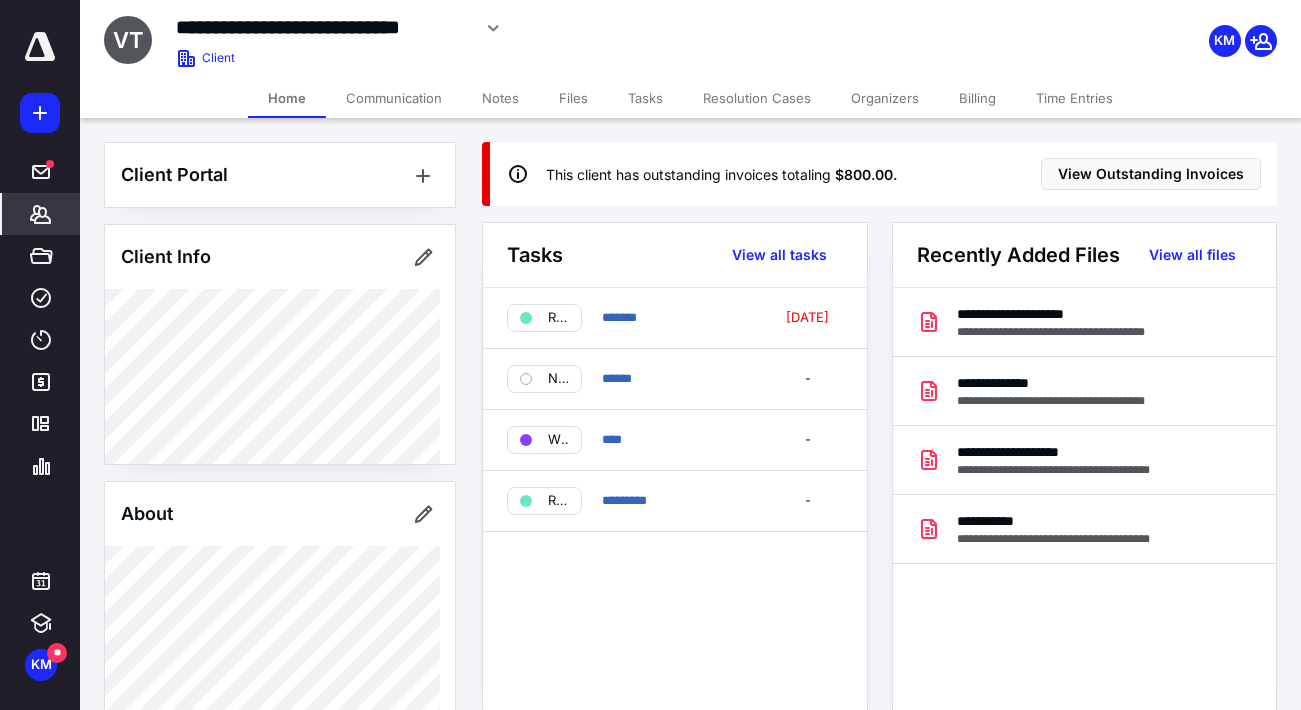 click on "Billing" at bounding box center [977, 98] 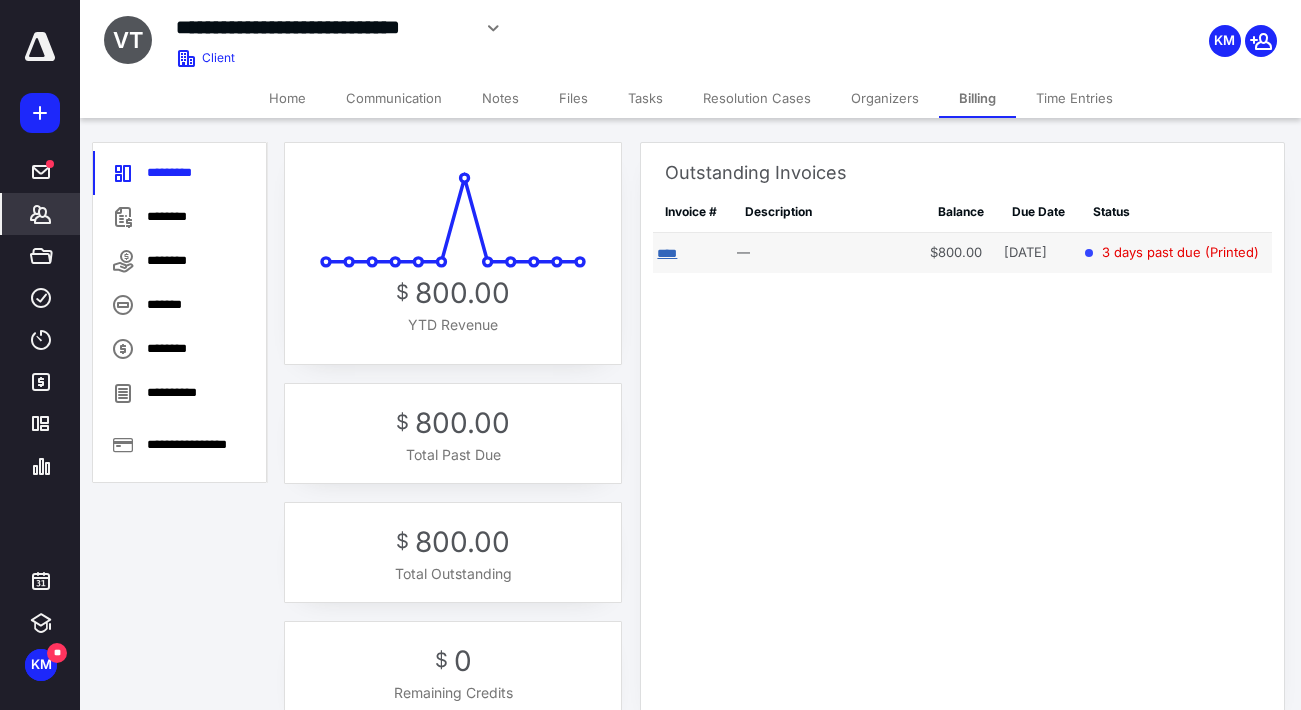 click on "****" at bounding box center (667, 253) 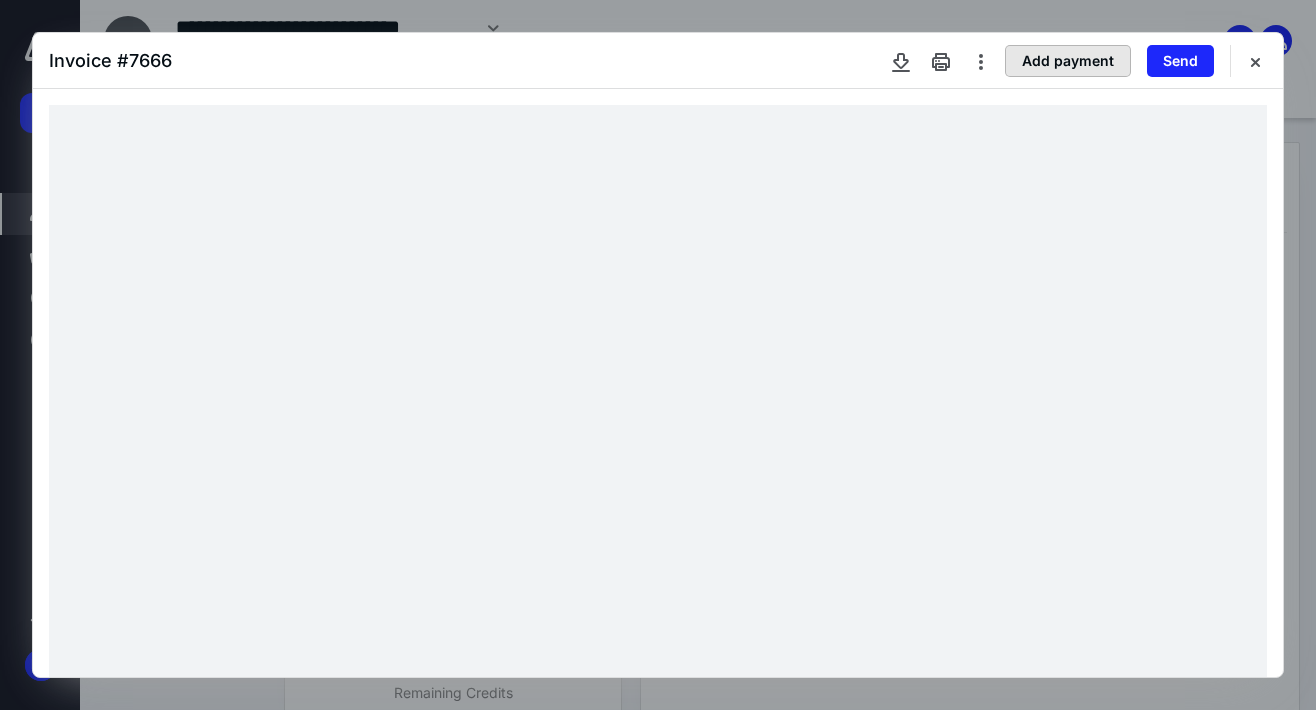 click on "Add payment" at bounding box center [1068, 61] 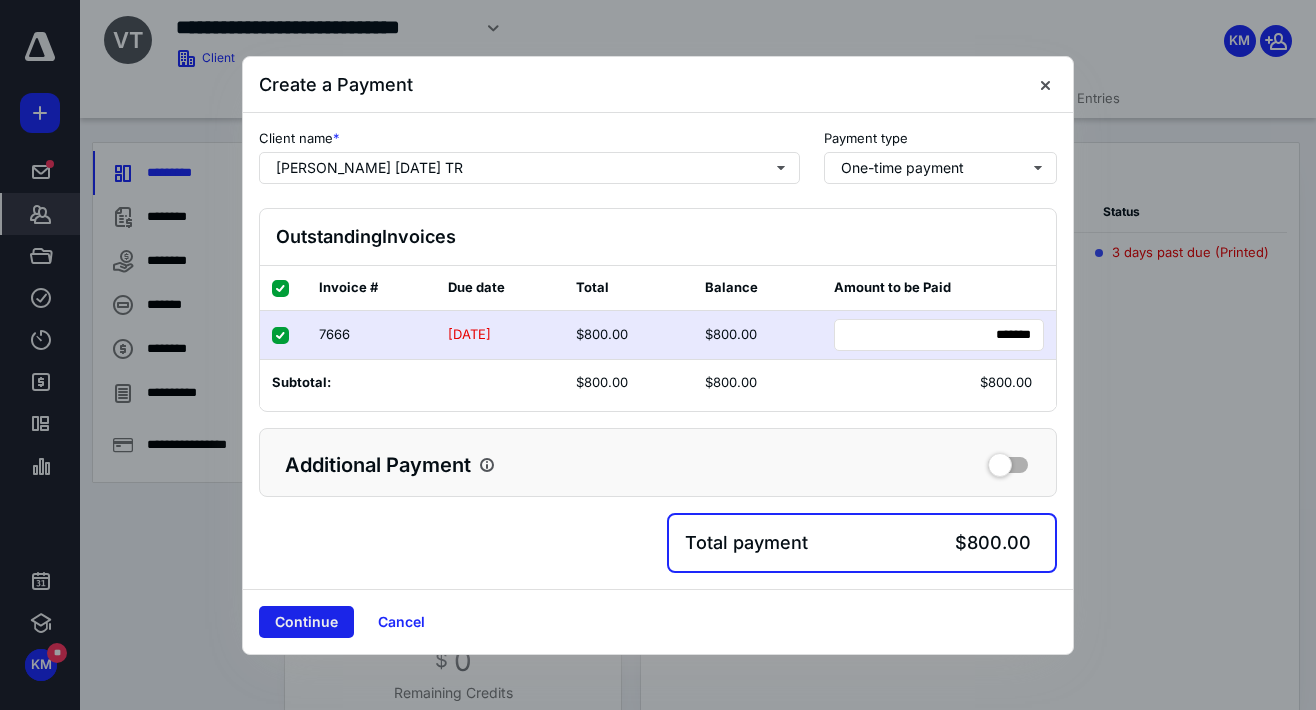 click on "Continue" at bounding box center (306, 622) 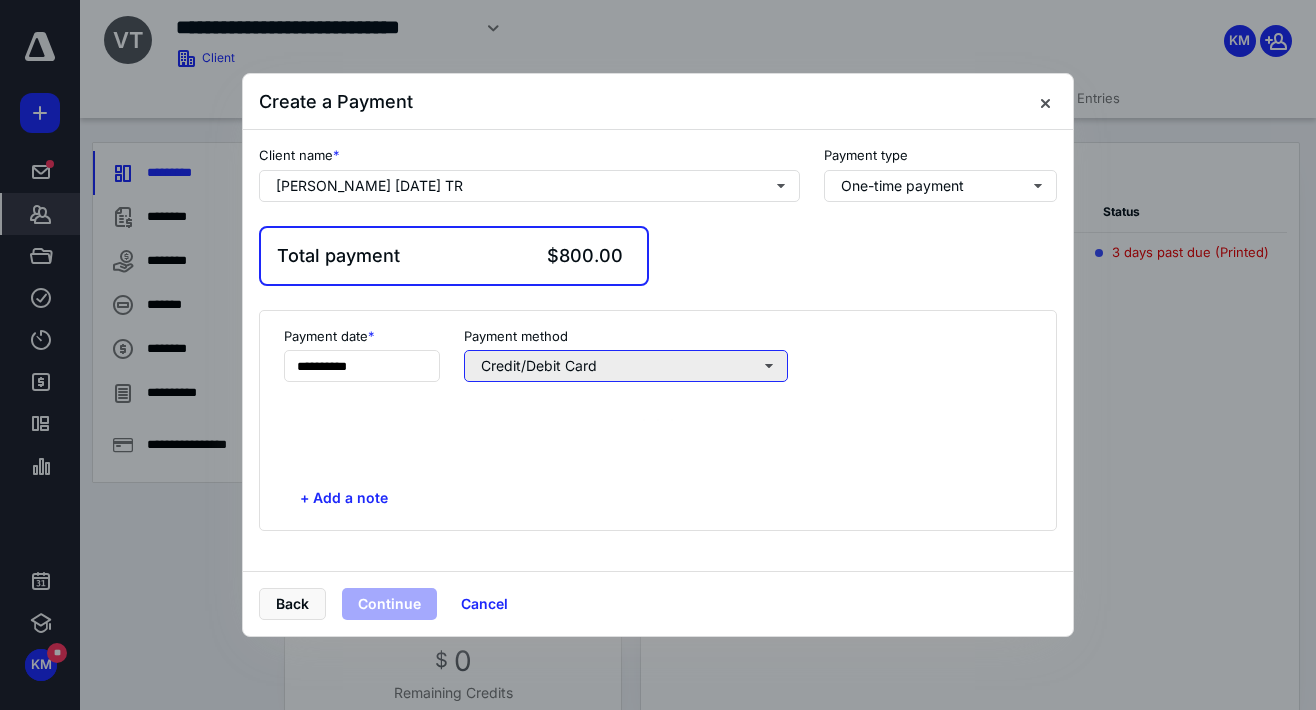 click on "Credit/Debit Card" at bounding box center (626, 366) 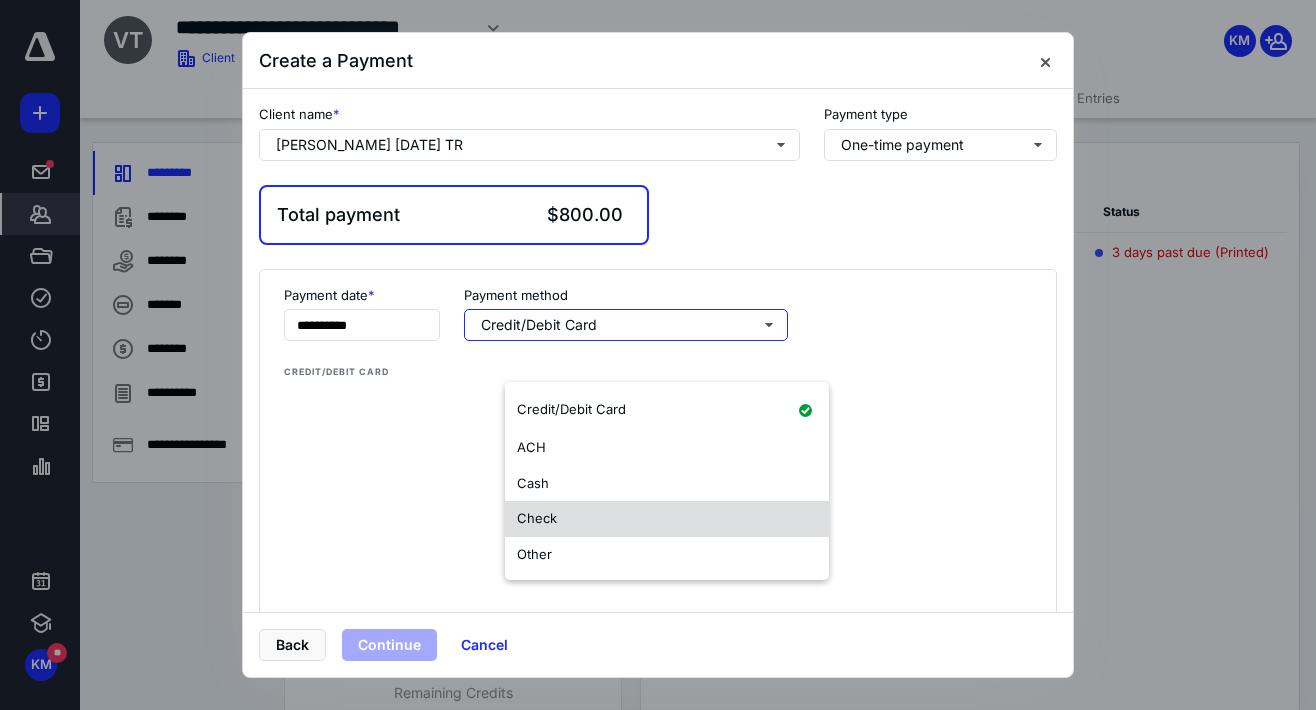 click on "Check" at bounding box center (667, 519) 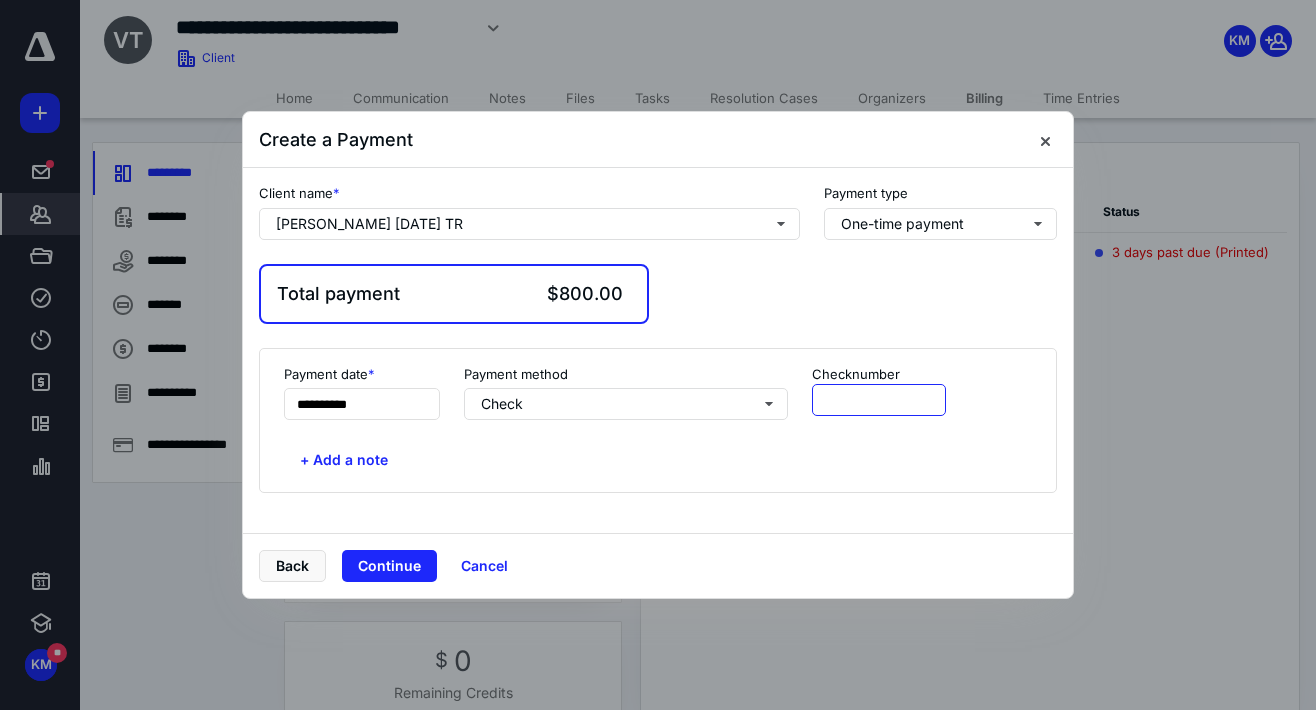 click at bounding box center [879, 400] 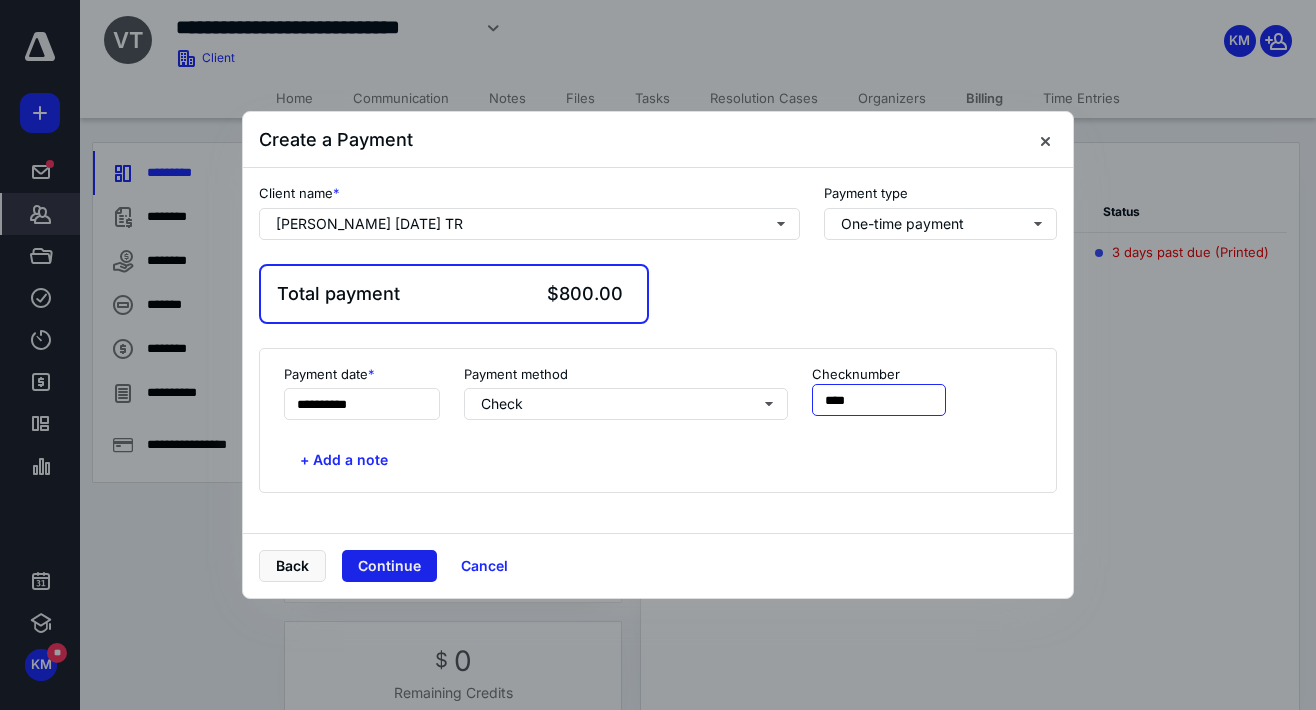 type on "****" 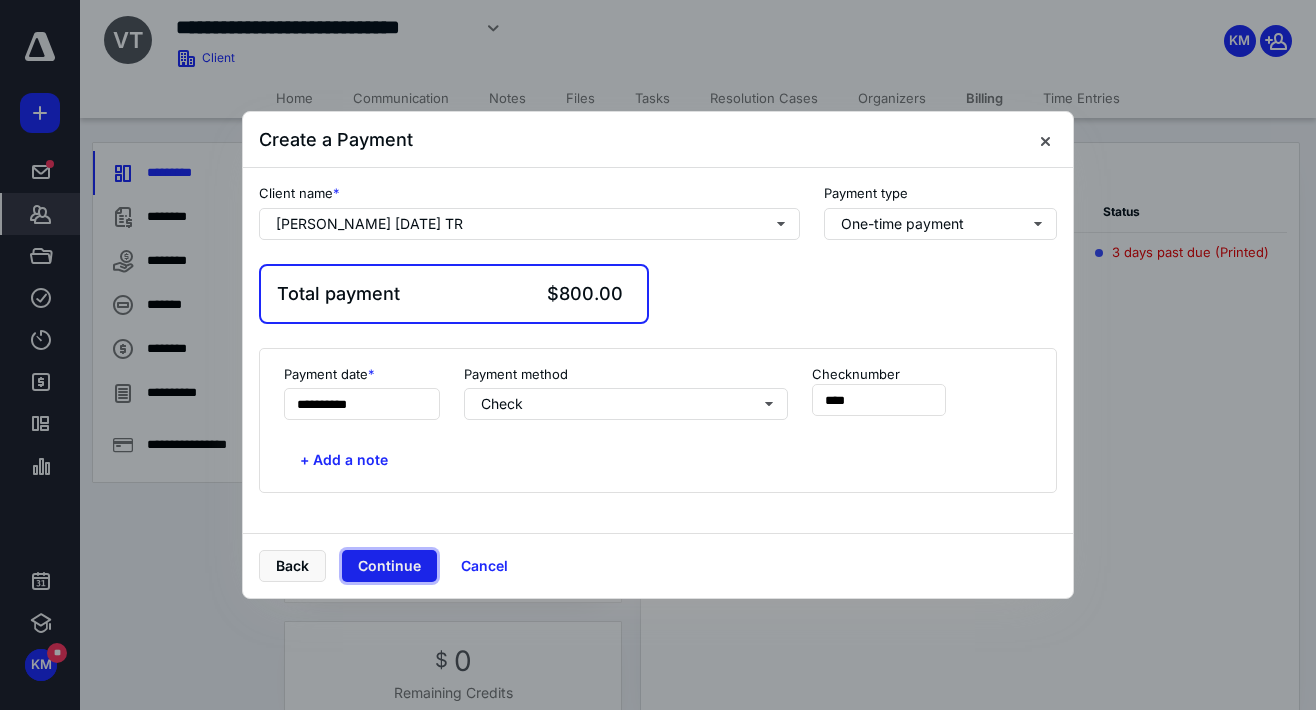 click on "Continue" at bounding box center (389, 566) 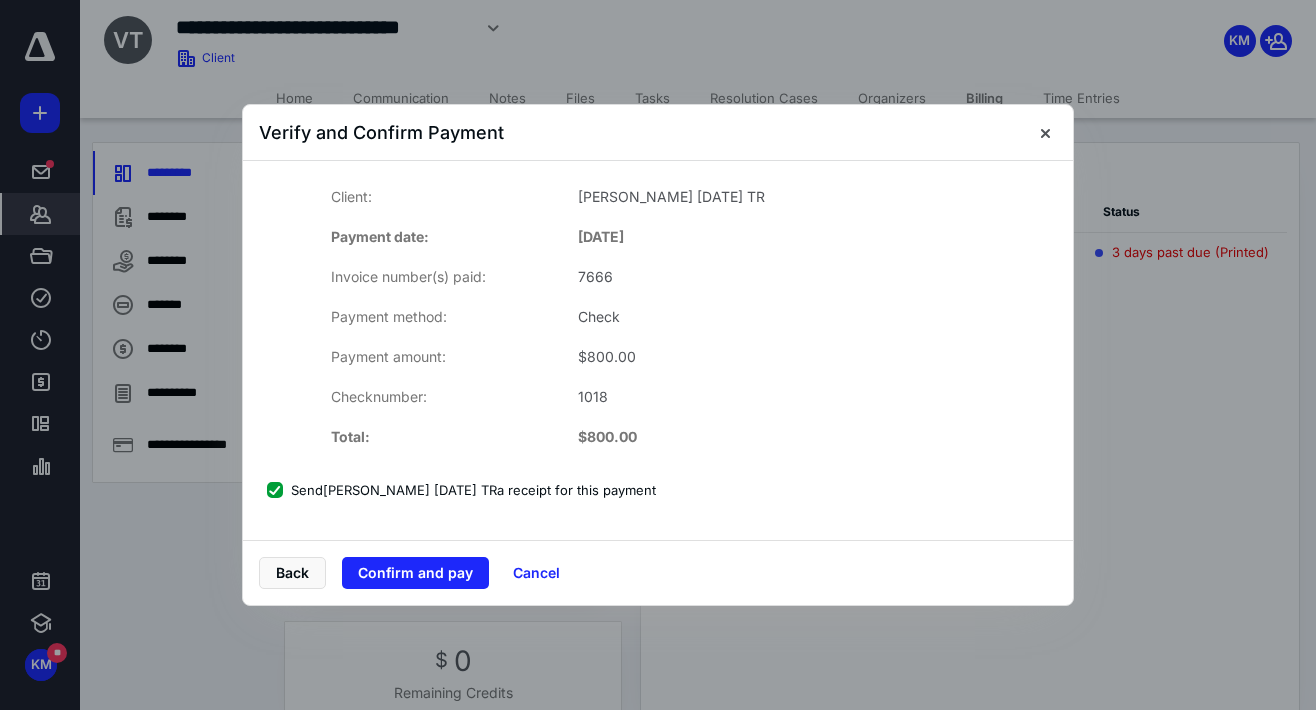 click on "Send  Vera Ann Baka Oct 20 1998 TR  a receipt for this payment" at bounding box center [461, 490] 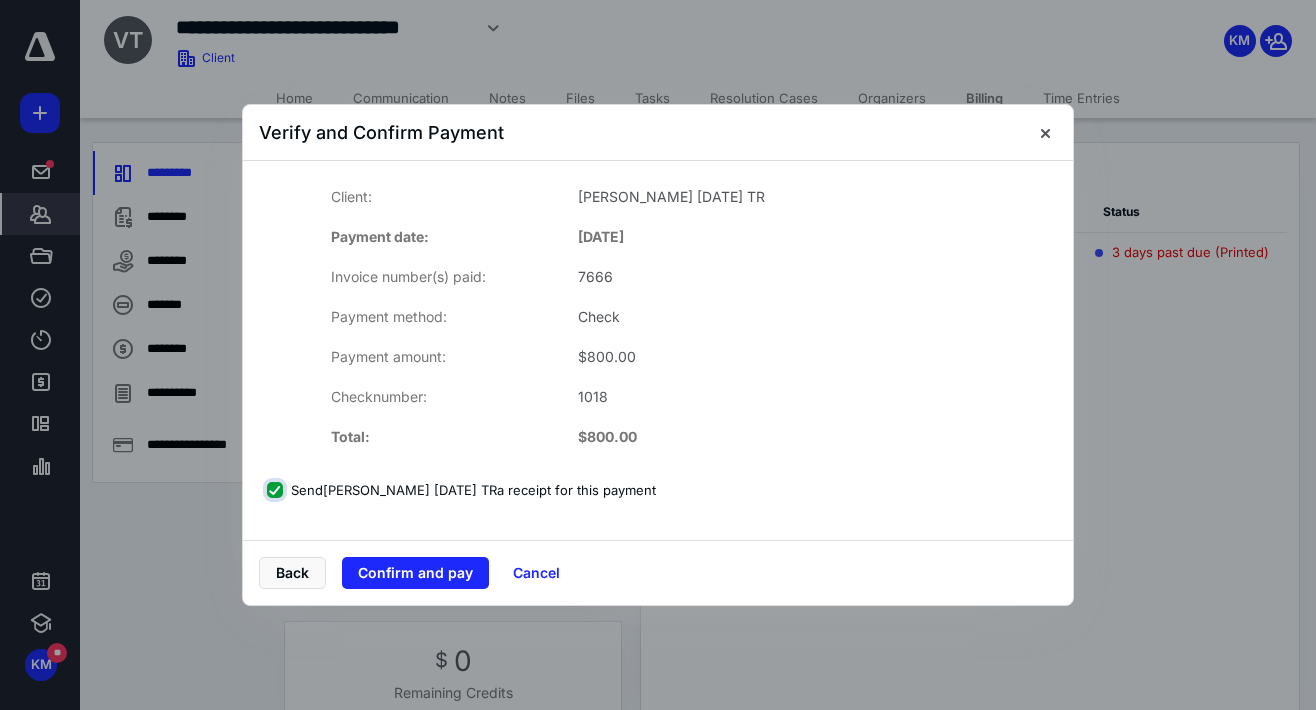 checkbox on "false" 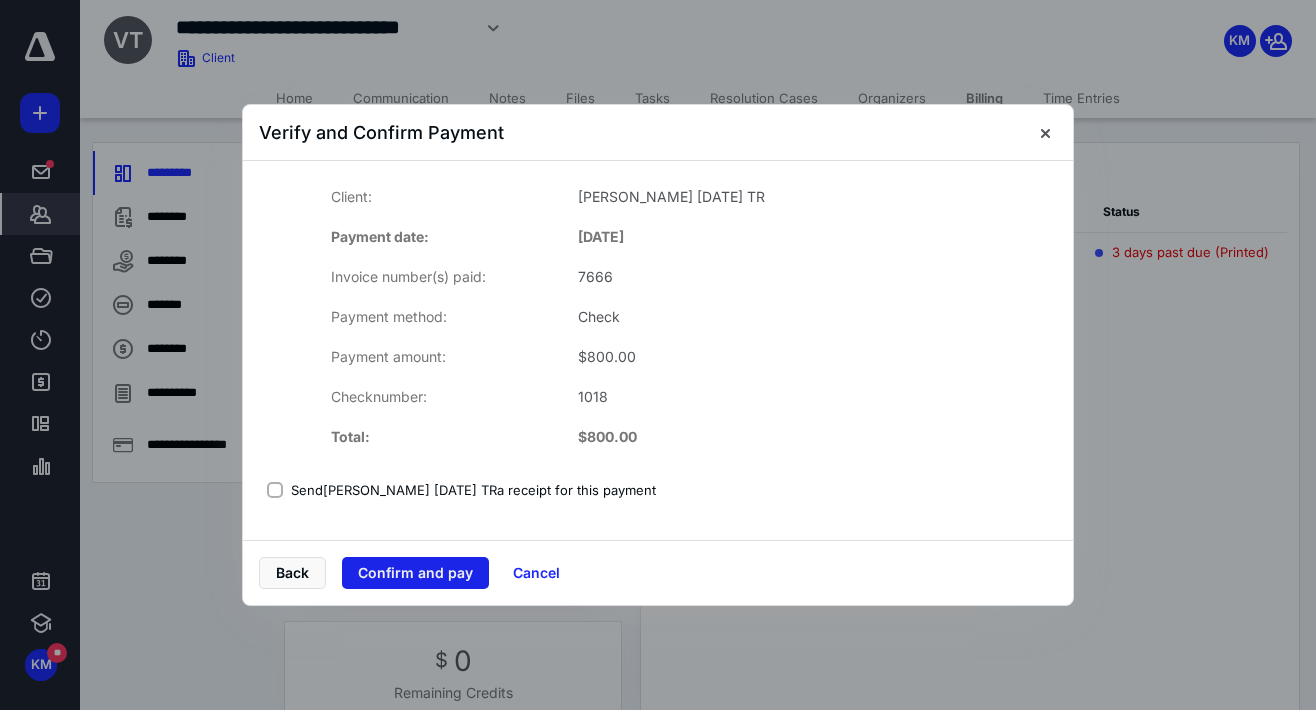 click on "Confirm and pay" at bounding box center [415, 573] 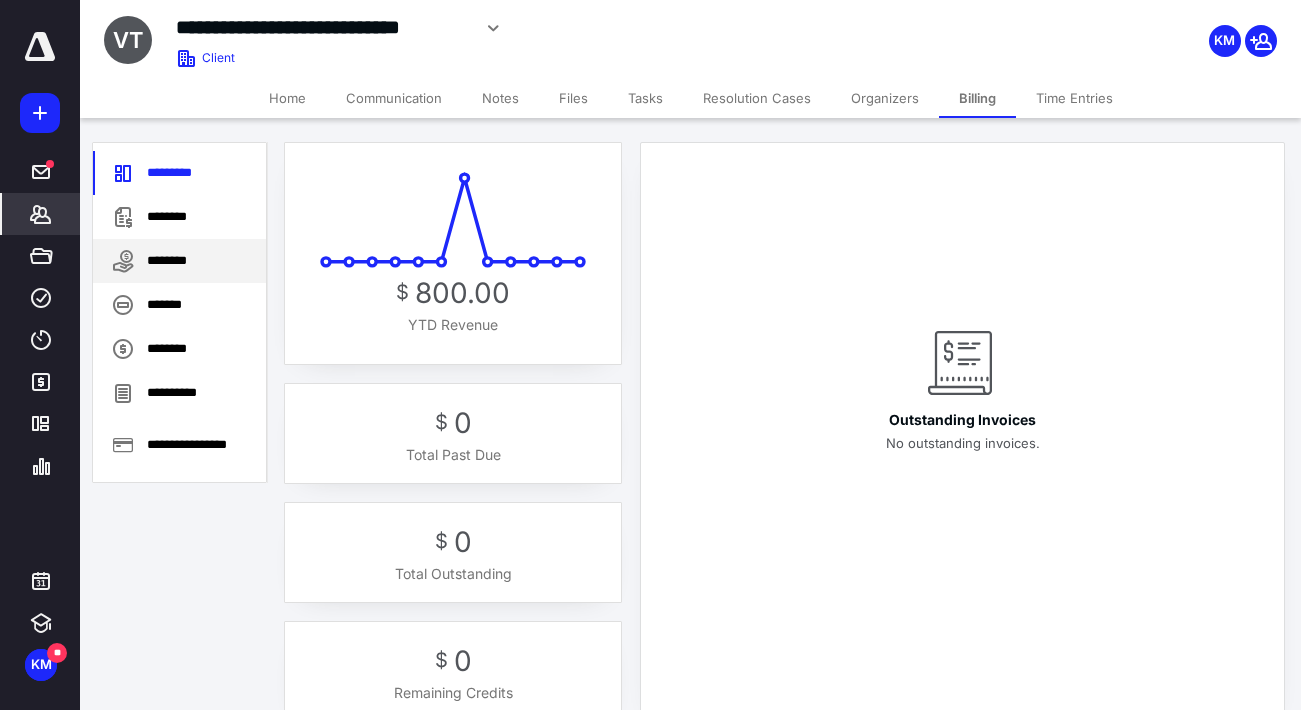 click on "********" at bounding box center (179, 261) 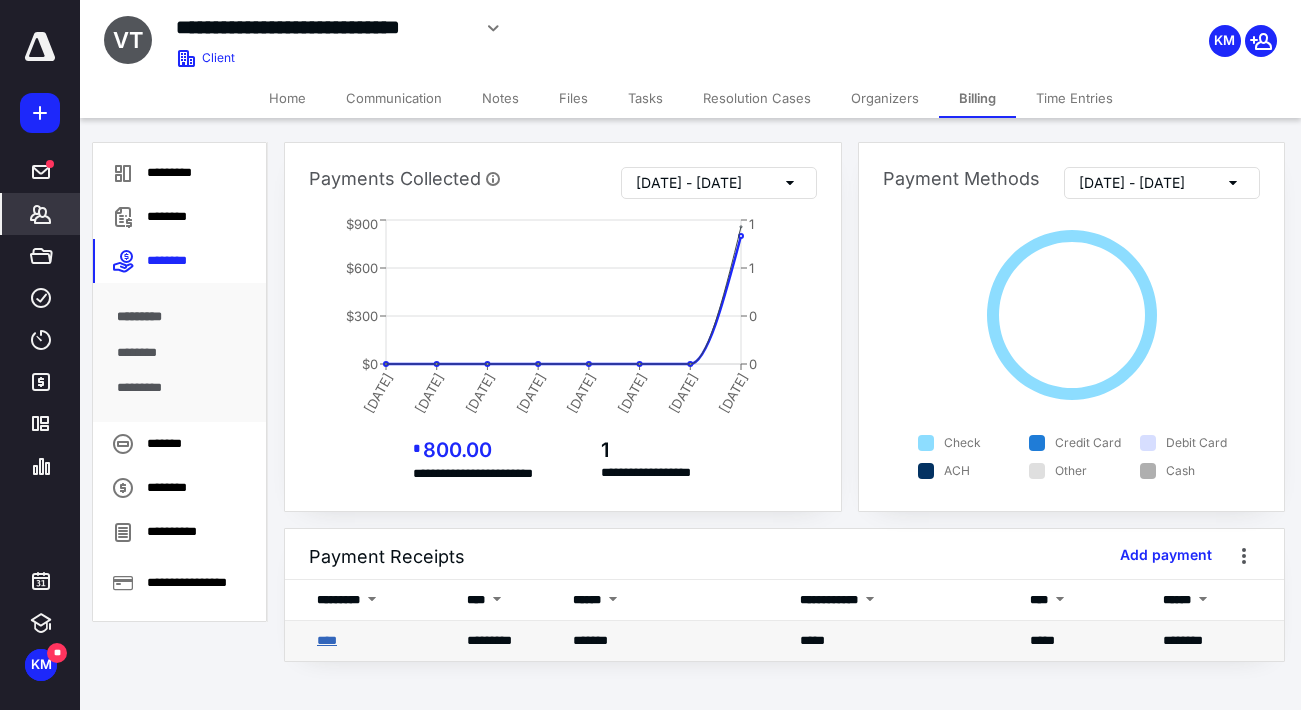 click on "****" at bounding box center [327, 640] 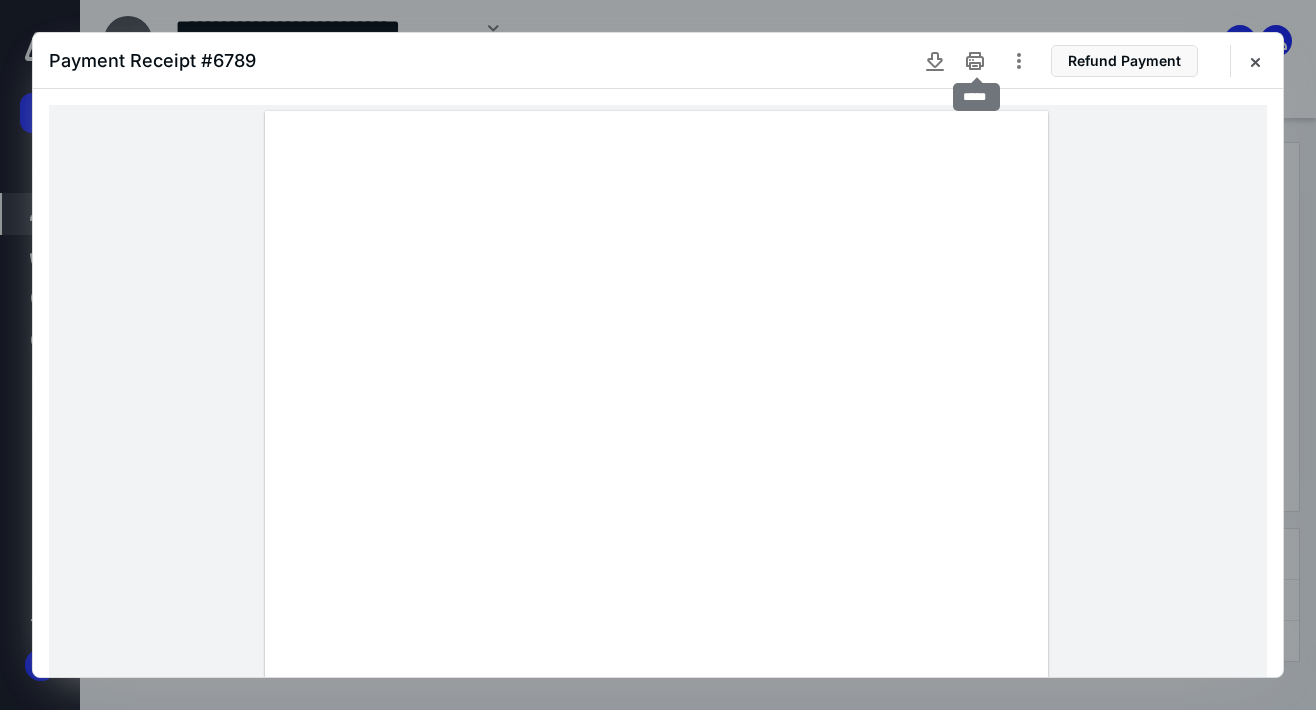 click 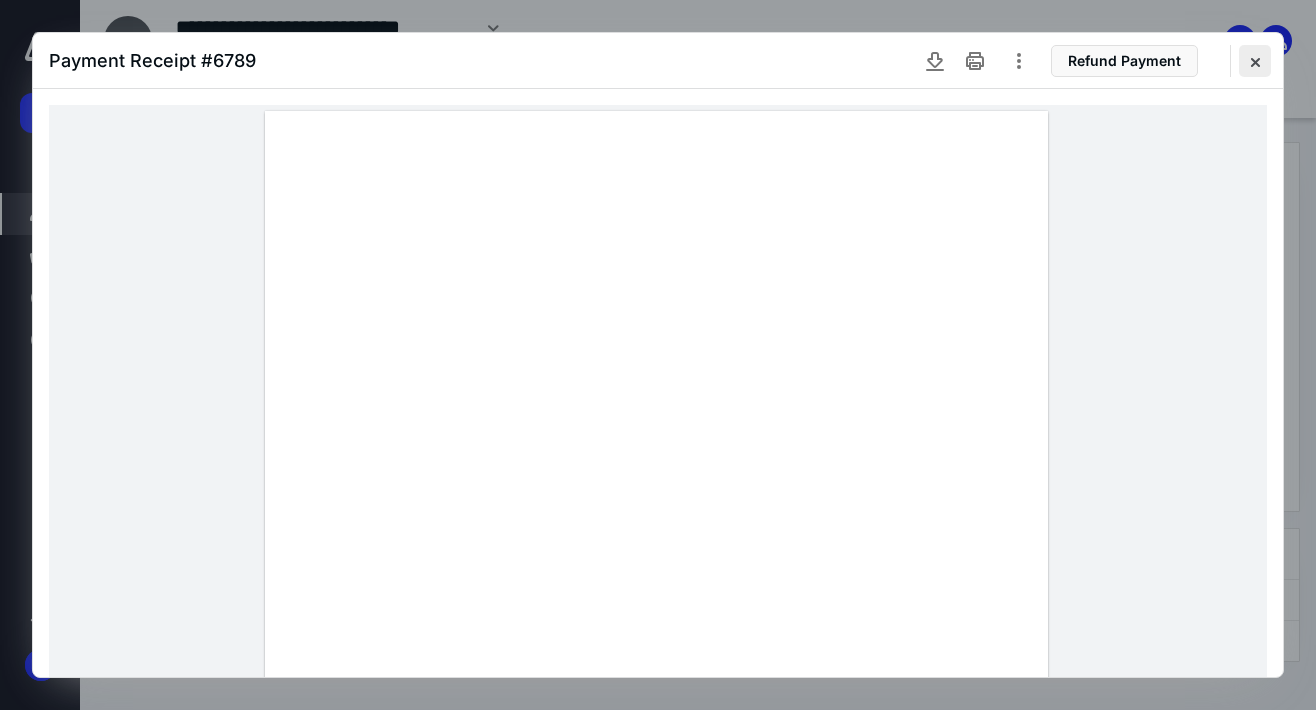 click at bounding box center (1255, 61) 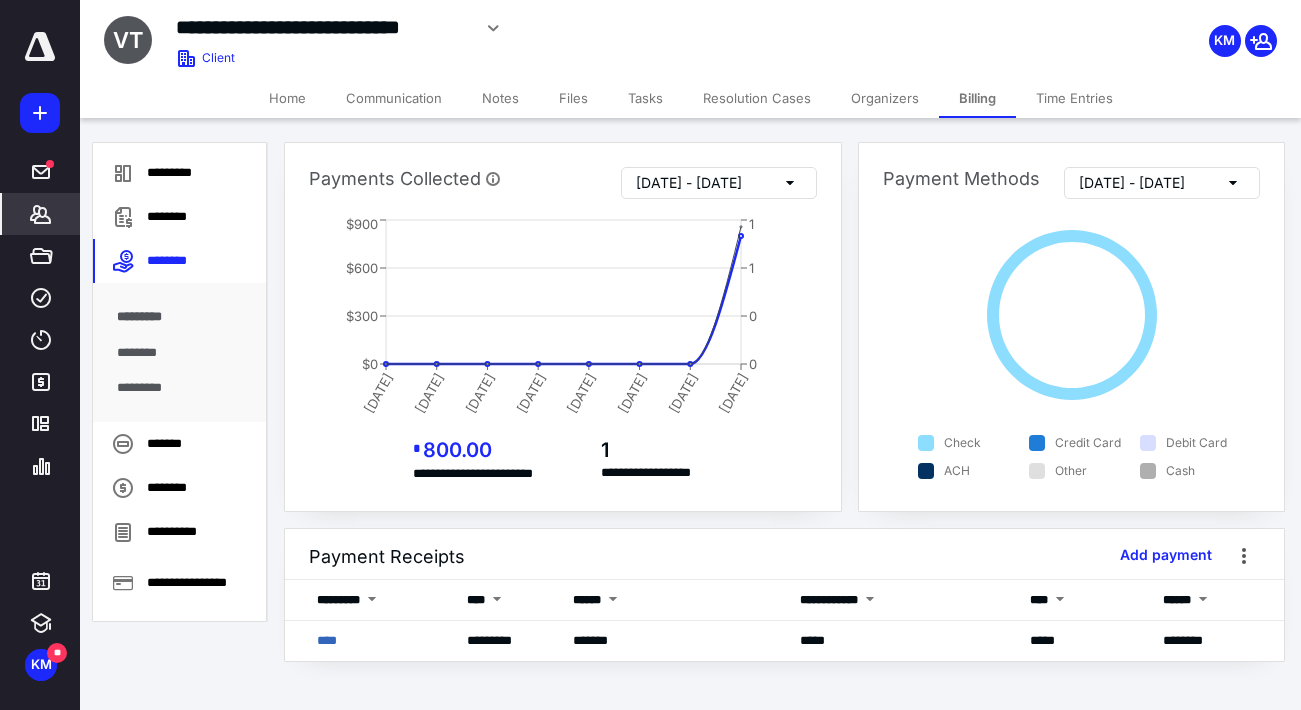 click on "Home" at bounding box center [287, 98] 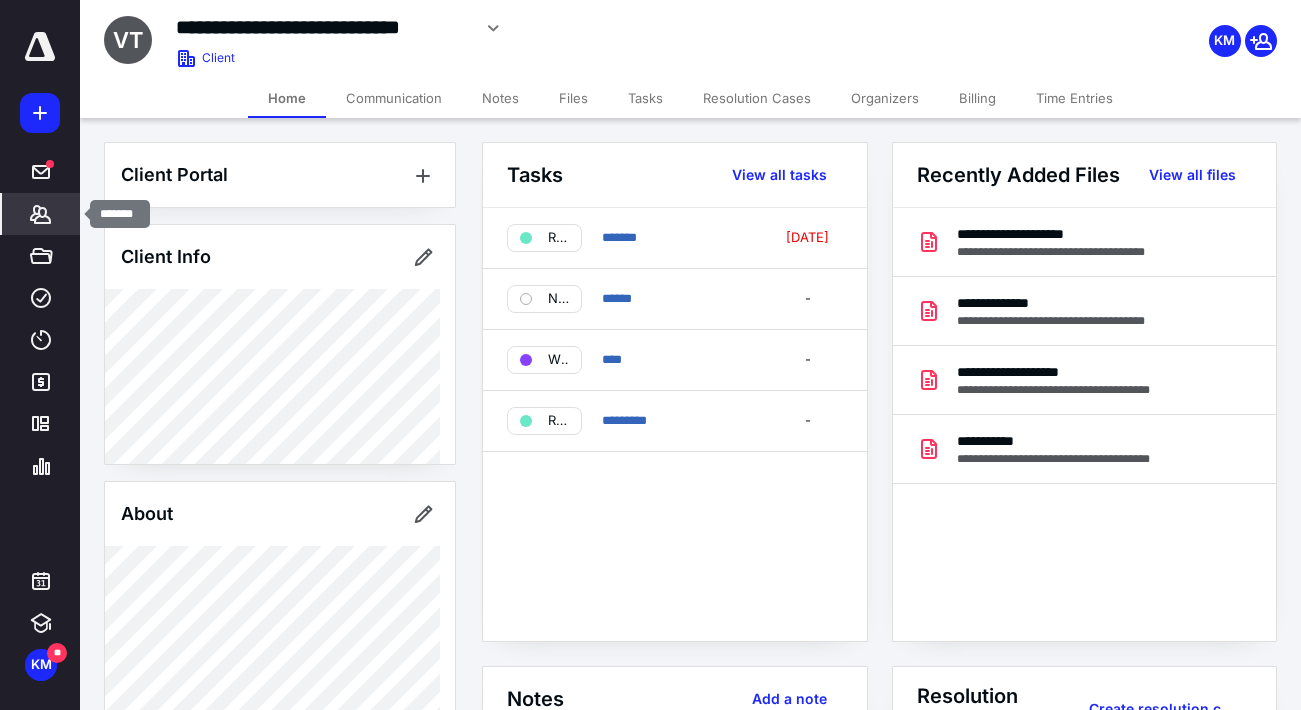 click on "*******" at bounding box center [41, 214] 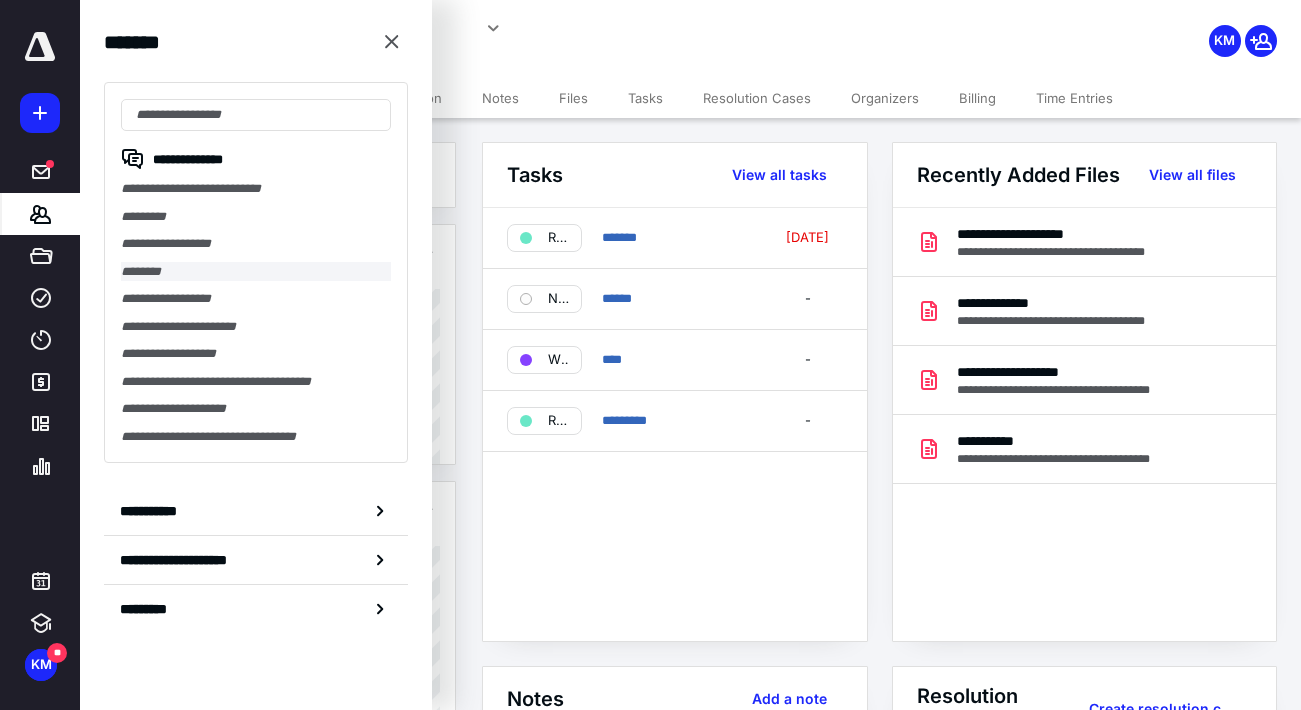 click on "********" at bounding box center [256, 272] 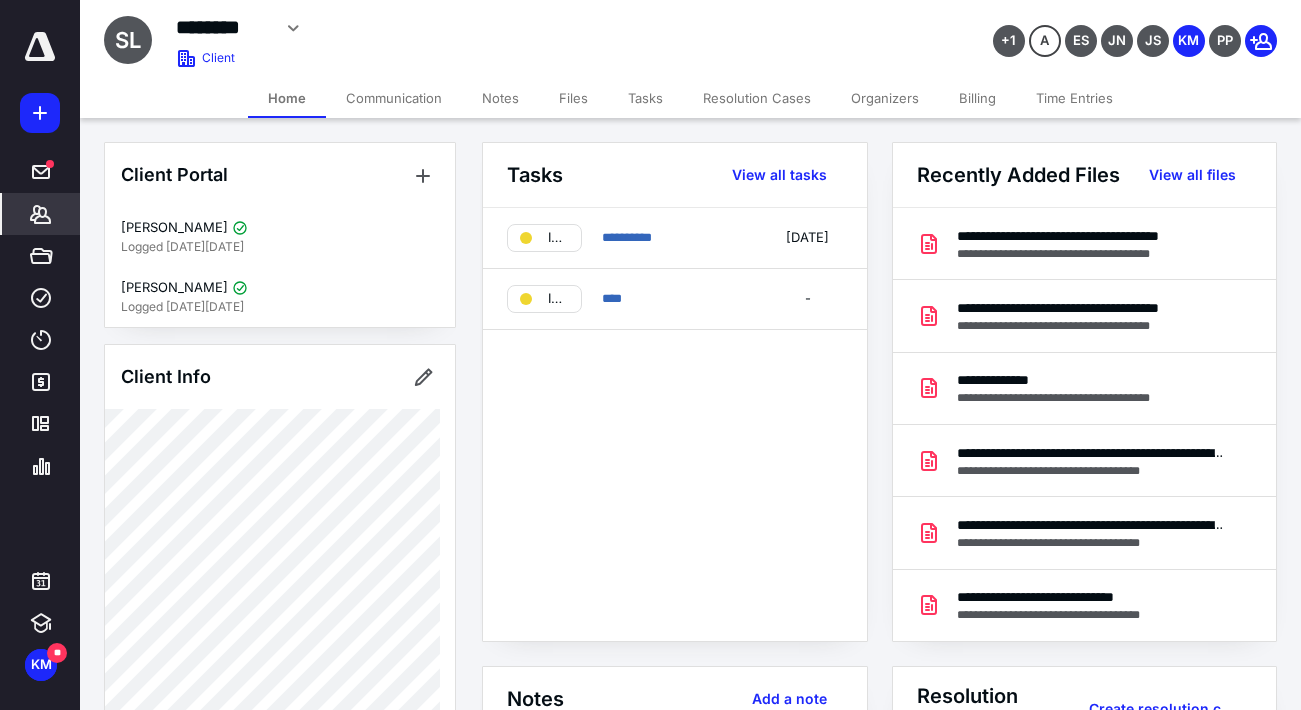 click on "*******" at bounding box center [41, 214] 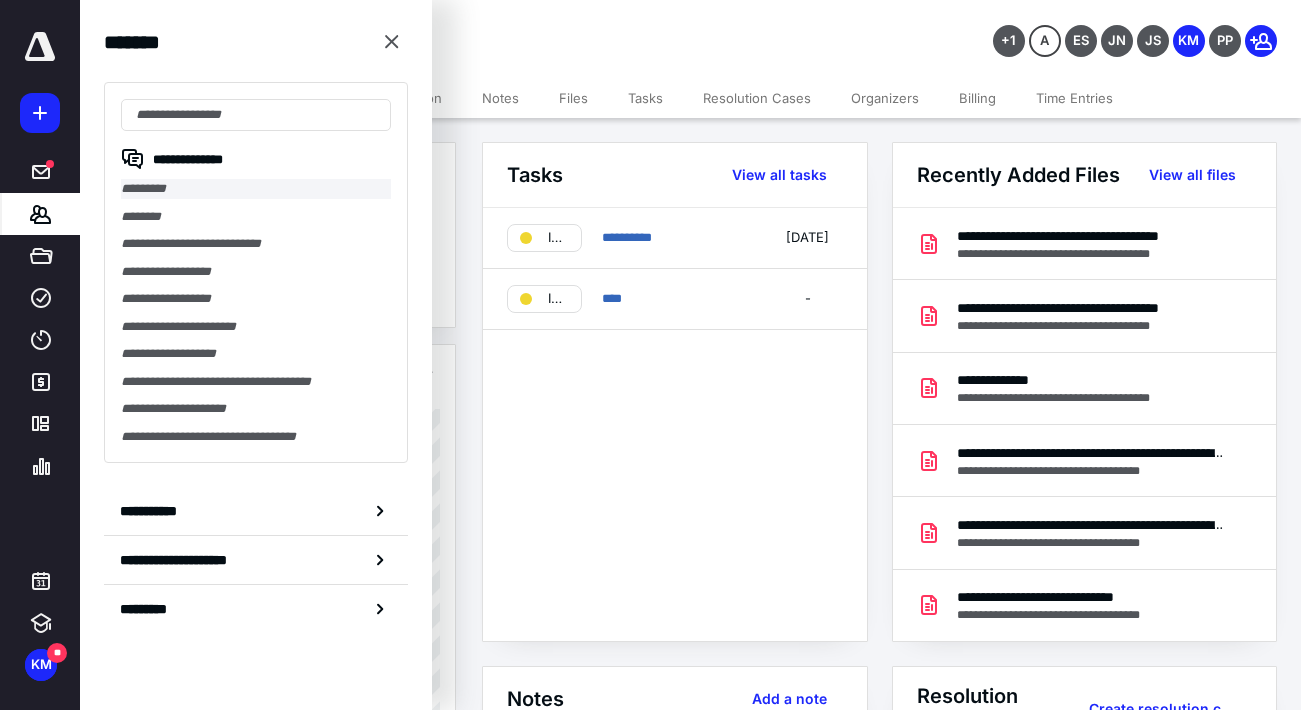 click on "*********" at bounding box center (256, 189) 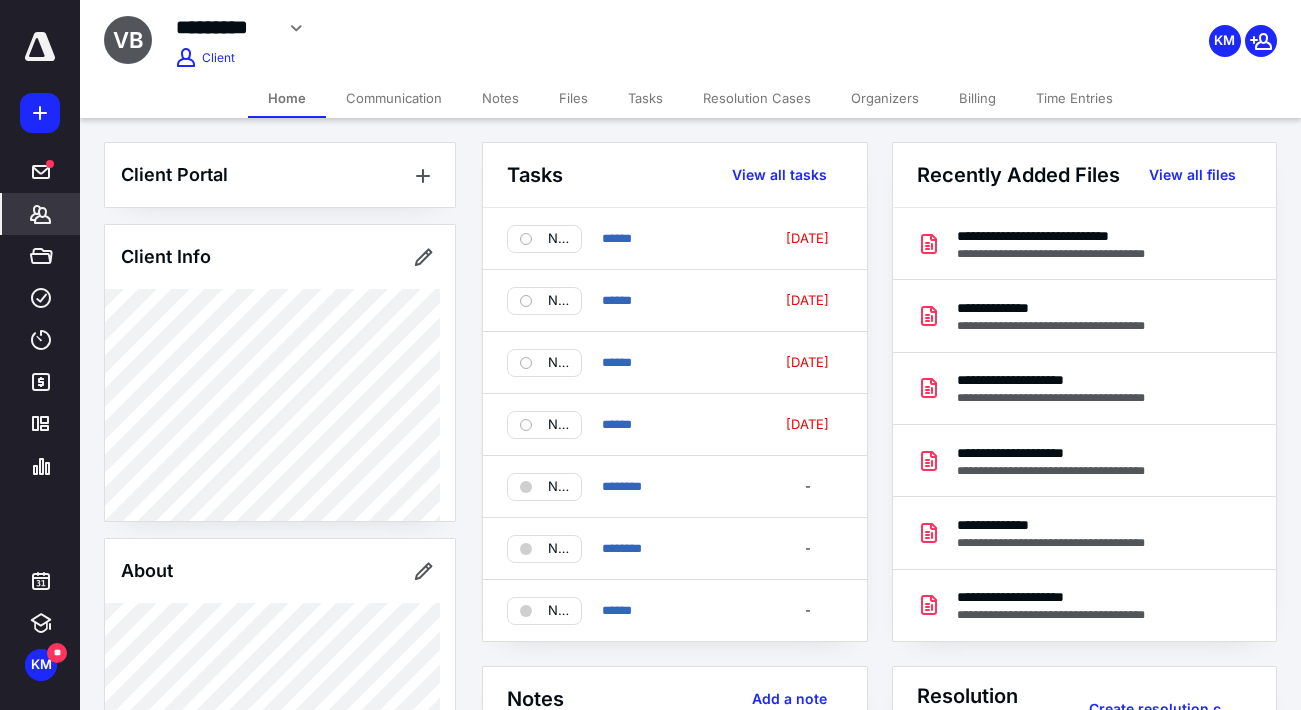 click on "Files" at bounding box center (573, 98) 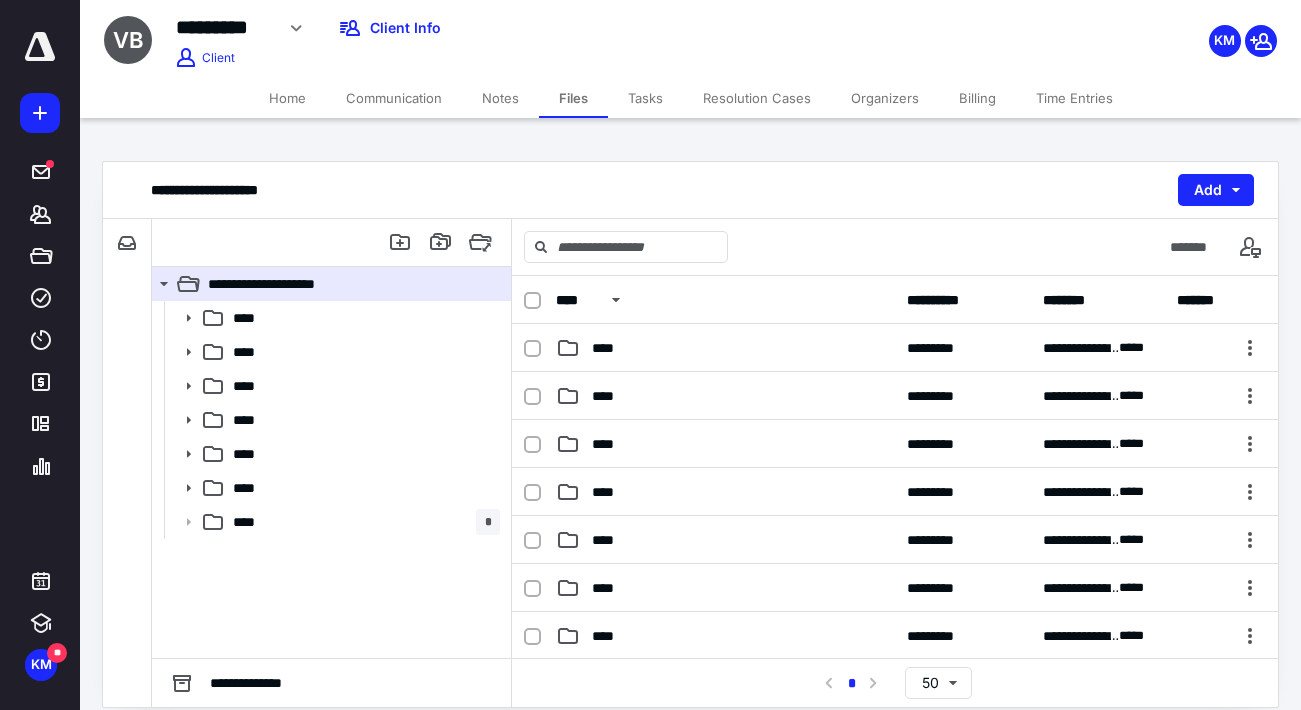 click on "Home" at bounding box center (287, 98) 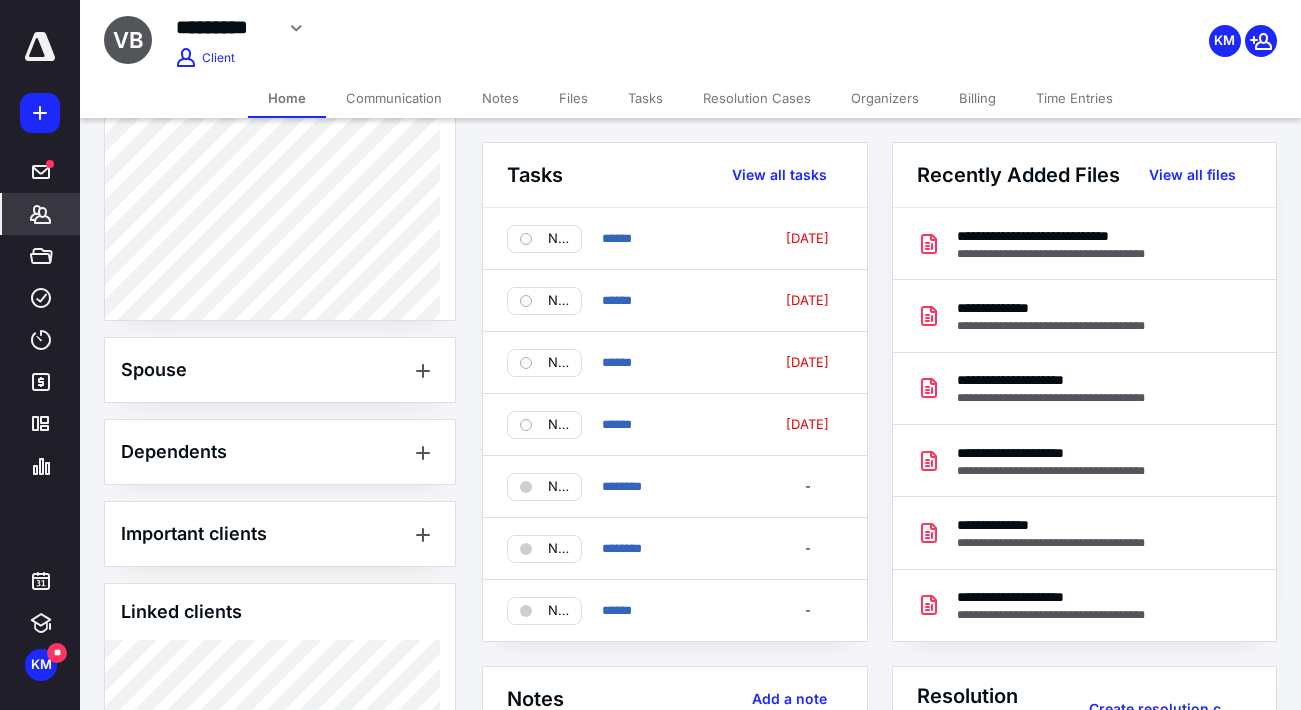 scroll, scrollTop: 950, scrollLeft: 0, axis: vertical 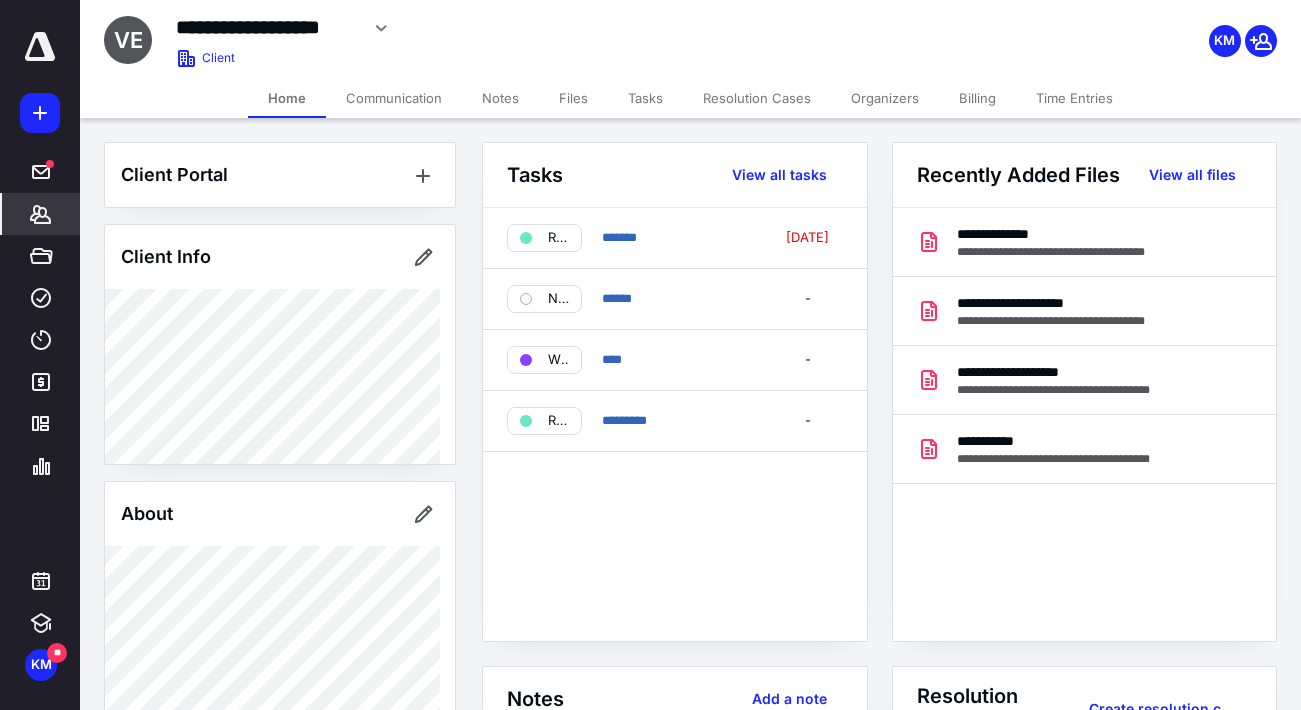 click on "Files" at bounding box center (573, 98) 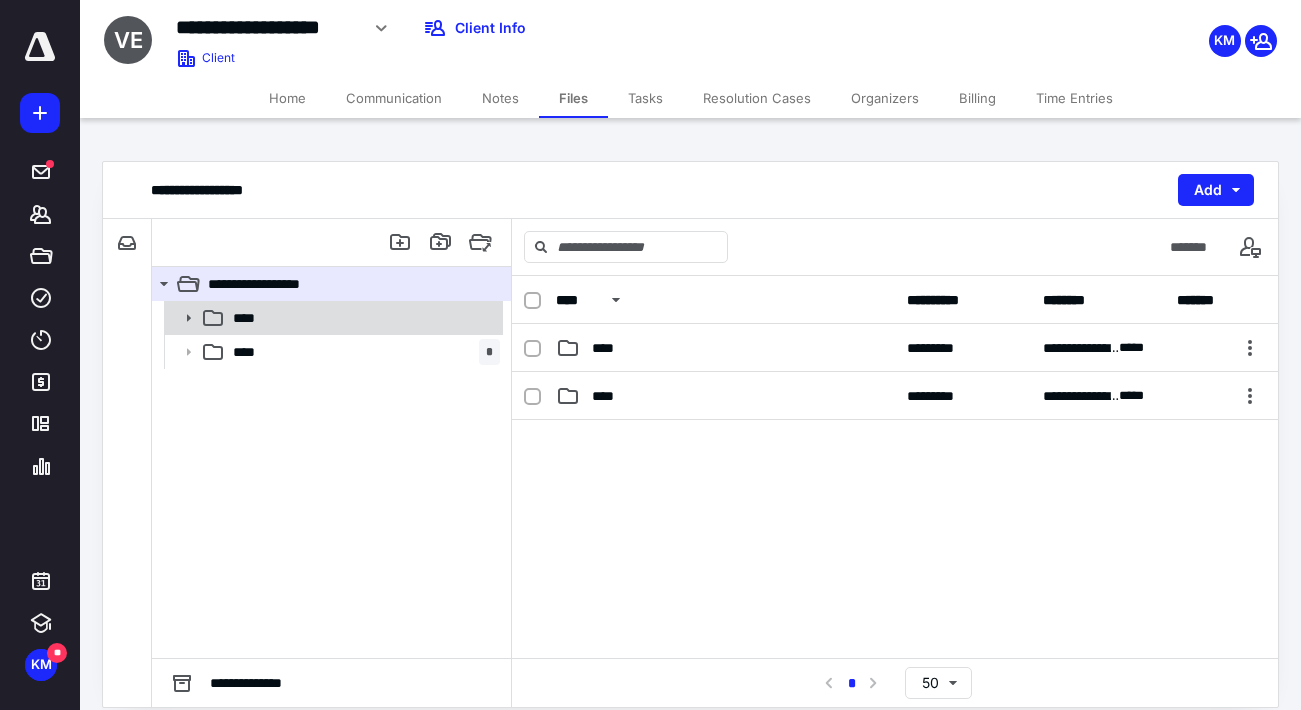 click 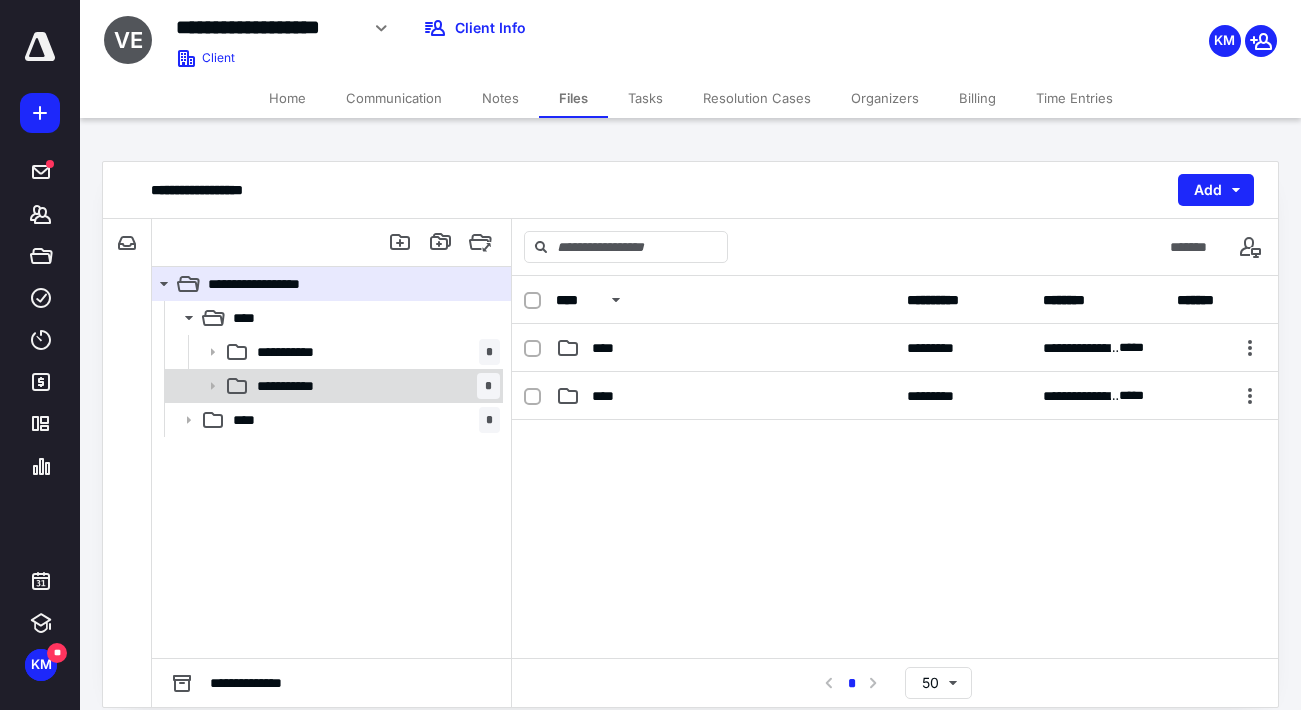click on "**********" at bounding box center [296, 386] 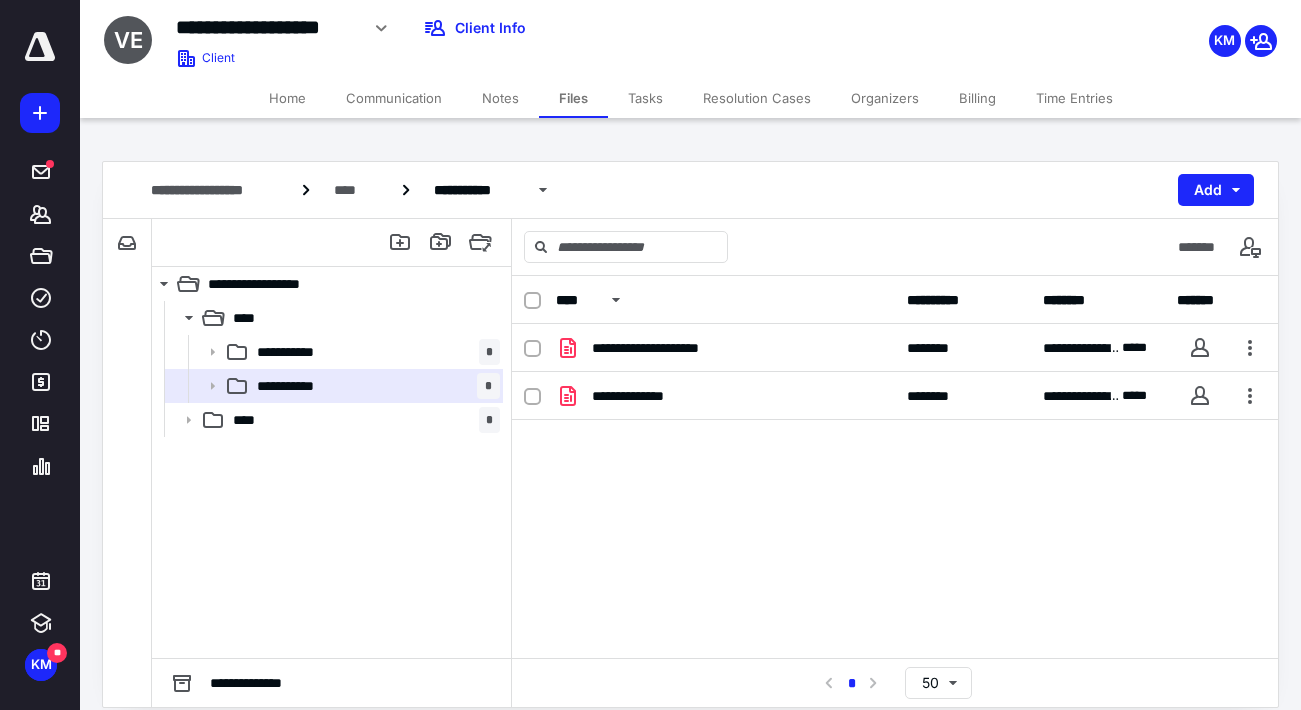 click on "Home" at bounding box center (287, 98) 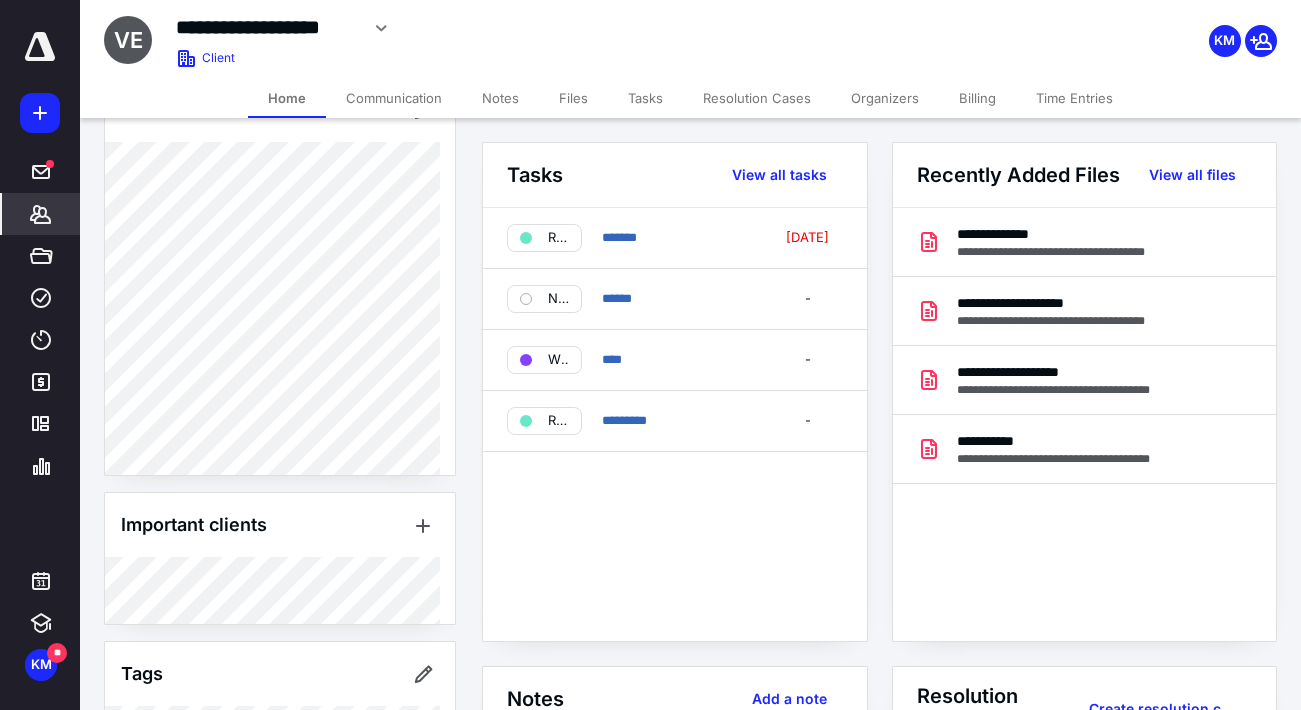 scroll, scrollTop: 487, scrollLeft: 0, axis: vertical 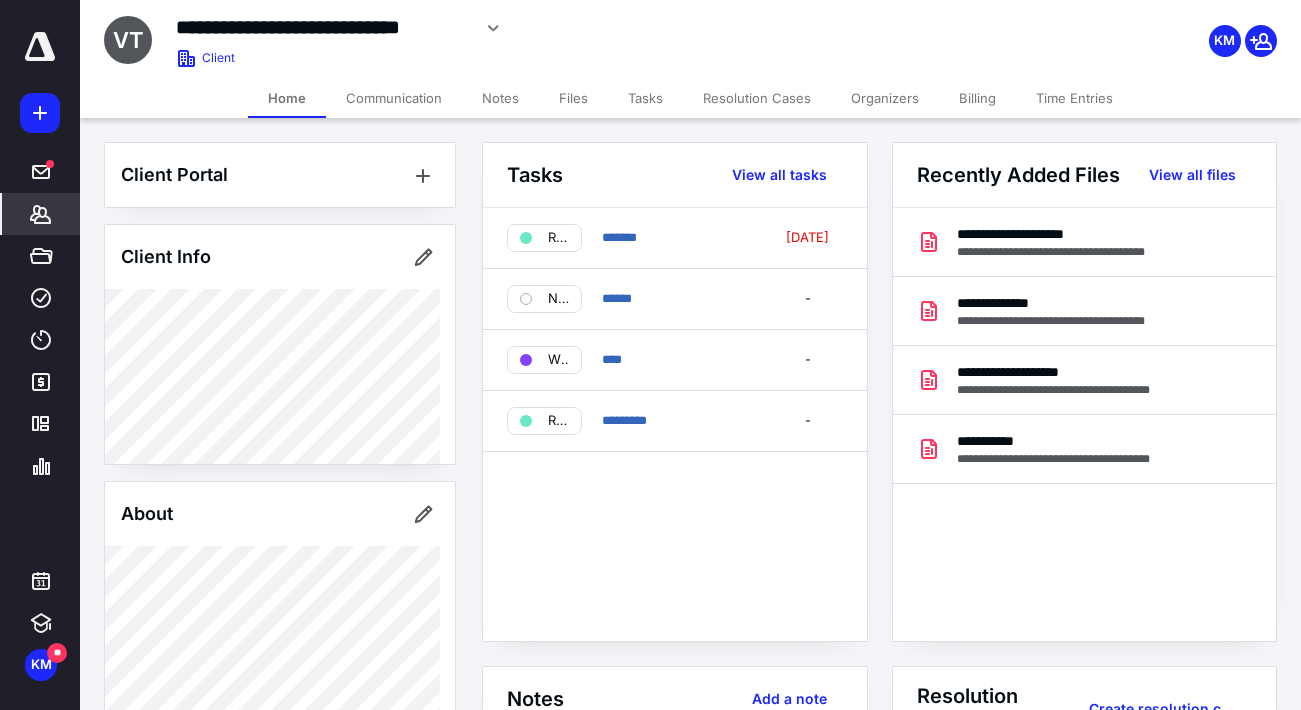 click on "Files" at bounding box center (573, 98) 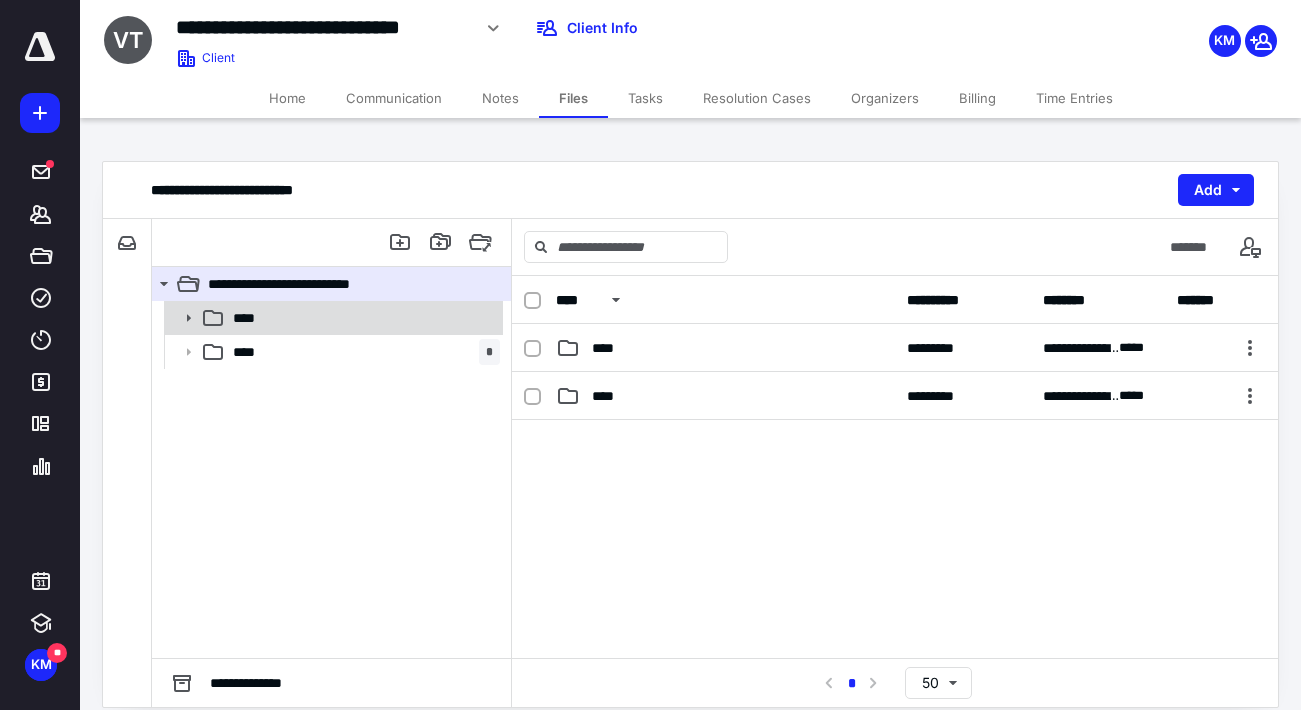 click 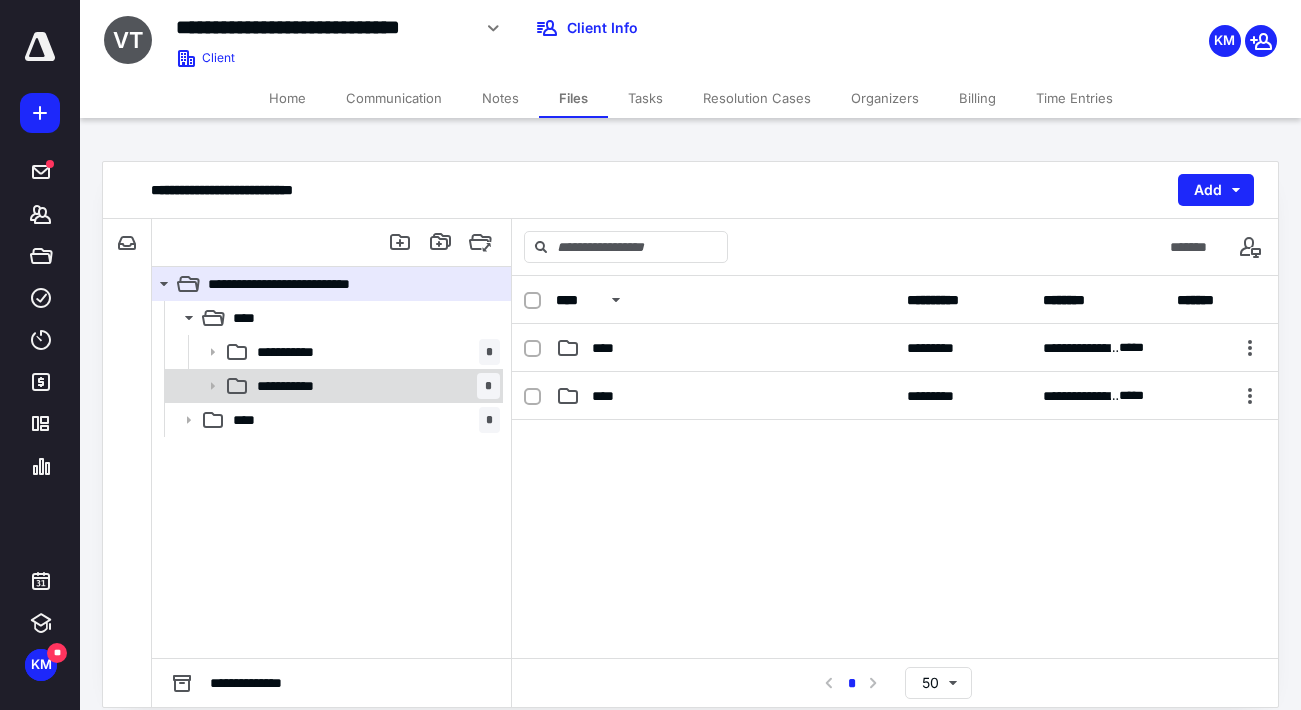 click on "**********" at bounding box center (296, 386) 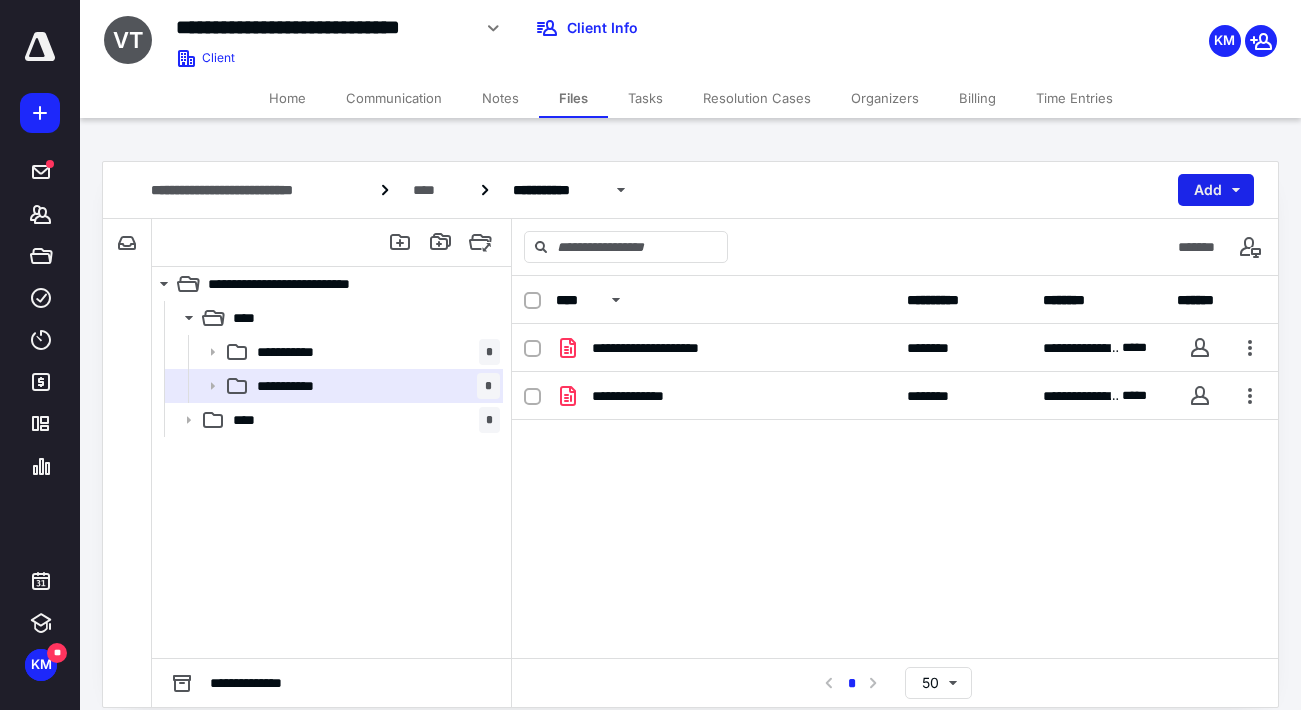 click on "Add" at bounding box center [1216, 190] 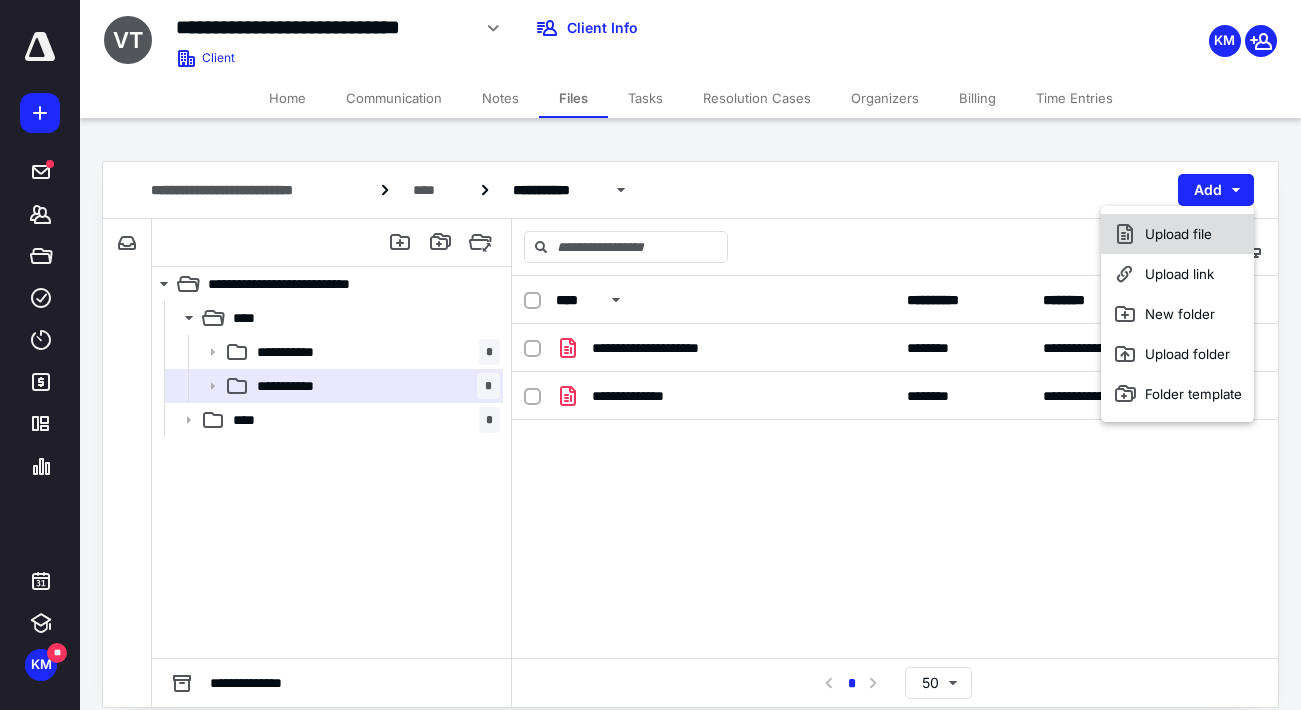 click on "Upload file" at bounding box center (1177, 234) 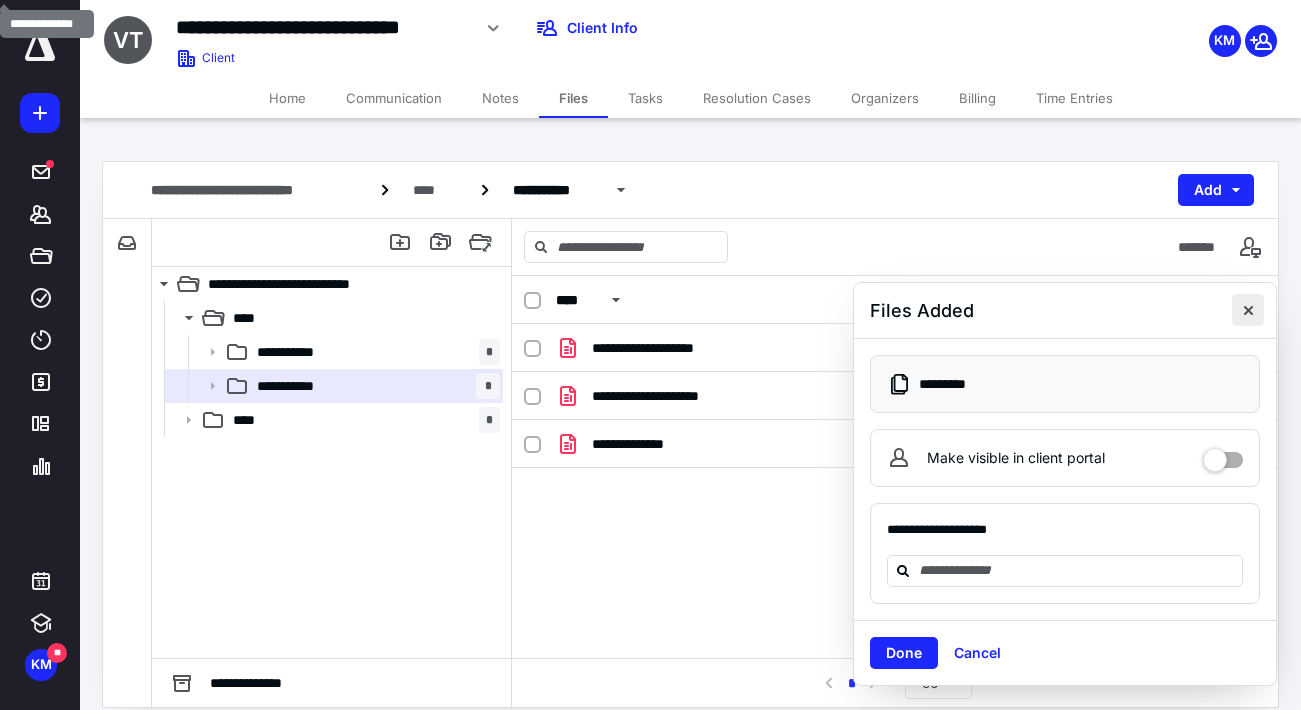 click at bounding box center [1248, 310] 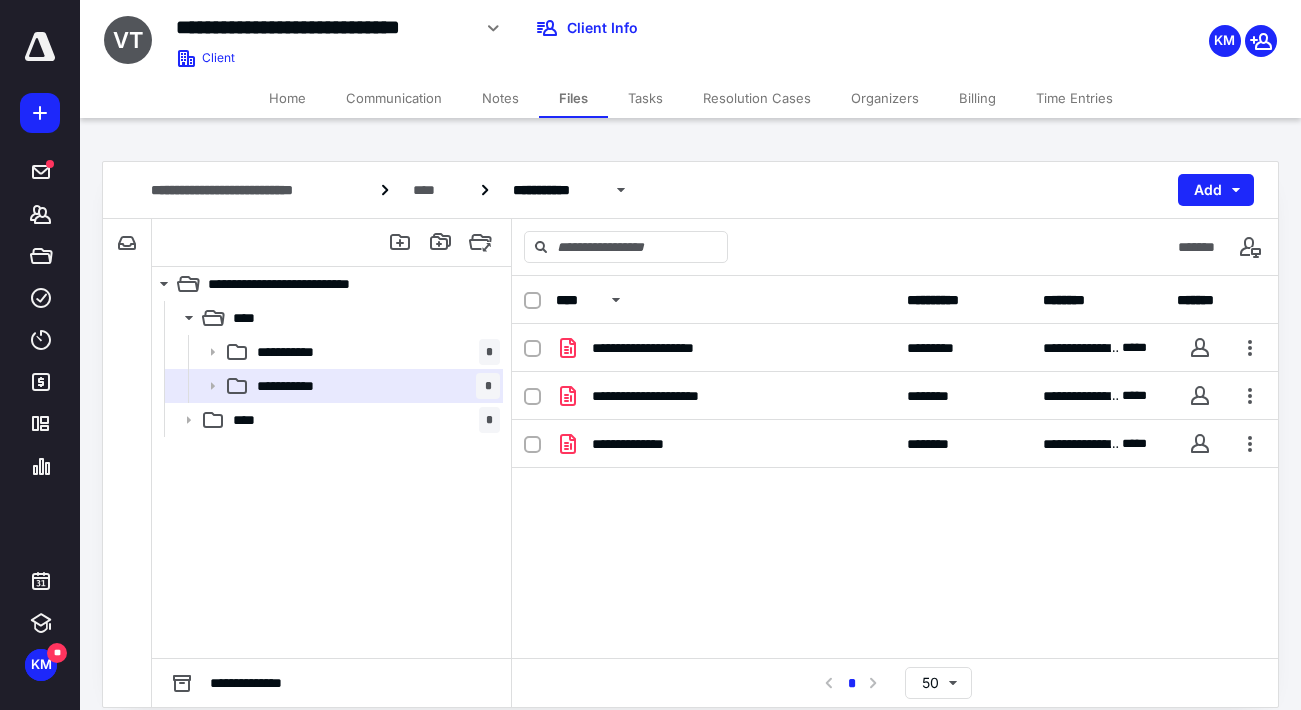 click on "Tasks" at bounding box center [645, 98] 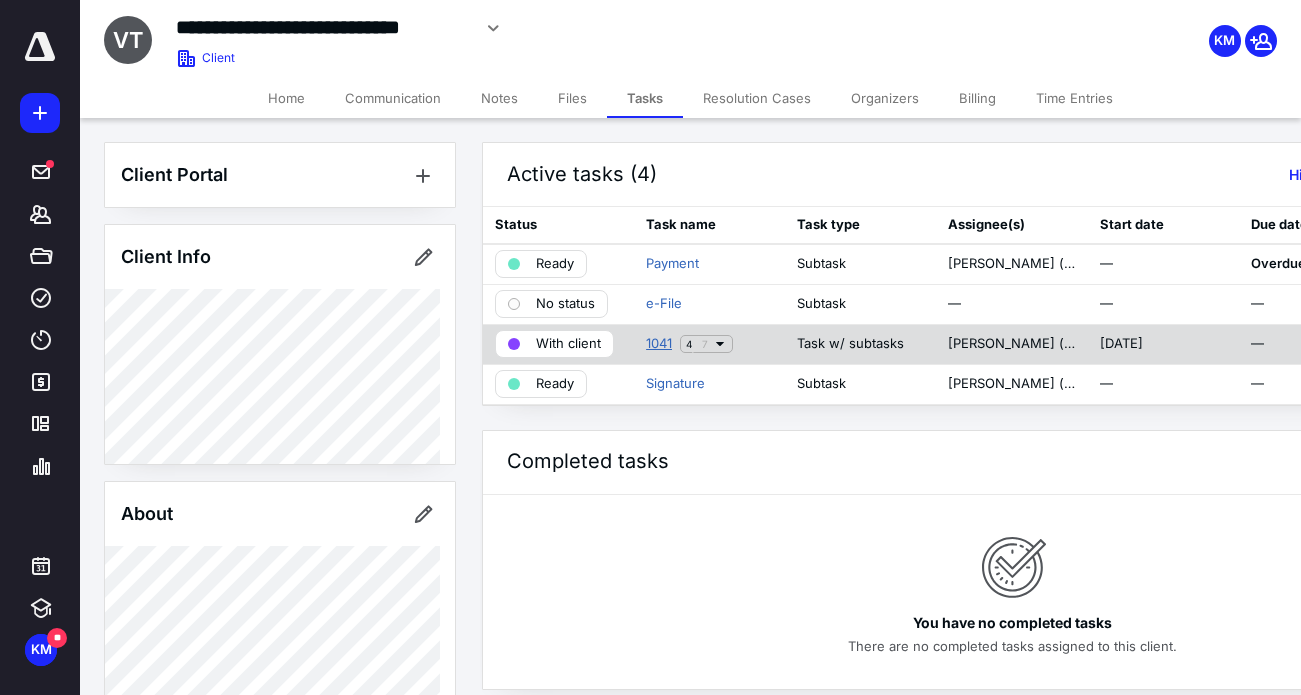 click on "1041" at bounding box center [659, 344] 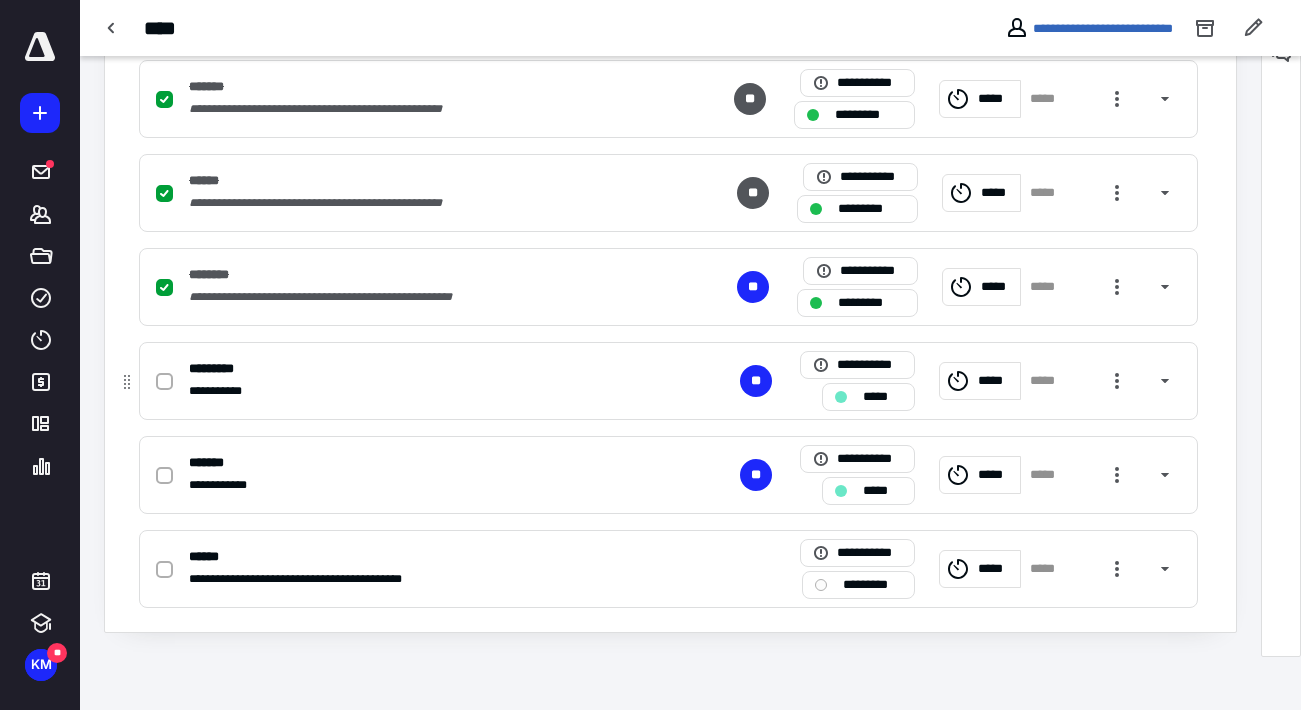 scroll, scrollTop: 618, scrollLeft: 0, axis: vertical 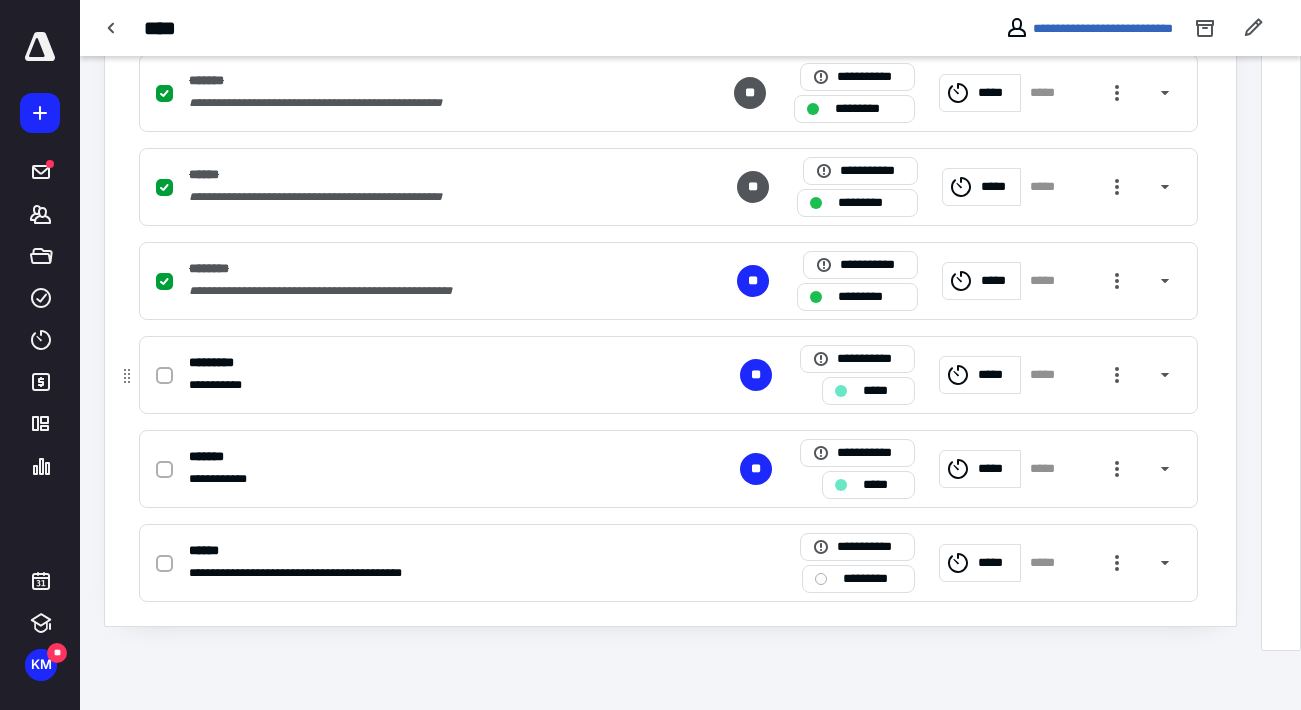 click 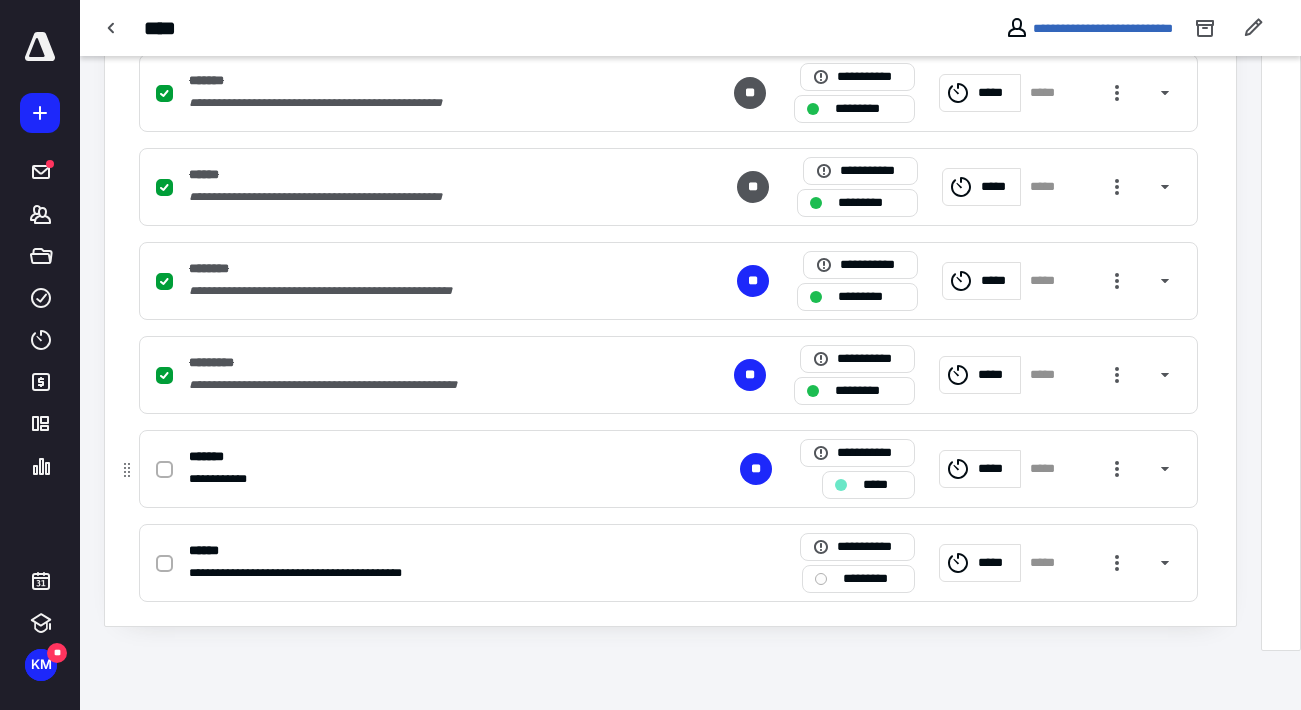 drag, startPoint x: 168, startPoint y: 469, endPoint x: 625, endPoint y: 489, distance: 457.43744 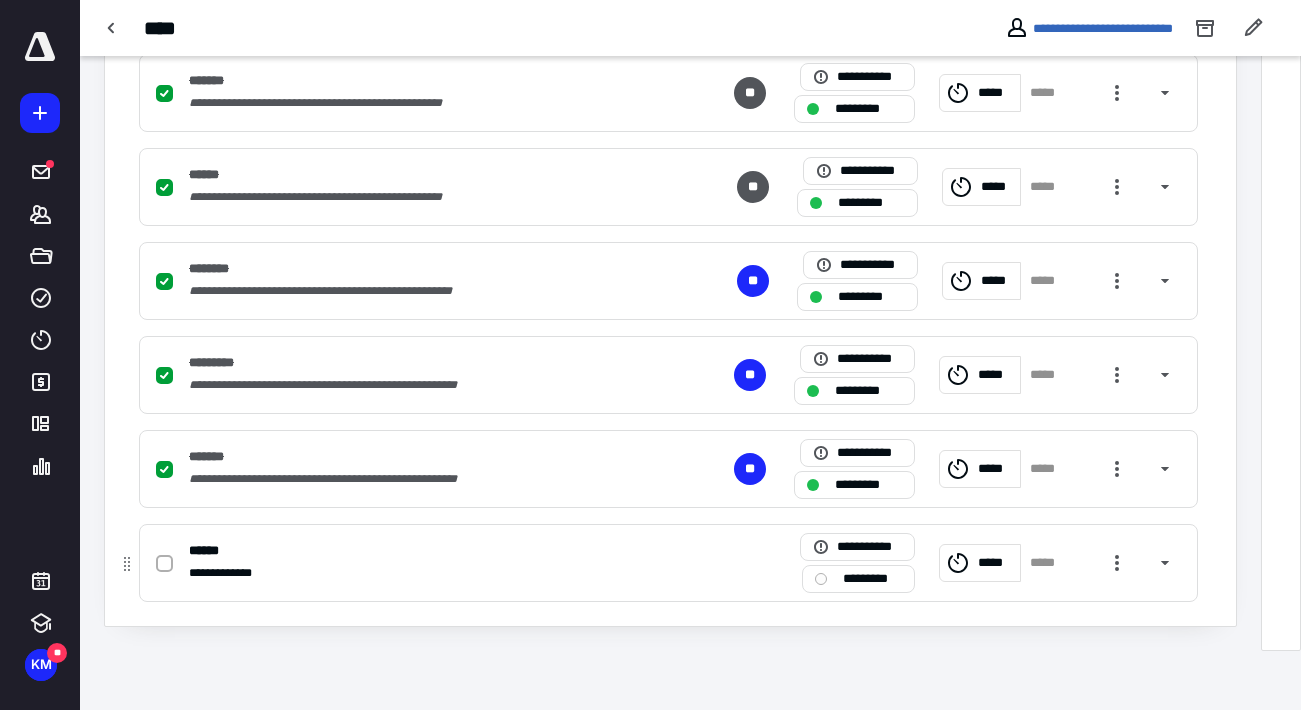 click on "*********" at bounding box center (872, 579) 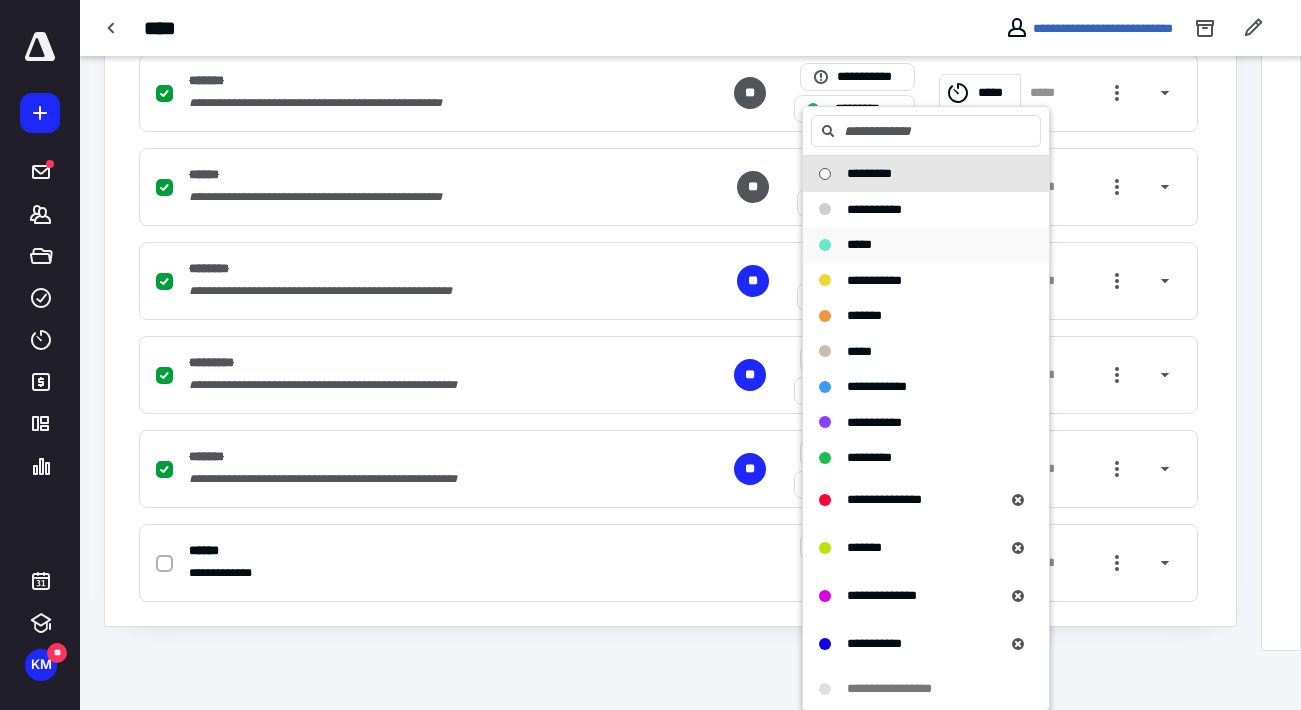 click on "*****" at bounding box center (914, 245) 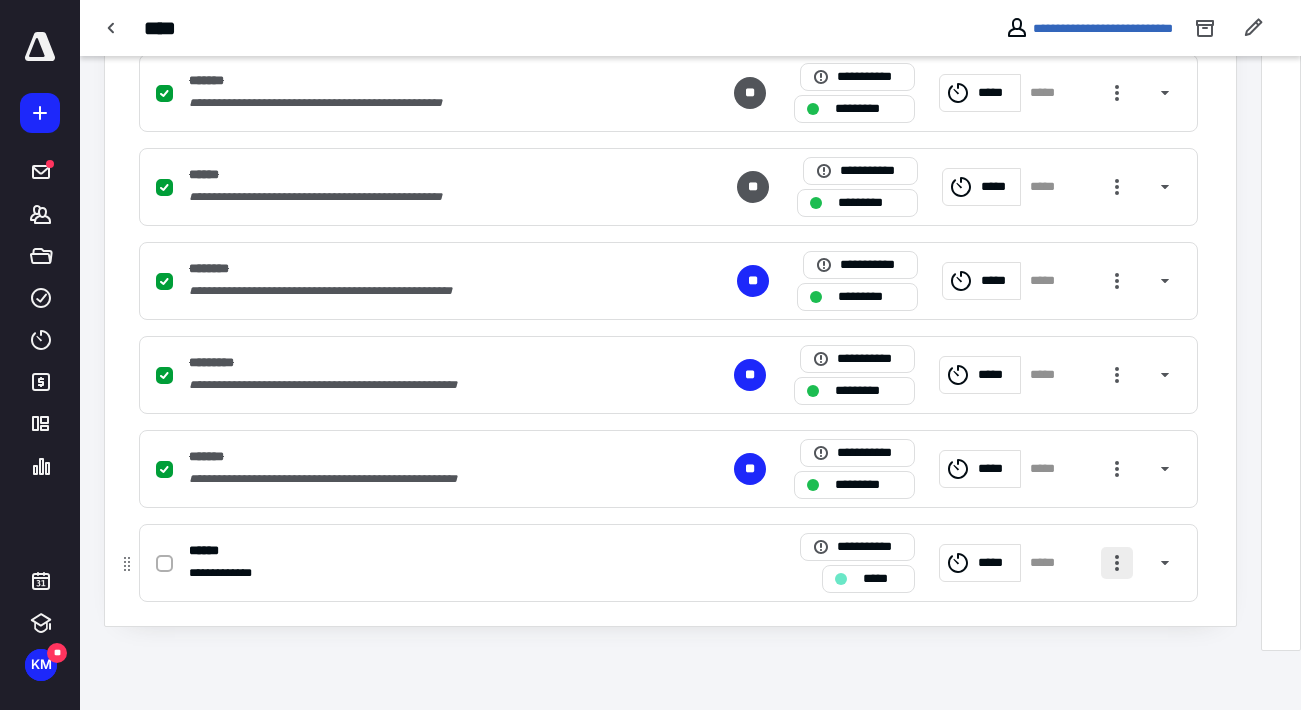 click at bounding box center (1117, 563) 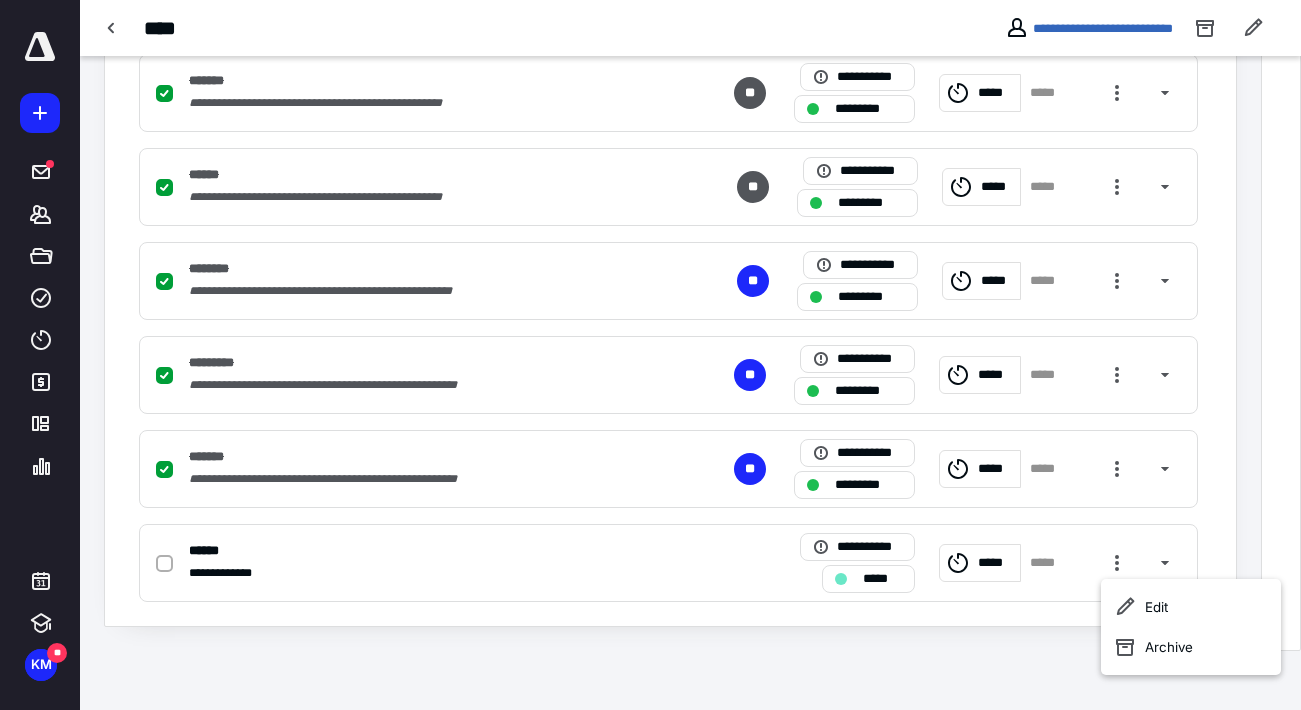 click on "Edit Archive" at bounding box center [1191, 627] 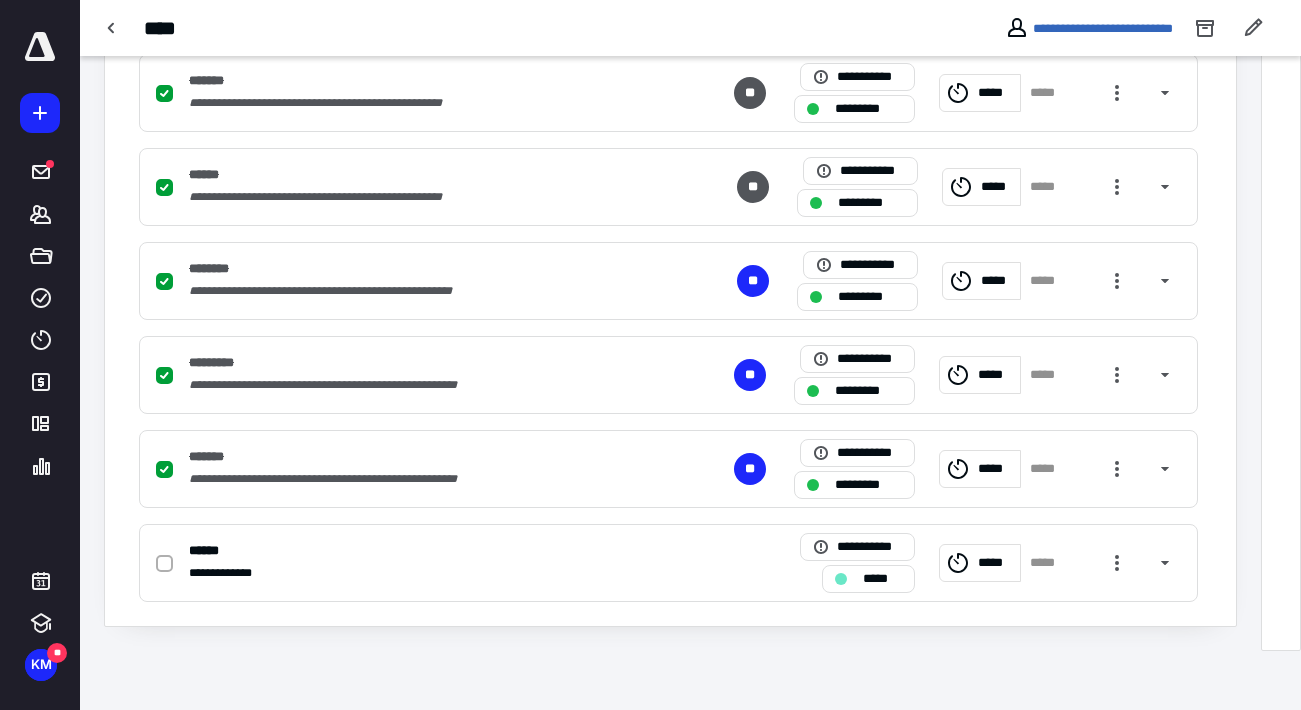 click on "**********" at bounding box center [670, 253] 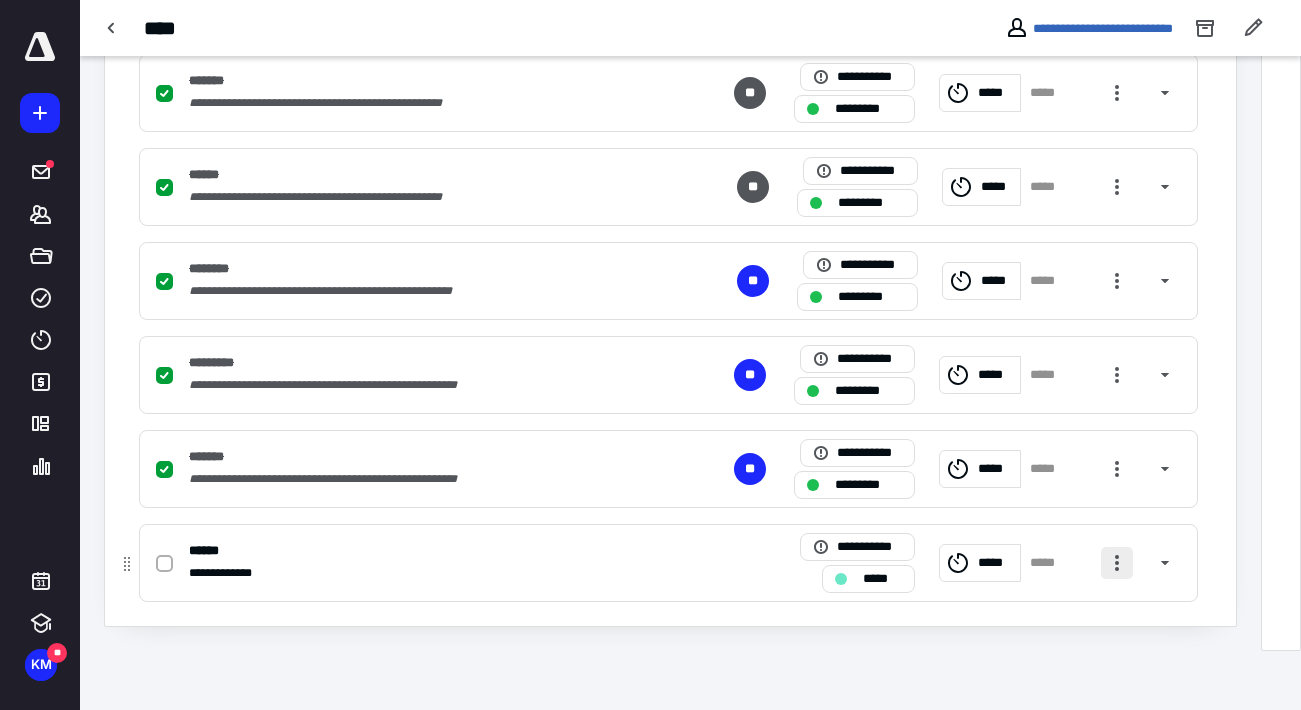 click at bounding box center (1117, 563) 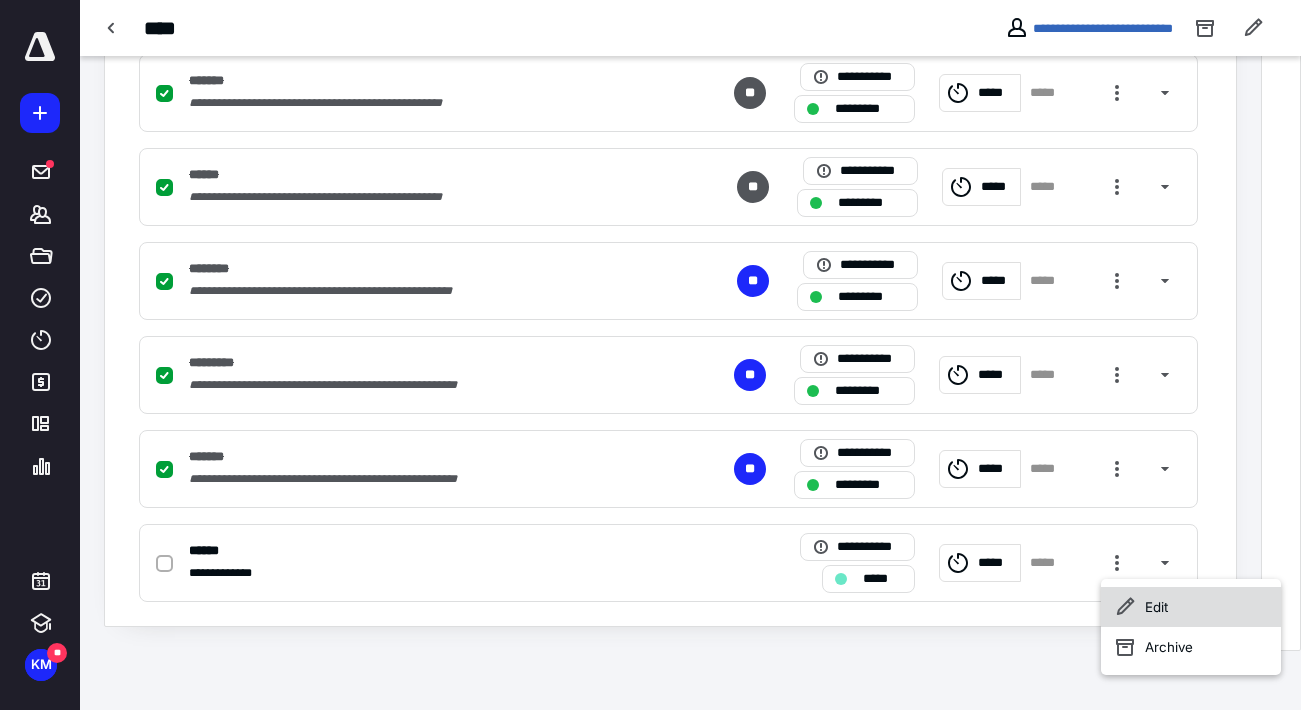 click on "Edit" at bounding box center (1191, 607) 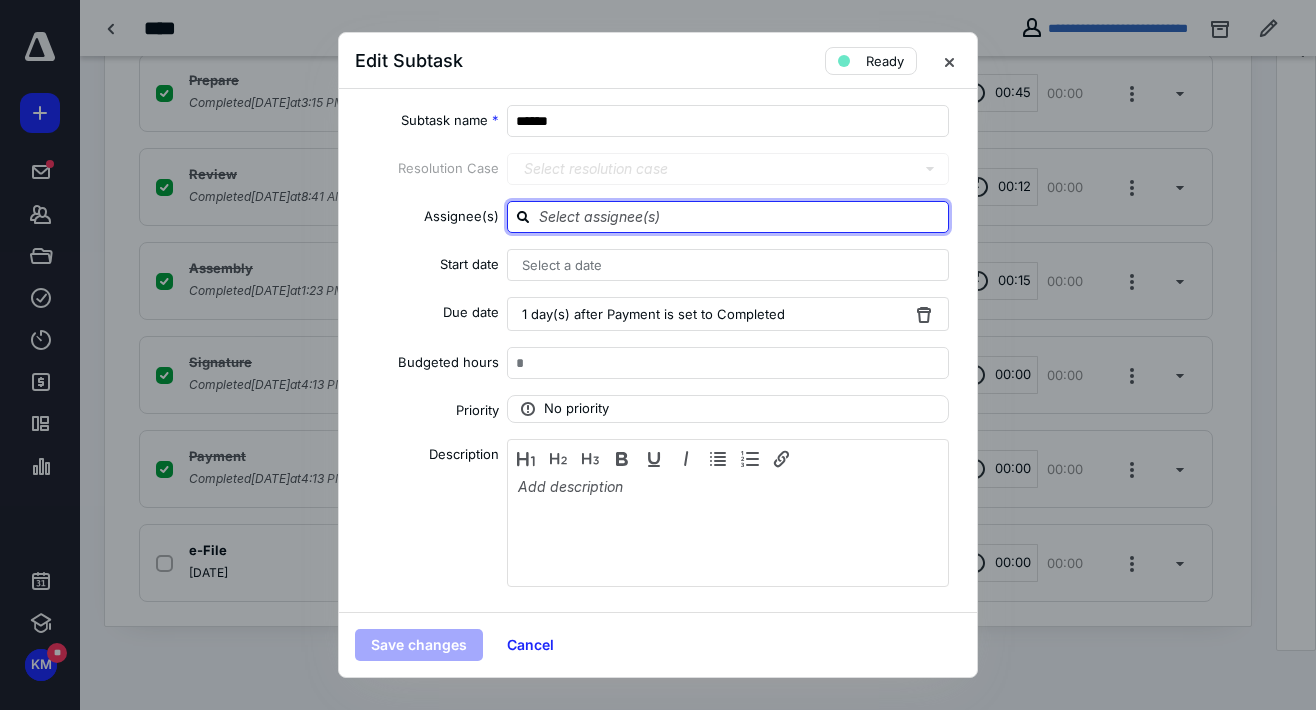 click at bounding box center (740, 216) 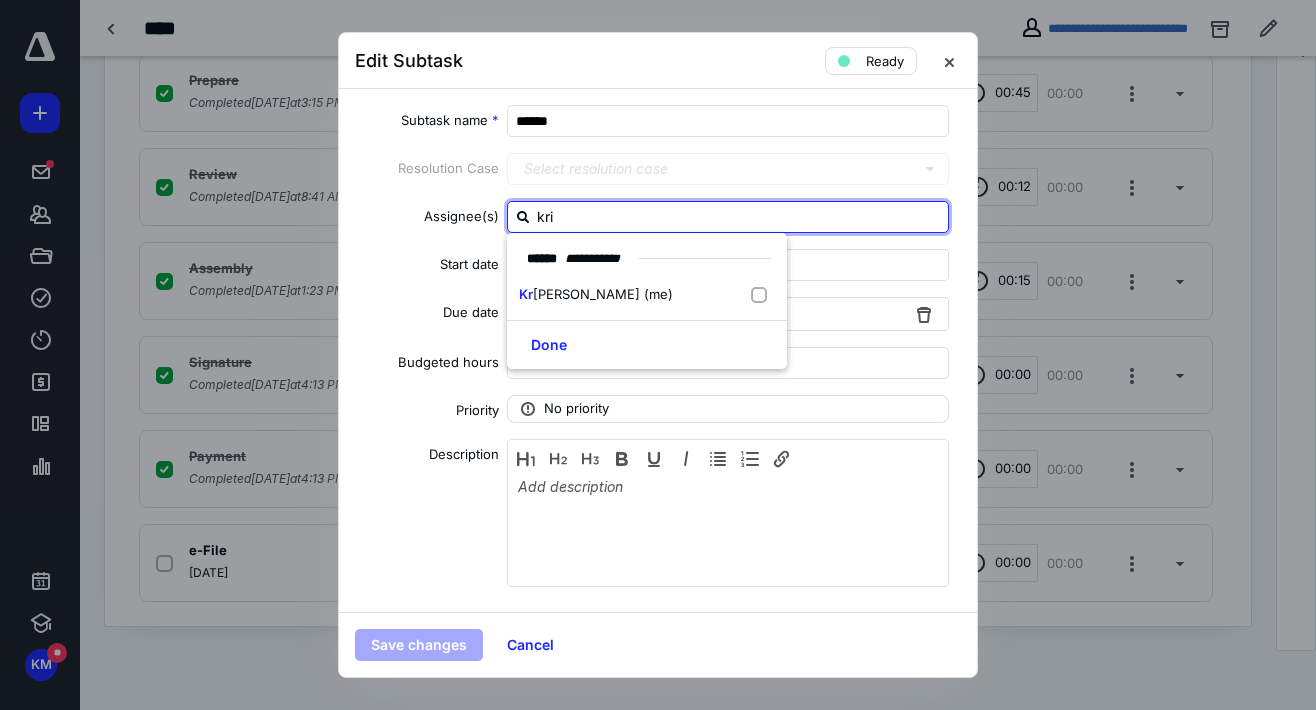 type on "kris" 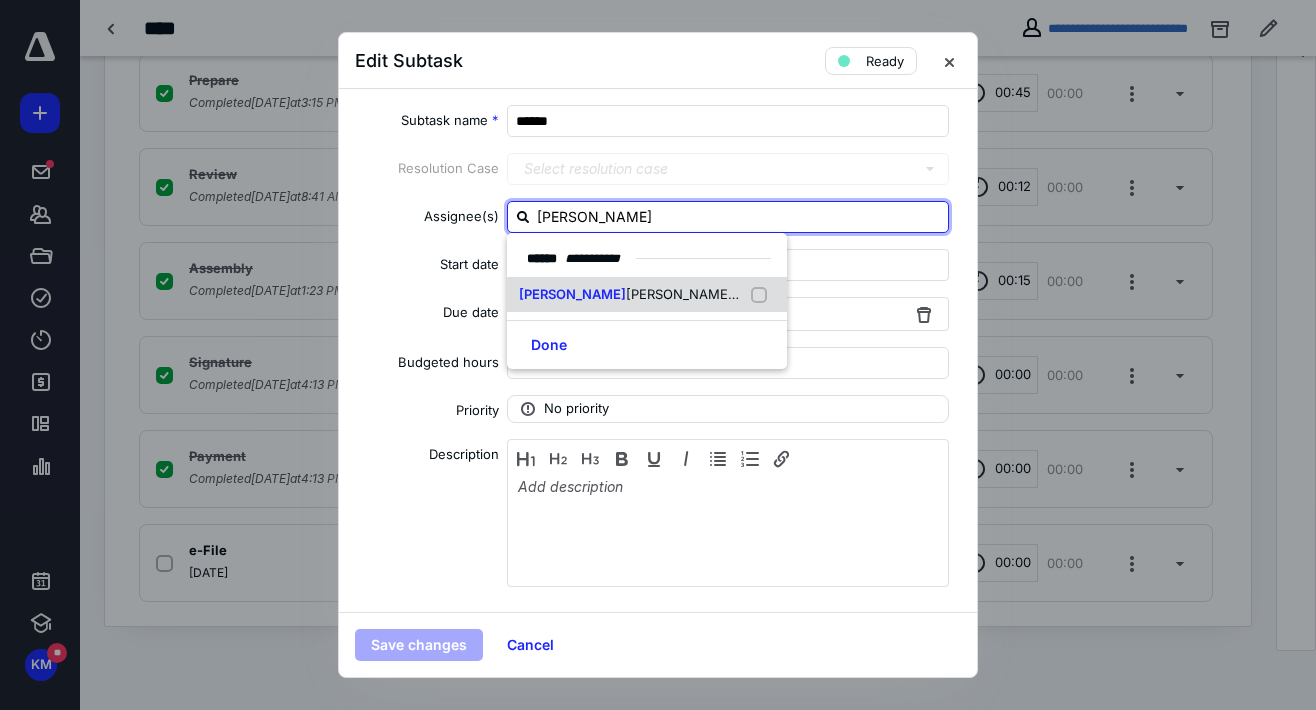 click on "tin Martinez (me)" at bounding box center (696, 294) 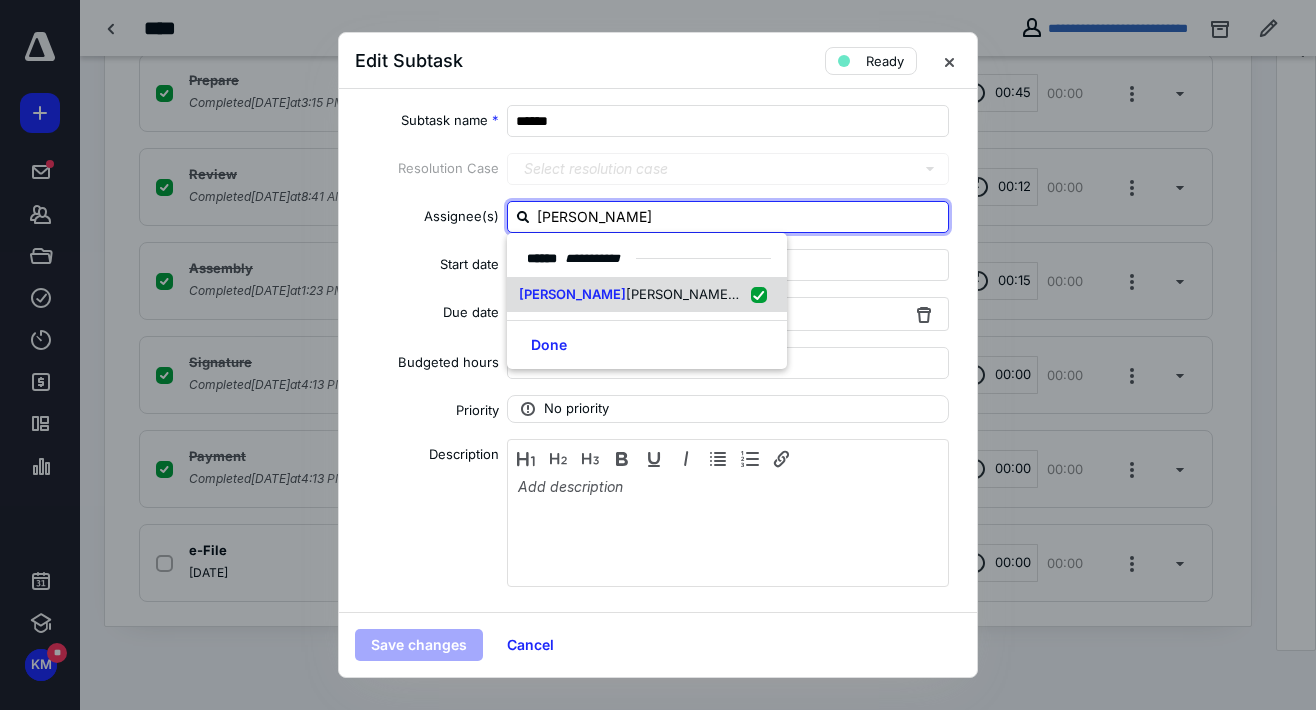 checkbox on "true" 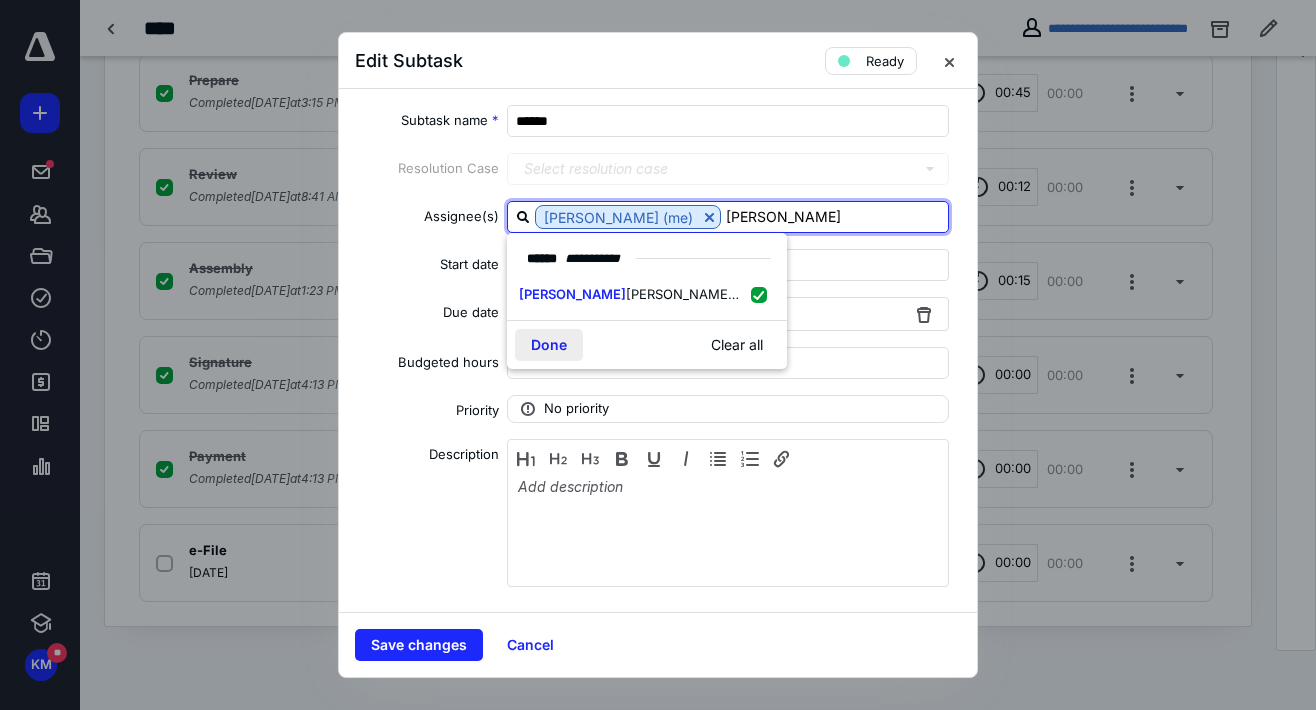type on "kris" 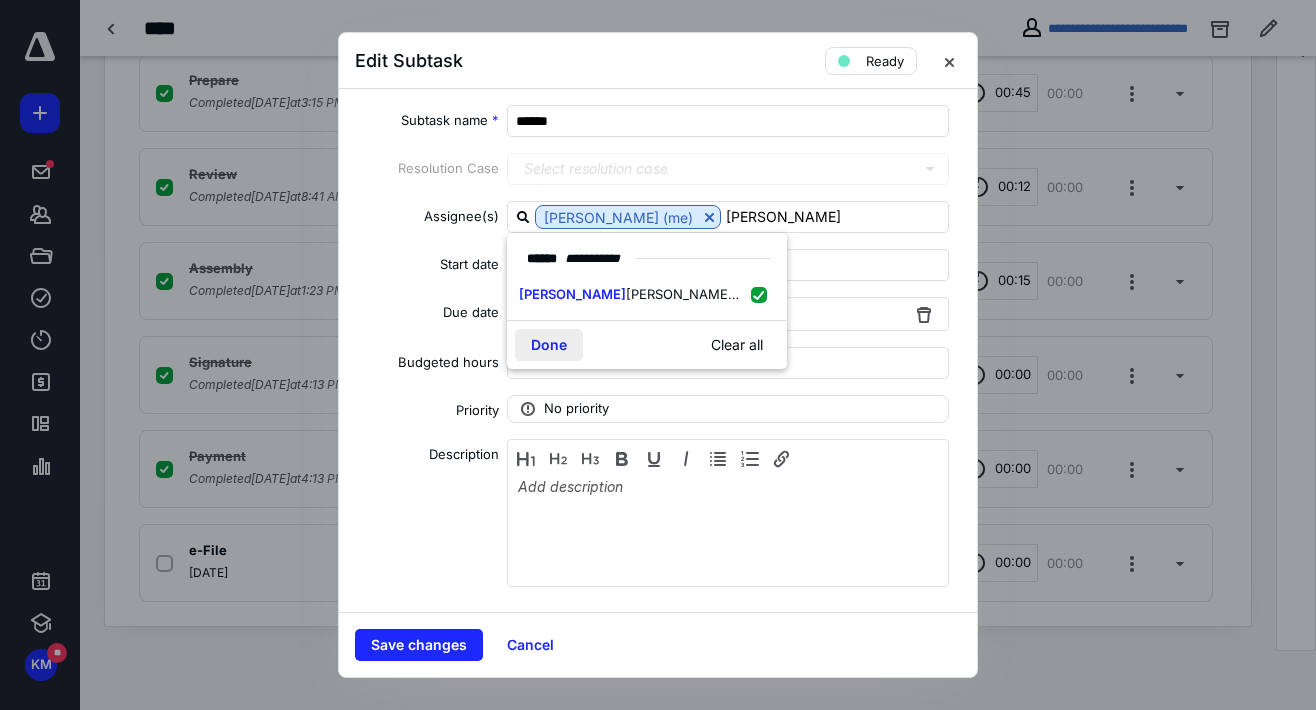 click on "Done" at bounding box center (549, 345) 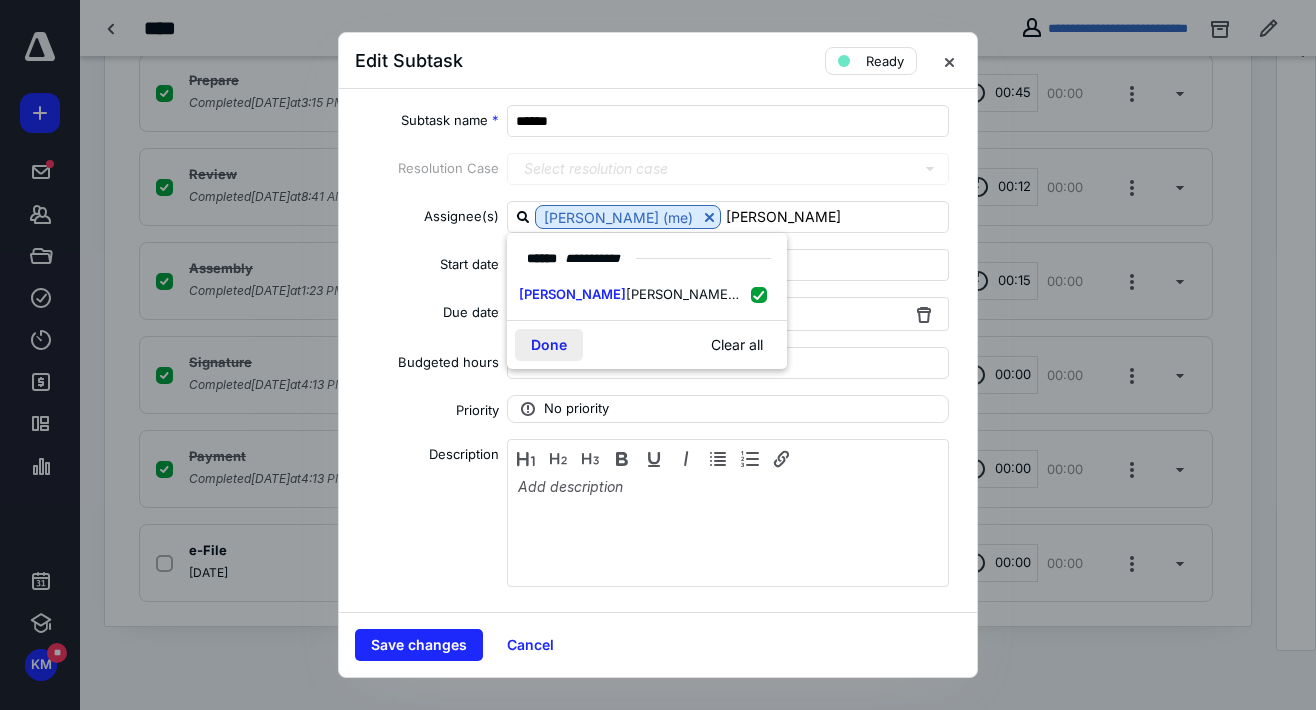 type 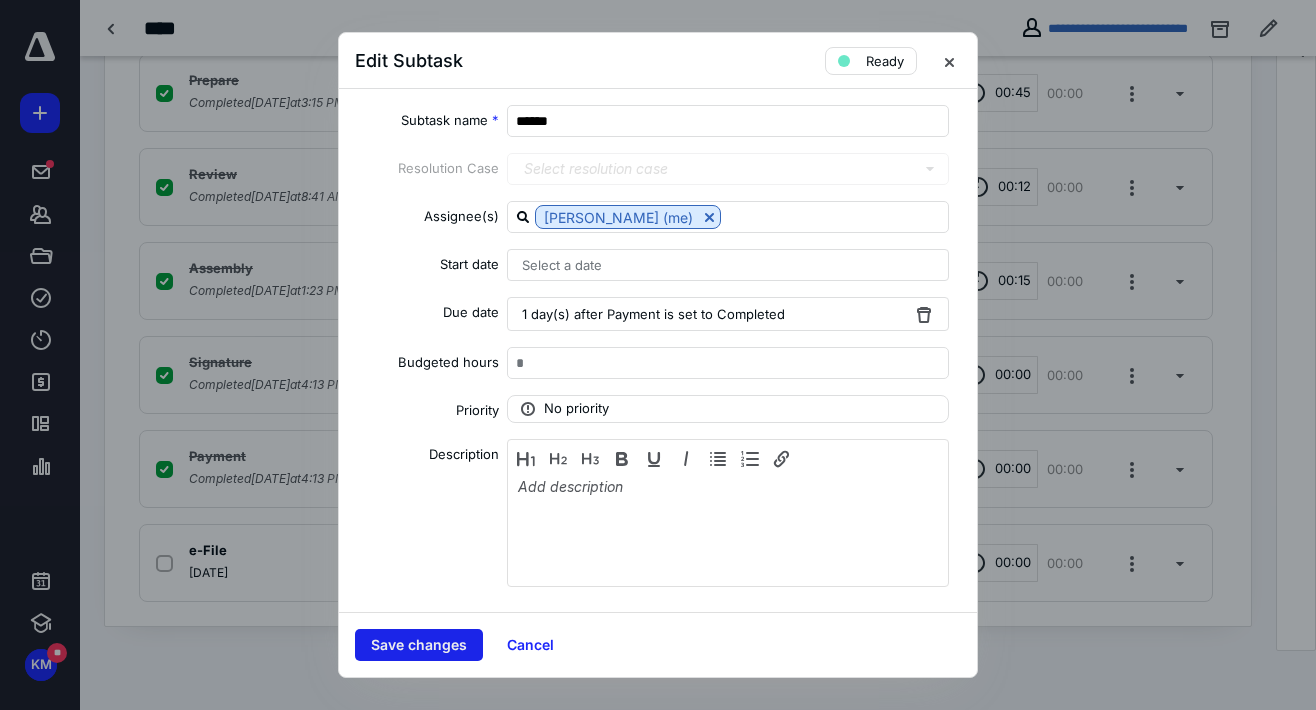 click on "Save changes" at bounding box center (419, 645) 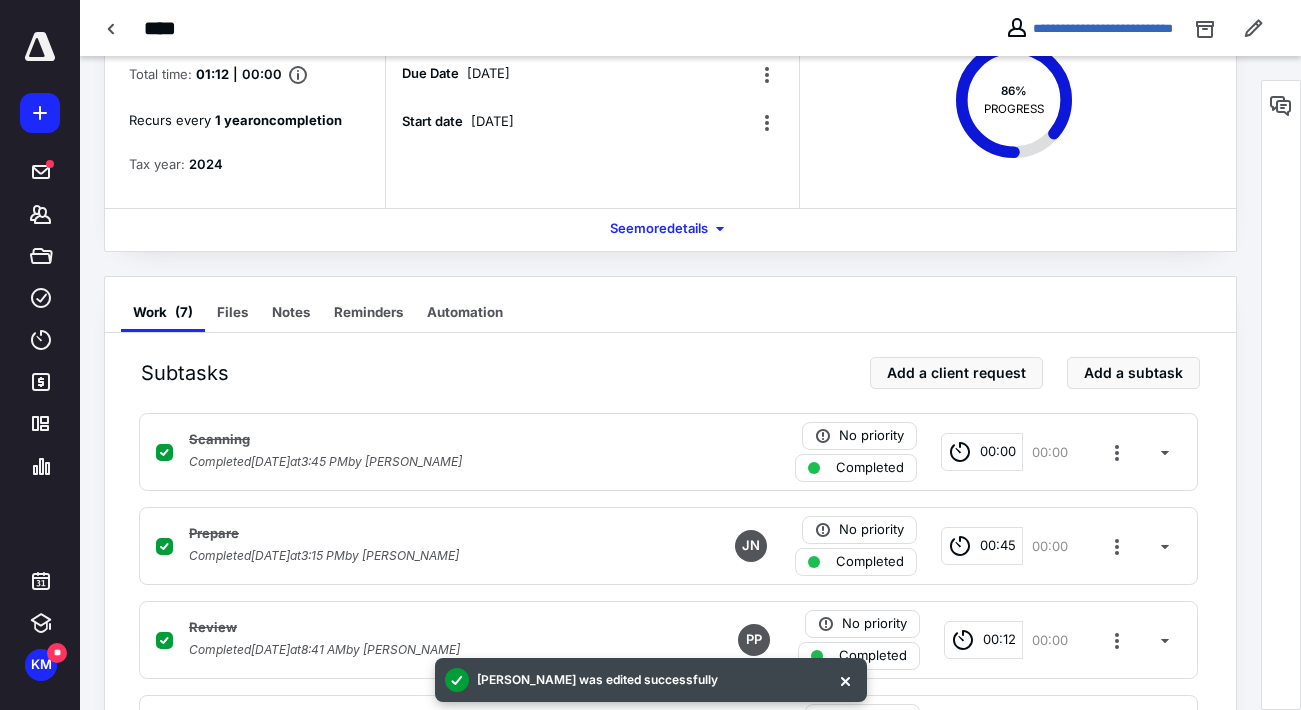 scroll, scrollTop: 18, scrollLeft: 0, axis: vertical 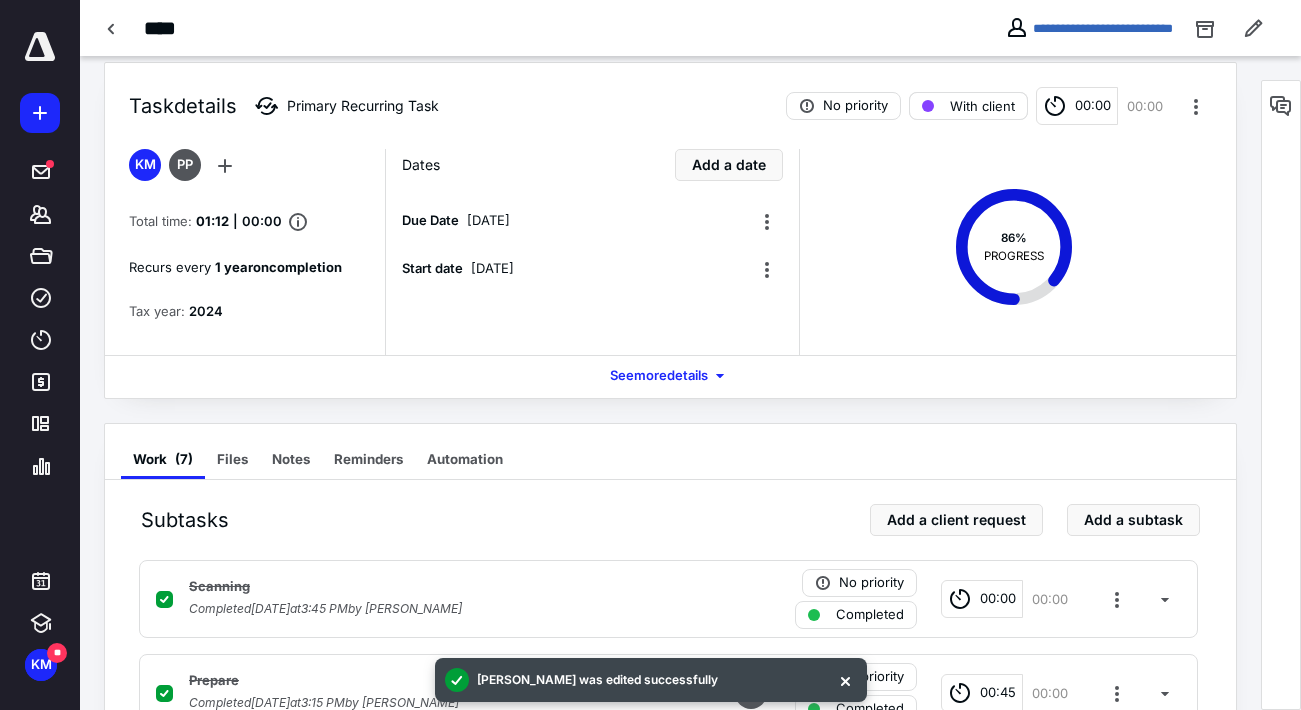 click on "With client" at bounding box center (982, 106) 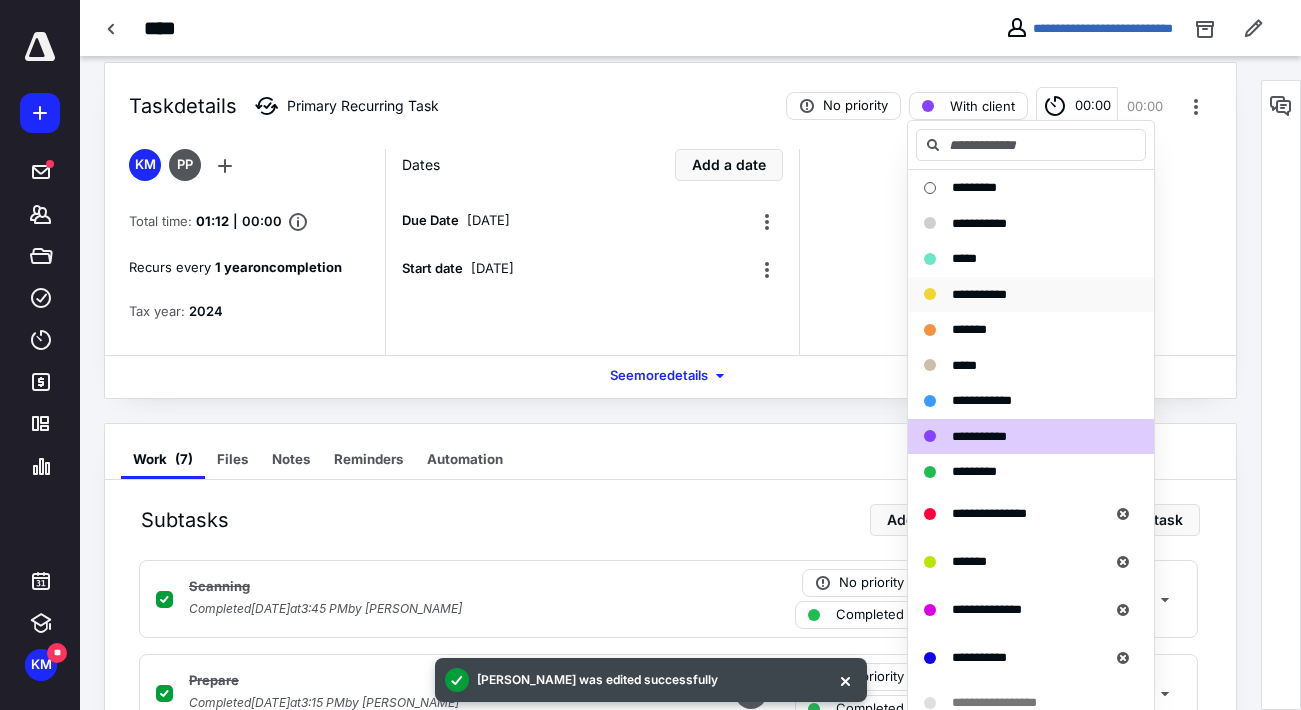 click on "**********" at bounding box center (979, 294) 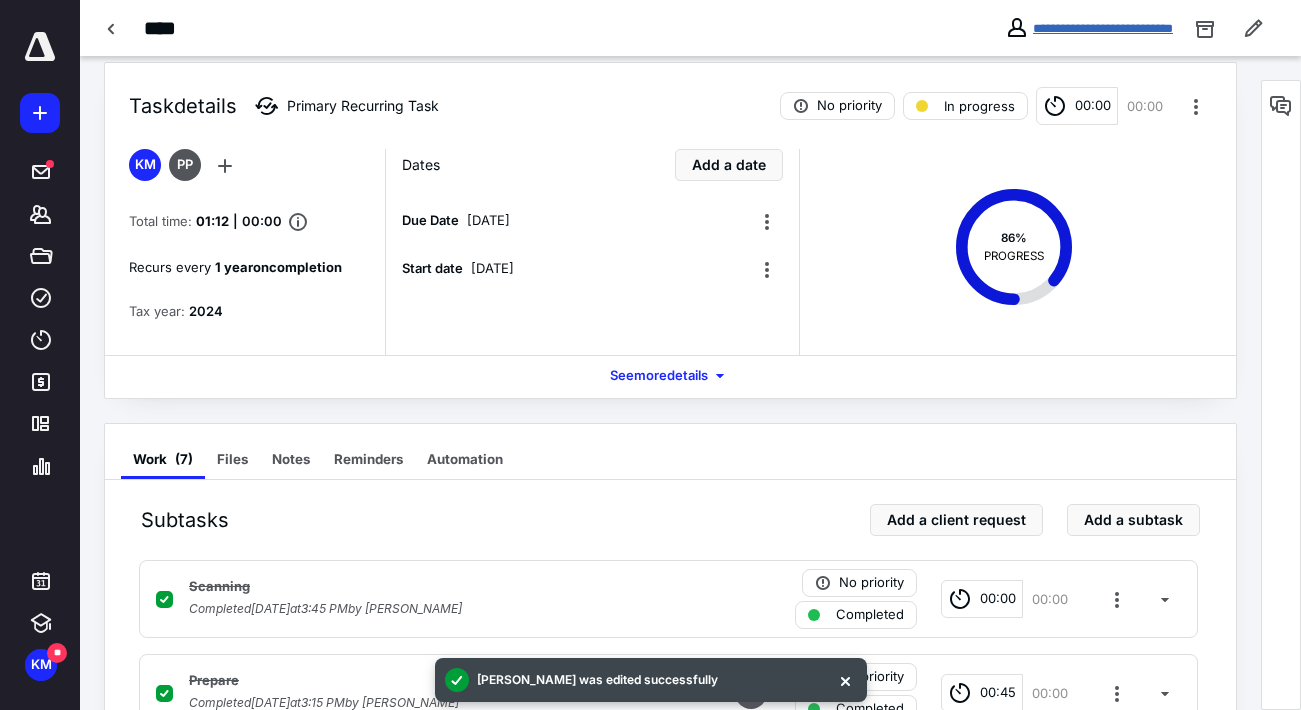 click on "**********" at bounding box center (1103, 28) 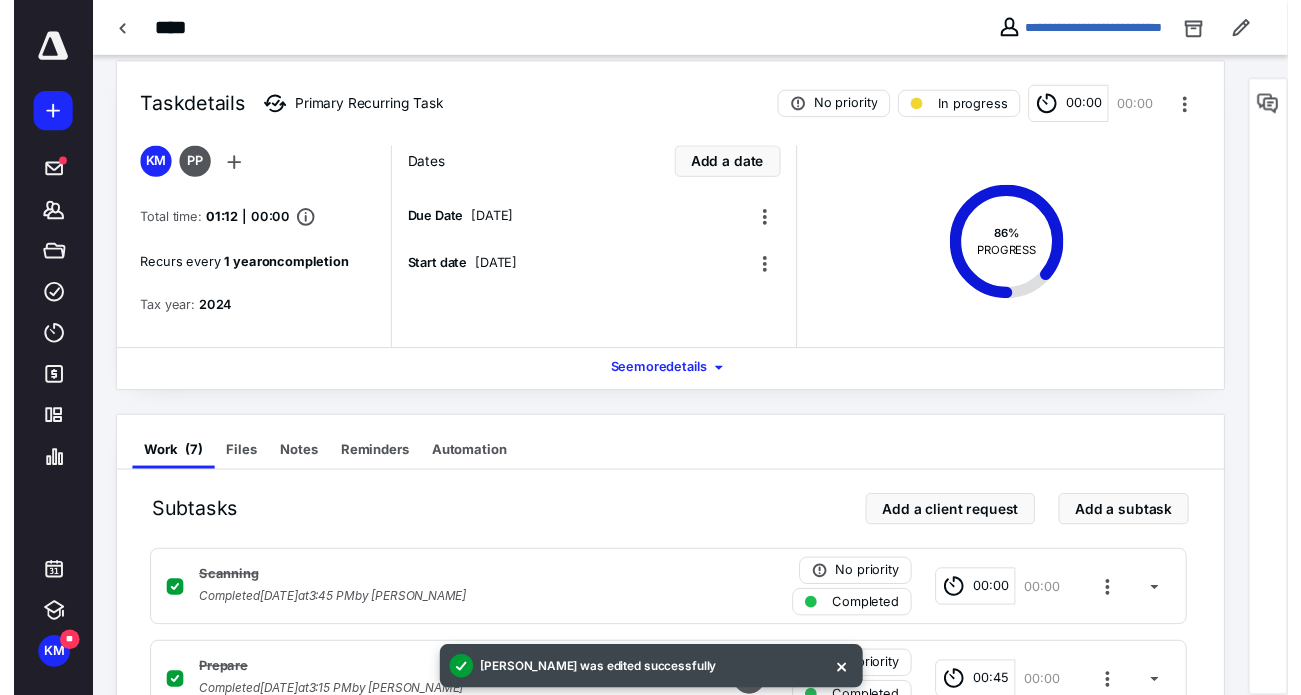 scroll, scrollTop: 0, scrollLeft: 0, axis: both 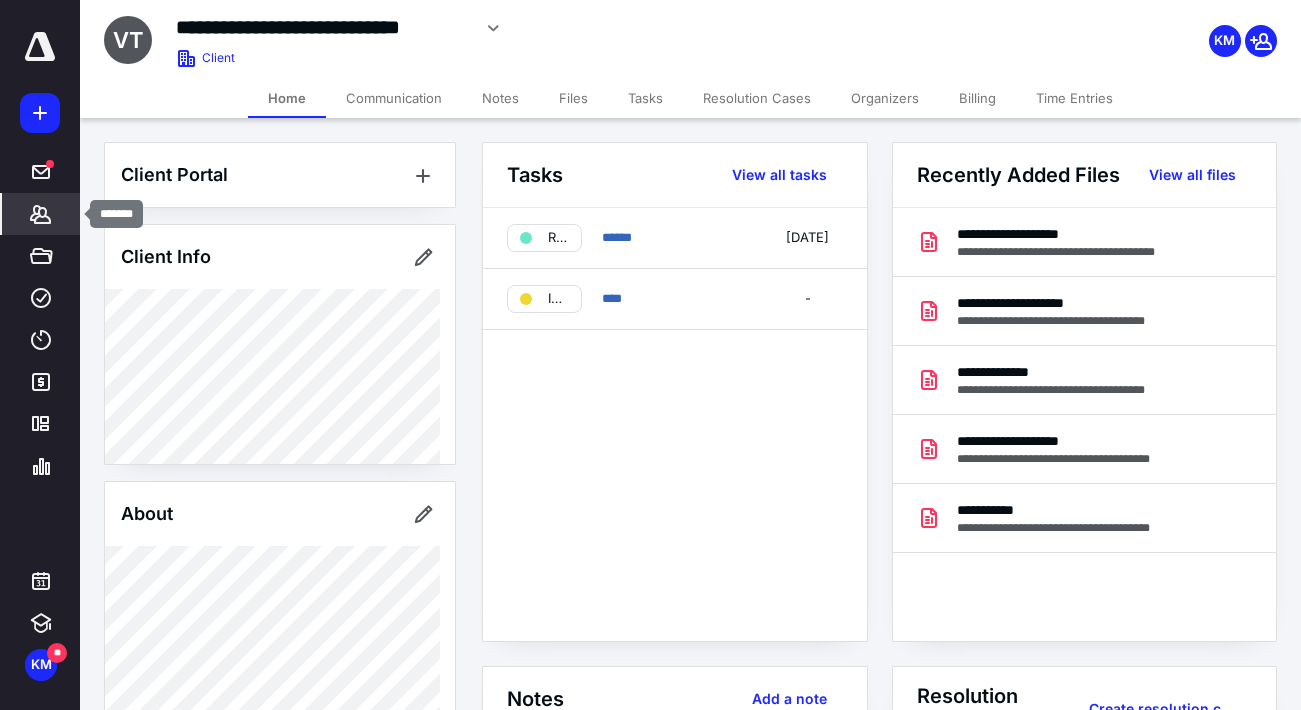 click on "*******" at bounding box center (41, 214) 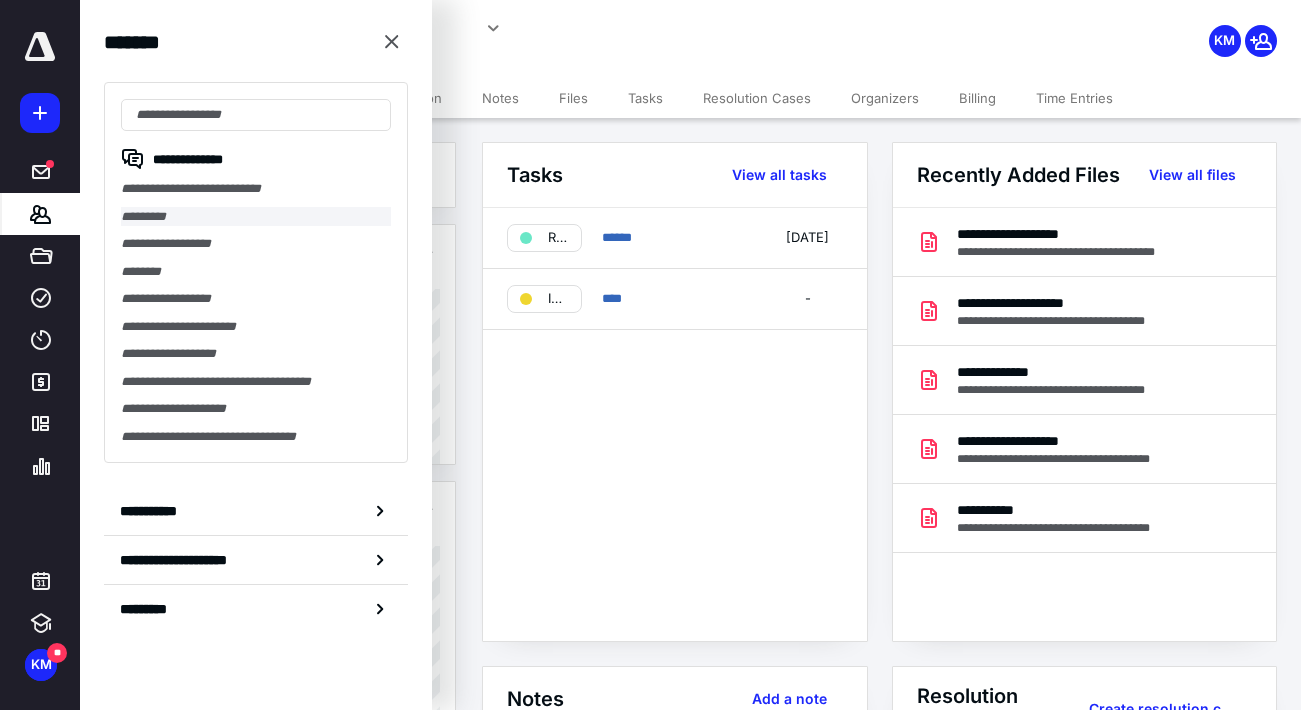 click on "*********" at bounding box center (256, 217) 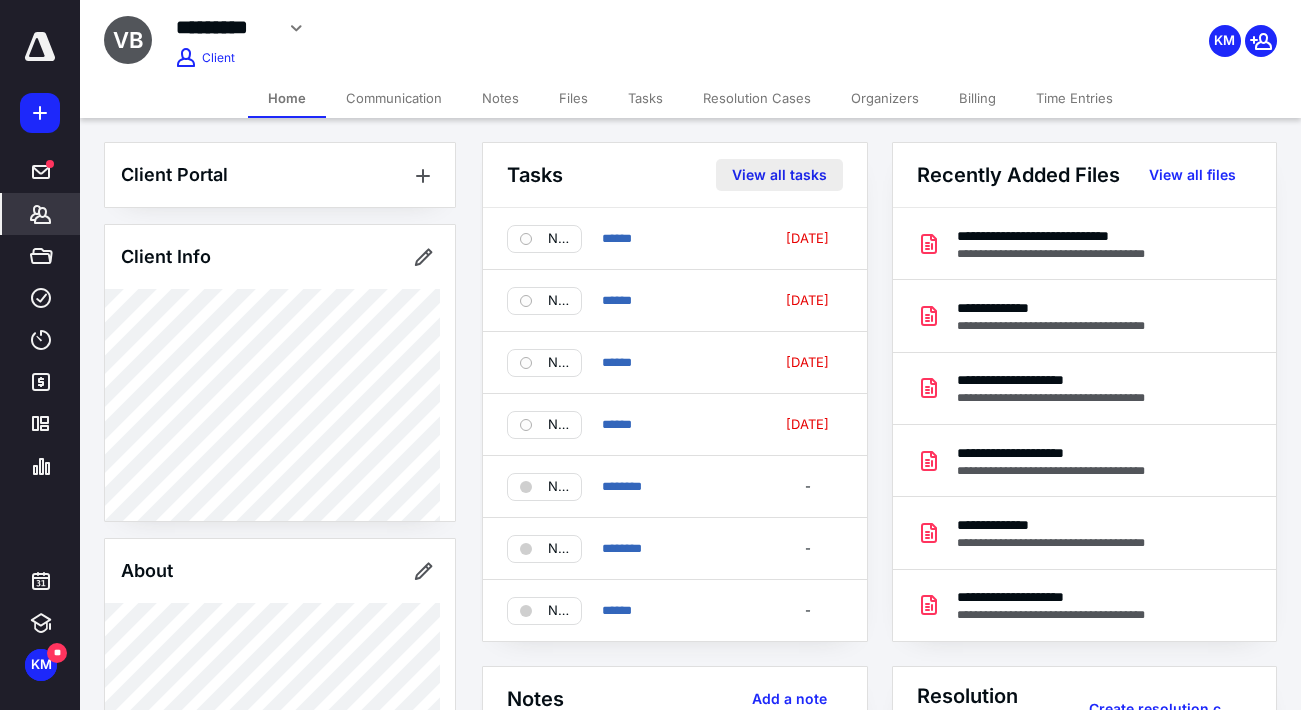 click on "View all tasks" at bounding box center (779, 175) 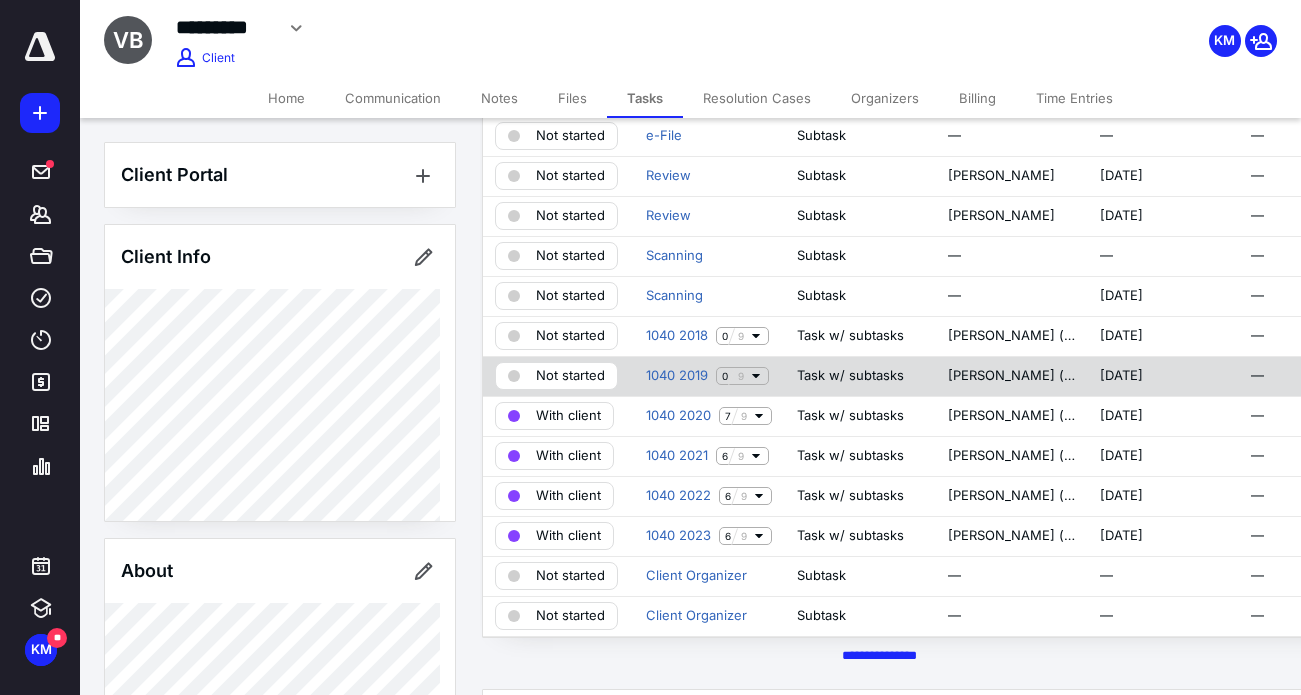 scroll, scrollTop: 400, scrollLeft: 0, axis: vertical 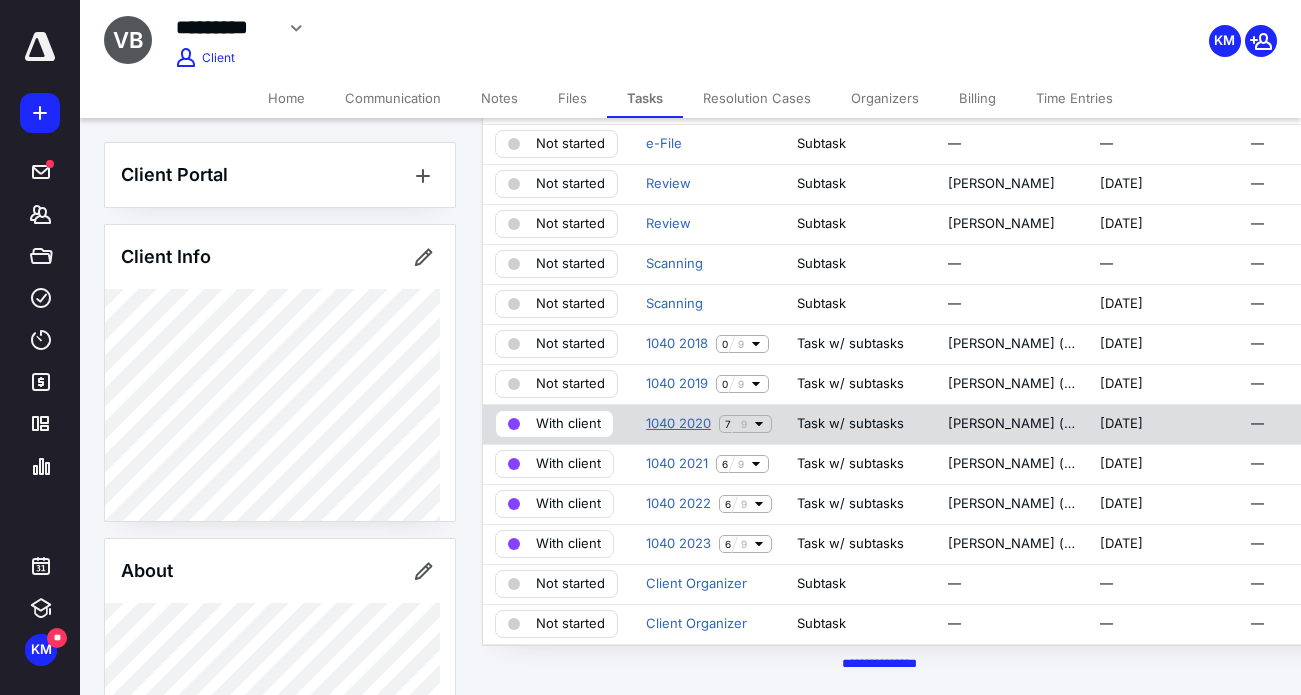 click on "1040 2020" at bounding box center (678, 424) 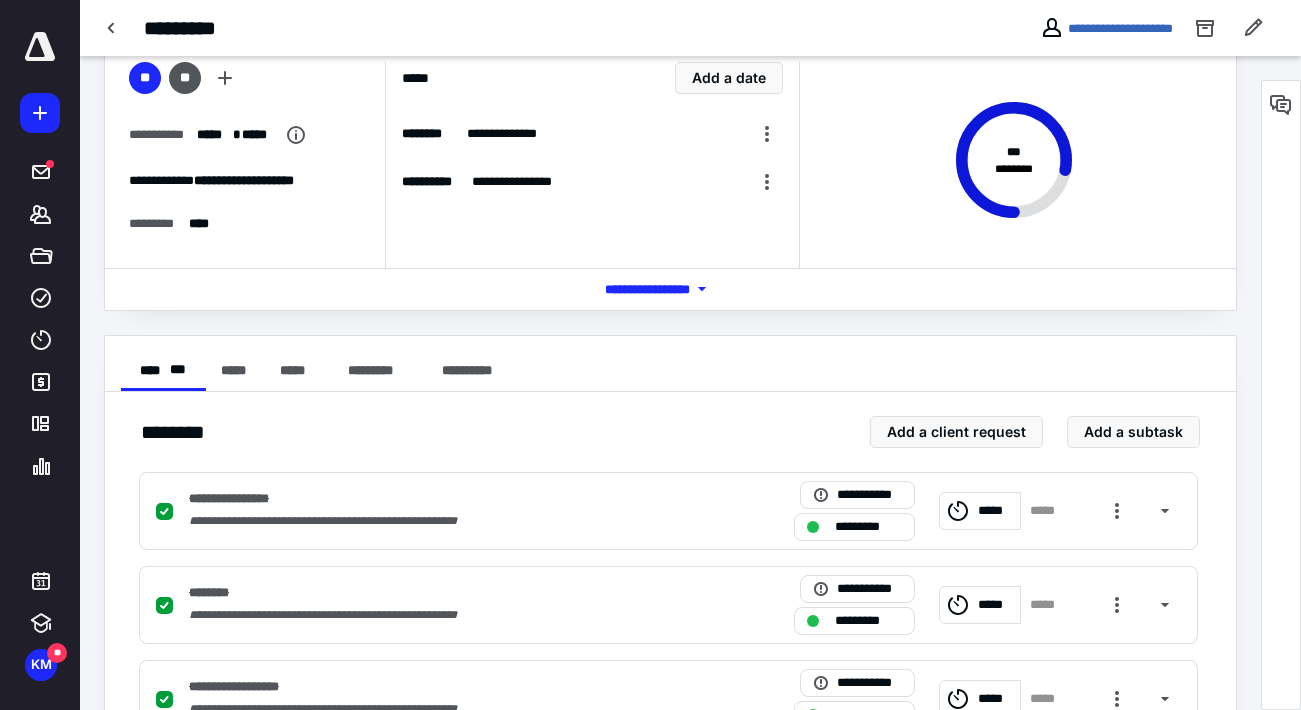 scroll, scrollTop: 300, scrollLeft: 0, axis: vertical 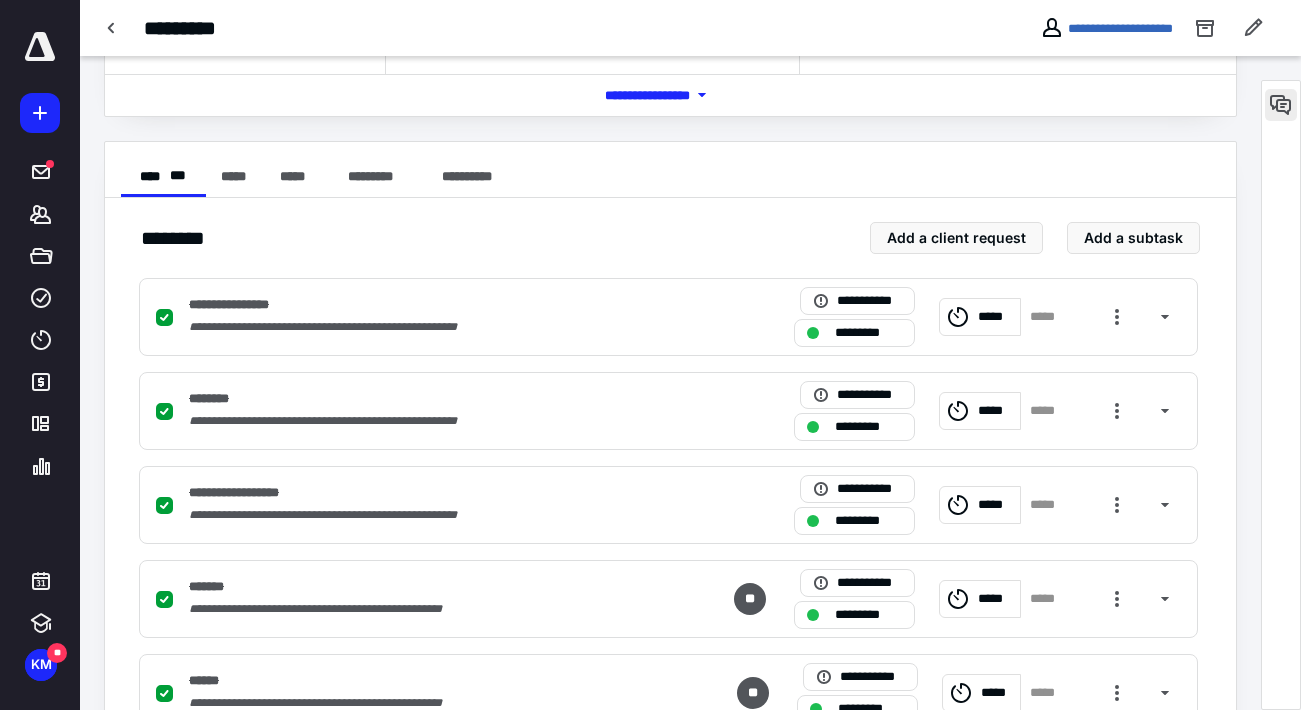 click at bounding box center [1281, 105] 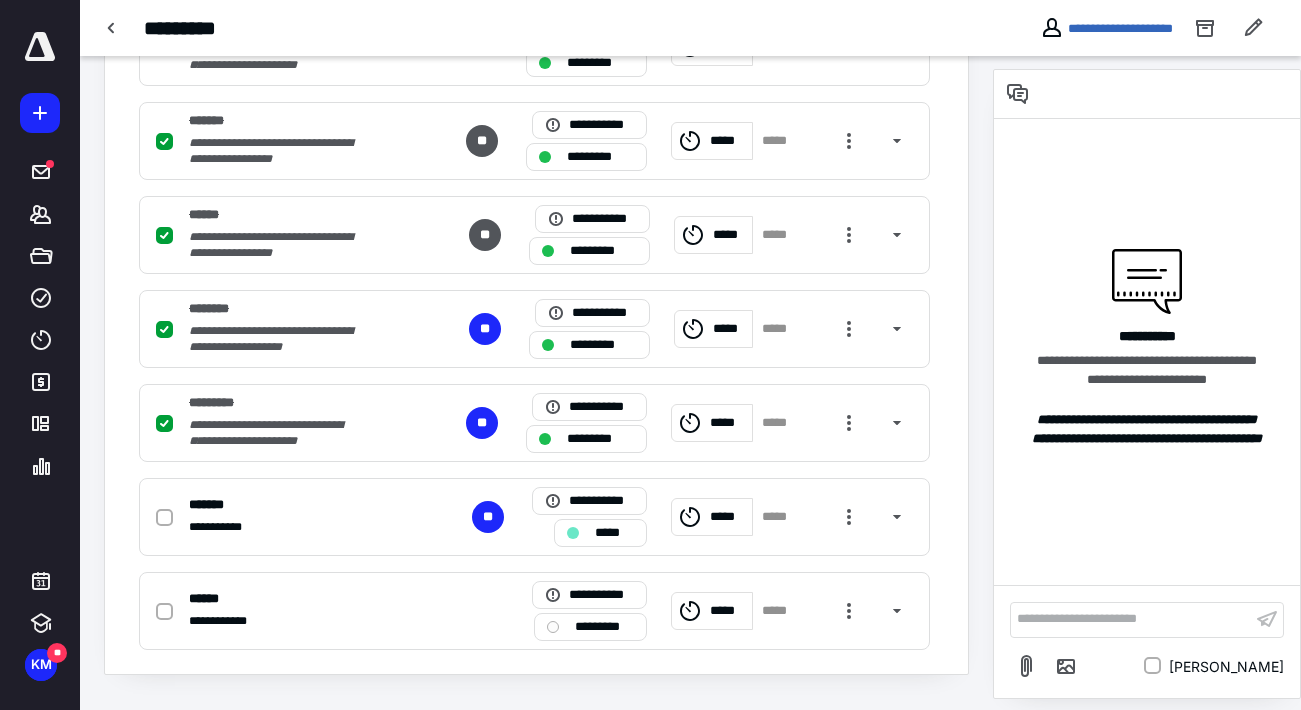 scroll, scrollTop: 806, scrollLeft: 0, axis: vertical 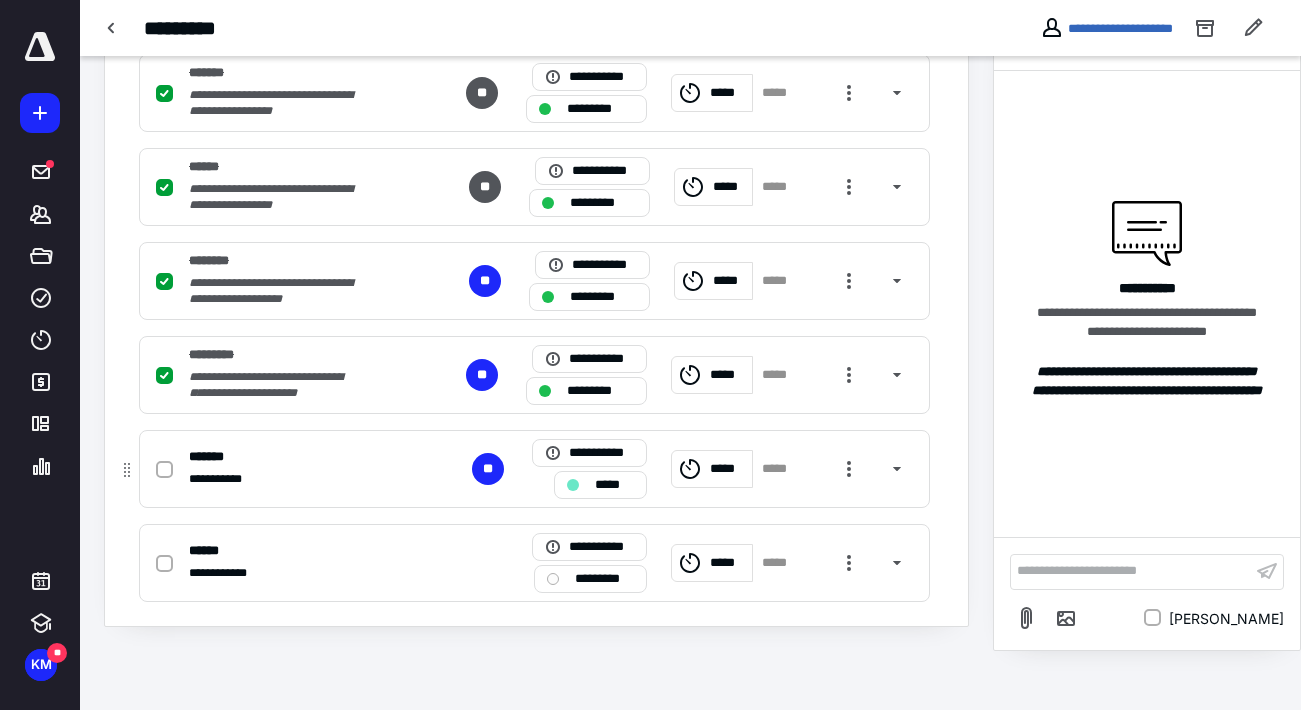 click at bounding box center (164, 470) 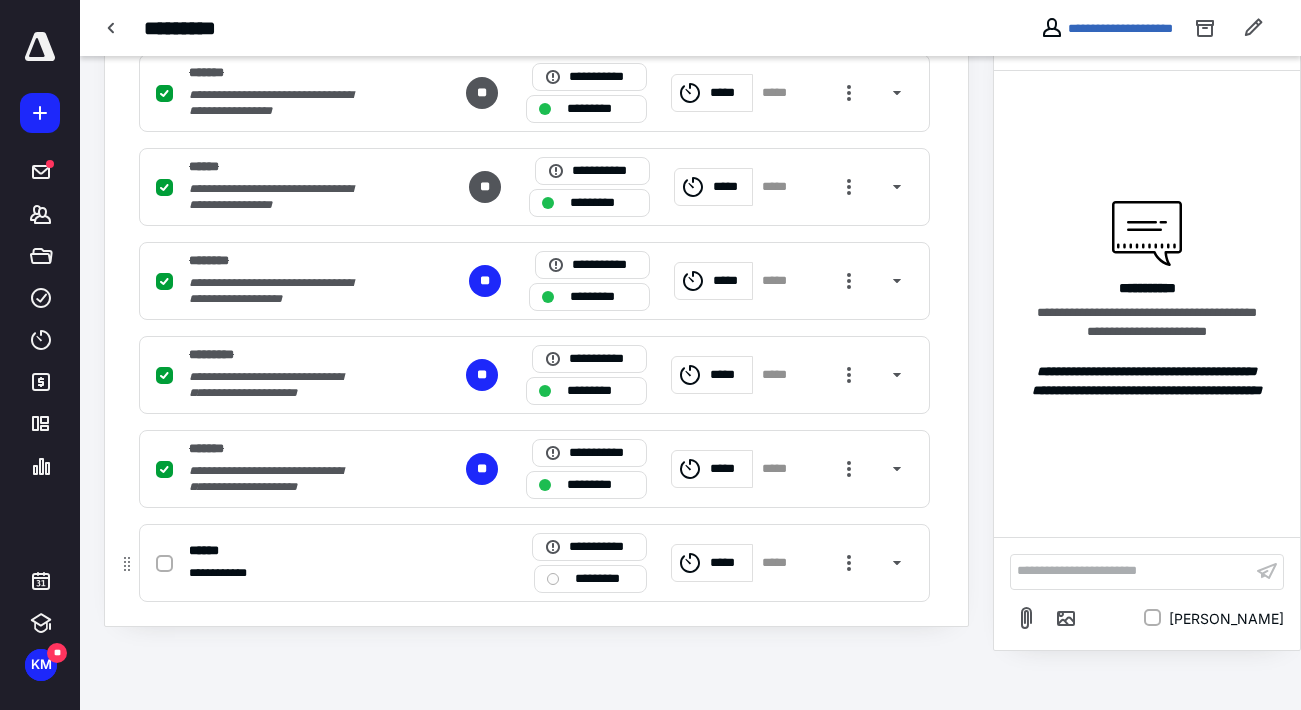 click 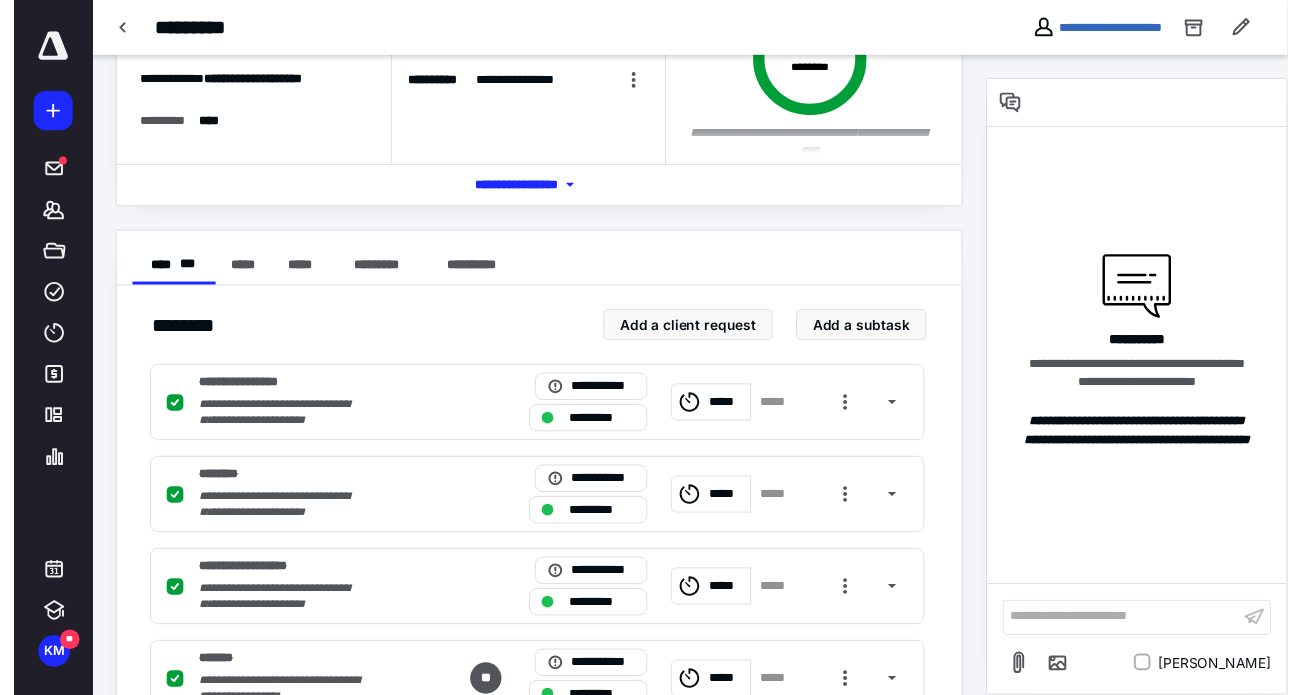 scroll, scrollTop: 0, scrollLeft: 0, axis: both 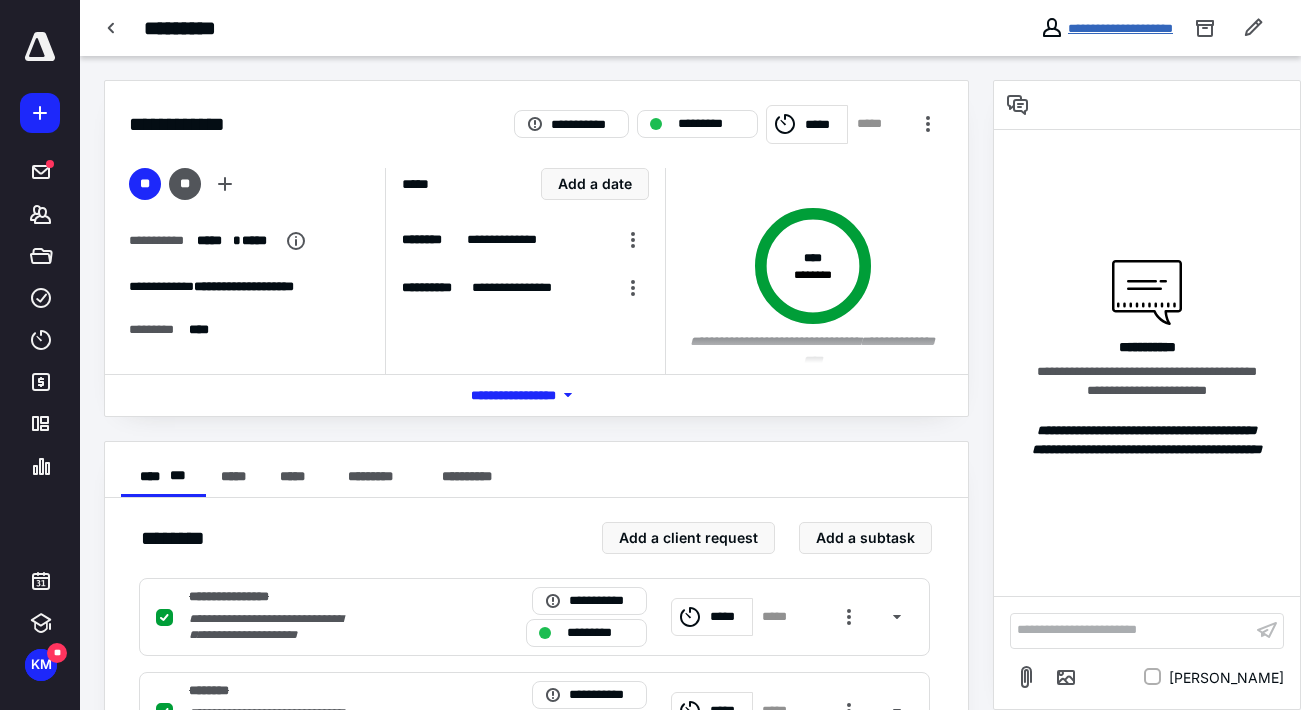click on "**********" at bounding box center [1120, 28] 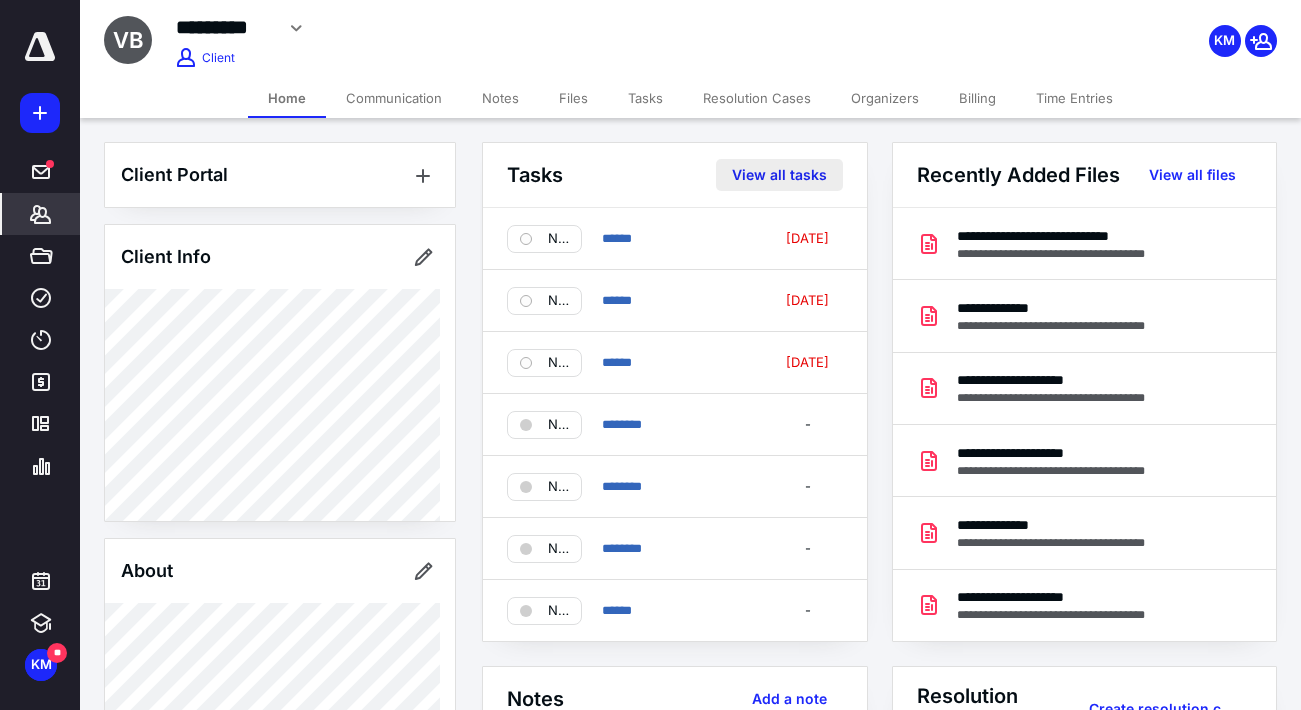 click on "View all tasks" at bounding box center [779, 175] 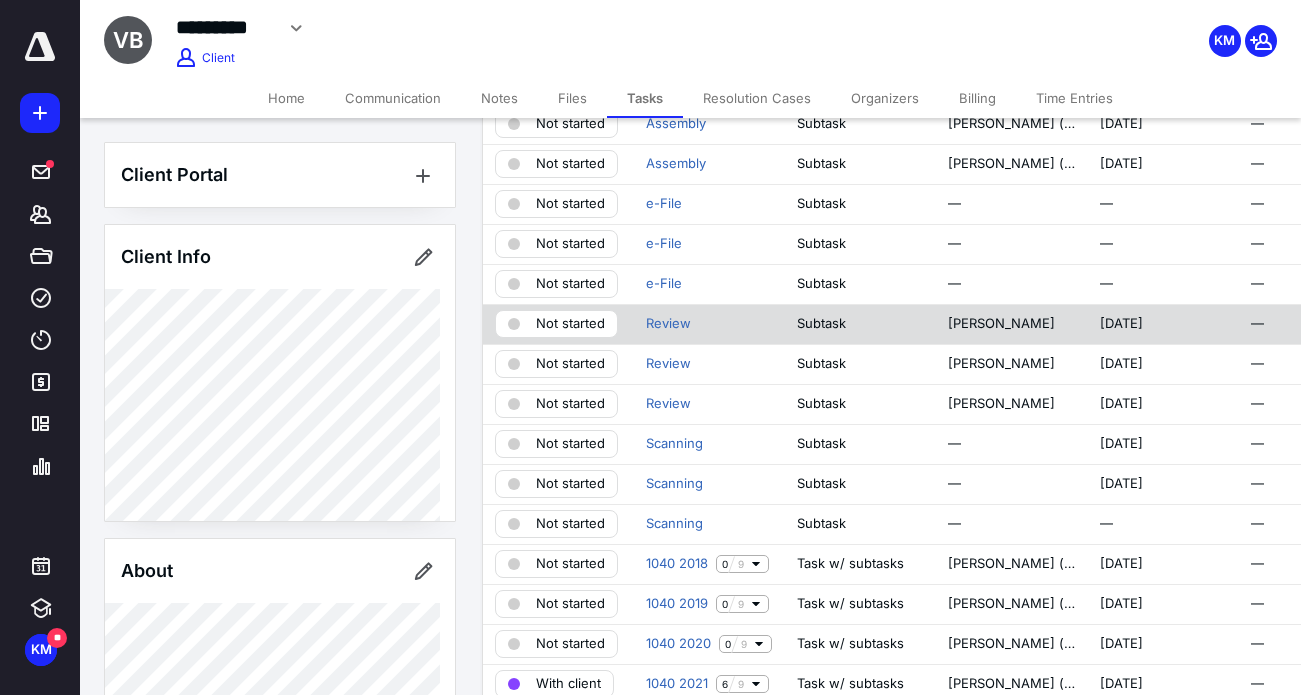 scroll, scrollTop: 600, scrollLeft: 0, axis: vertical 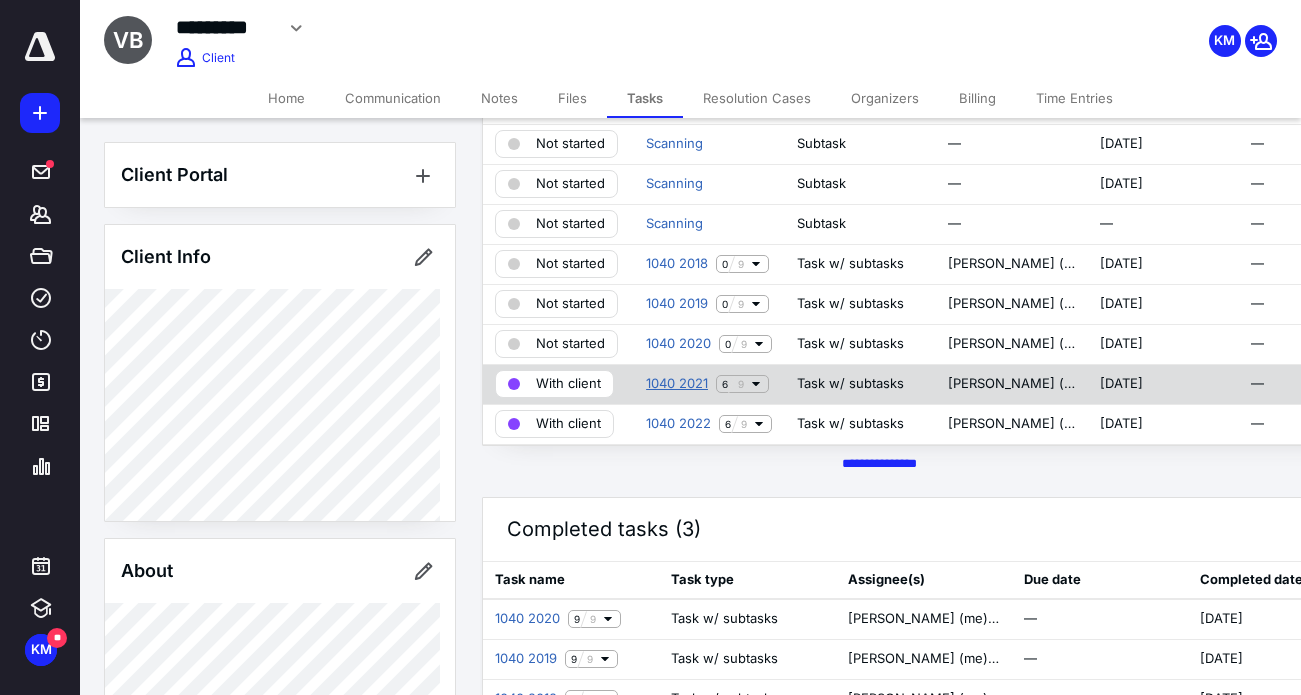 click on "1040 2021" at bounding box center [677, 384] 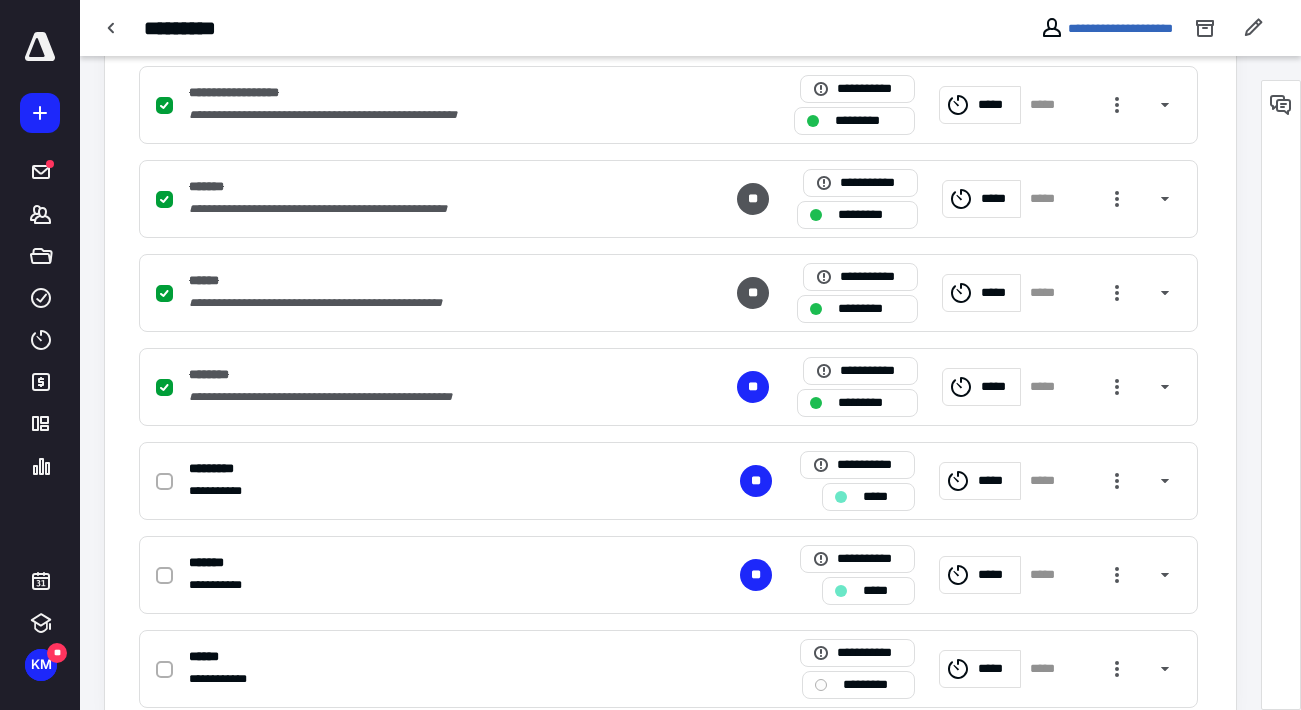 scroll, scrollTop: 806, scrollLeft: 0, axis: vertical 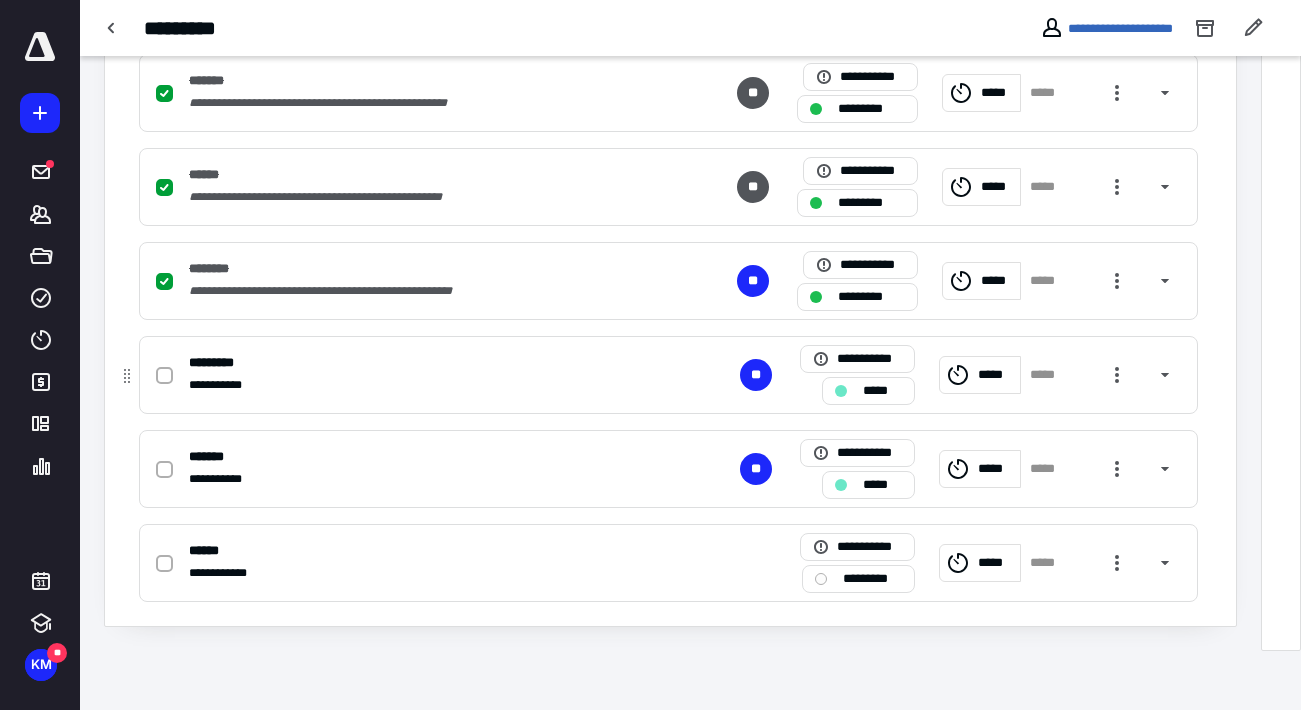 click 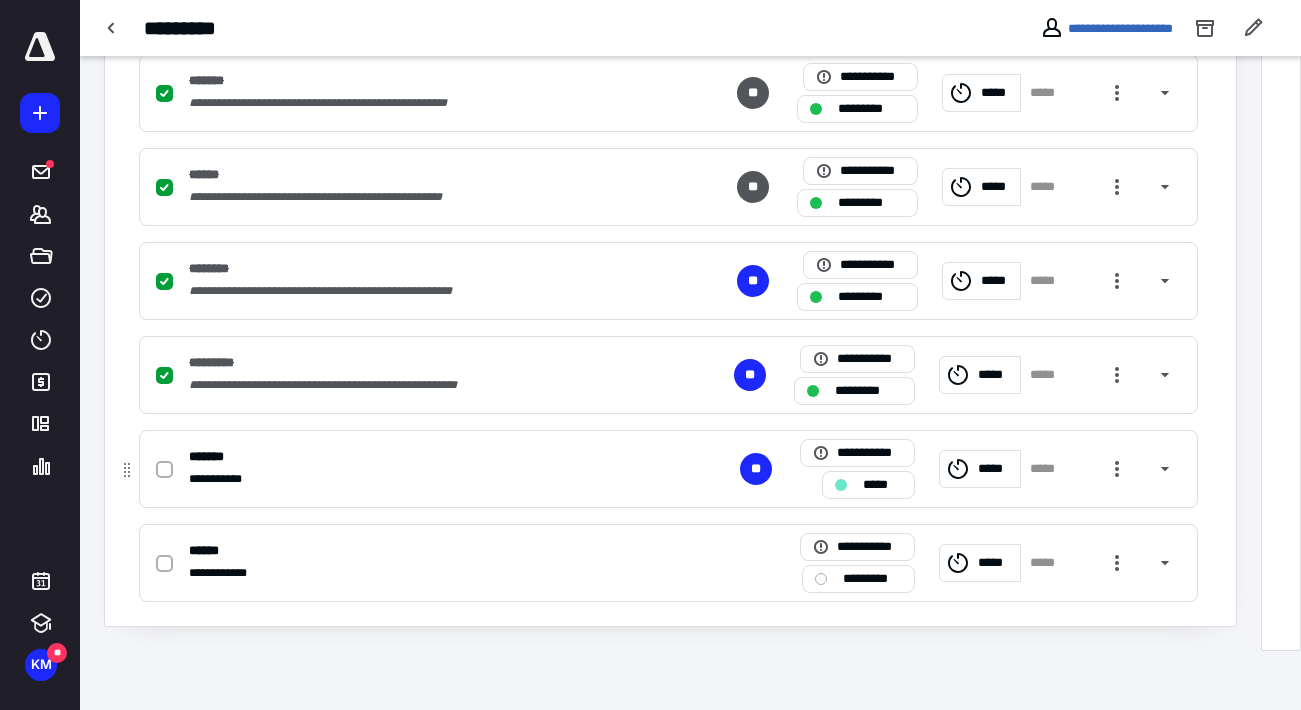 click 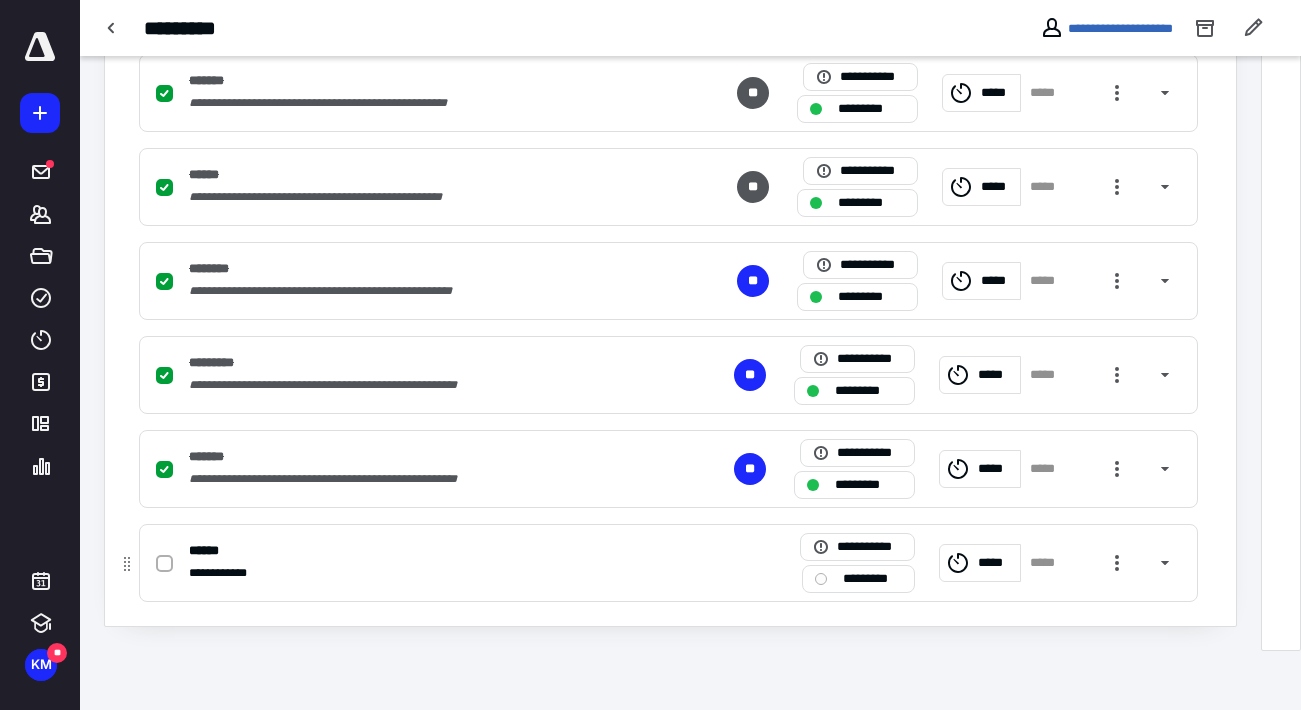 click 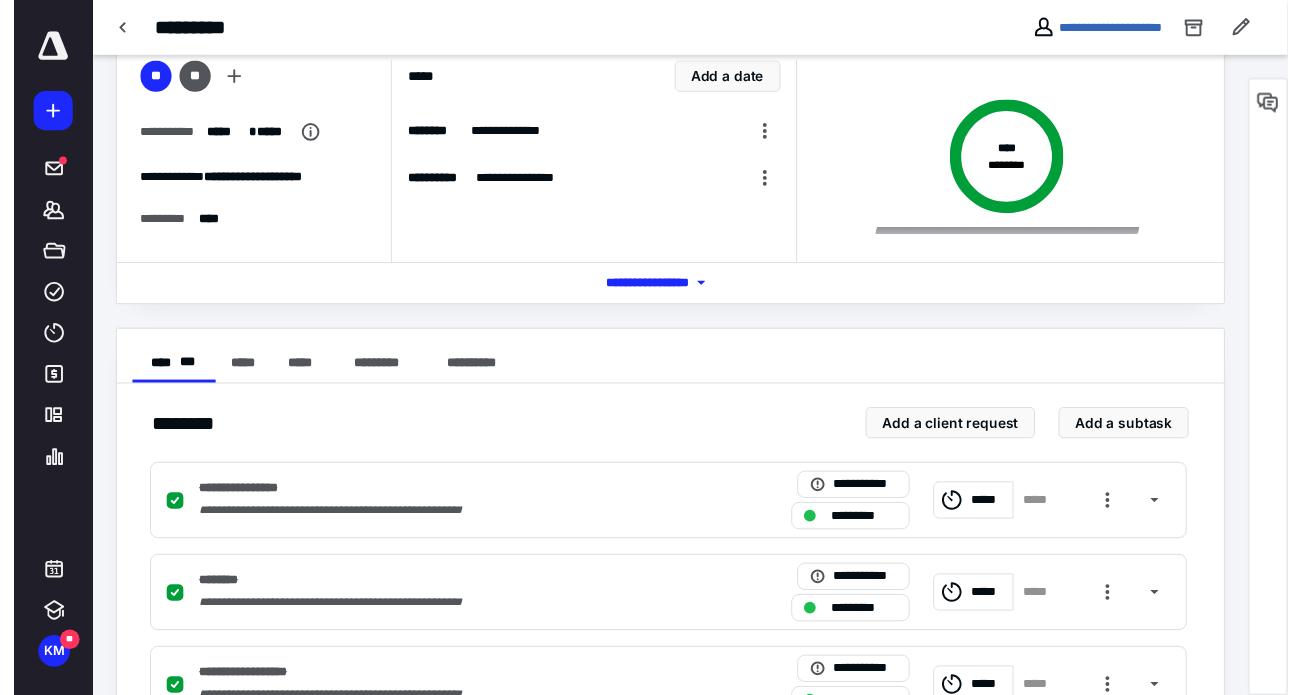 scroll, scrollTop: 0, scrollLeft: 0, axis: both 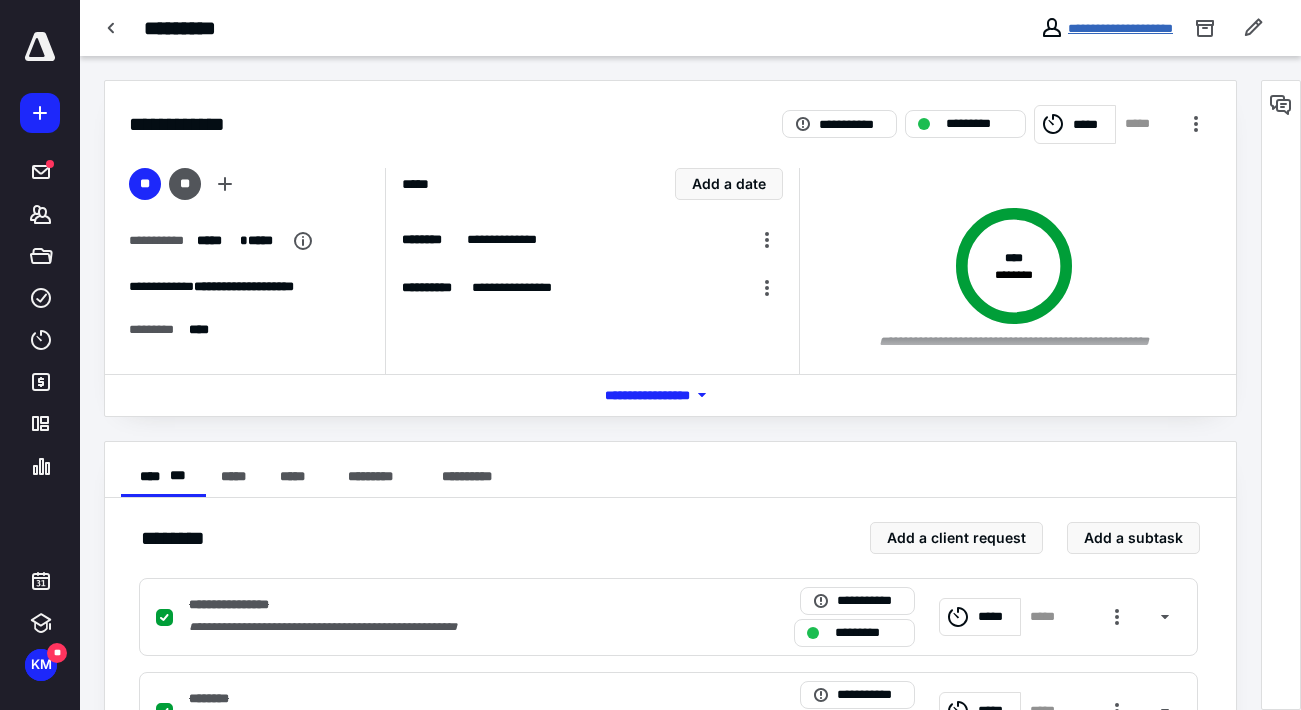 click on "**********" at bounding box center [1120, 28] 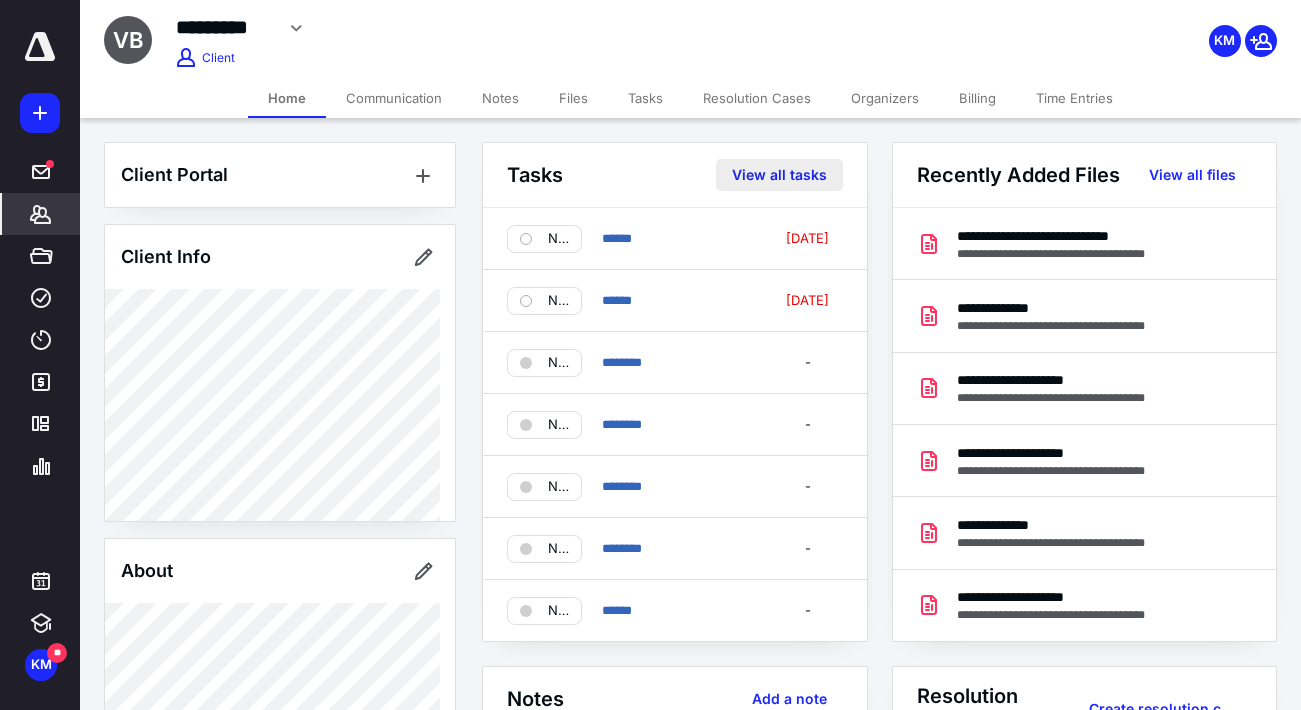 click on "View all tasks" at bounding box center [779, 175] 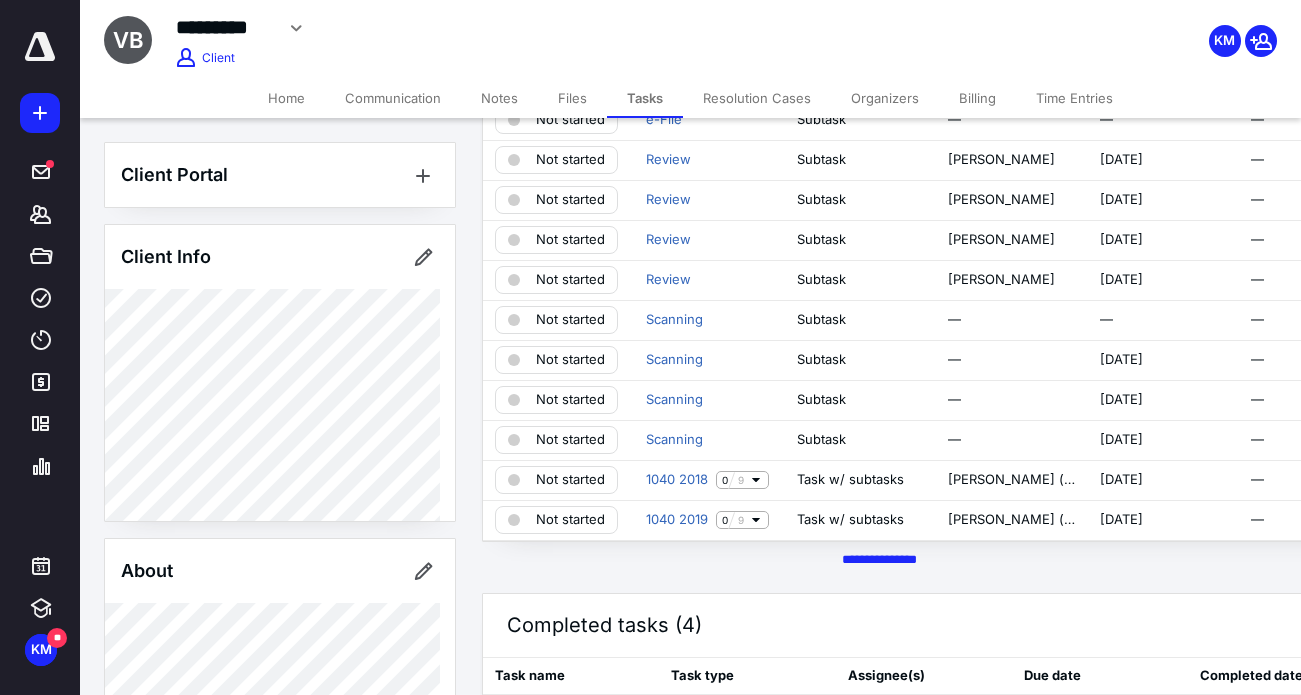 scroll, scrollTop: 700, scrollLeft: 0, axis: vertical 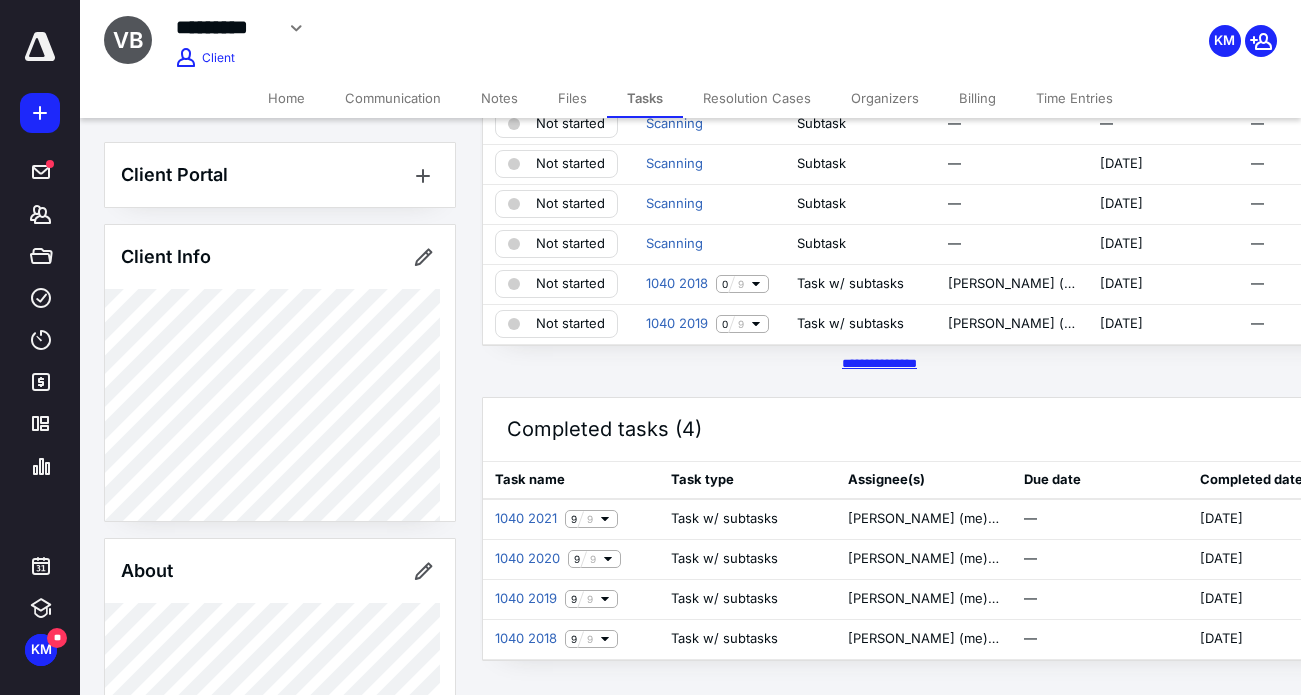 click on "********* *****" at bounding box center [879, 363] 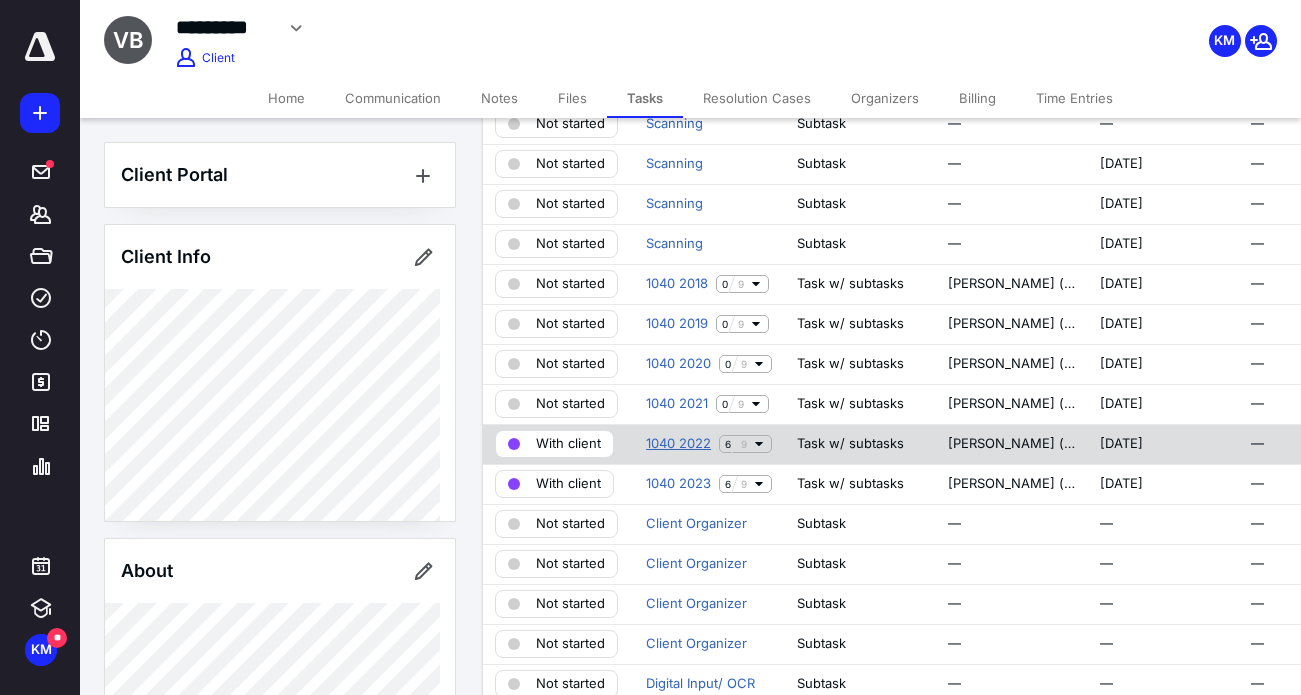 click on "1040 2022" at bounding box center (678, 444) 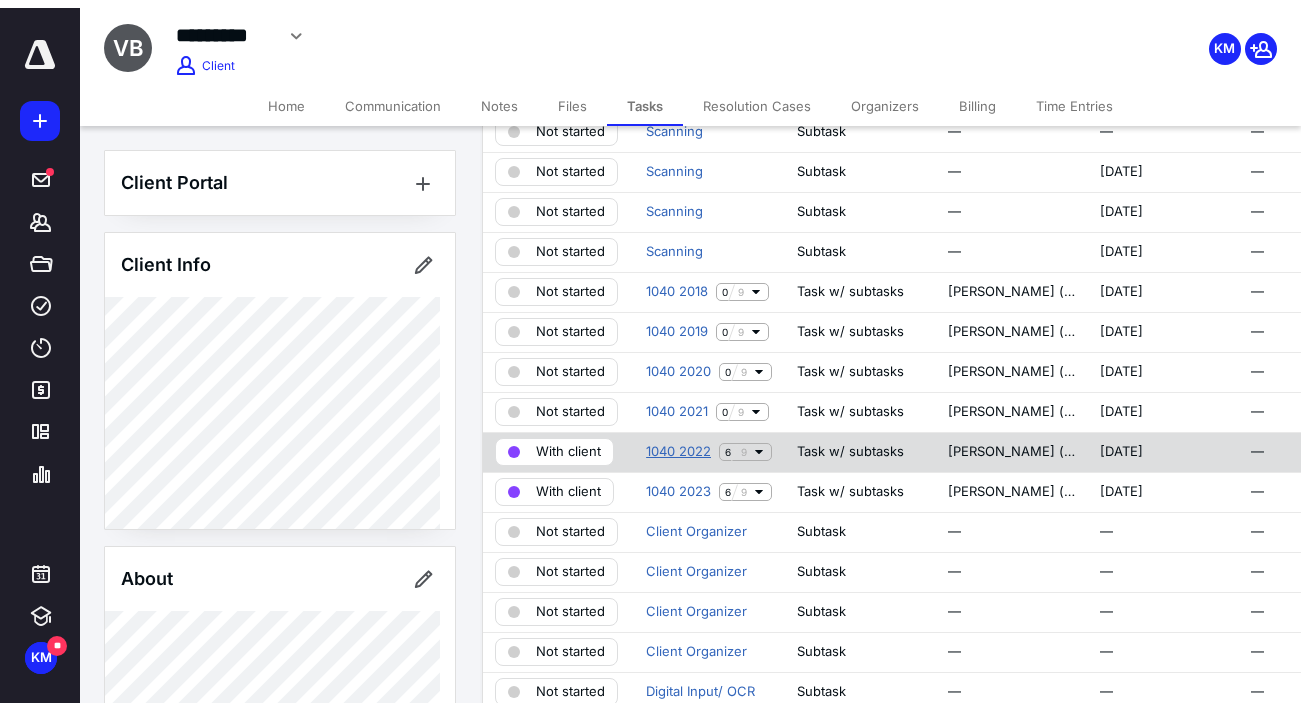scroll, scrollTop: 0, scrollLeft: 0, axis: both 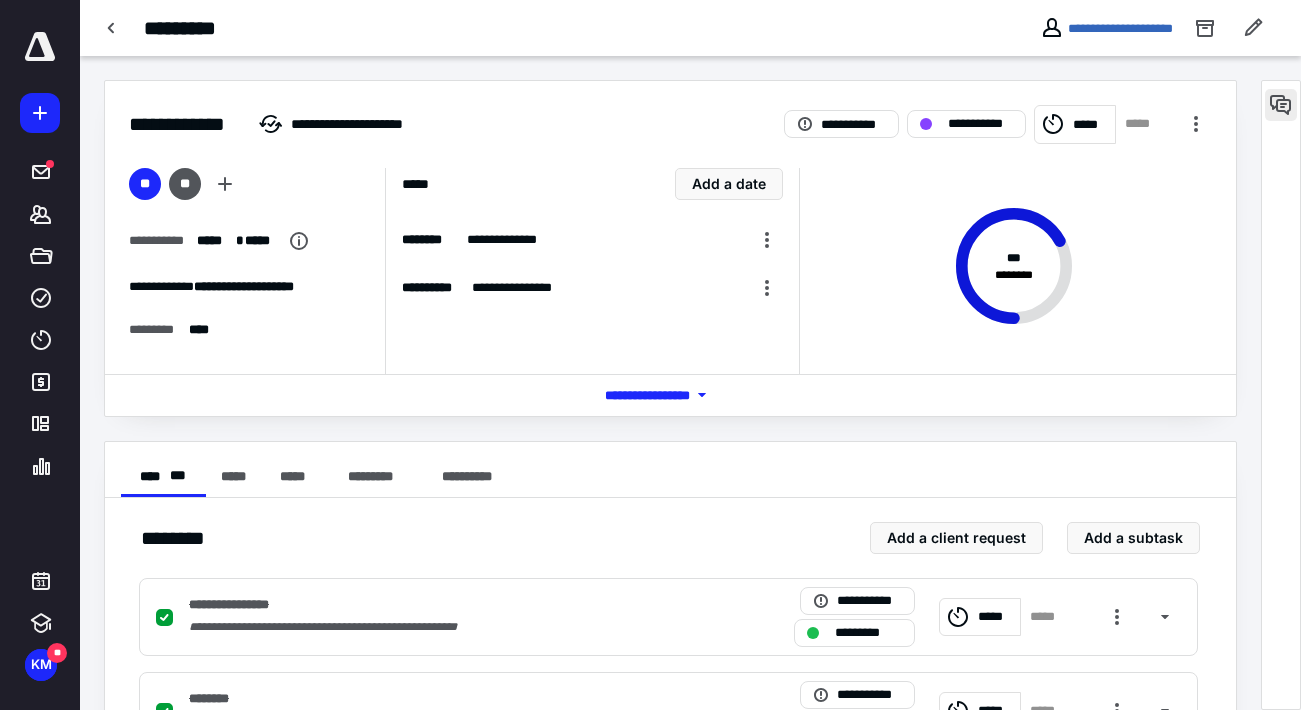 click at bounding box center (1281, 105) 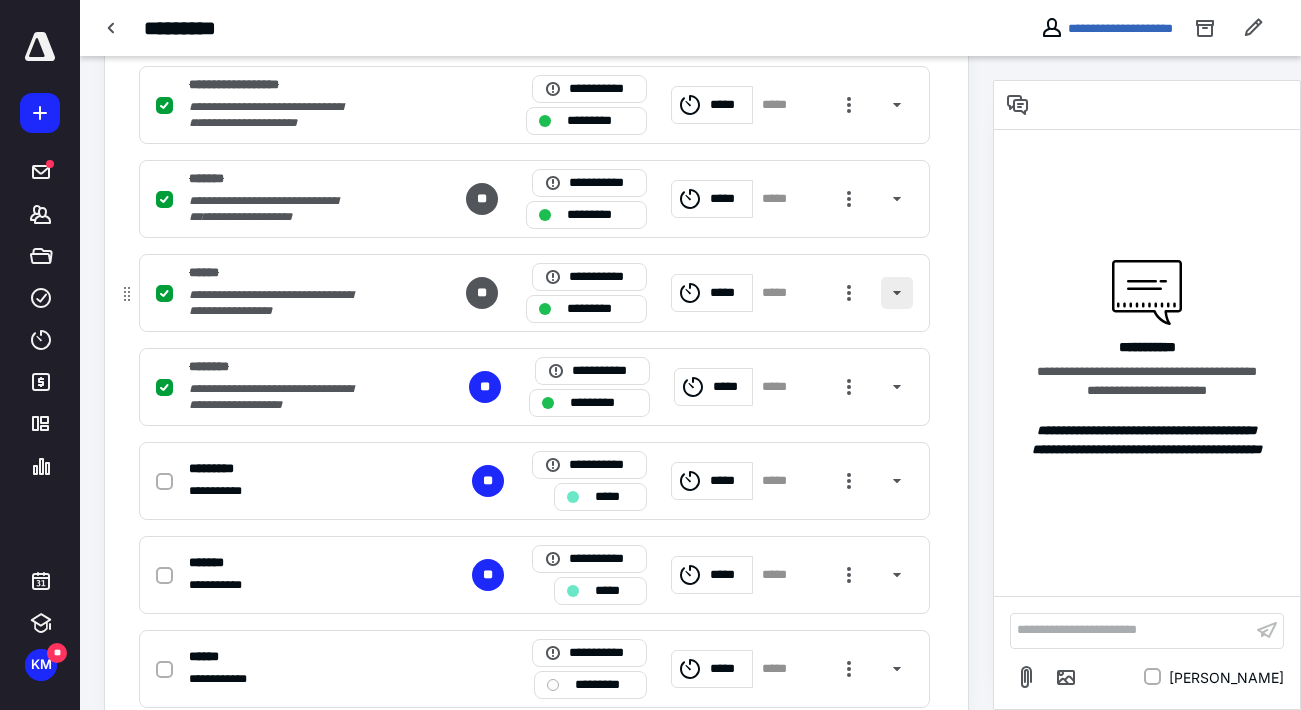 scroll, scrollTop: 806, scrollLeft: 0, axis: vertical 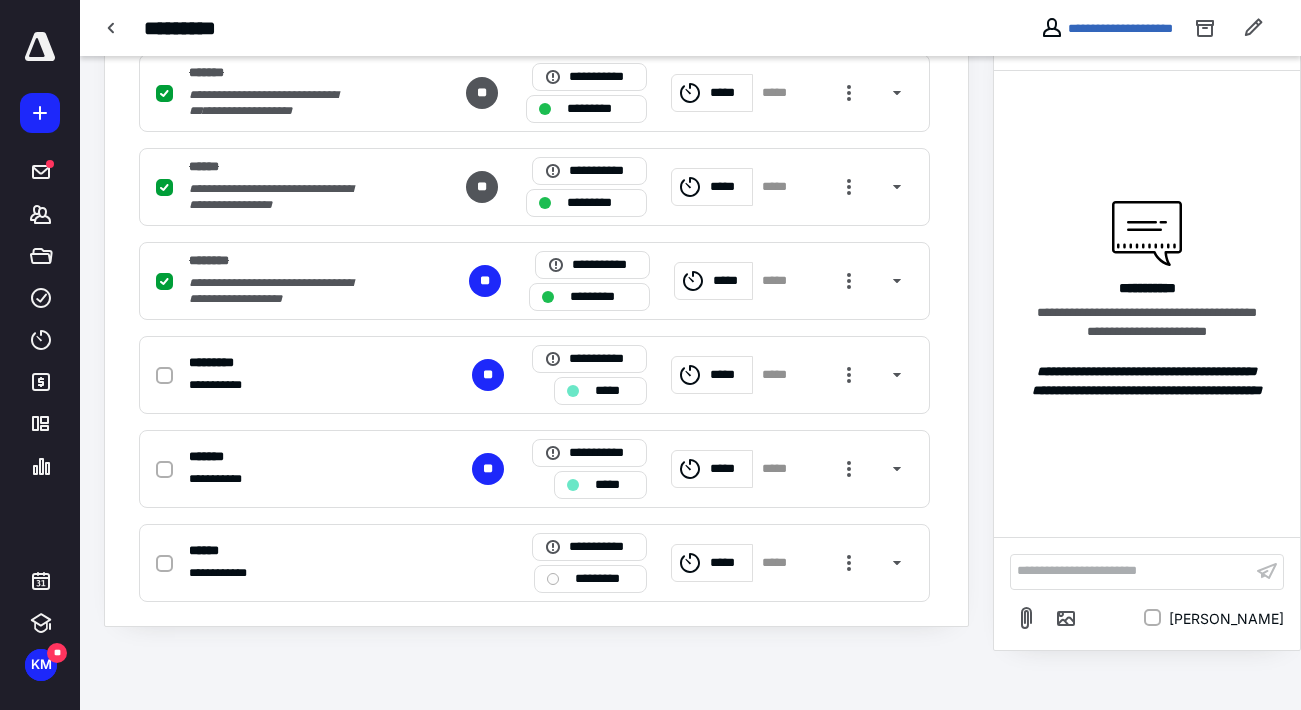 click on "**********" at bounding box center [690, 28] 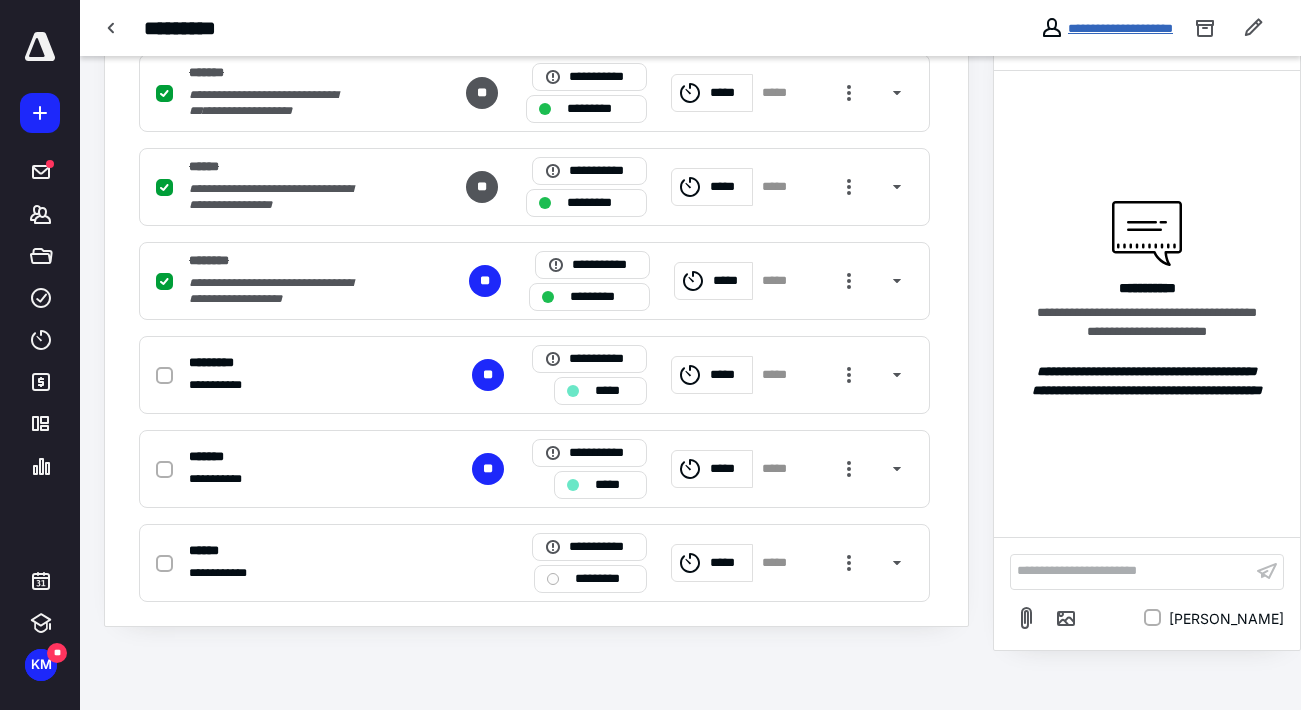 click on "**********" at bounding box center [1120, 28] 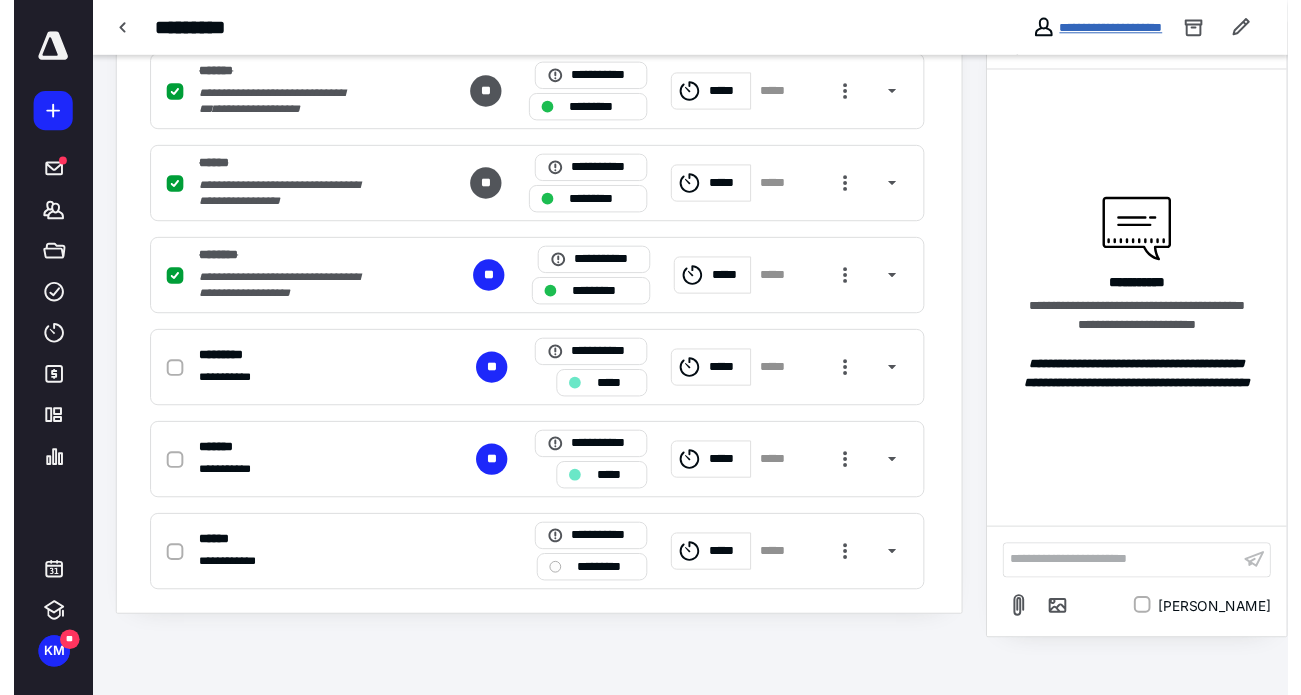 scroll, scrollTop: 0, scrollLeft: 0, axis: both 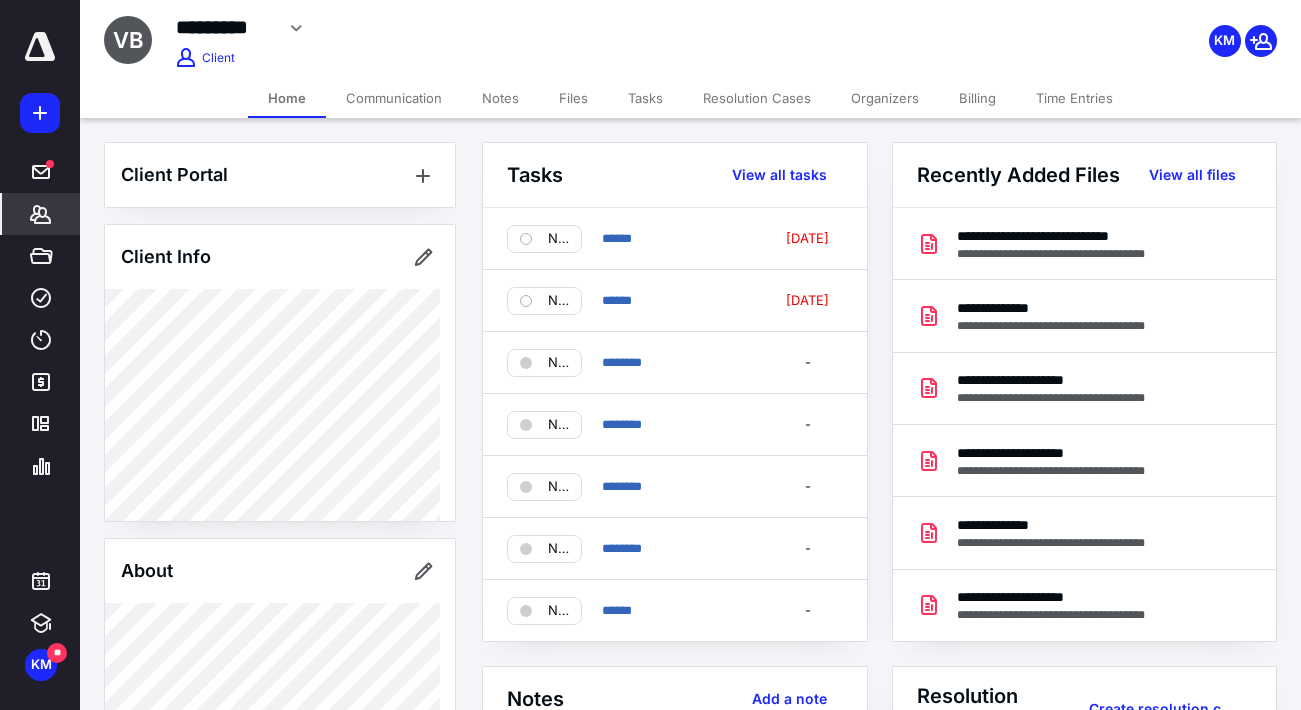 click on "Files" at bounding box center (573, 98) 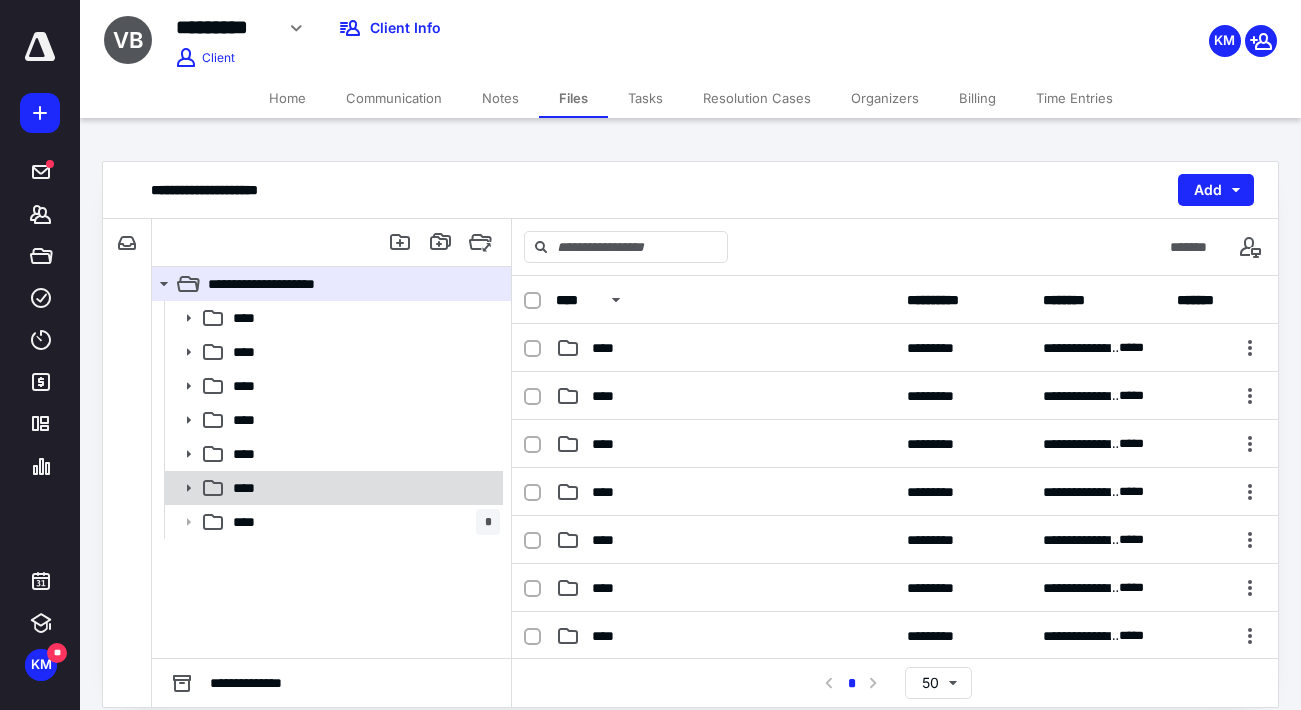 click 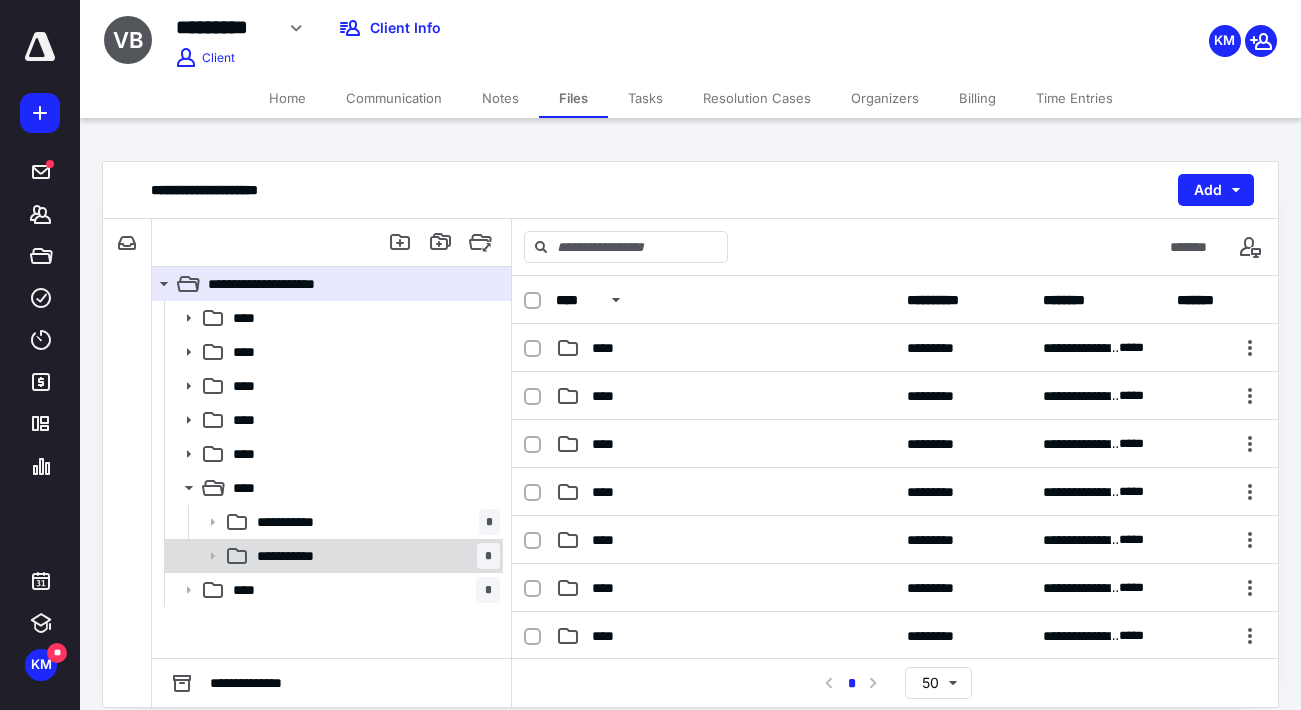 click on "**********" at bounding box center (296, 556) 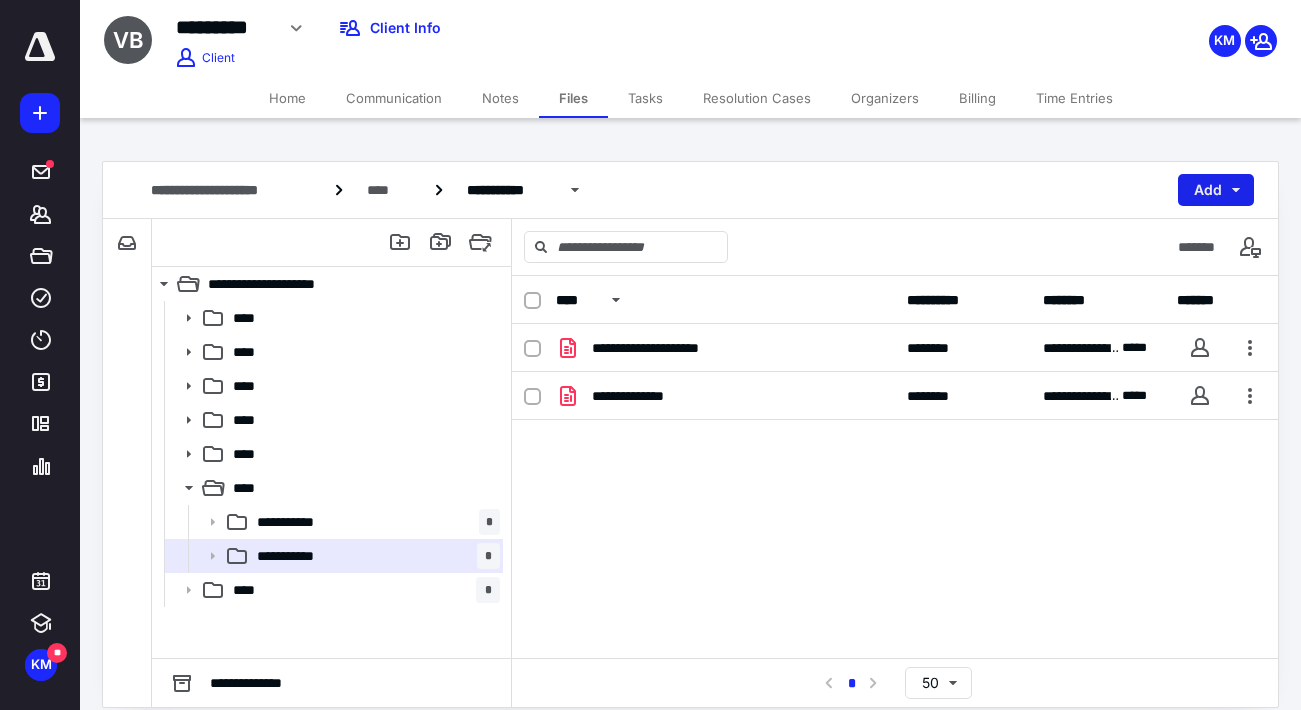 click on "Add" at bounding box center (1216, 190) 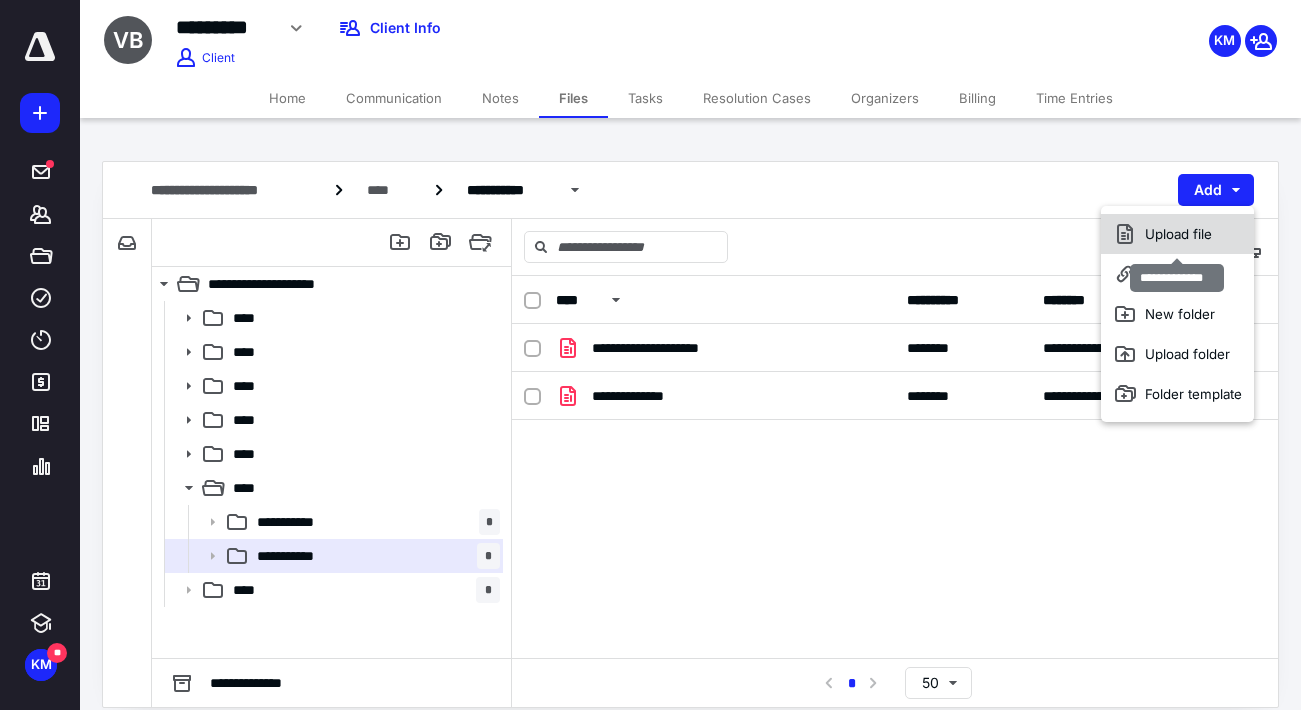 click on "Upload file" at bounding box center [1177, 234] 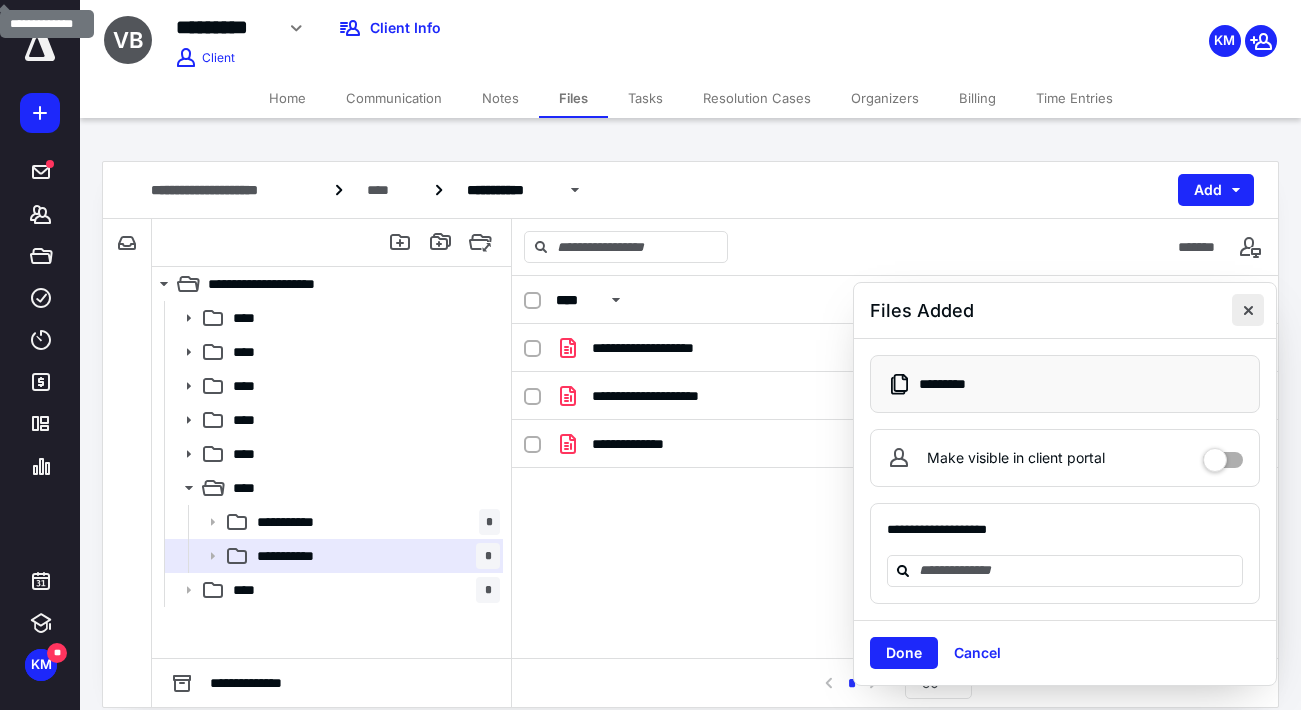 click at bounding box center (1248, 310) 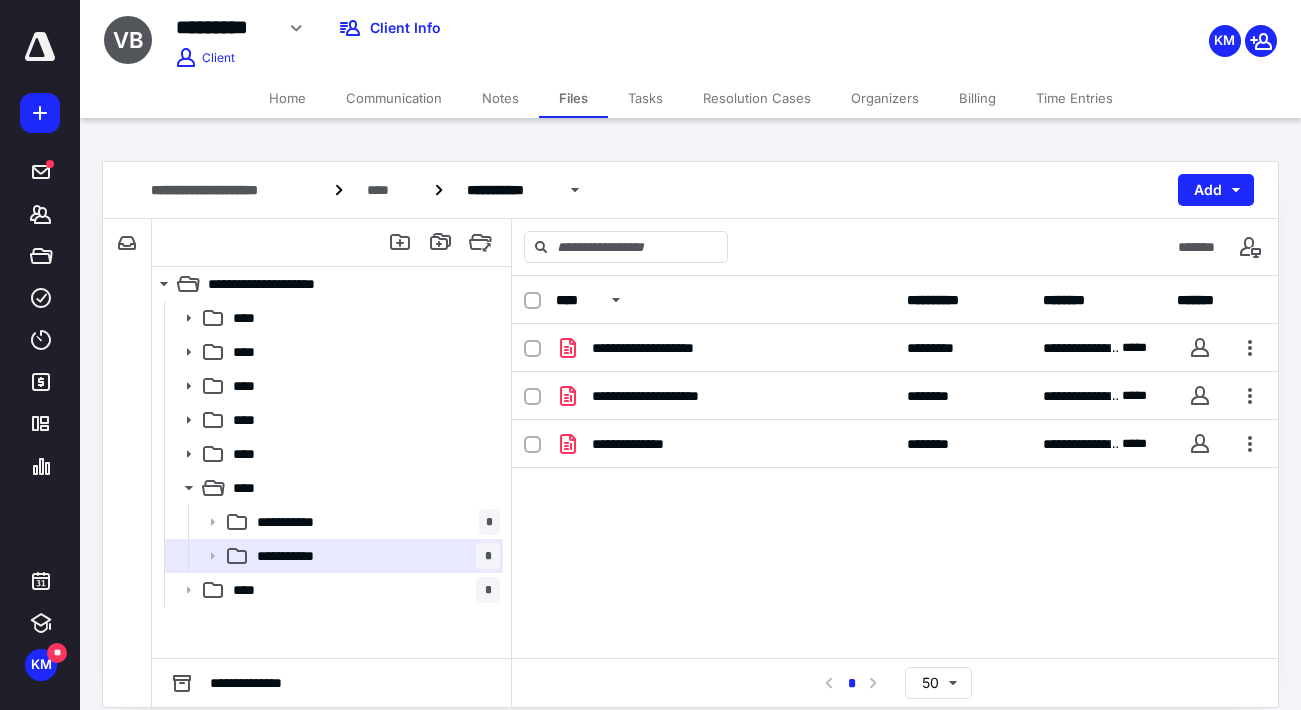 click on "Tasks" at bounding box center [645, 98] 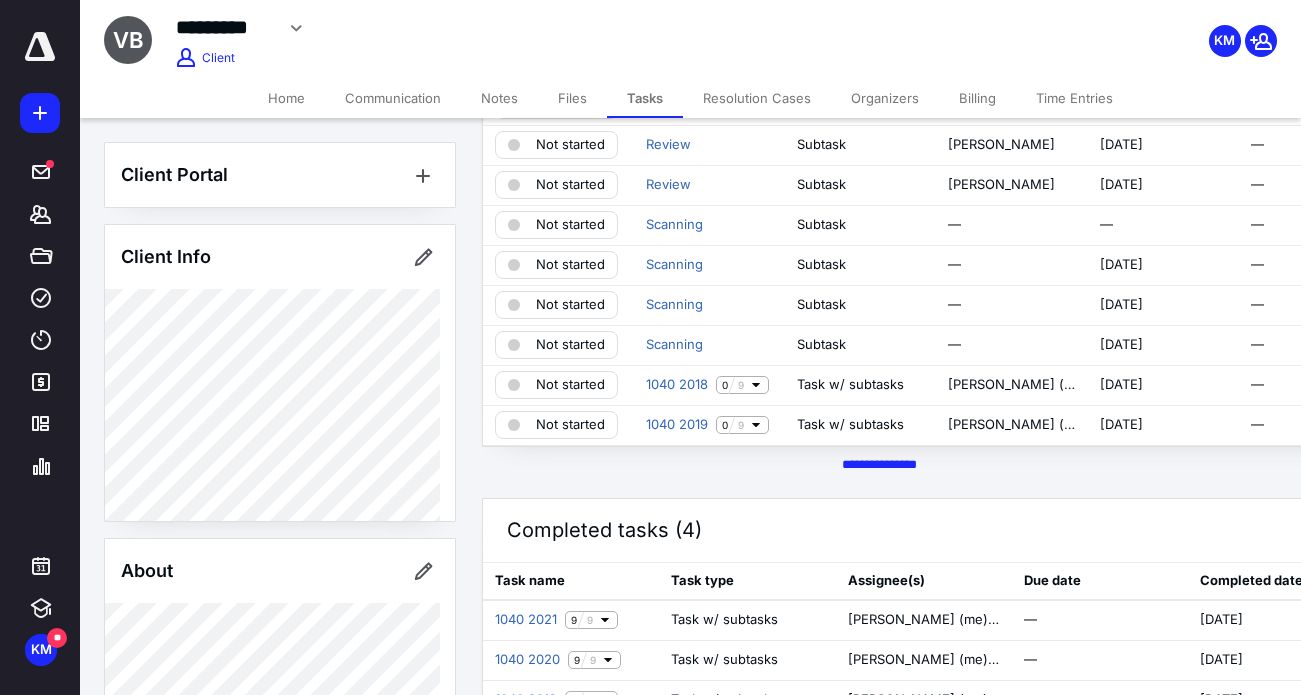 scroll, scrollTop: 600, scrollLeft: 0, axis: vertical 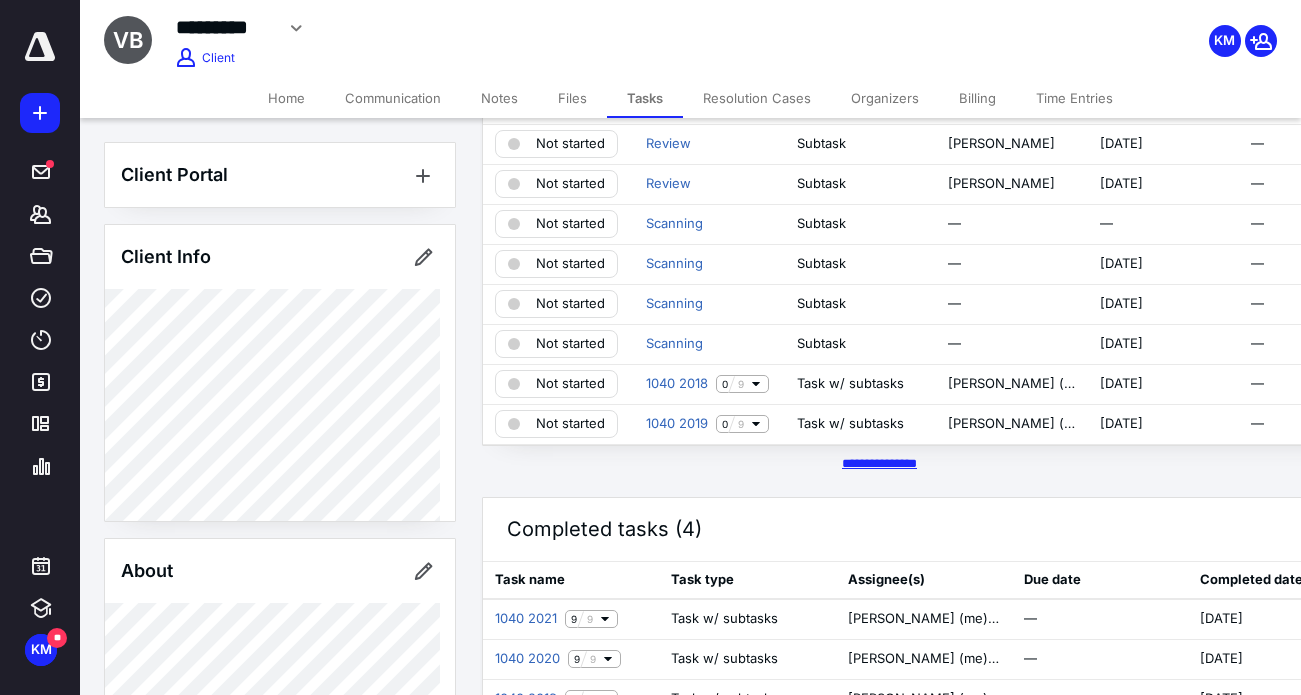 click on "********* *****" at bounding box center (879, 463) 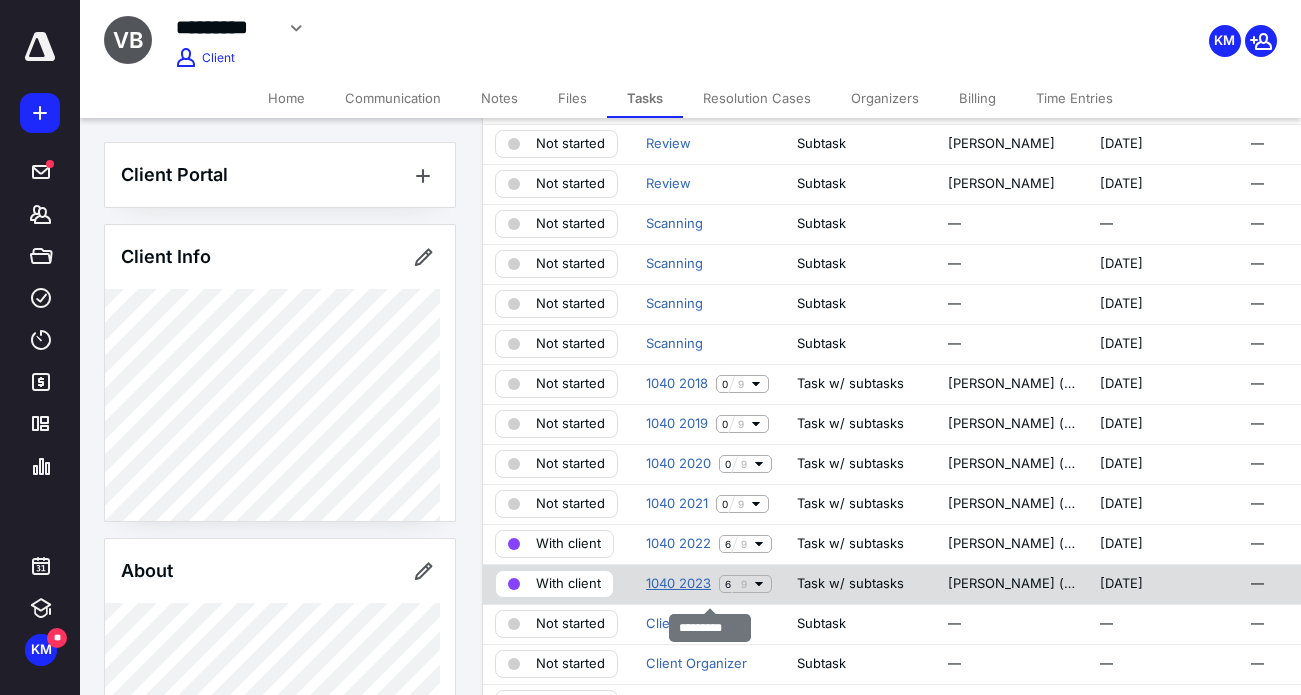 click on "1040 2023" at bounding box center [678, 584] 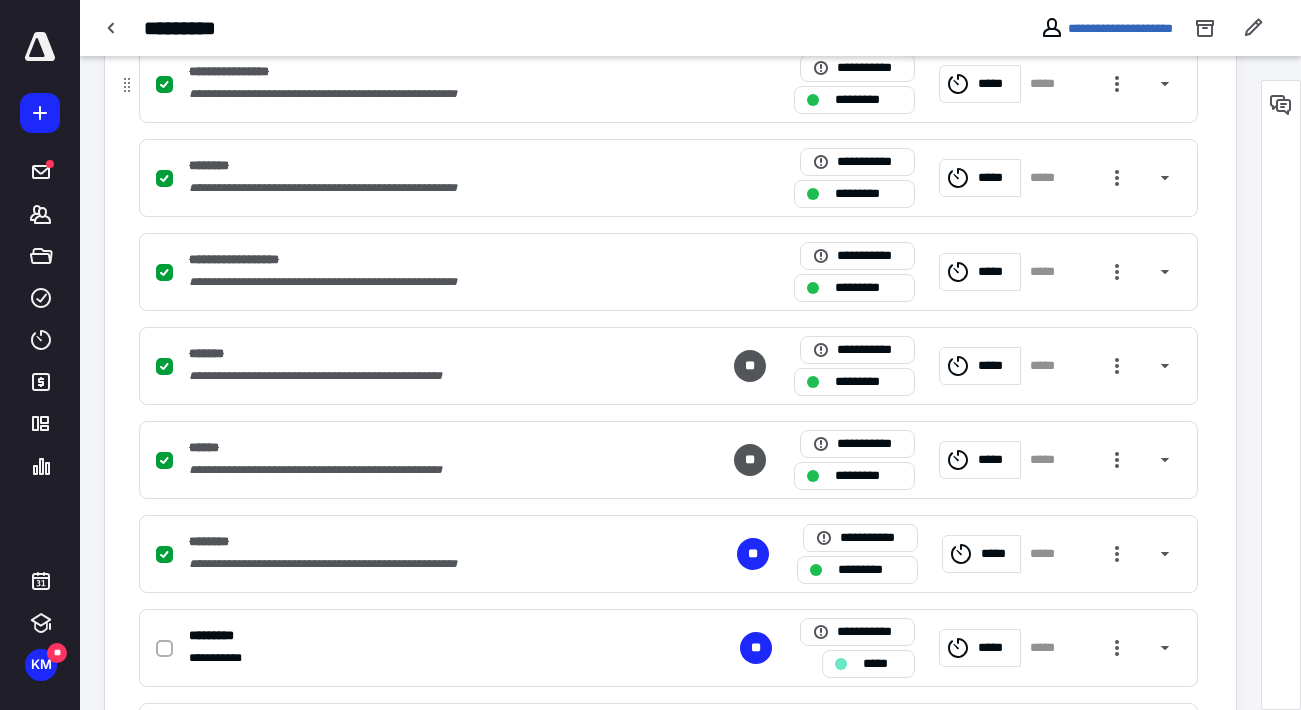 scroll, scrollTop: 700, scrollLeft: 0, axis: vertical 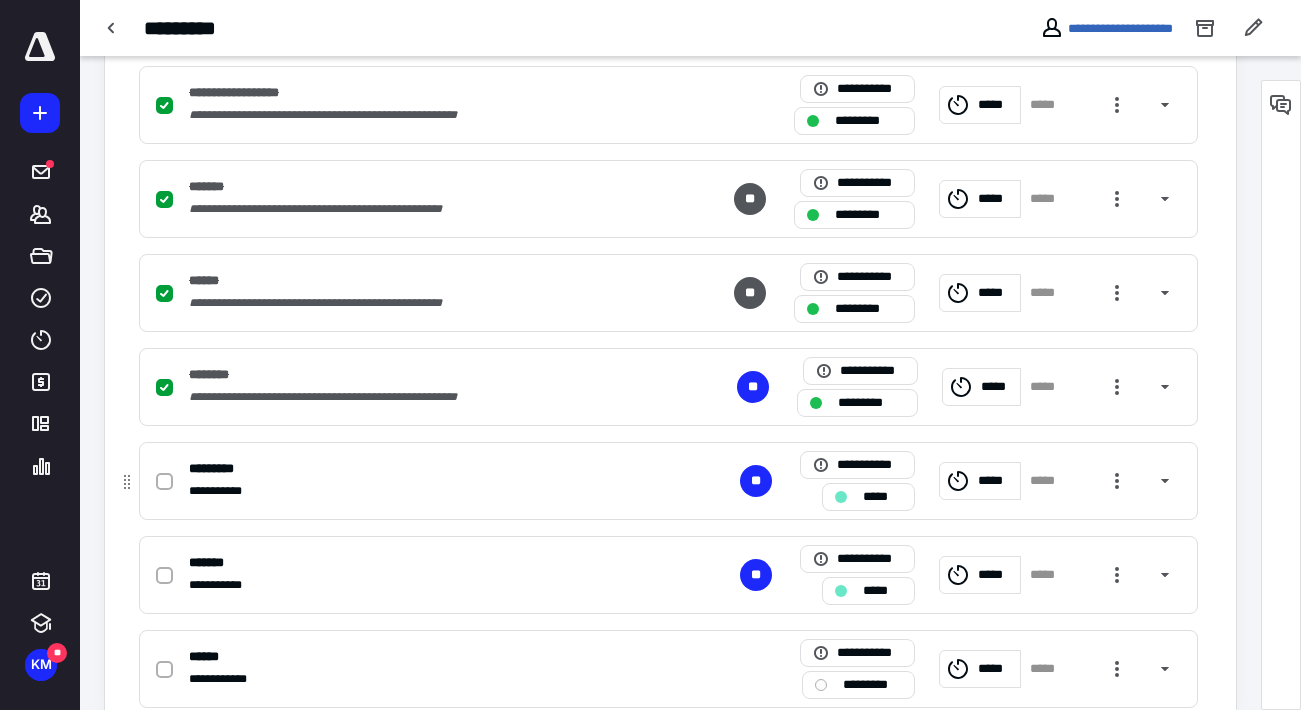 click 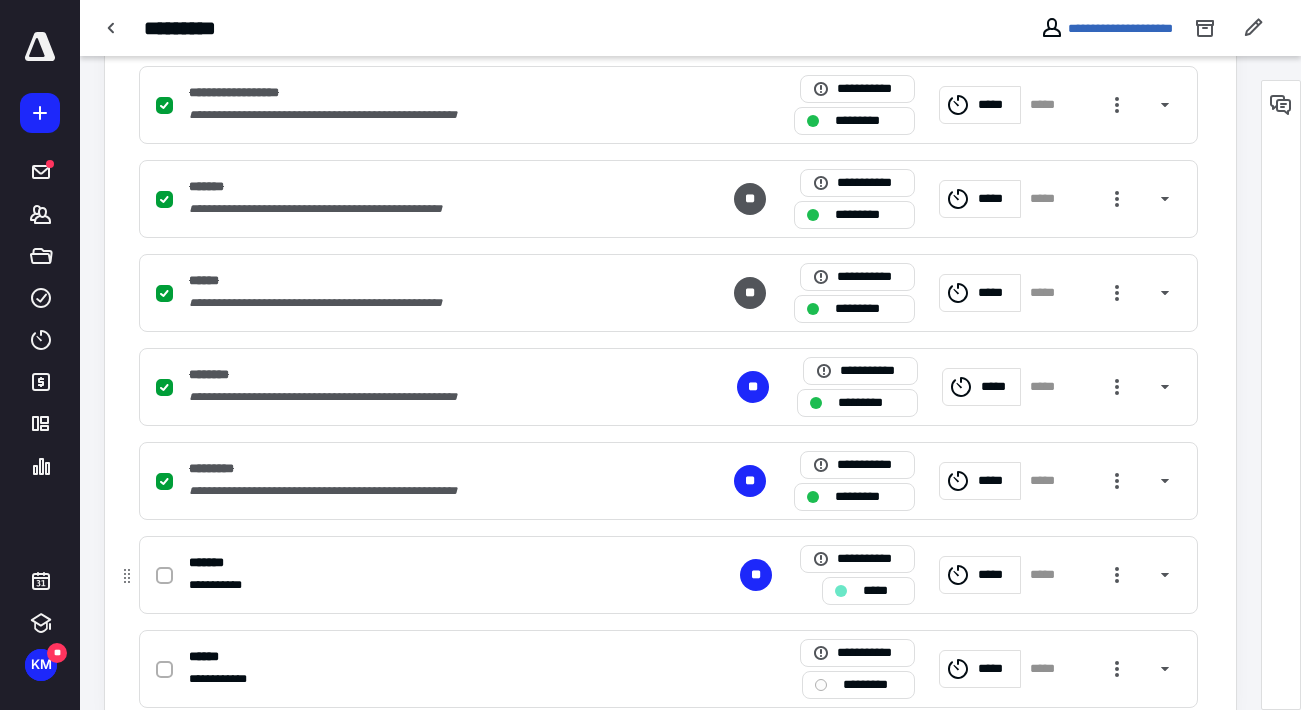 click at bounding box center [164, 576] 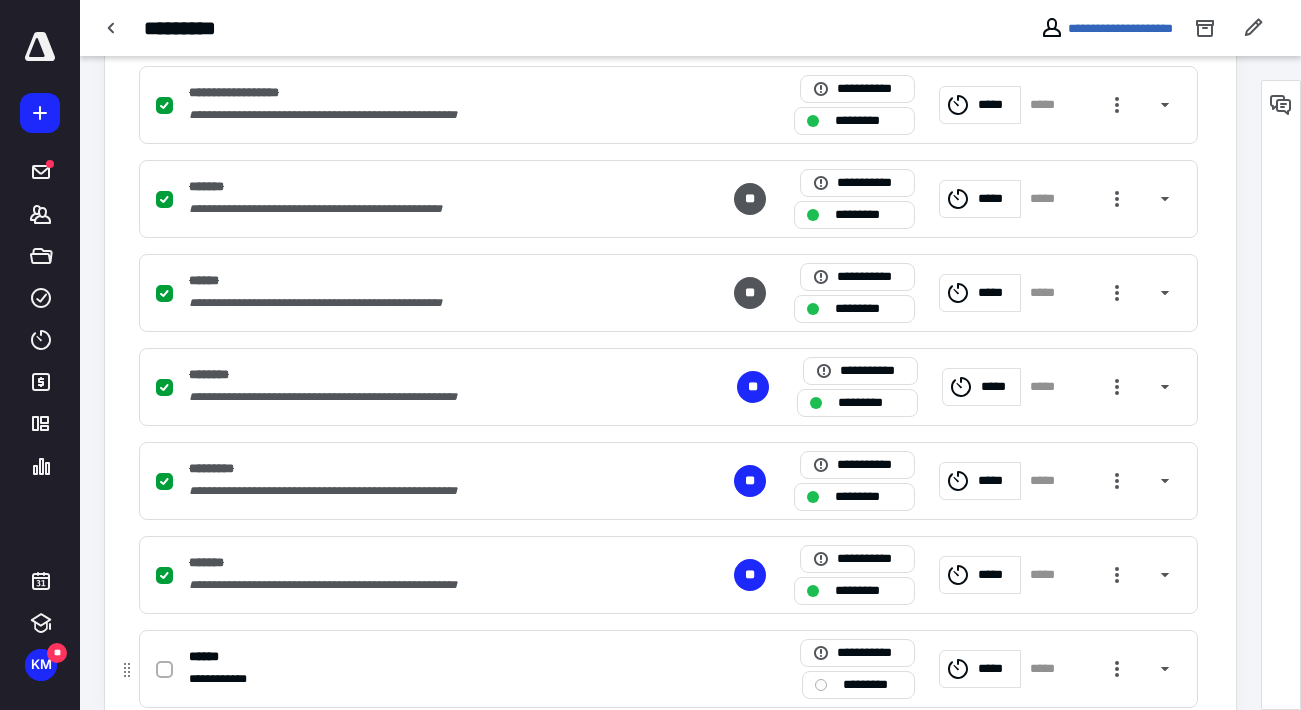 click on "*********" at bounding box center [872, 685] 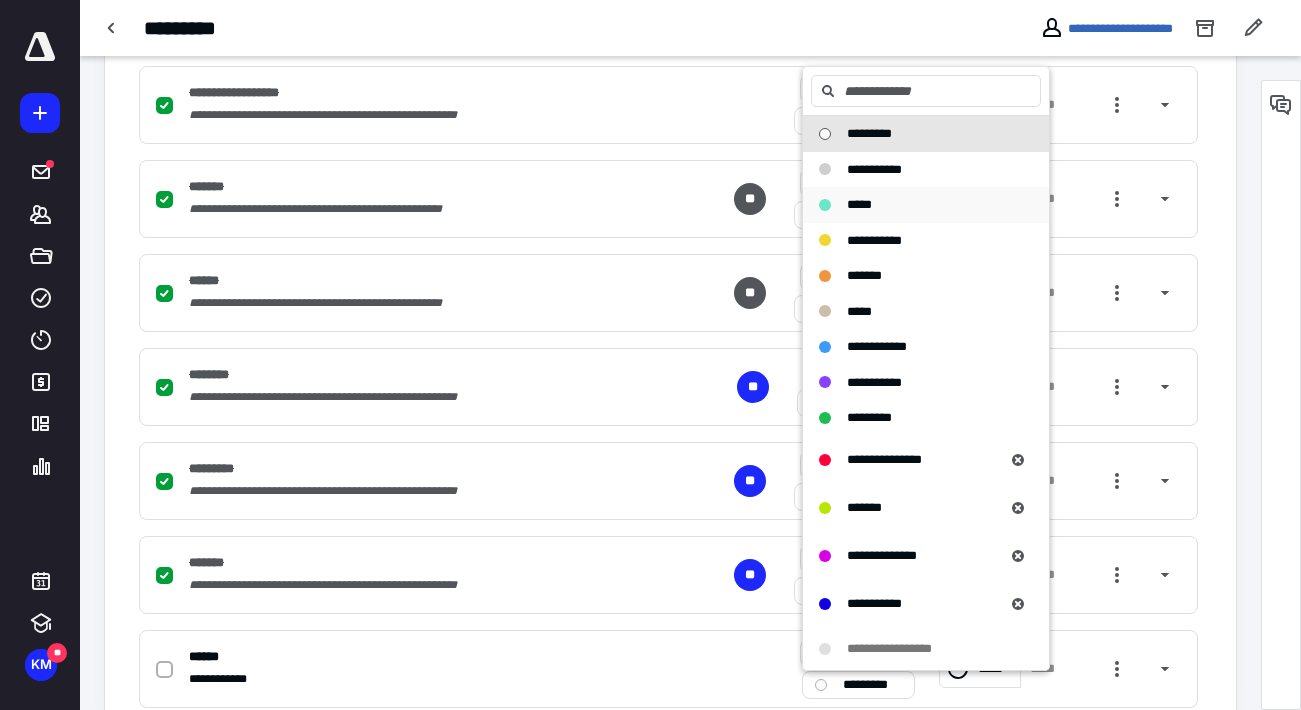 click on "*****" at bounding box center (859, 204) 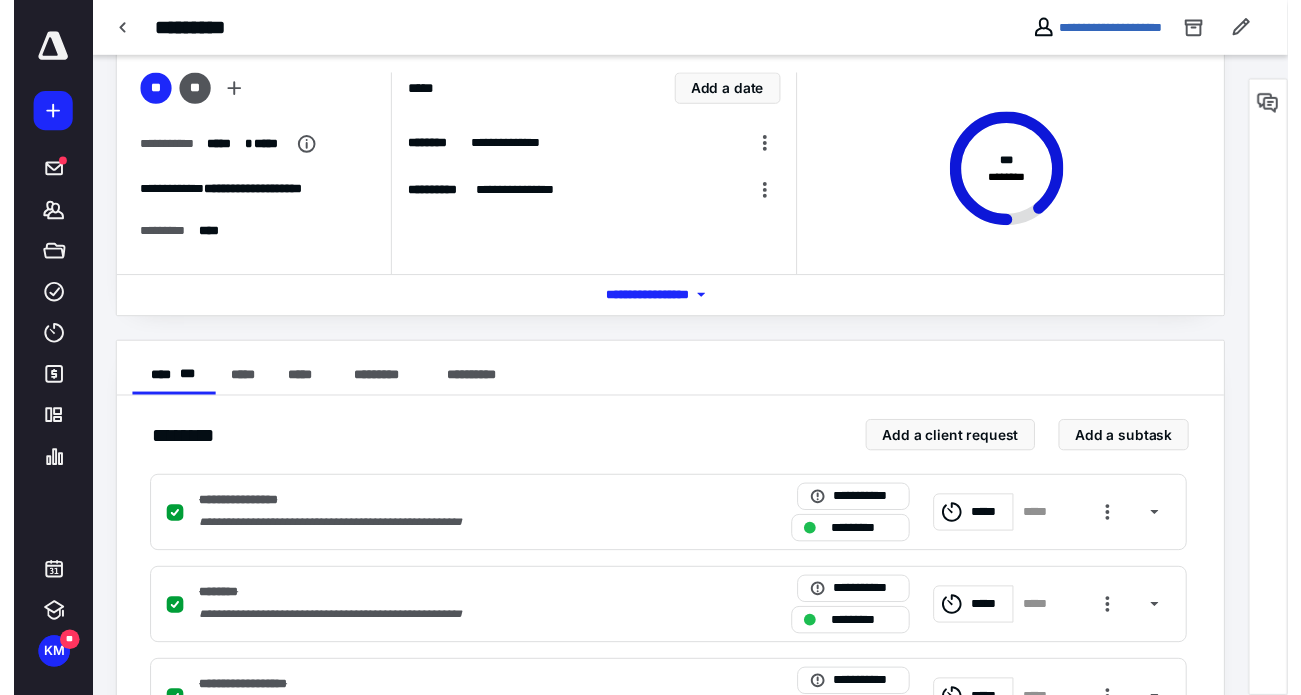 scroll, scrollTop: 0, scrollLeft: 0, axis: both 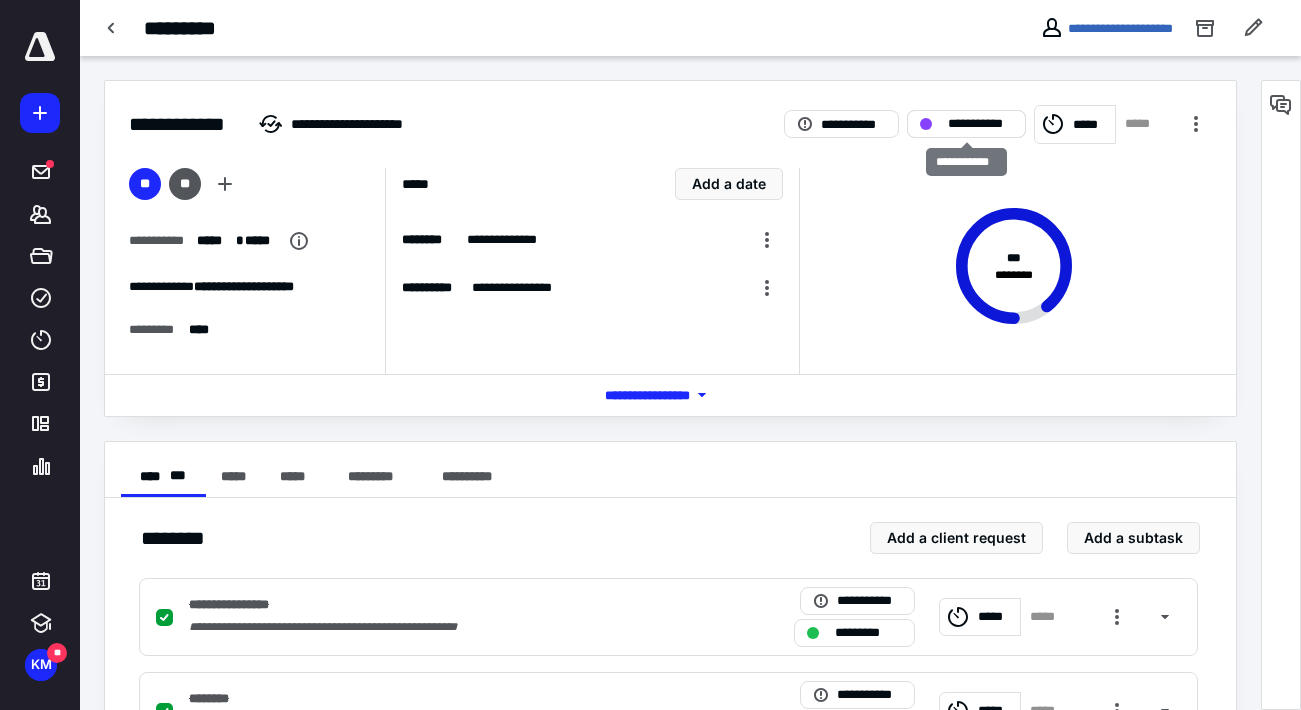 click on "**********" at bounding box center [980, 124] 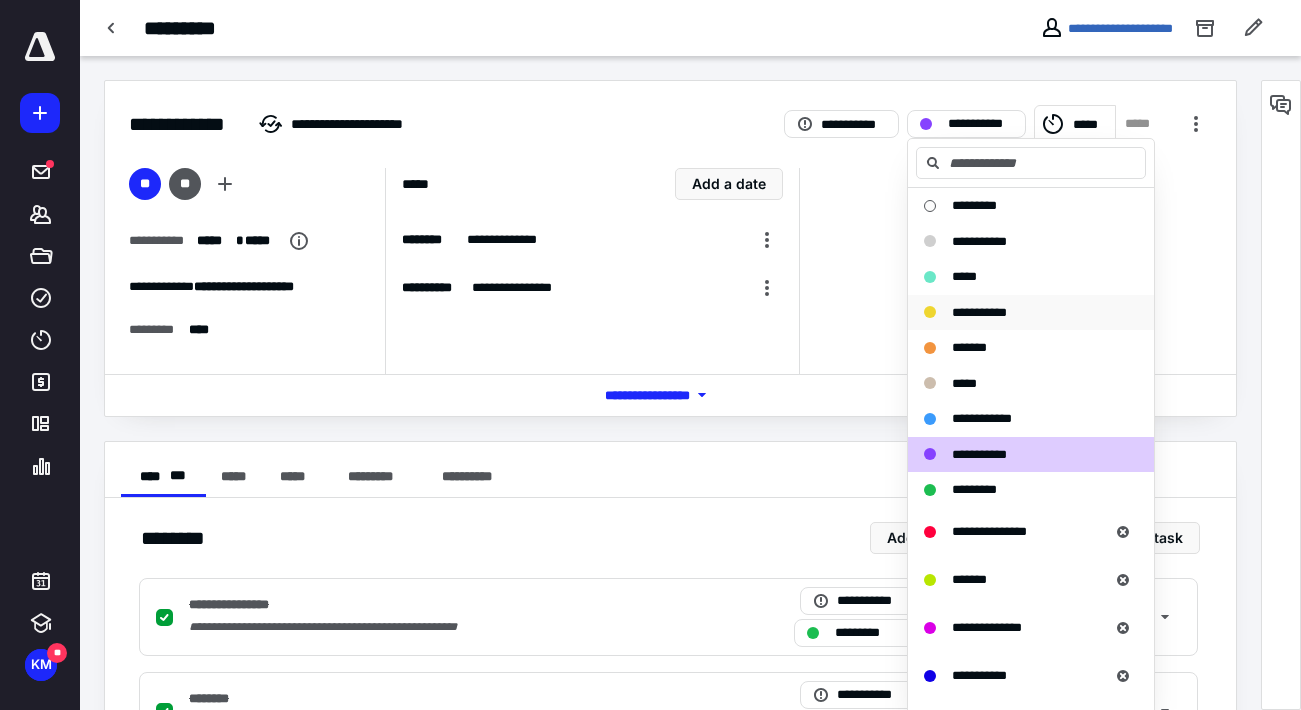click on "**********" at bounding box center [979, 312] 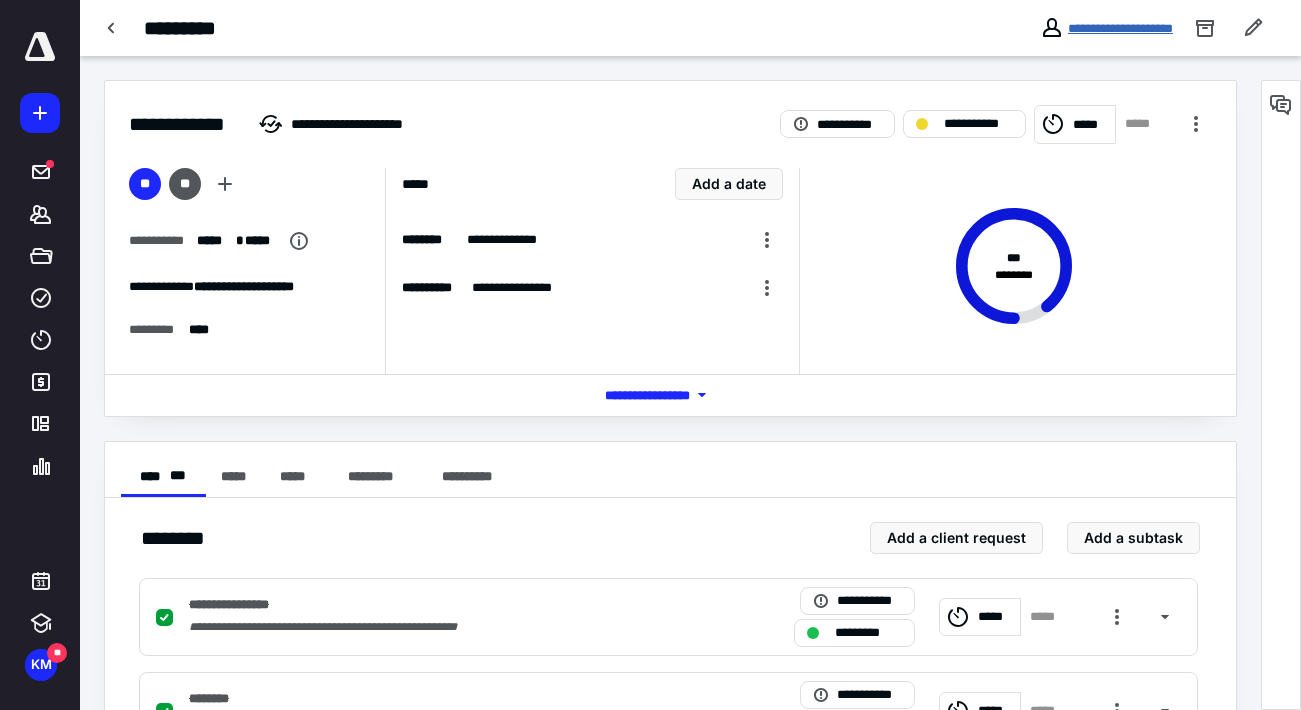 click on "**********" at bounding box center [1120, 28] 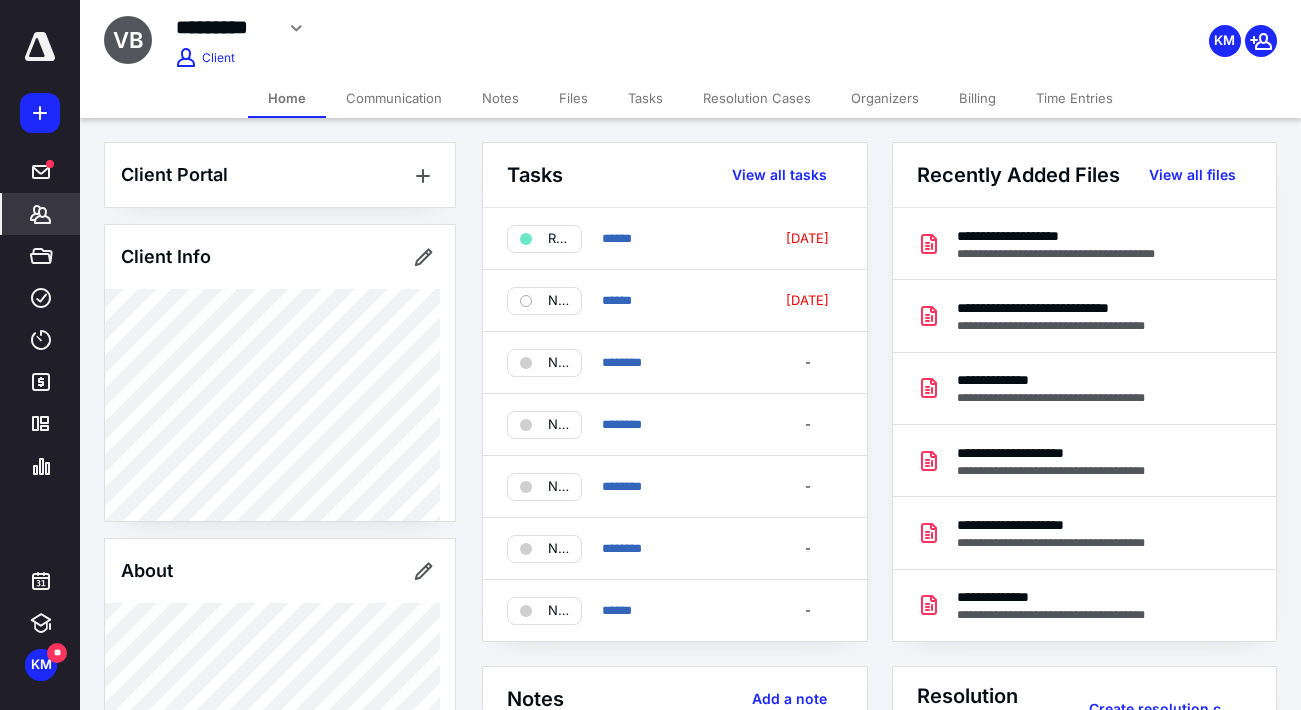 click on "Files" at bounding box center [573, 98] 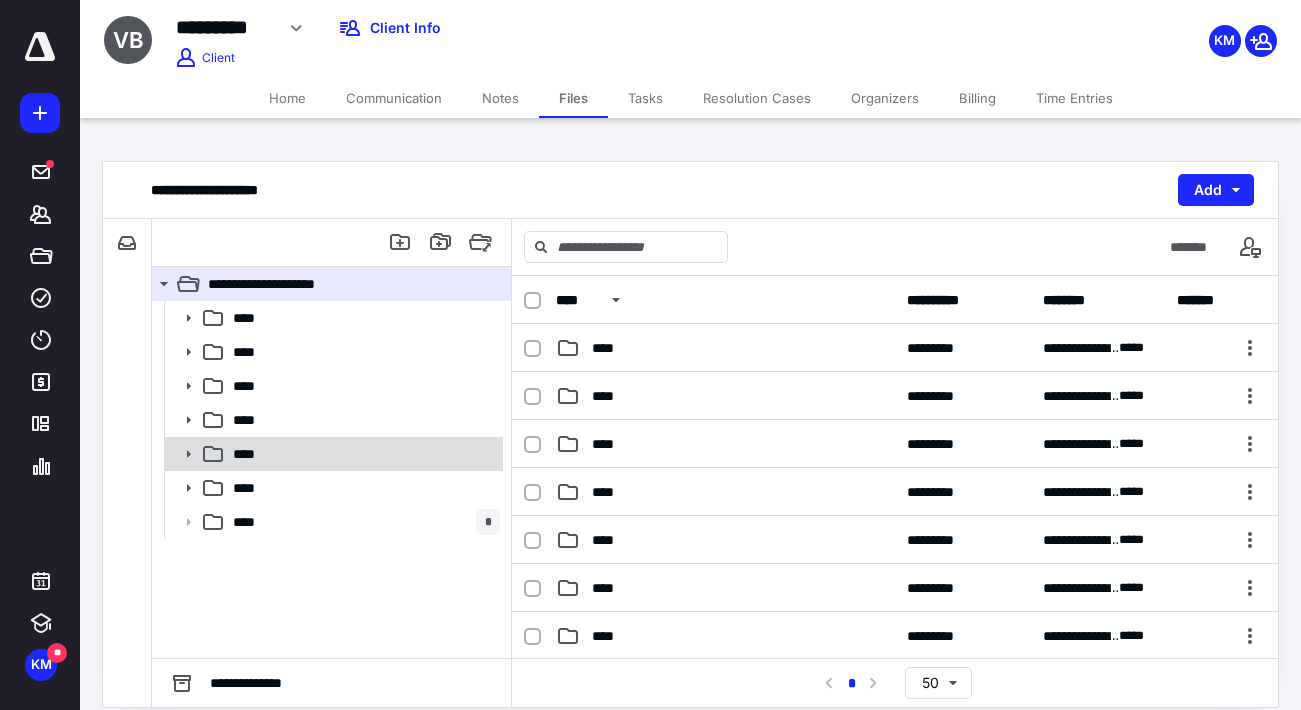 click 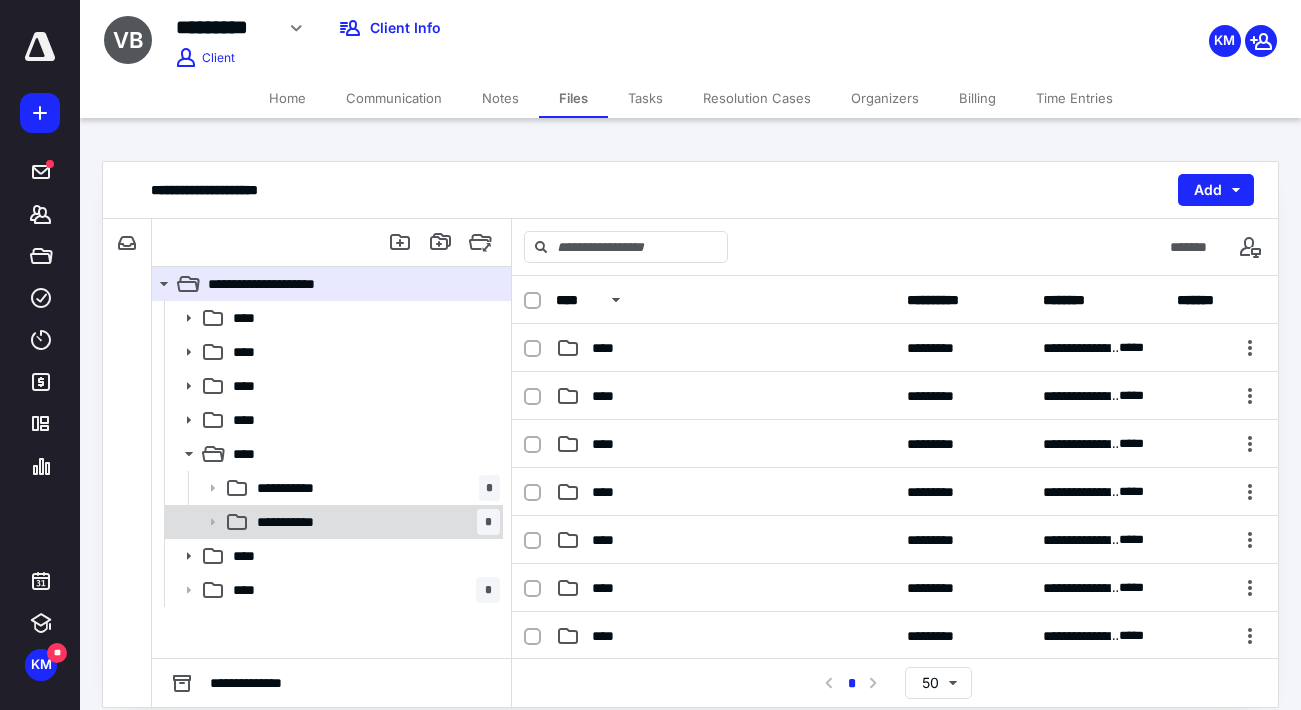 click on "**********" at bounding box center (296, 522) 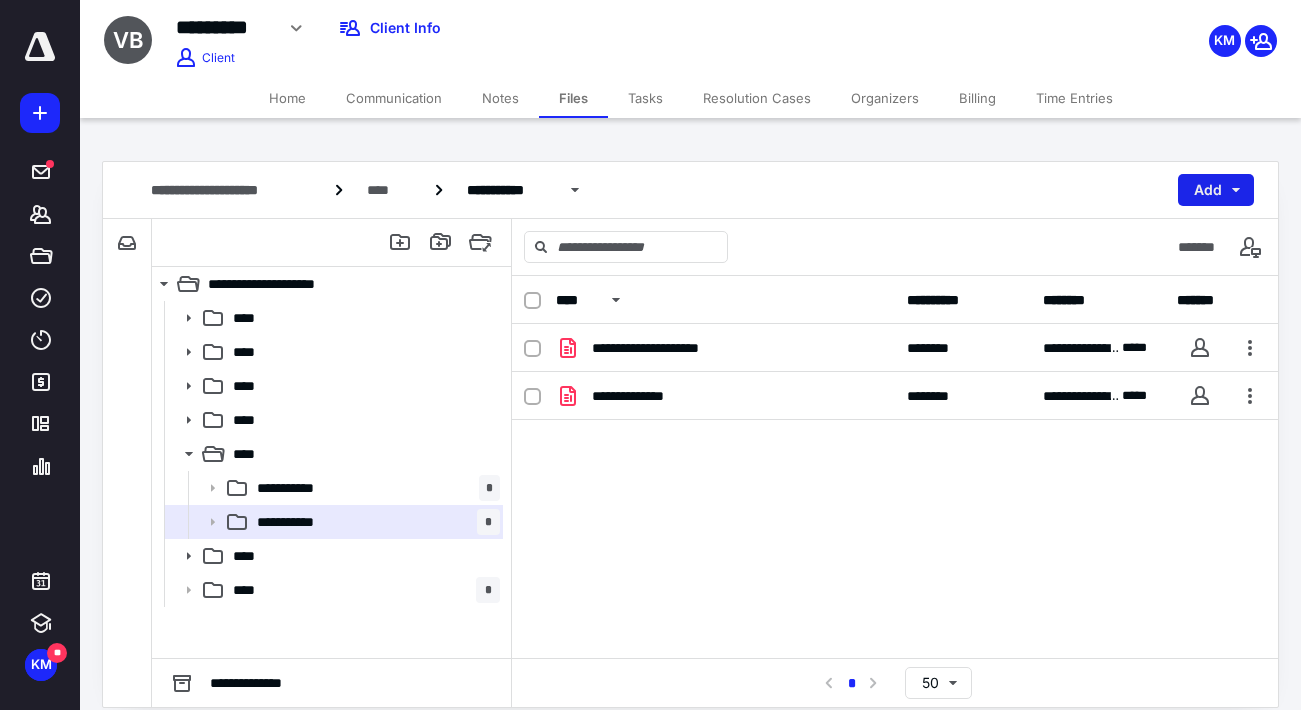 click on "Add" at bounding box center (1216, 190) 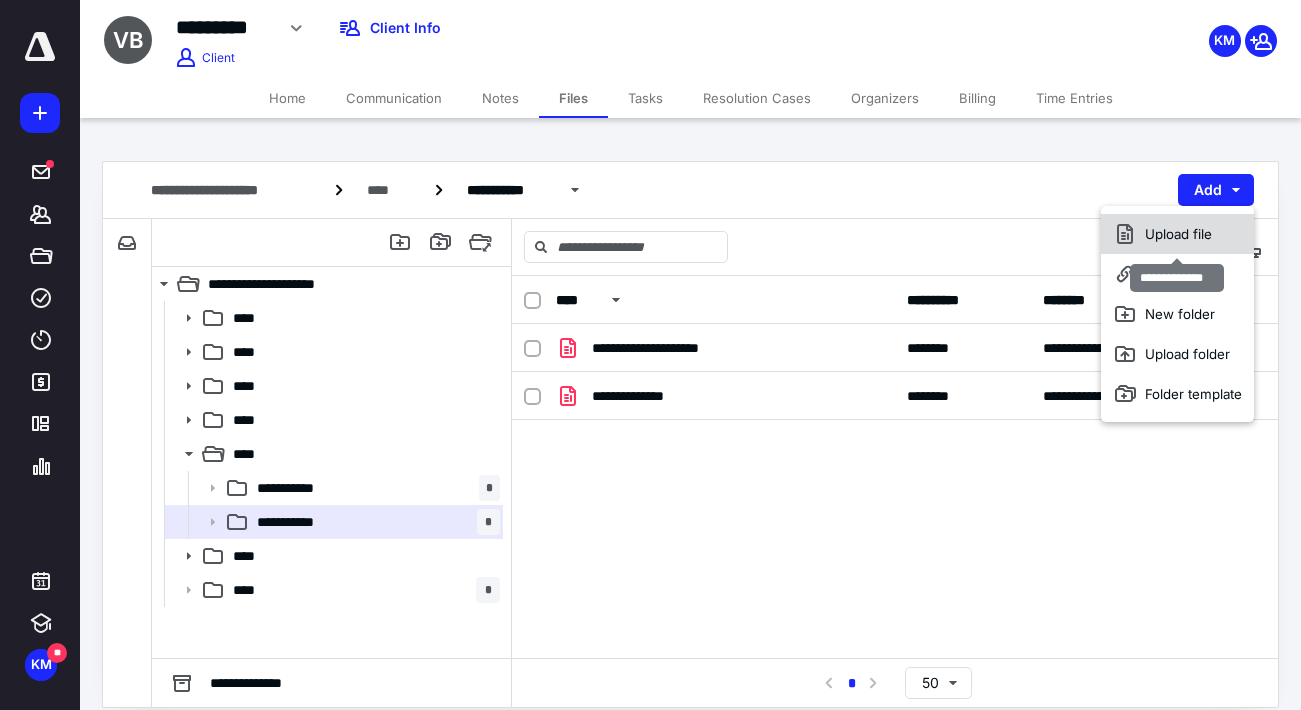 click on "Upload file" at bounding box center (1177, 234) 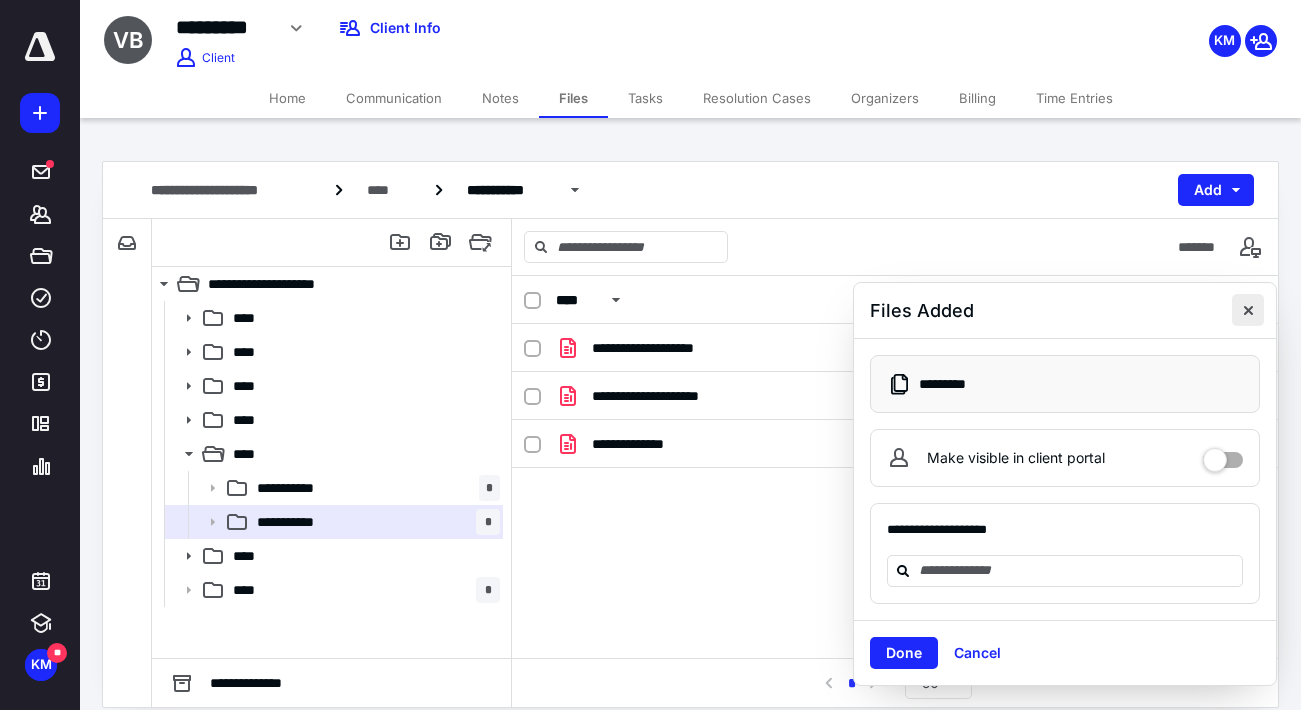 click at bounding box center [1248, 310] 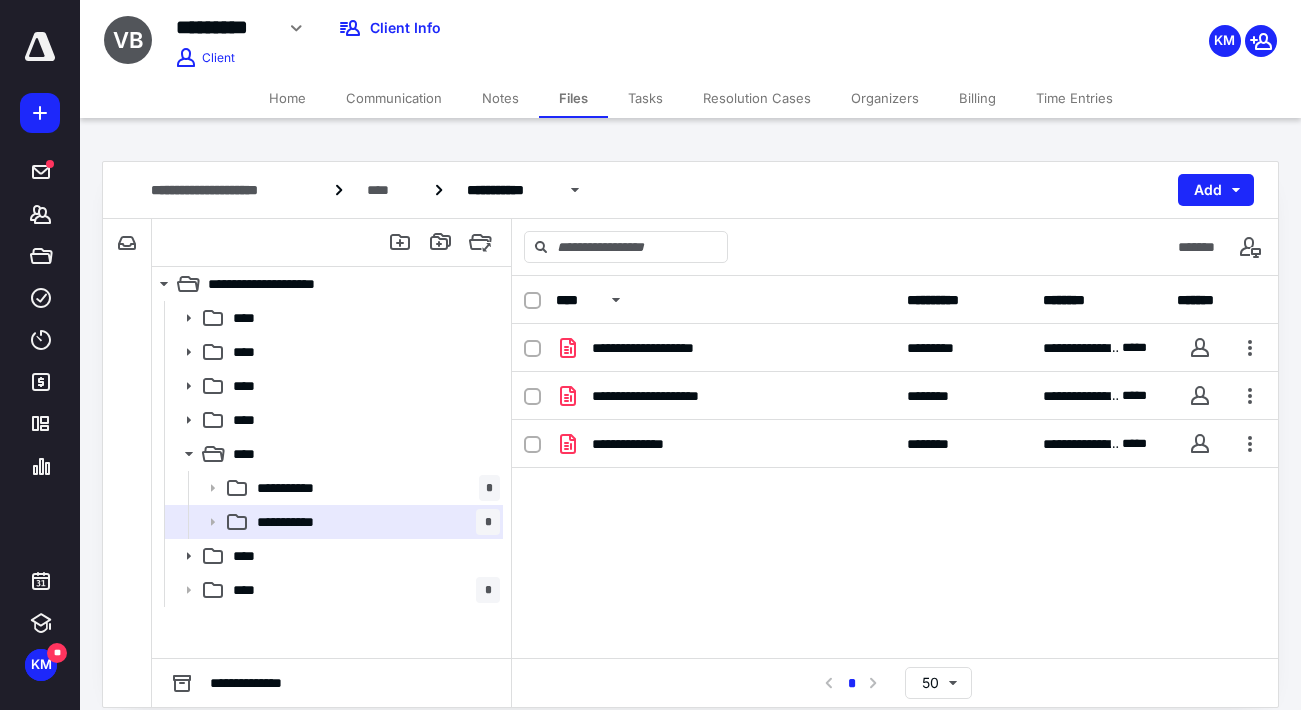click on "Tasks" at bounding box center [645, 98] 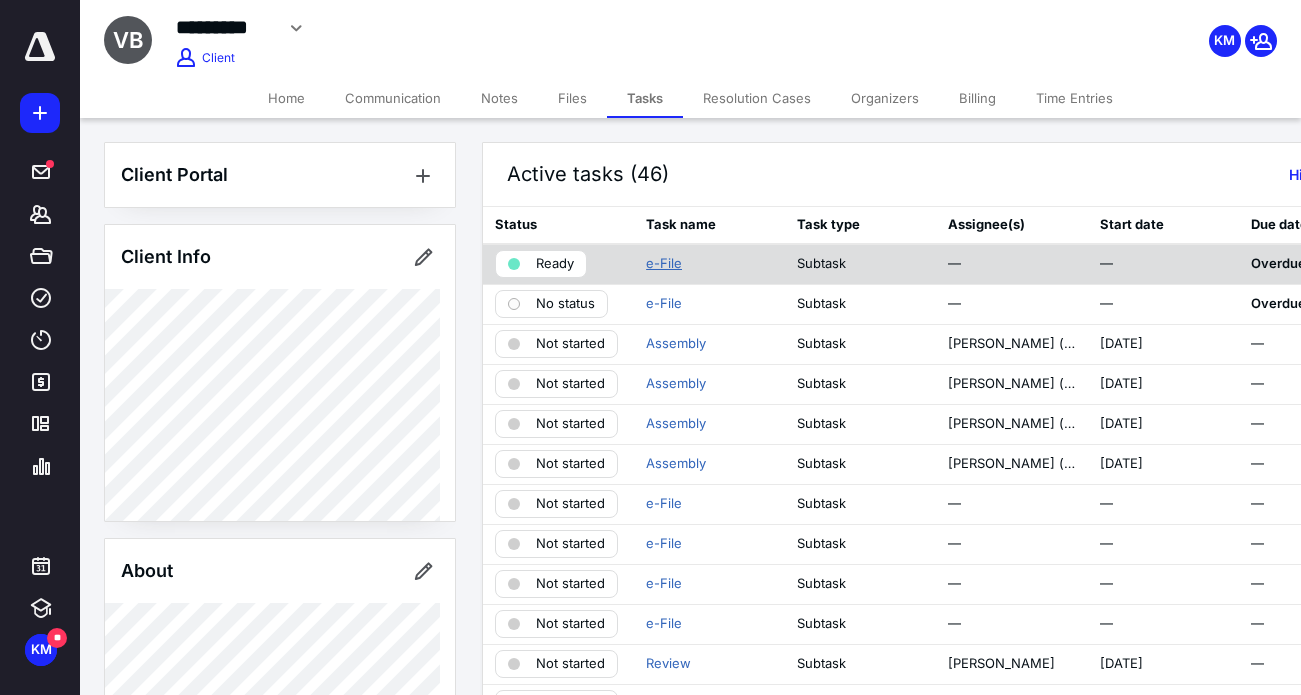 click on "e-File" at bounding box center [664, 264] 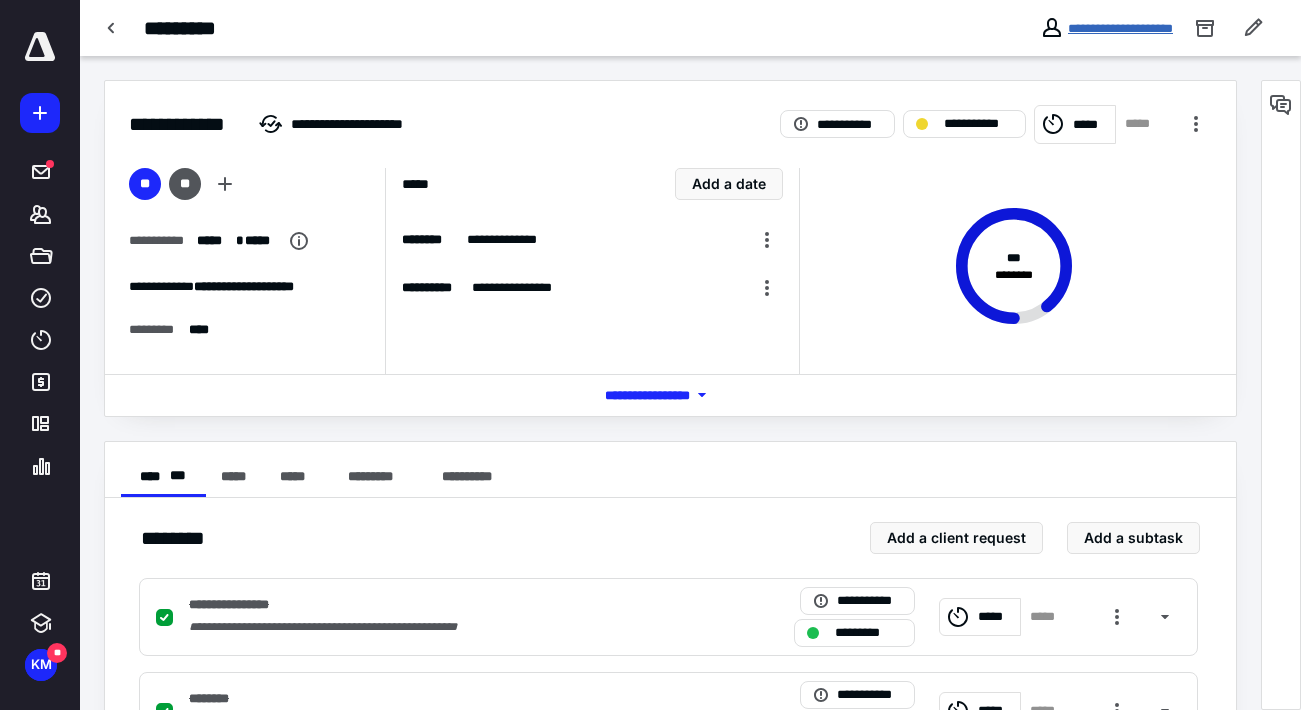 click on "**********" at bounding box center [1120, 28] 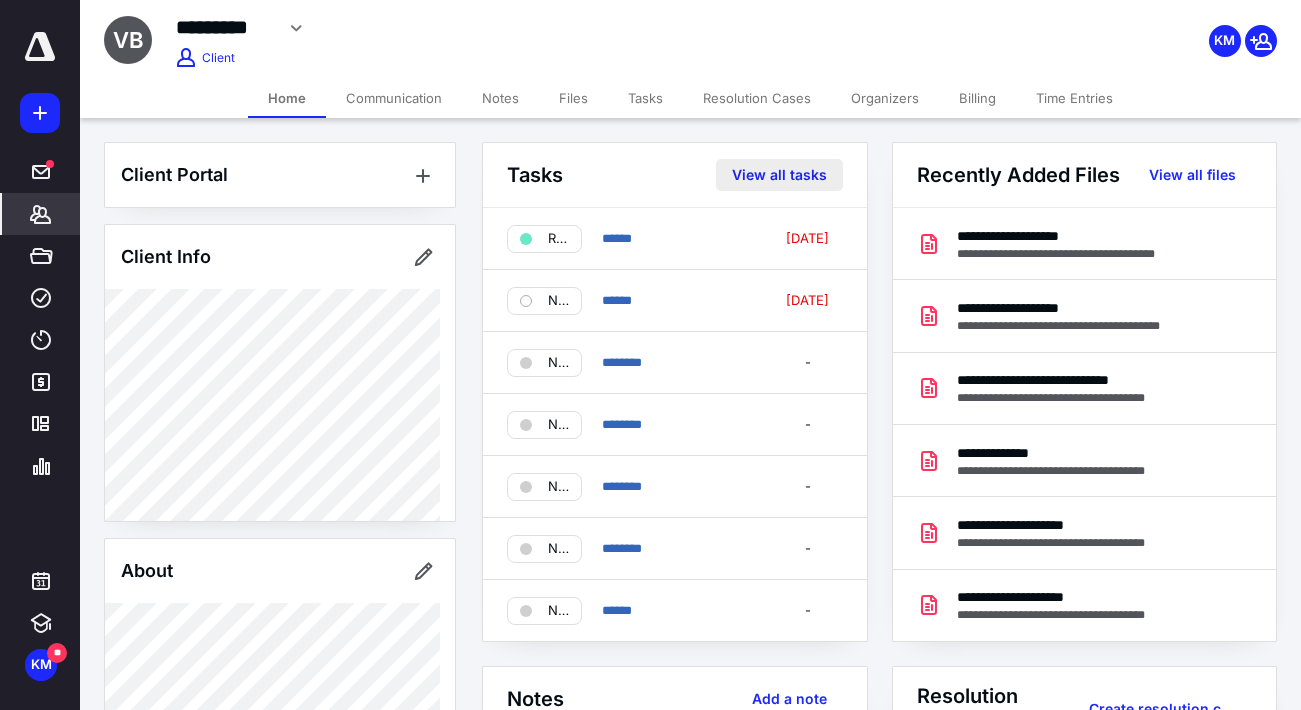 click on "View all tasks" at bounding box center [779, 175] 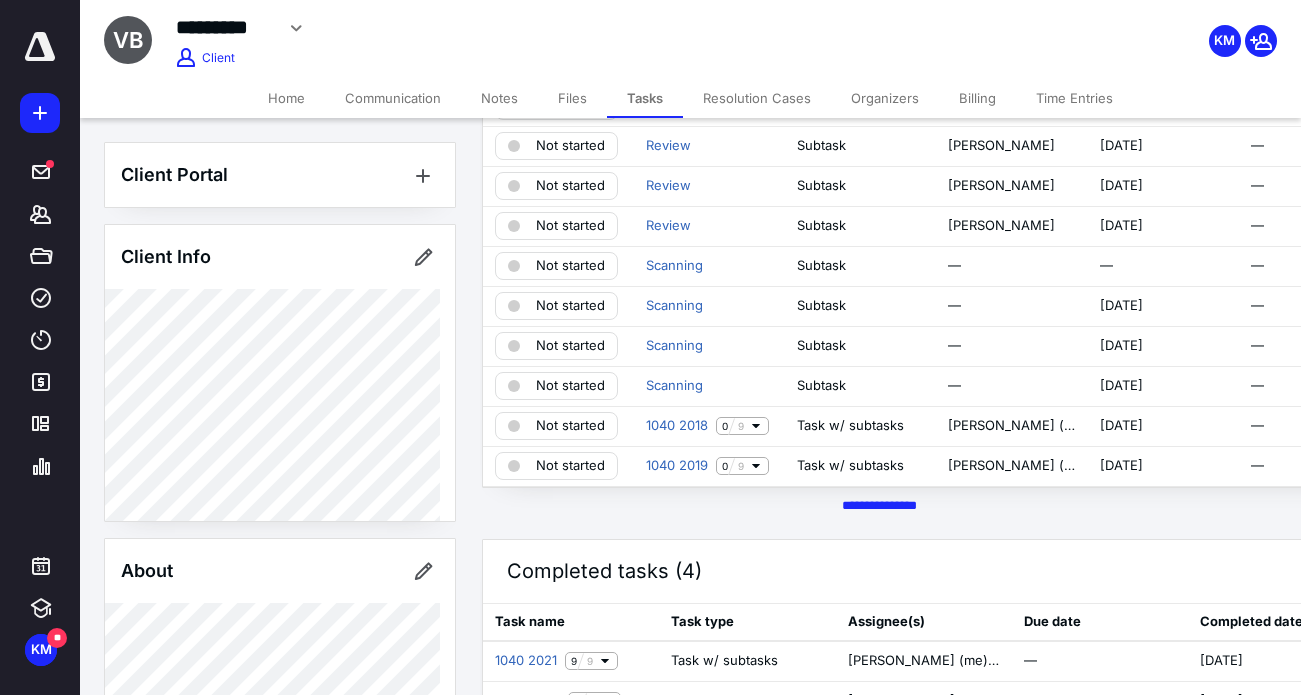 scroll, scrollTop: 700, scrollLeft: 0, axis: vertical 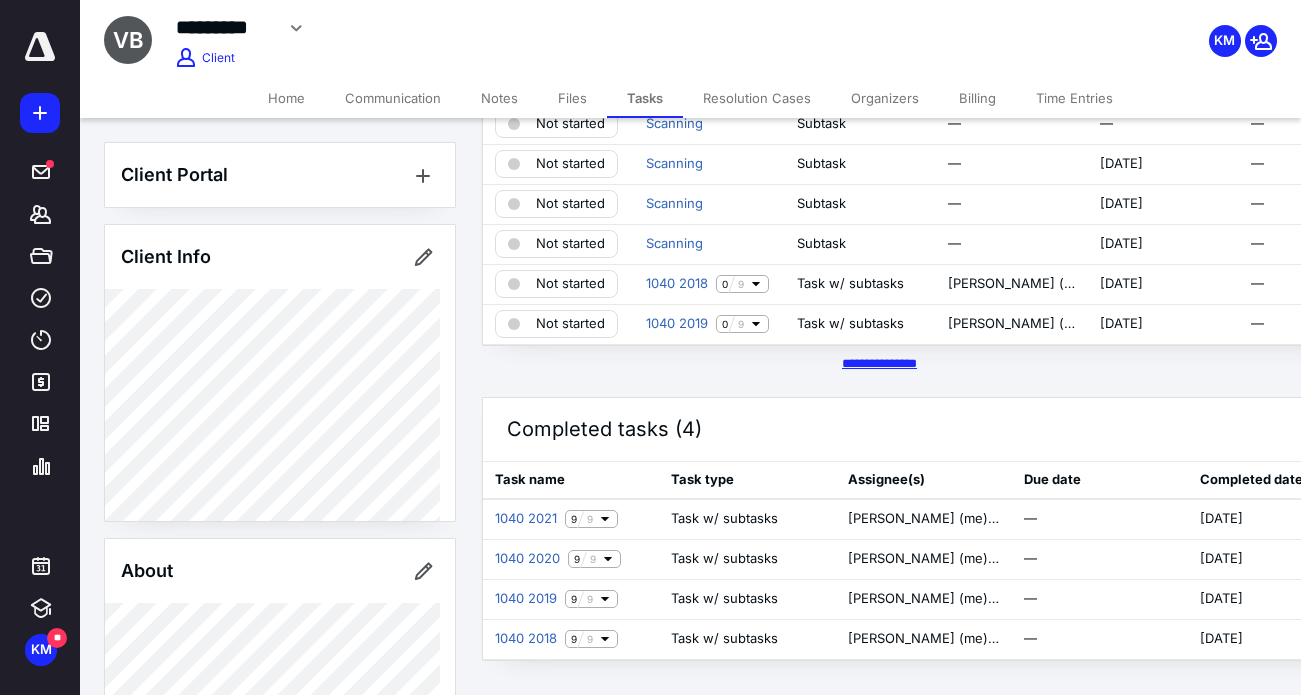 click on "********* *****" at bounding box center (879, 363) 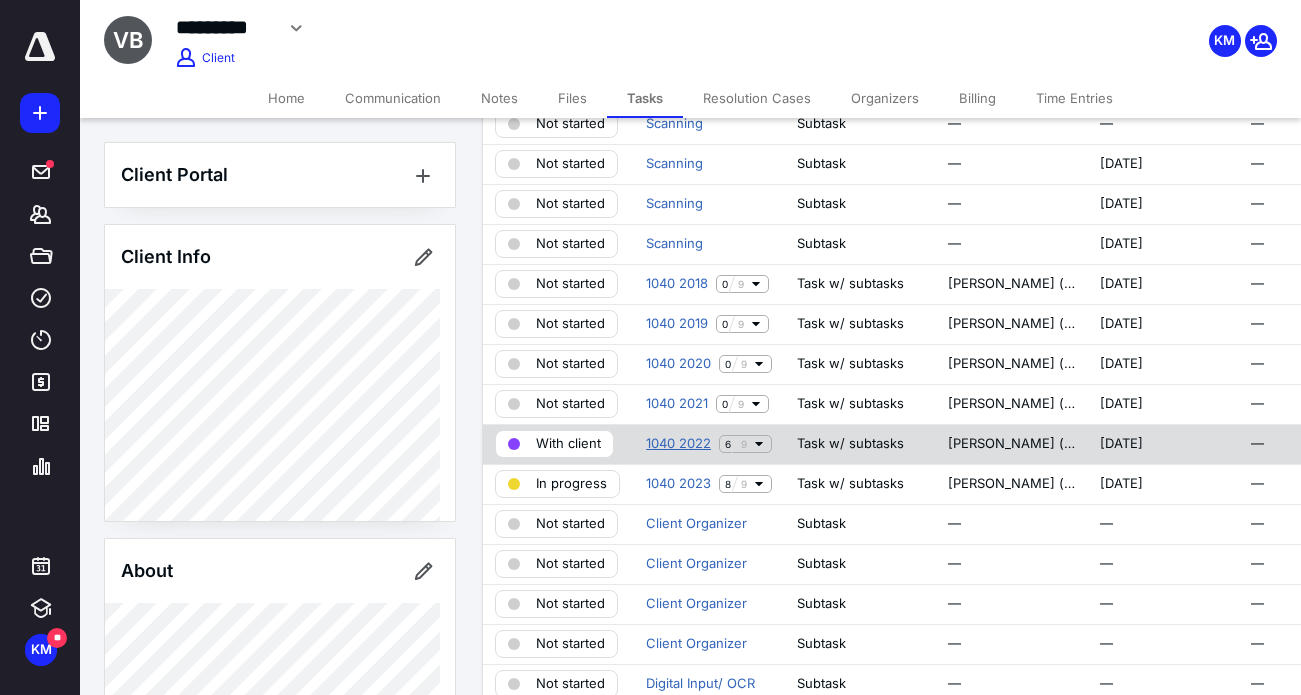 click on "1040 2022" at bounding box center [678, 444] 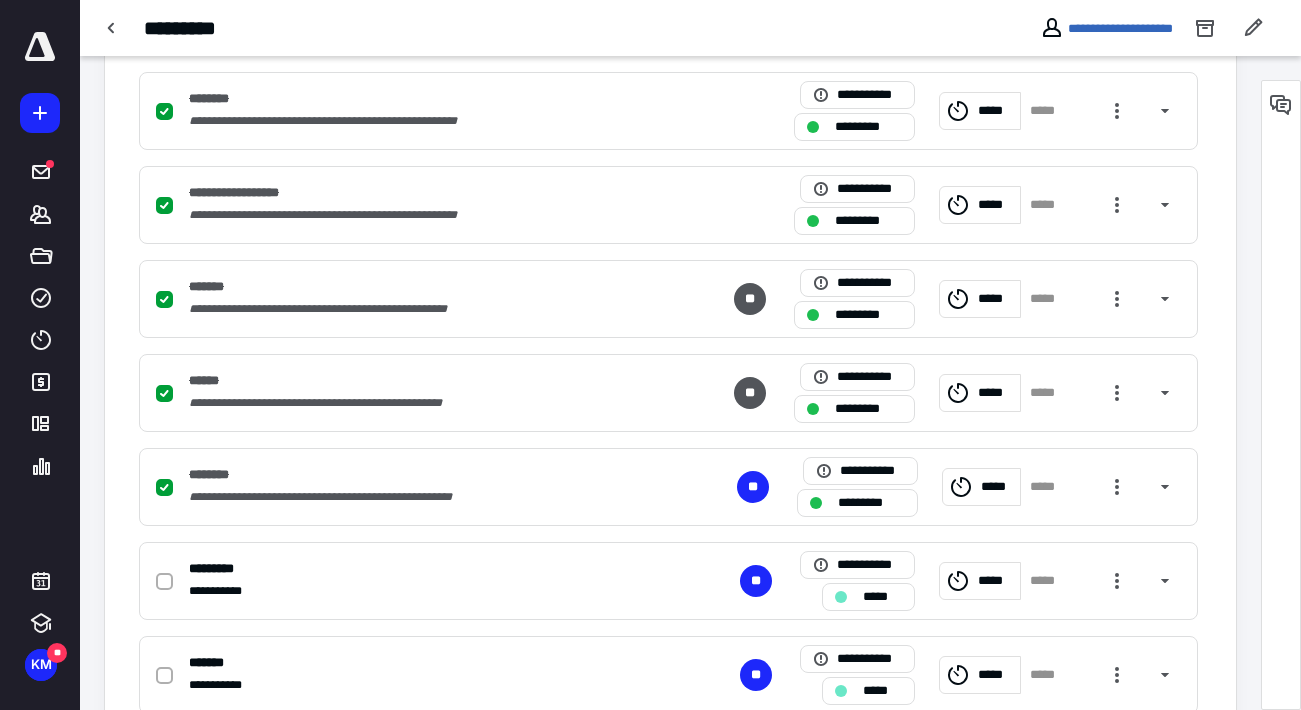 scroll, scrollTop: 806, scrollLeft: 0, axis: vertical 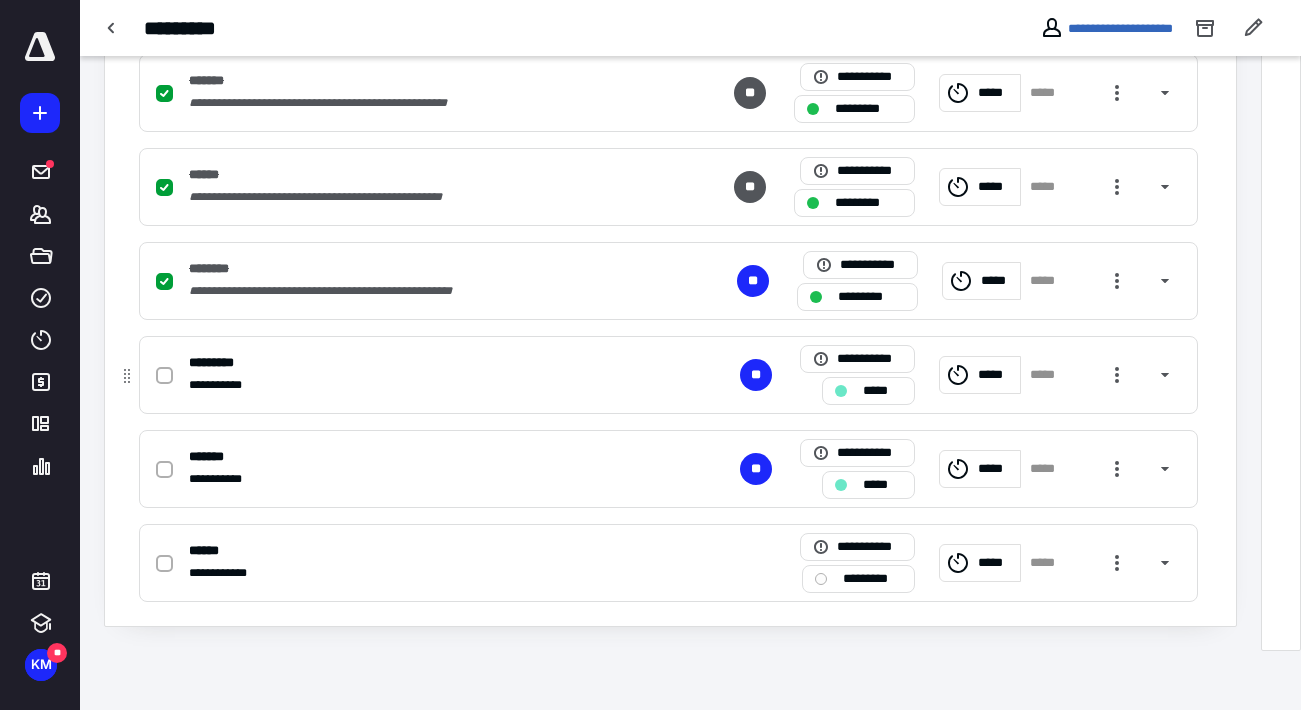 click at bounding box center [164, 376] 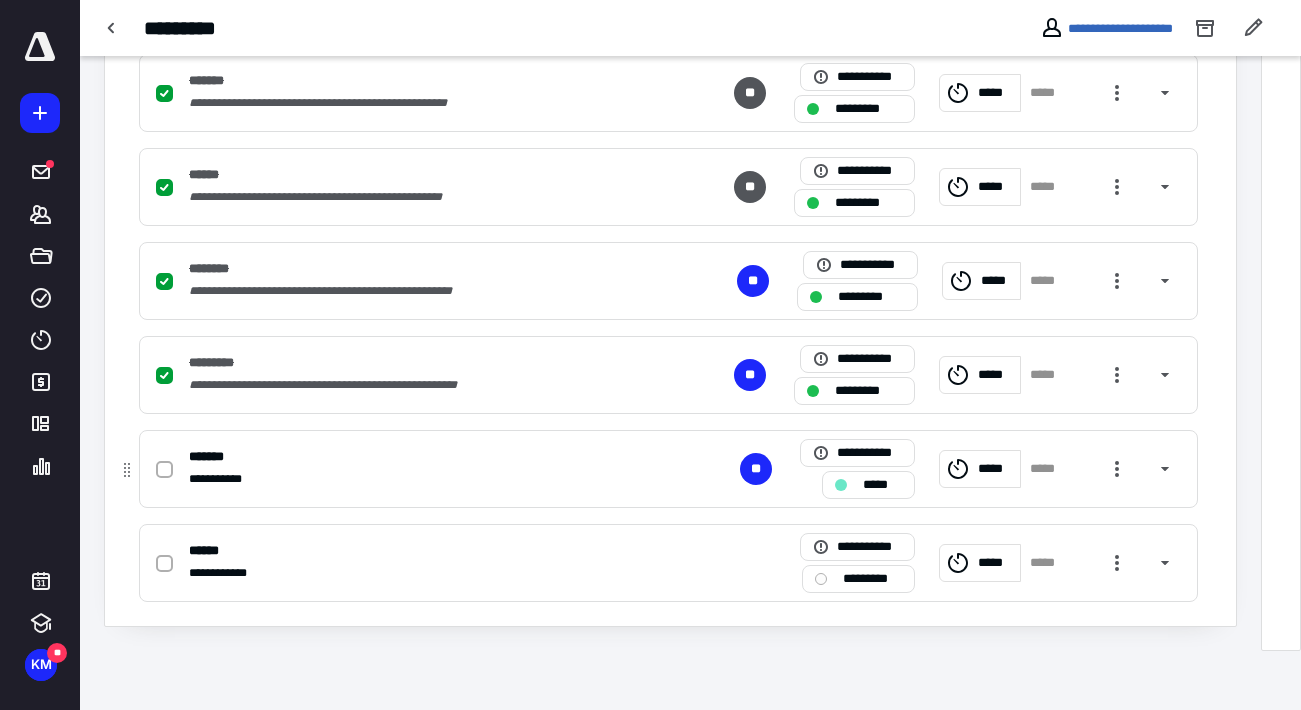 click 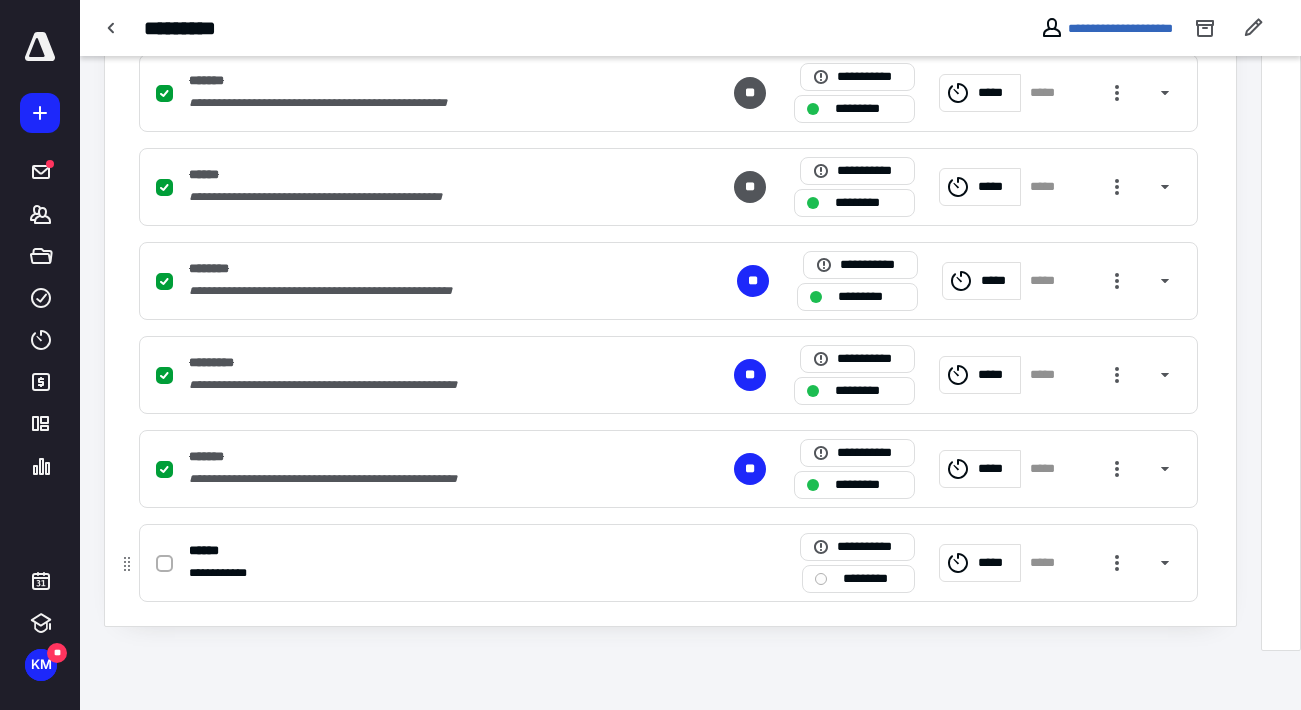 click on "*********" at bounding box center (872, 579) 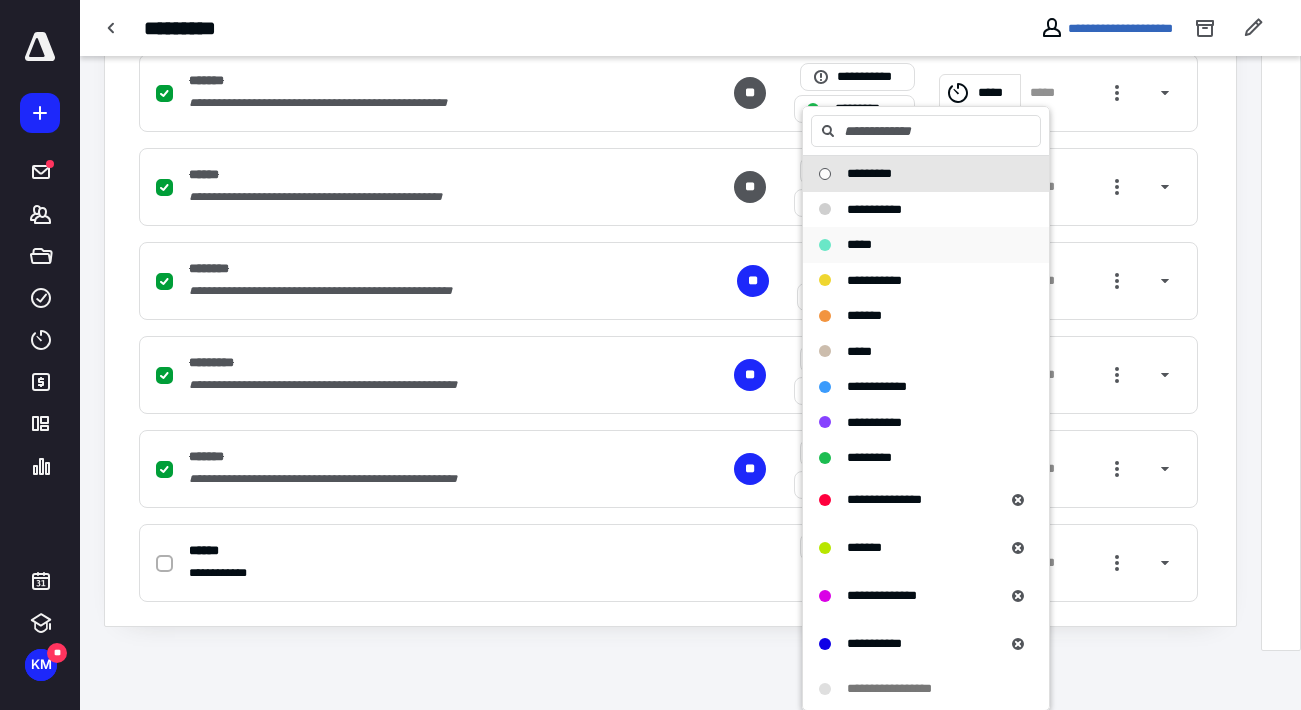 click on "*****" at bounding box center [859, 244] 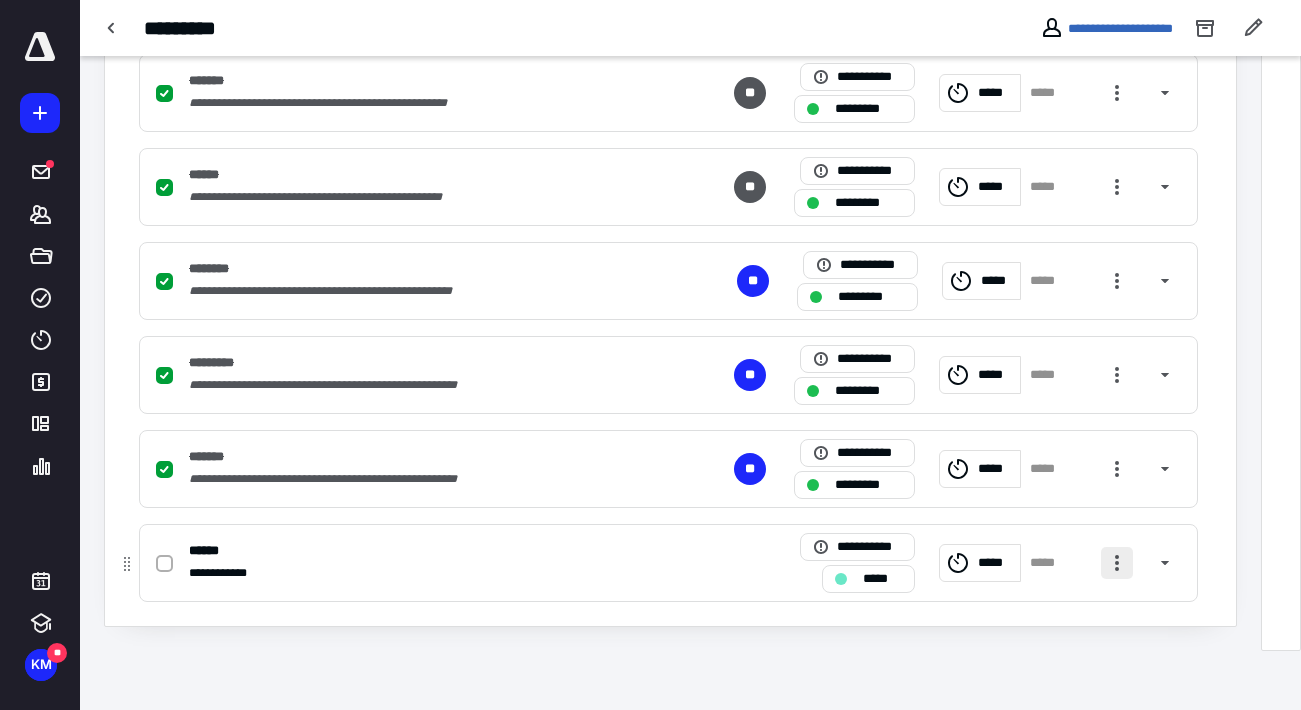 click at bounding box center [1117, 563] 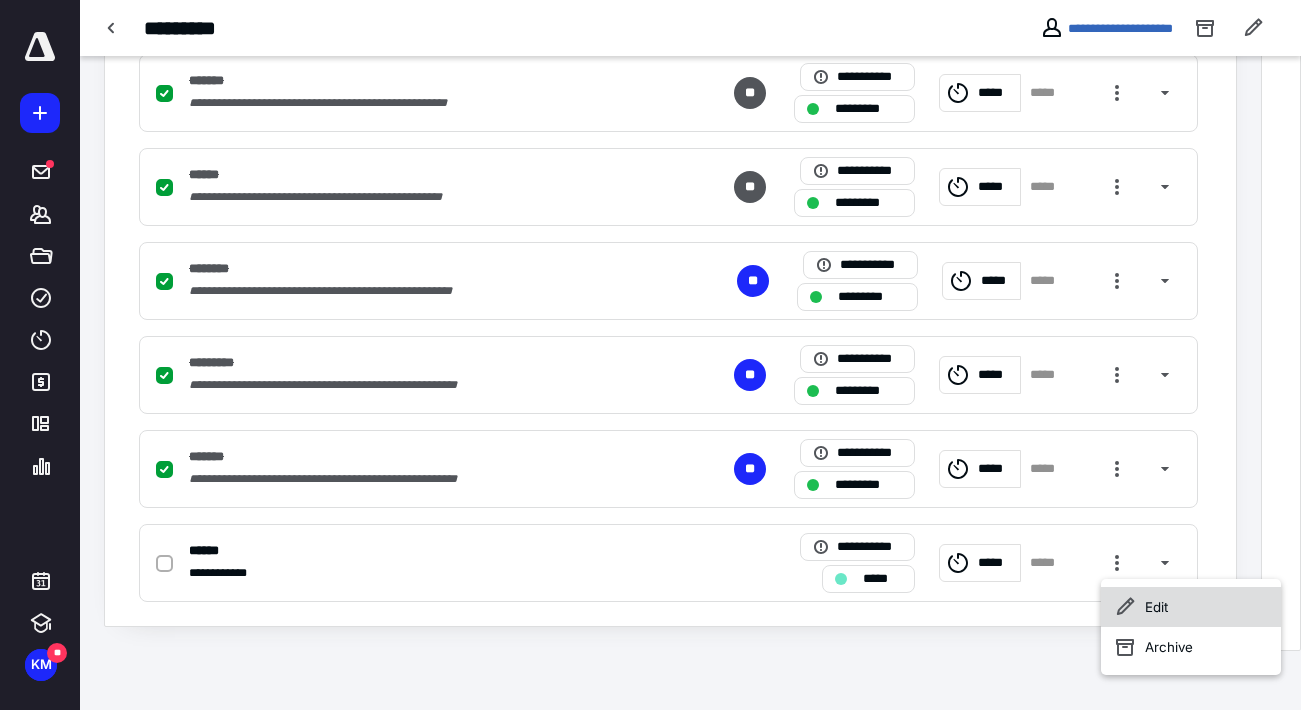 click 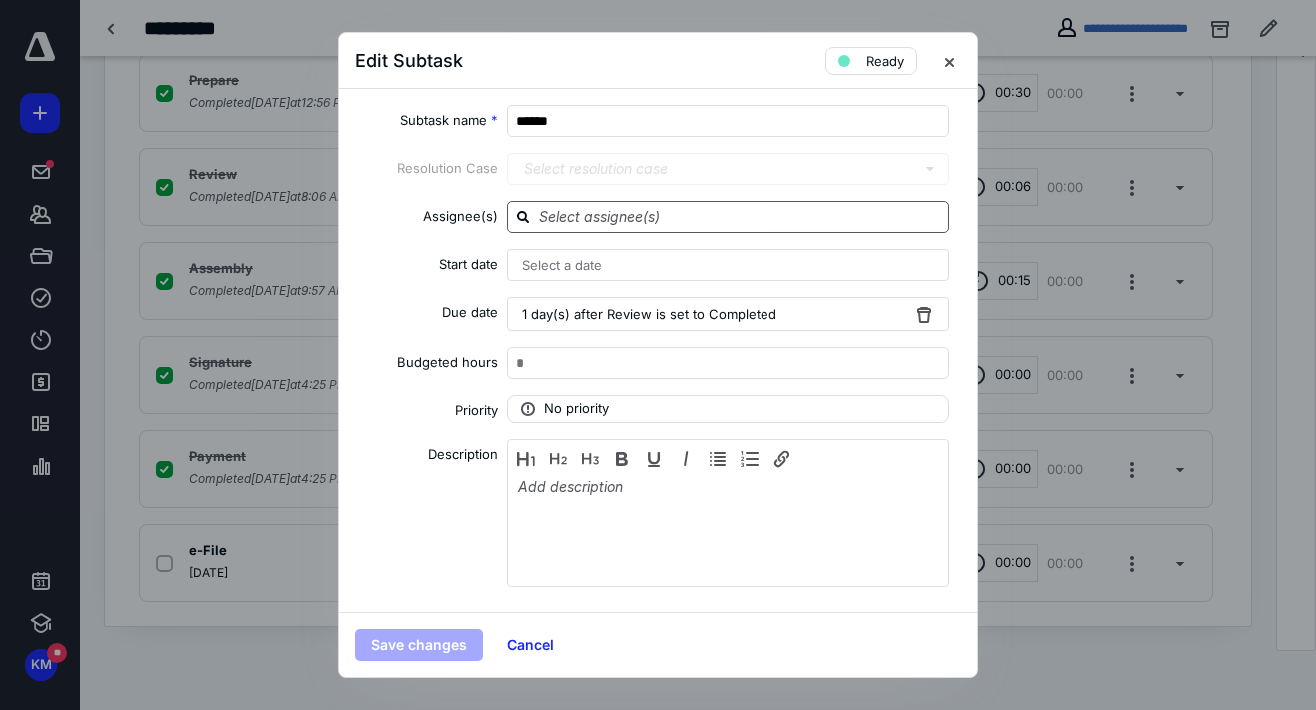 click at bounding box center [740, 216] 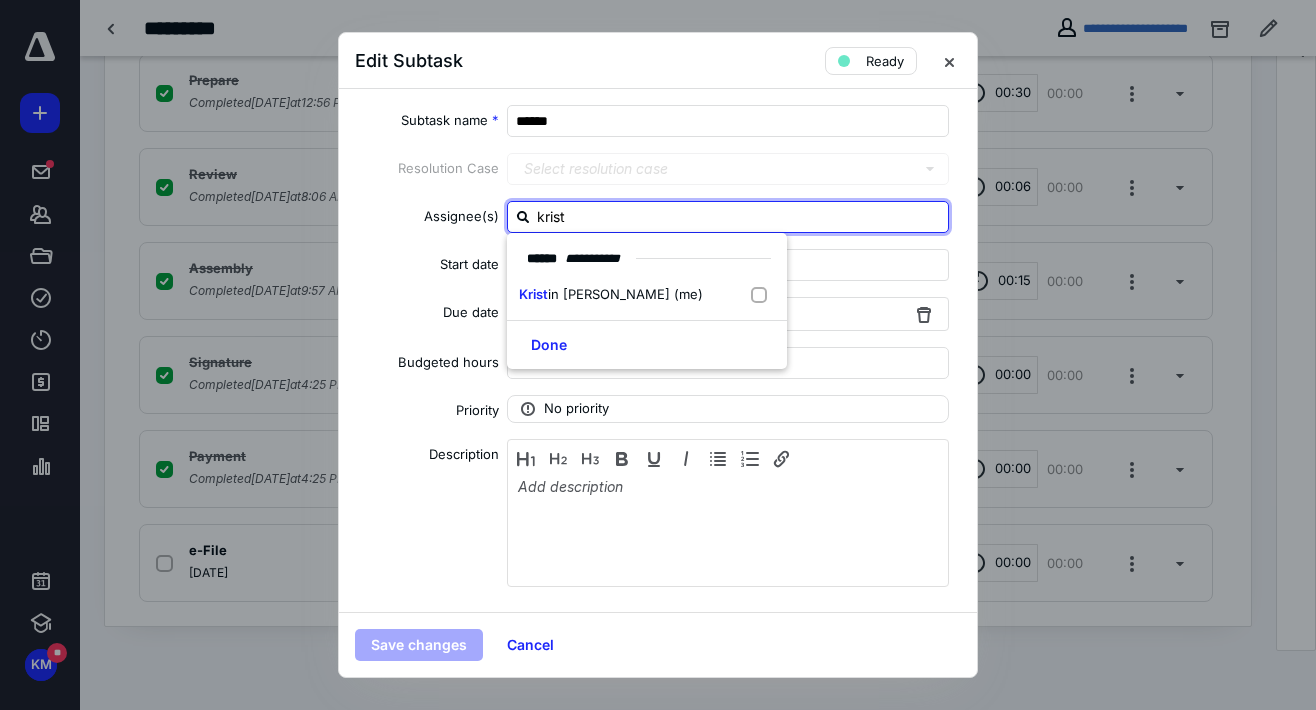 type on "kristi" 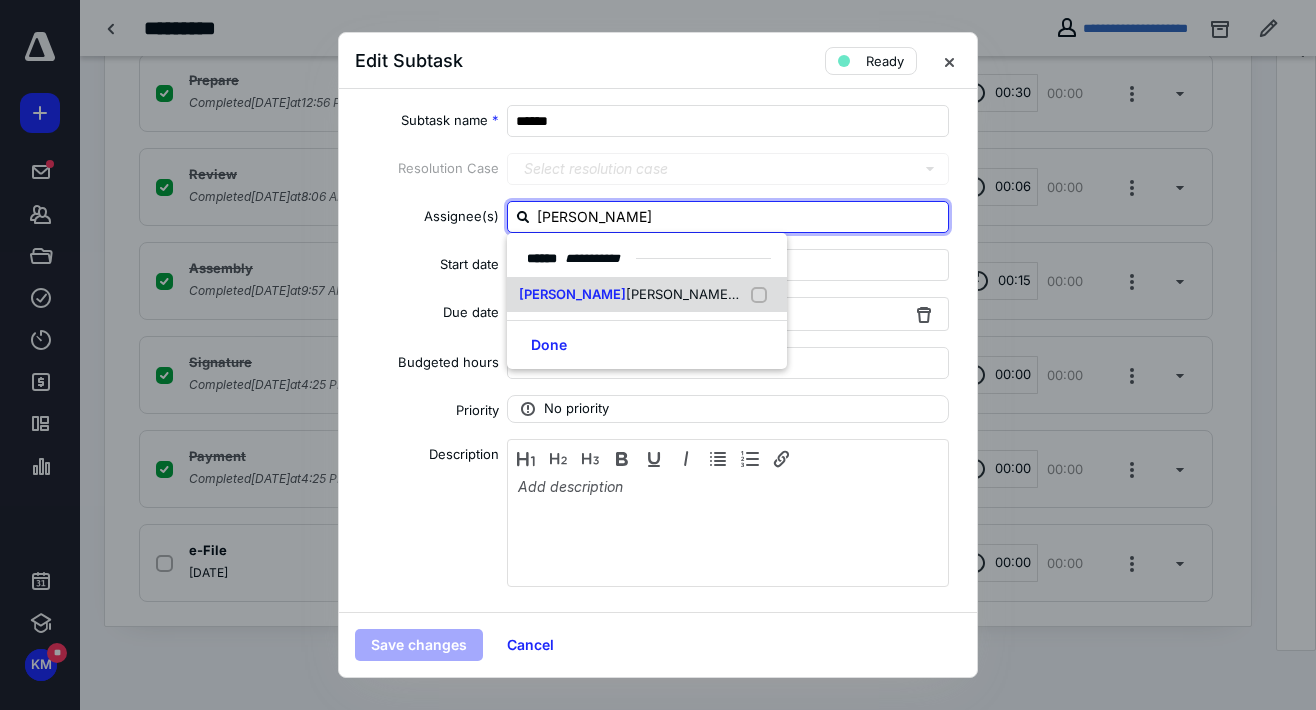 click on "Kristi n Martinez (me)" at bounding box center [647, 295] 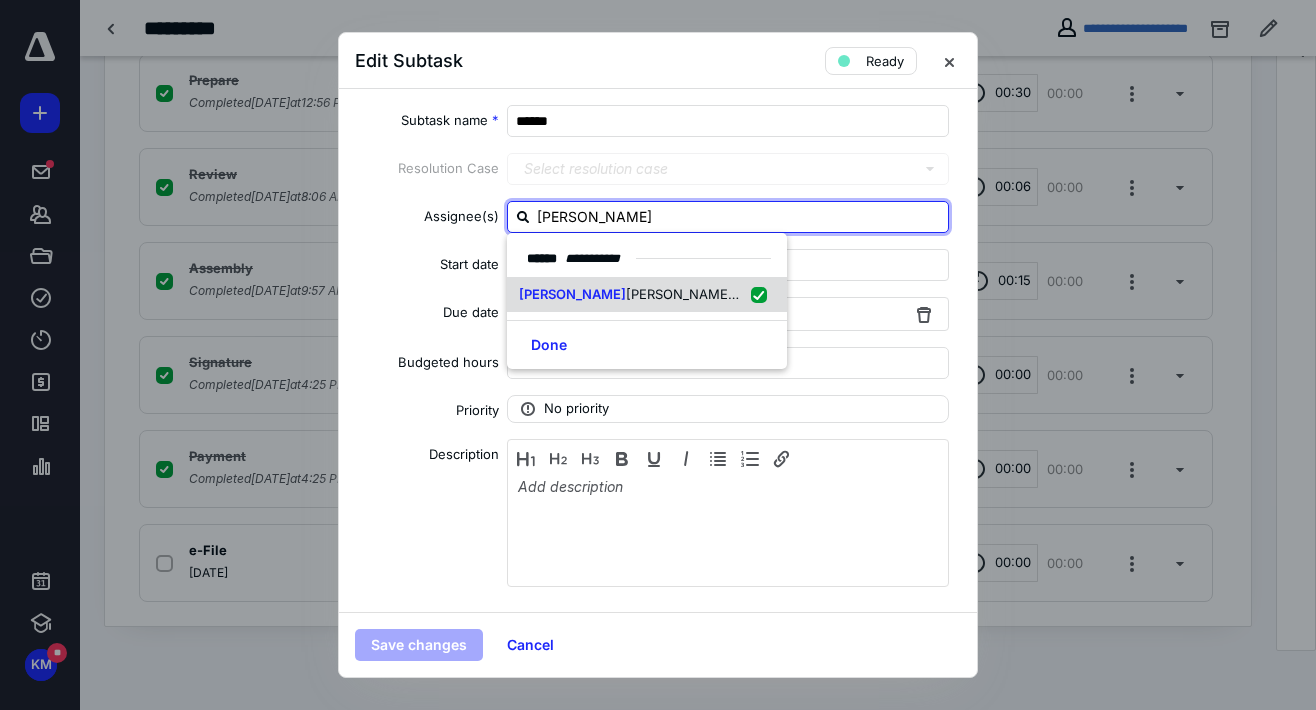 checkbox on "true" 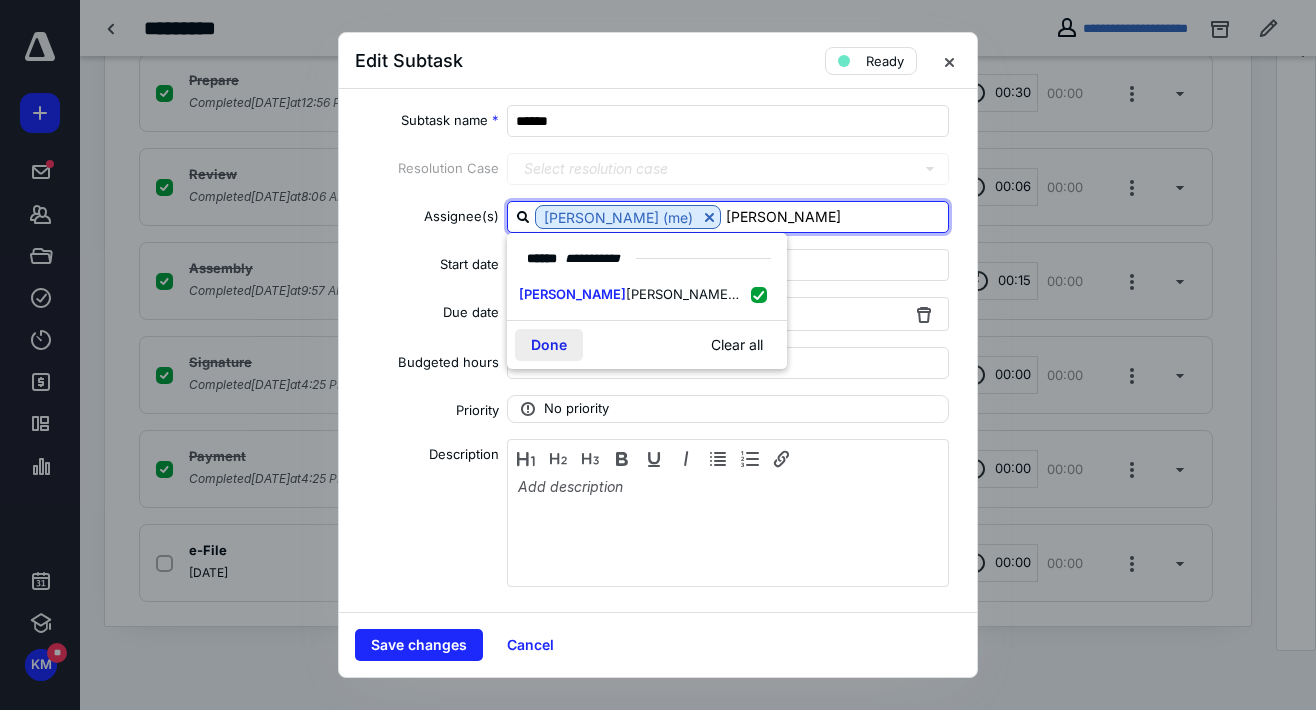 type on "kristi" 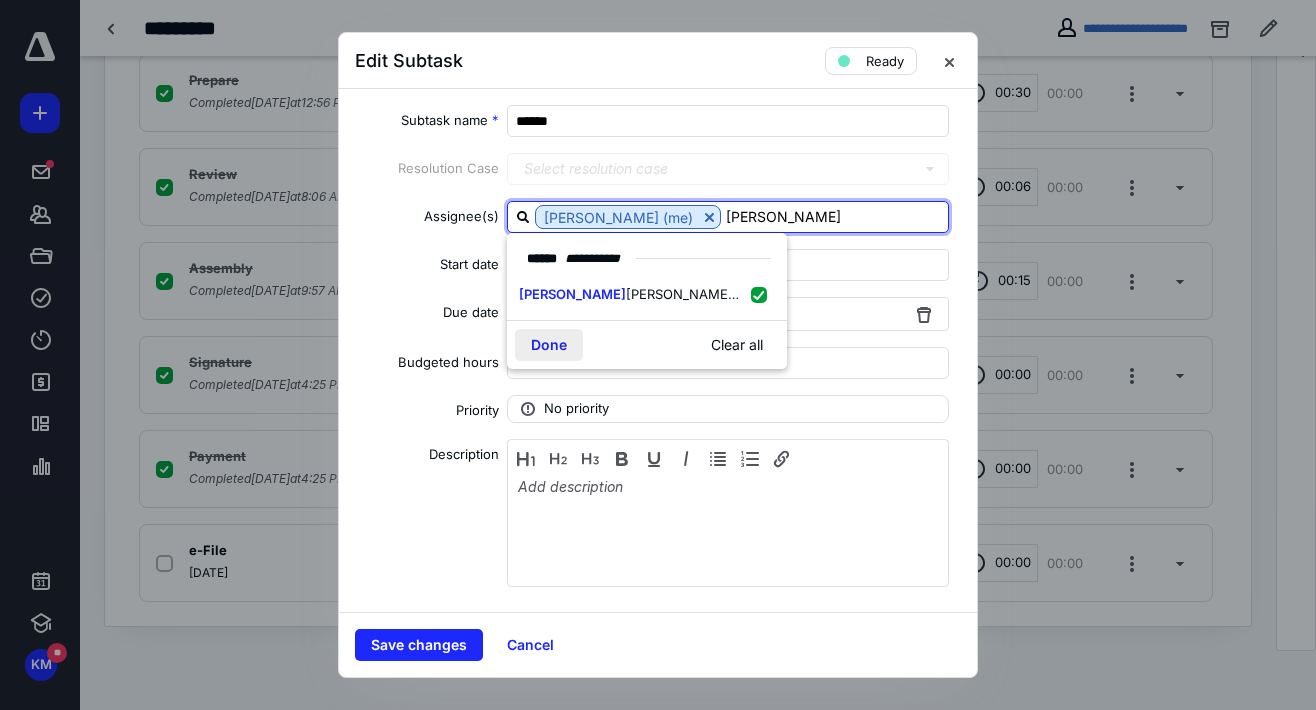 click on "Done" at bounding box center (549, 345) 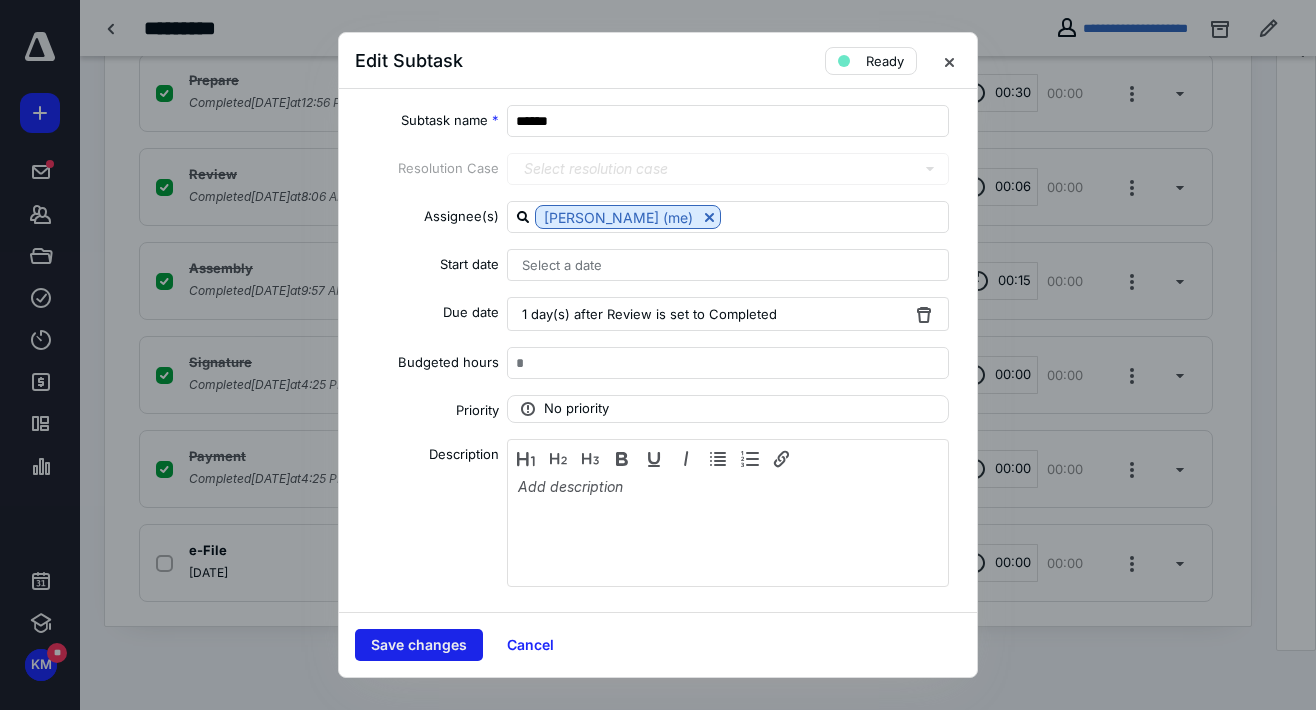 click on "Save changes" at bounding box center (419, 645) 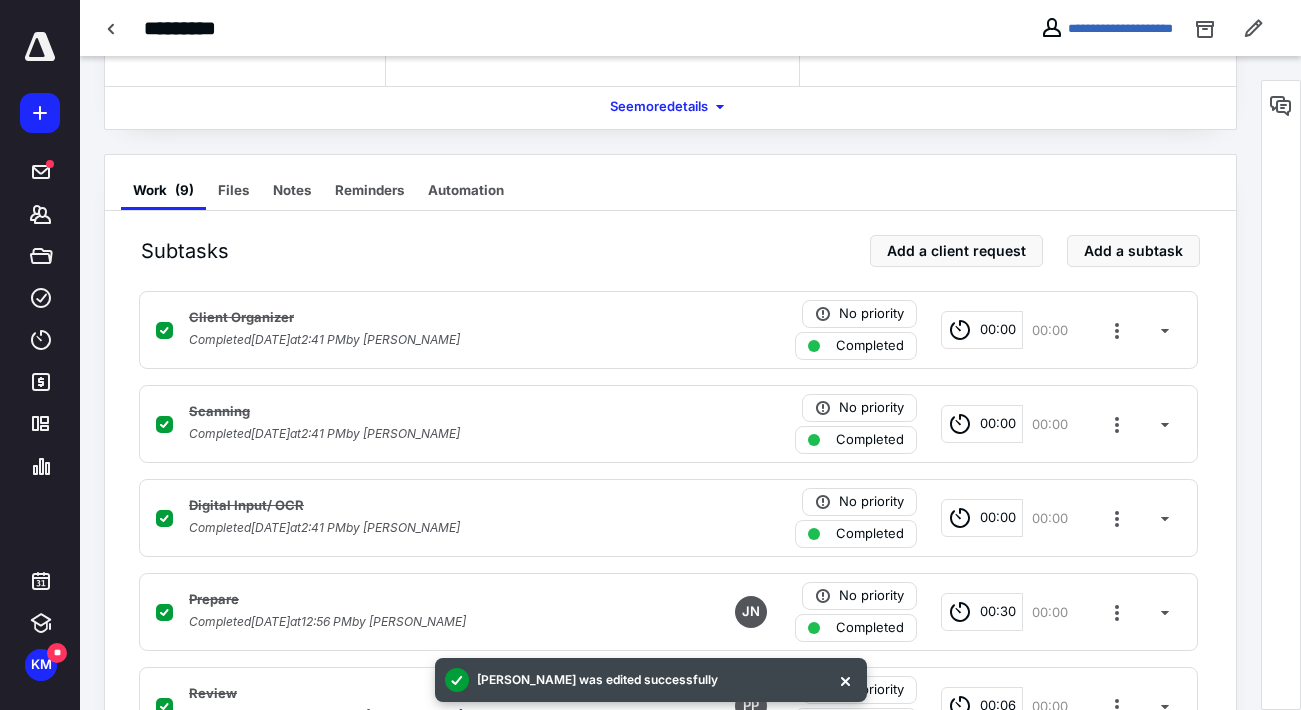 scroll, scrollTop: 6, scrollLeft: 0, axis: vertical 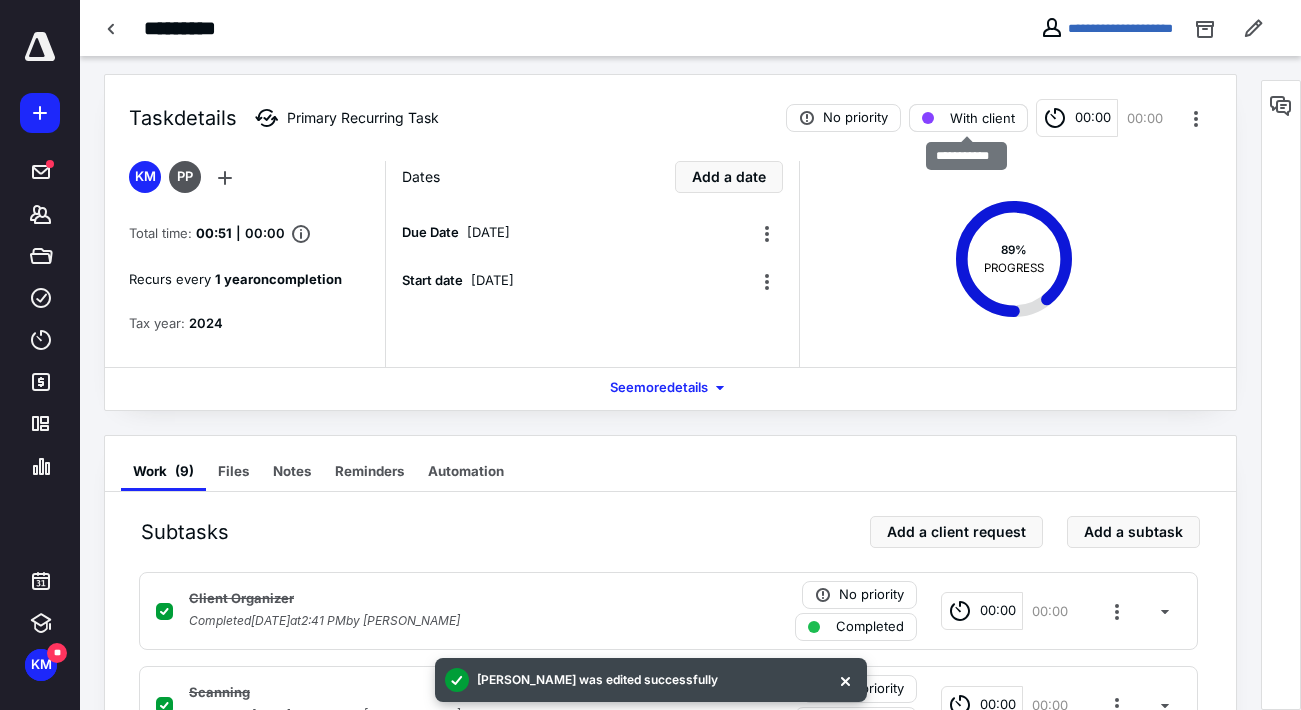 click on "With client" at bounding box center (982, 118) 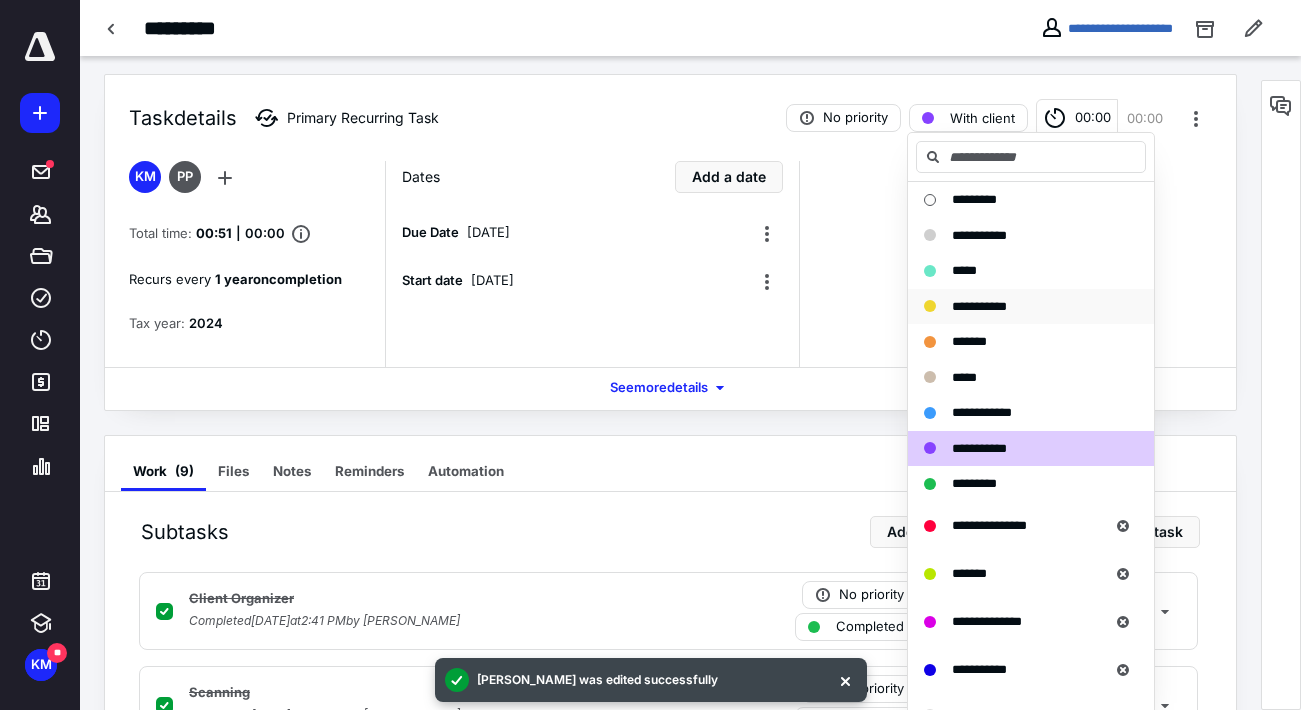 click on "**********" at bounding box center (979, 306) 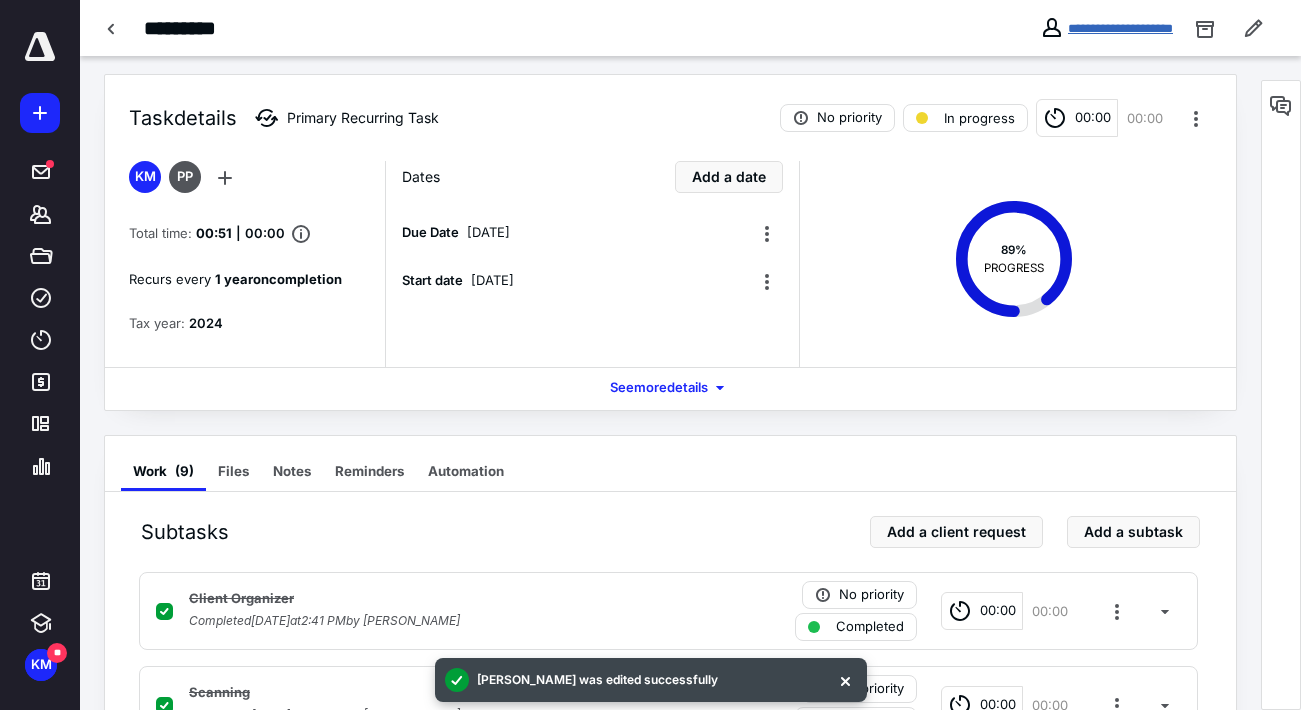 click on "**********" at bounding box center (1120, 28) 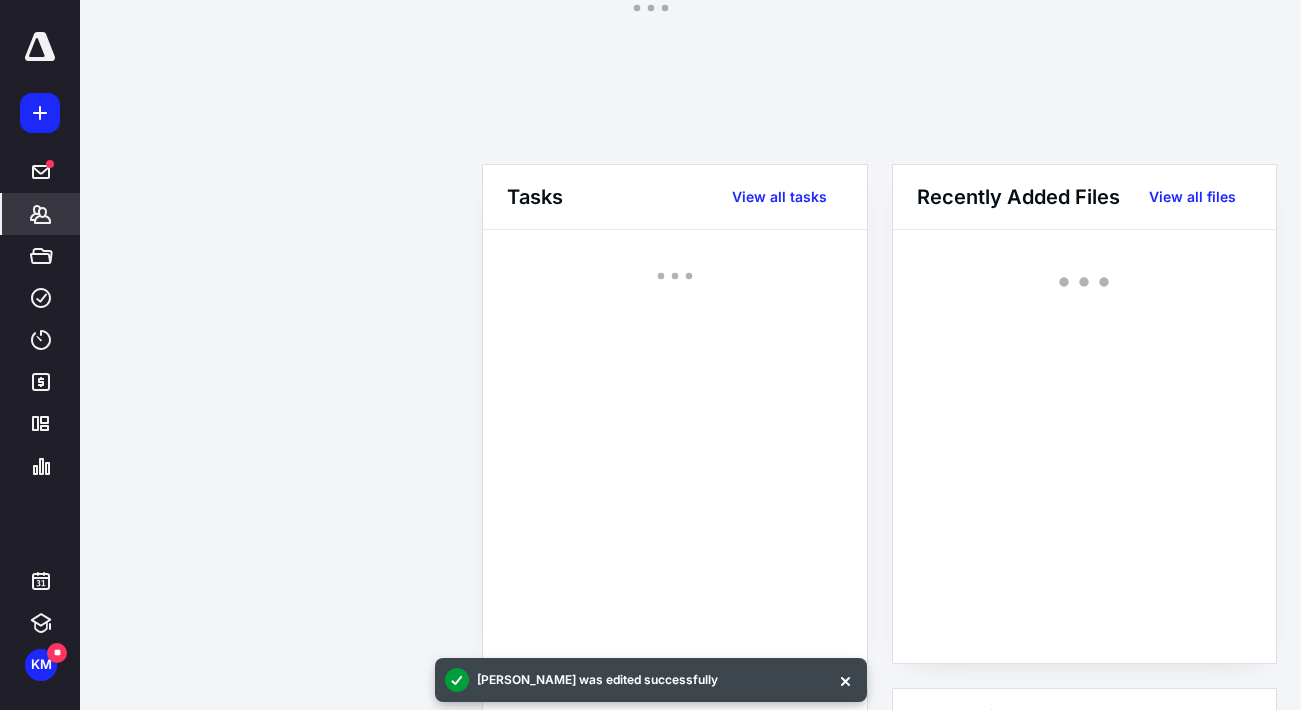 scroll, scrollTop: 0, scrollLeft: 0, axis: both 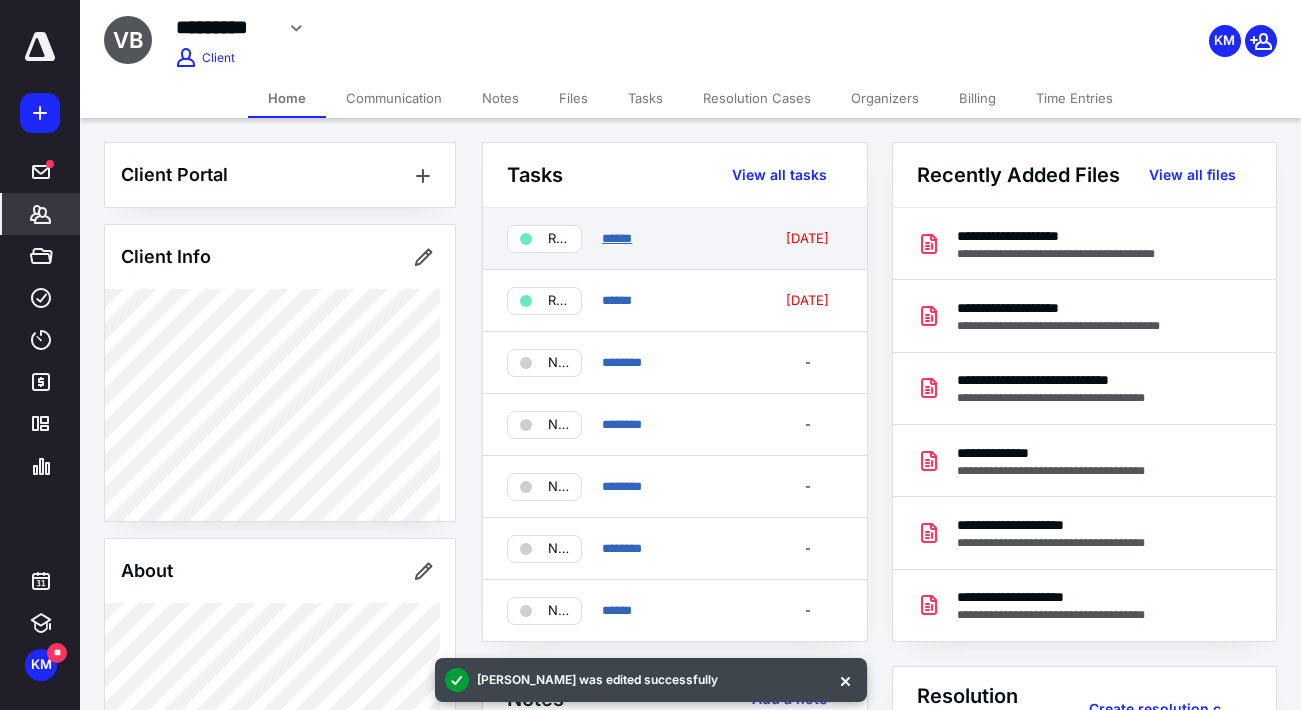 click on "******" at bounding box center [617, 238] 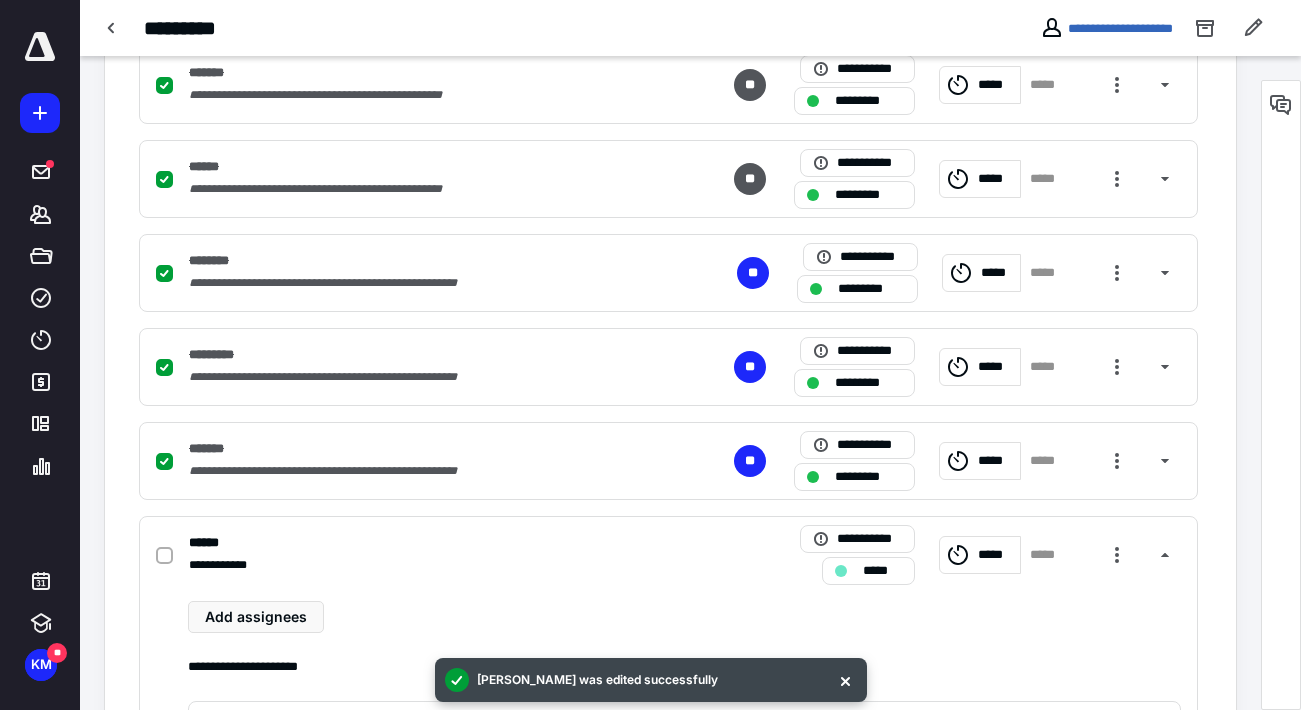 scroll, scrollTop: 1000, scrollLeft: 0, axis: vertical 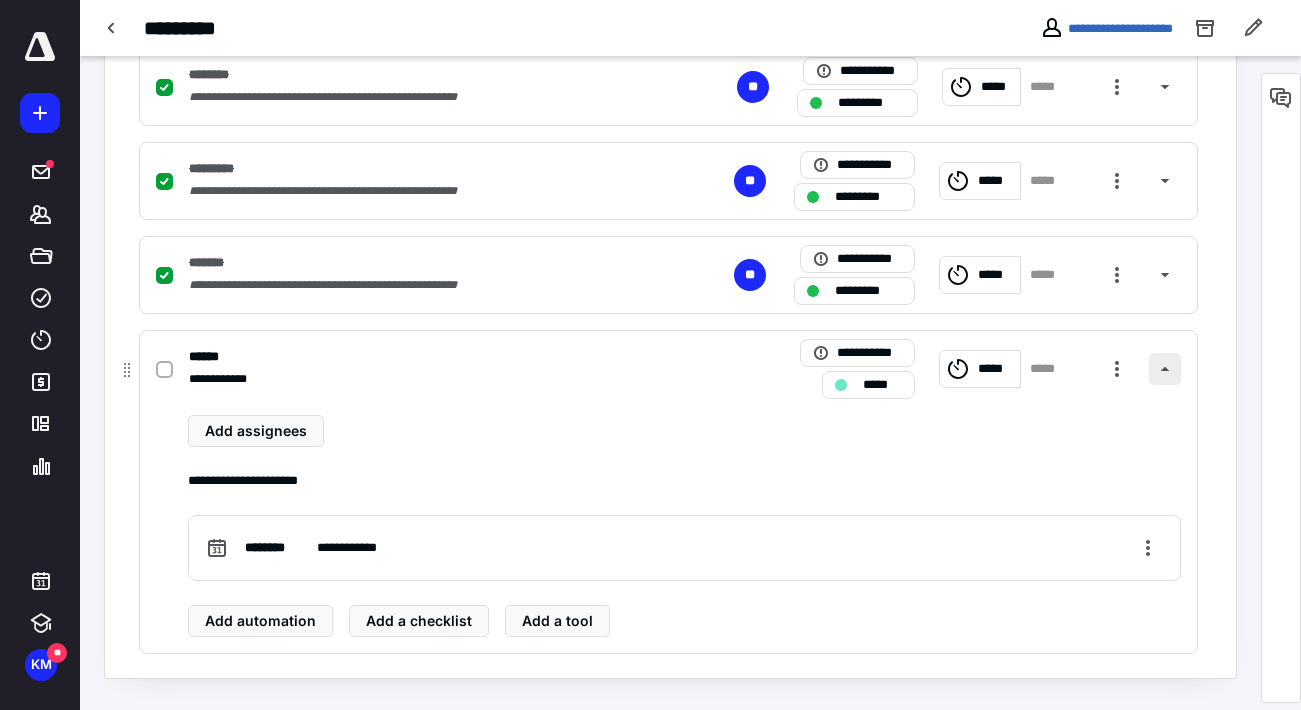 click at bounding box center (1165, 369) 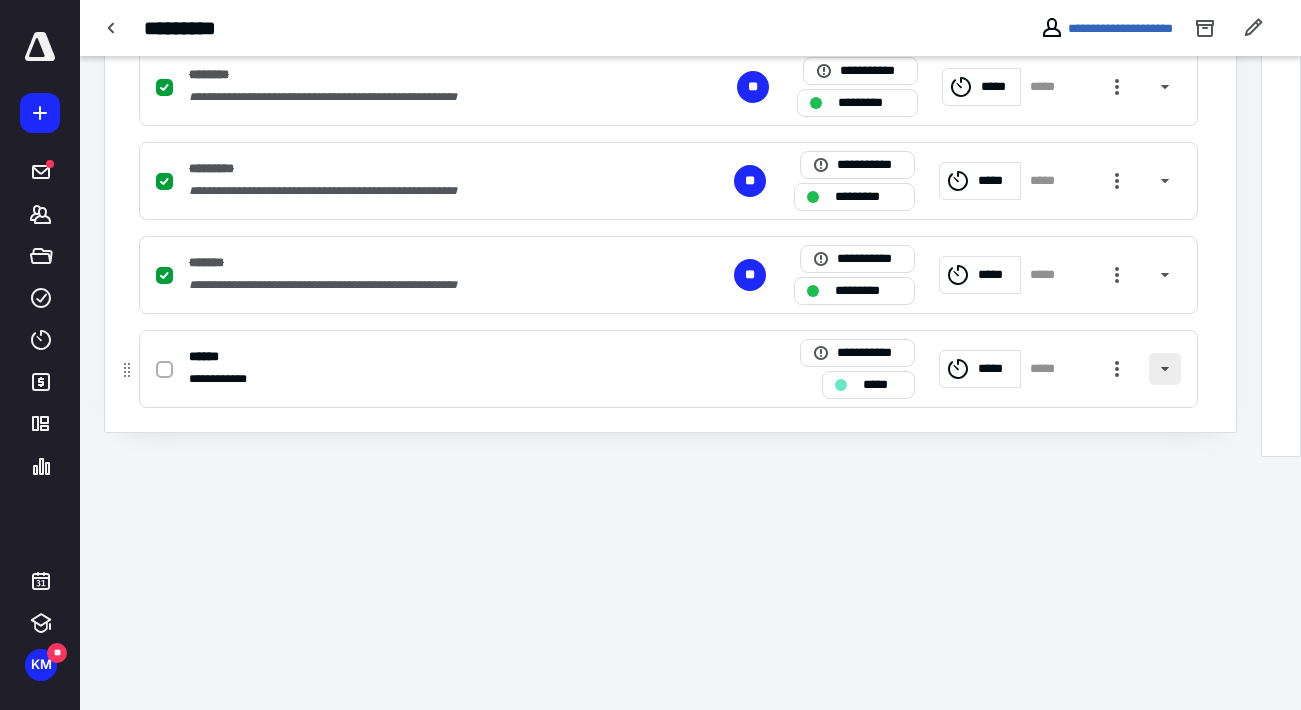 scroll, scrollTop: 806, scrollLeft: 0, axis: vertical 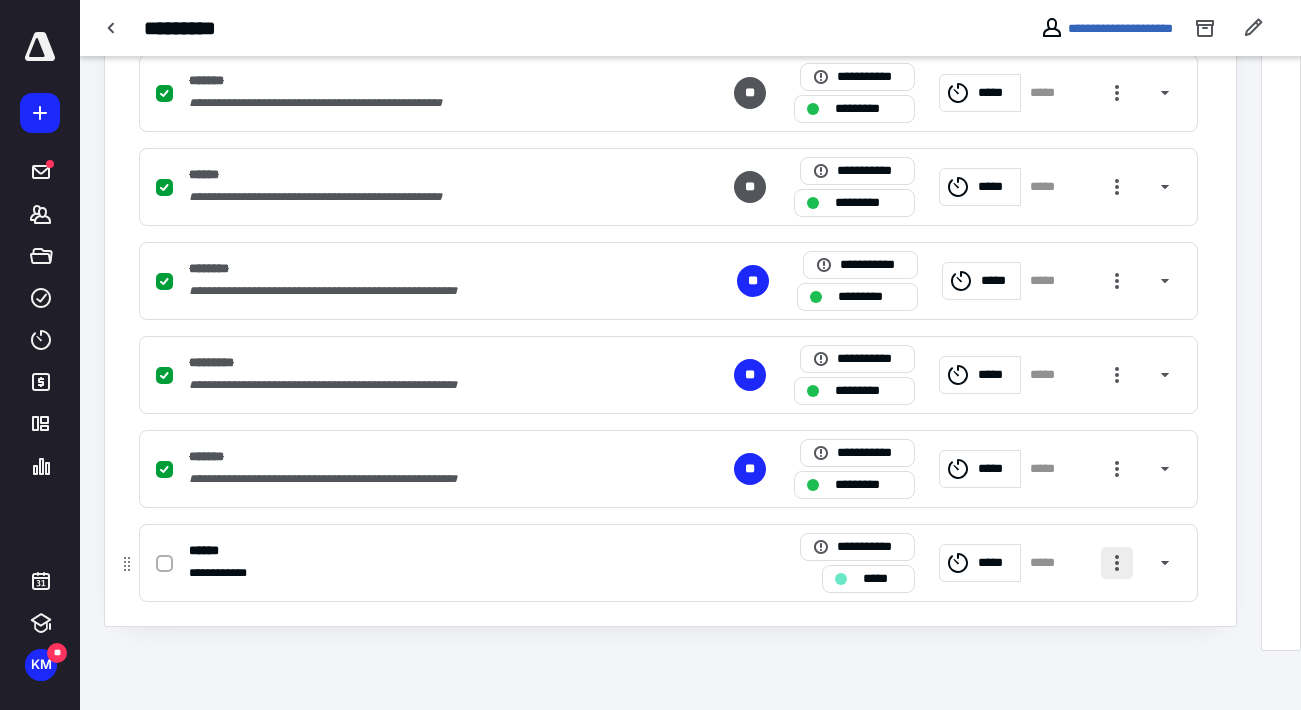 click at bounding box center (1117, 563) 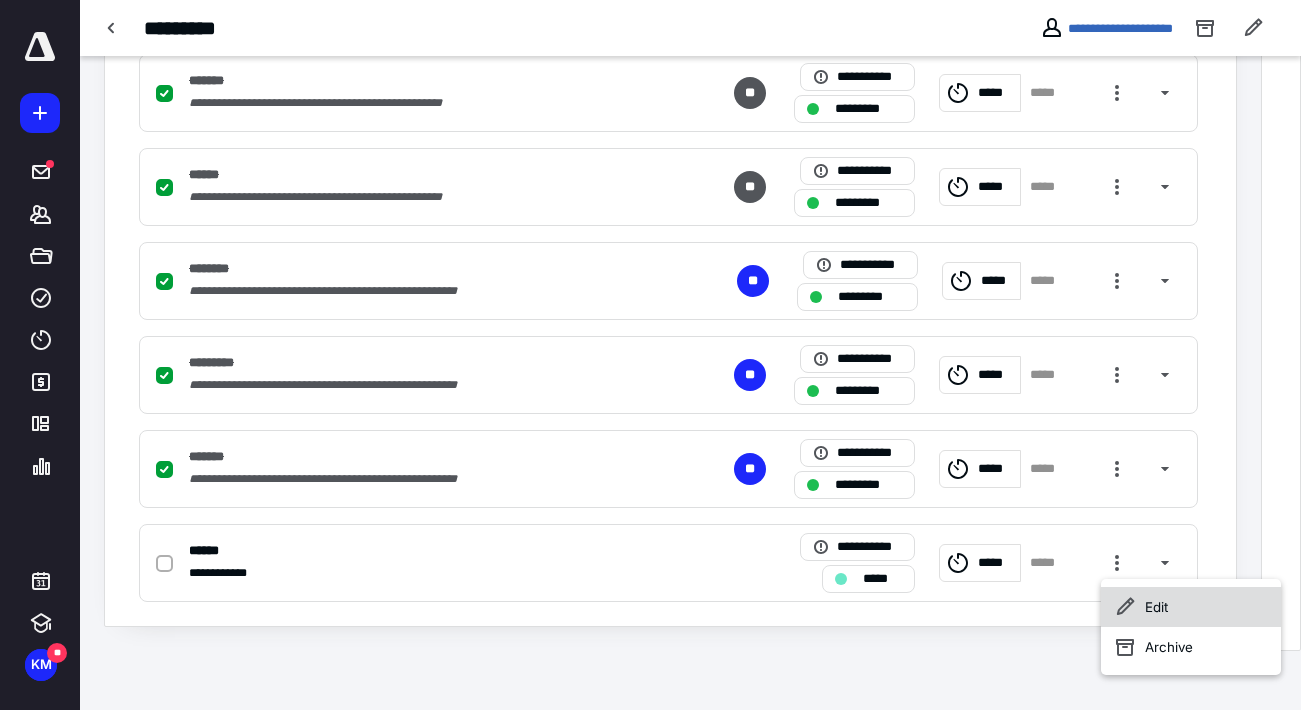 click on "Edit" at bounding box center (1191, 607) 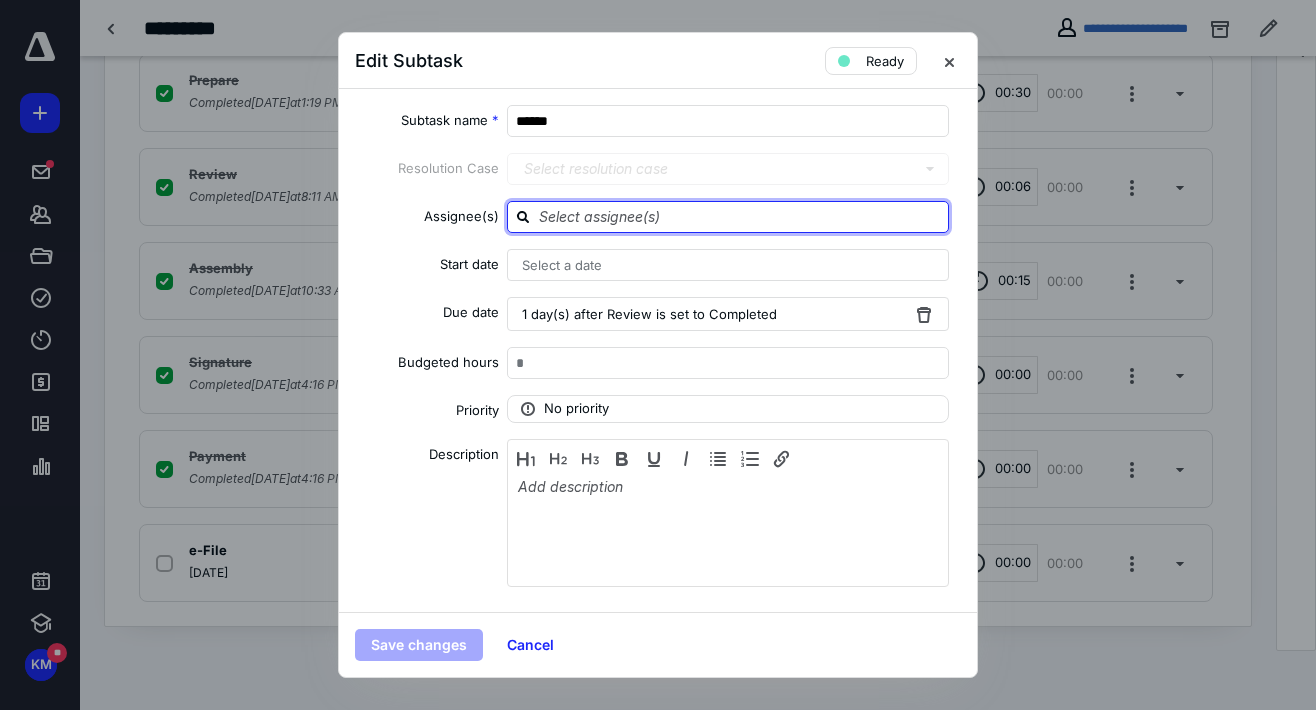 click at bounding box center [740, 216] 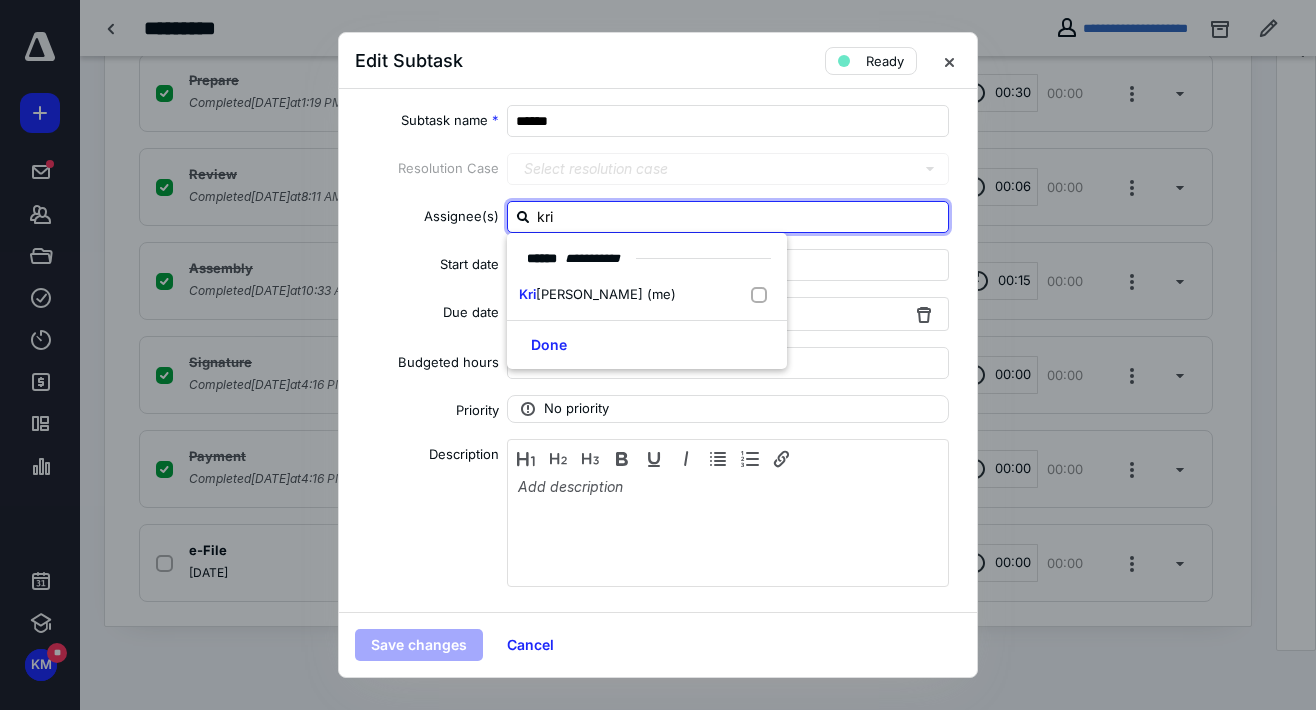 type on "kris" 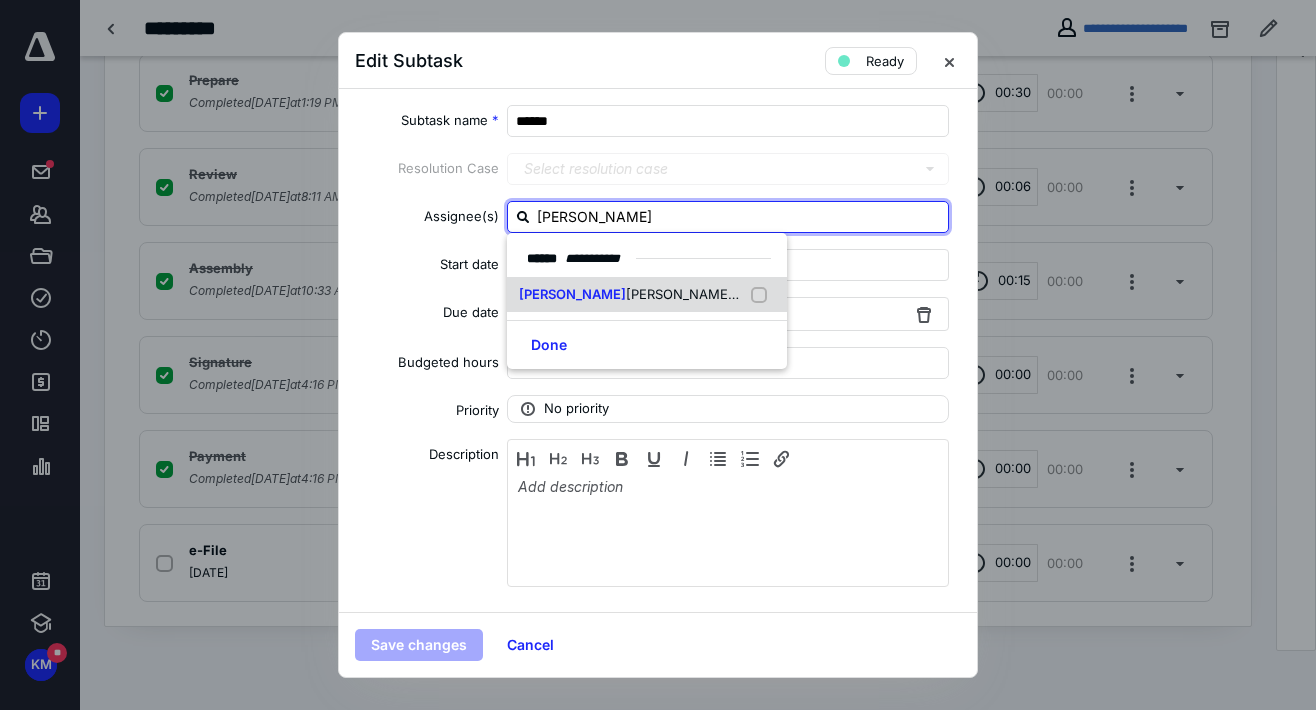 click on "tin Martinez (me)" at bounding box center [696, 294] 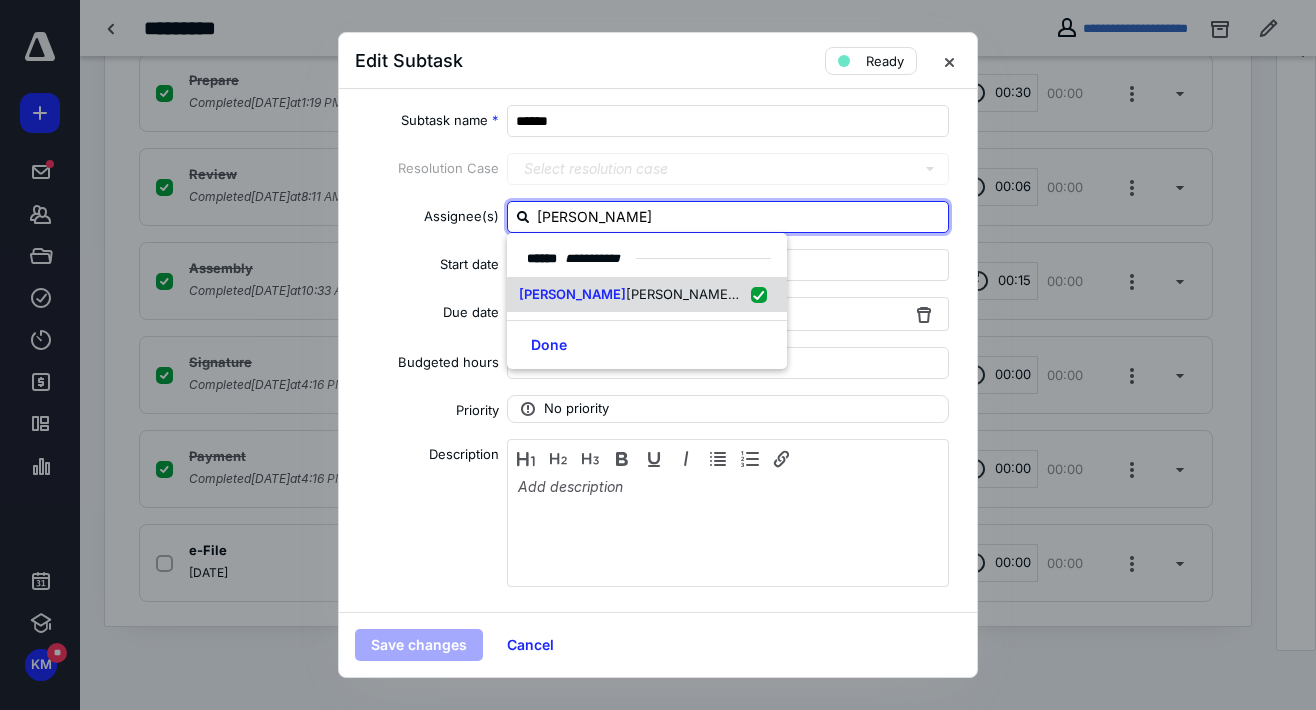 checkbox on "true" 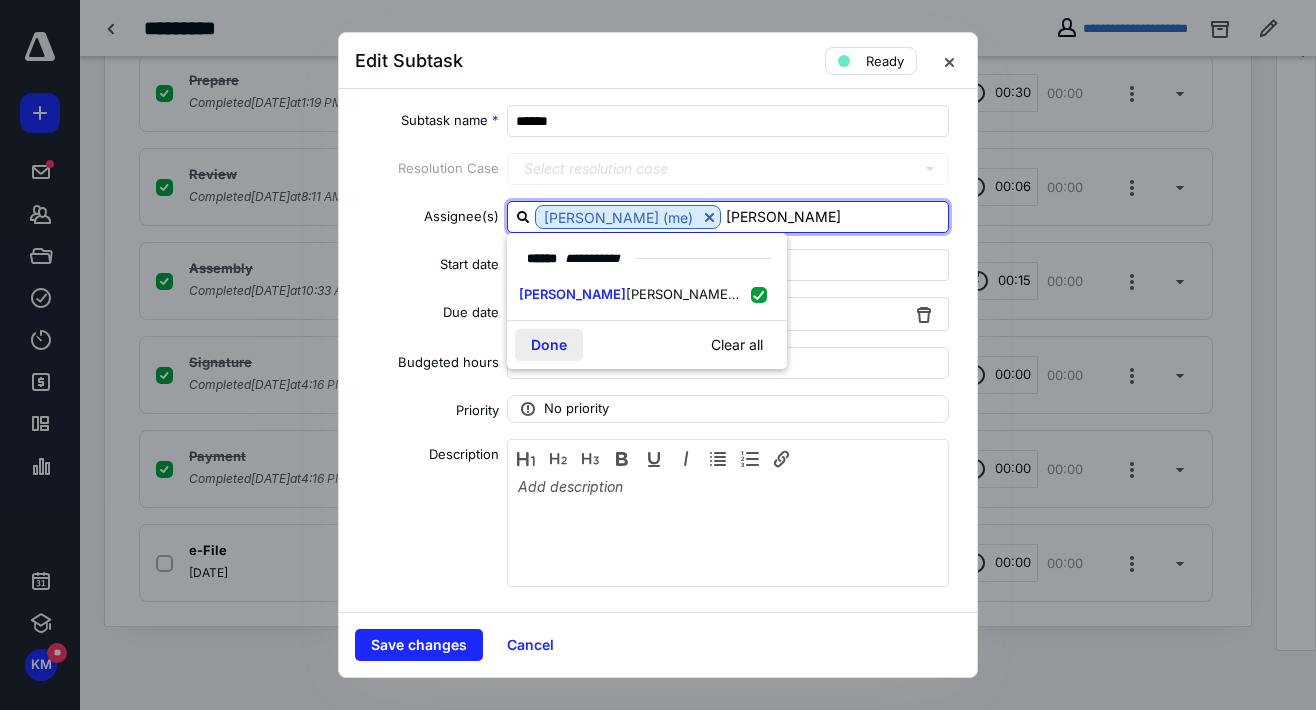 type on "kris" 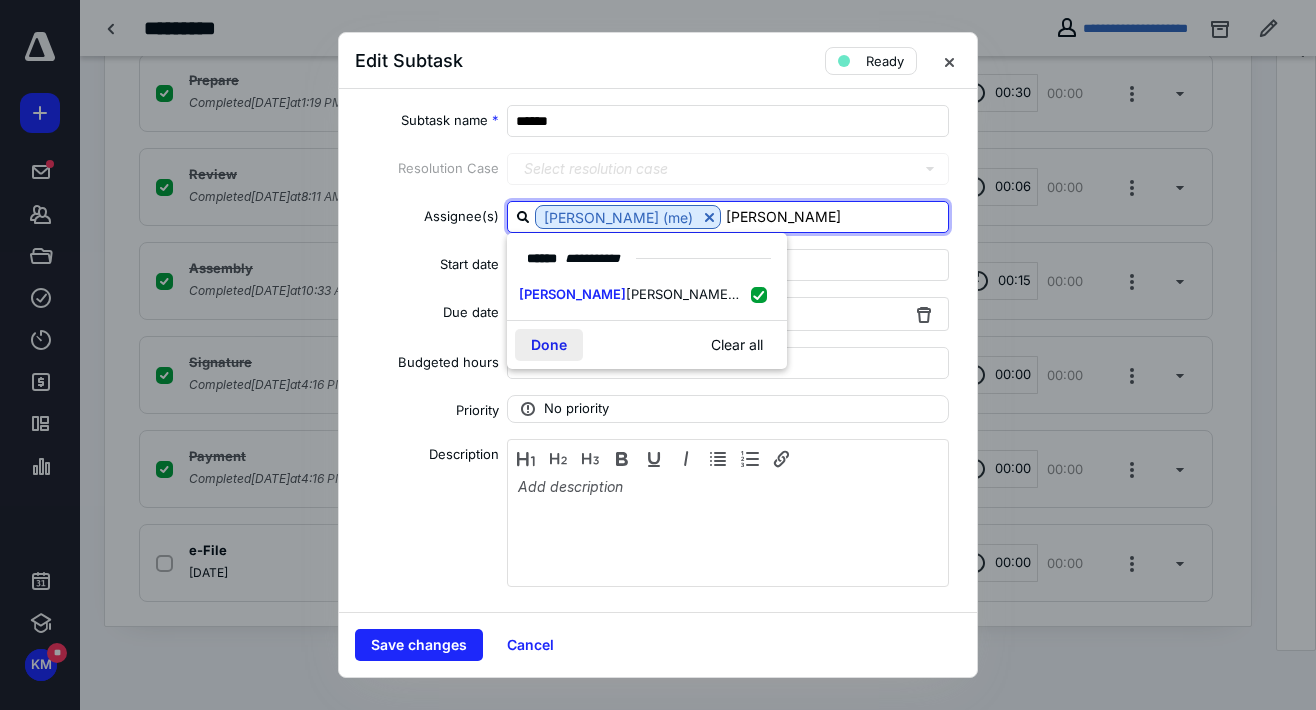 click on "Done" at bounding box center [549, 345] 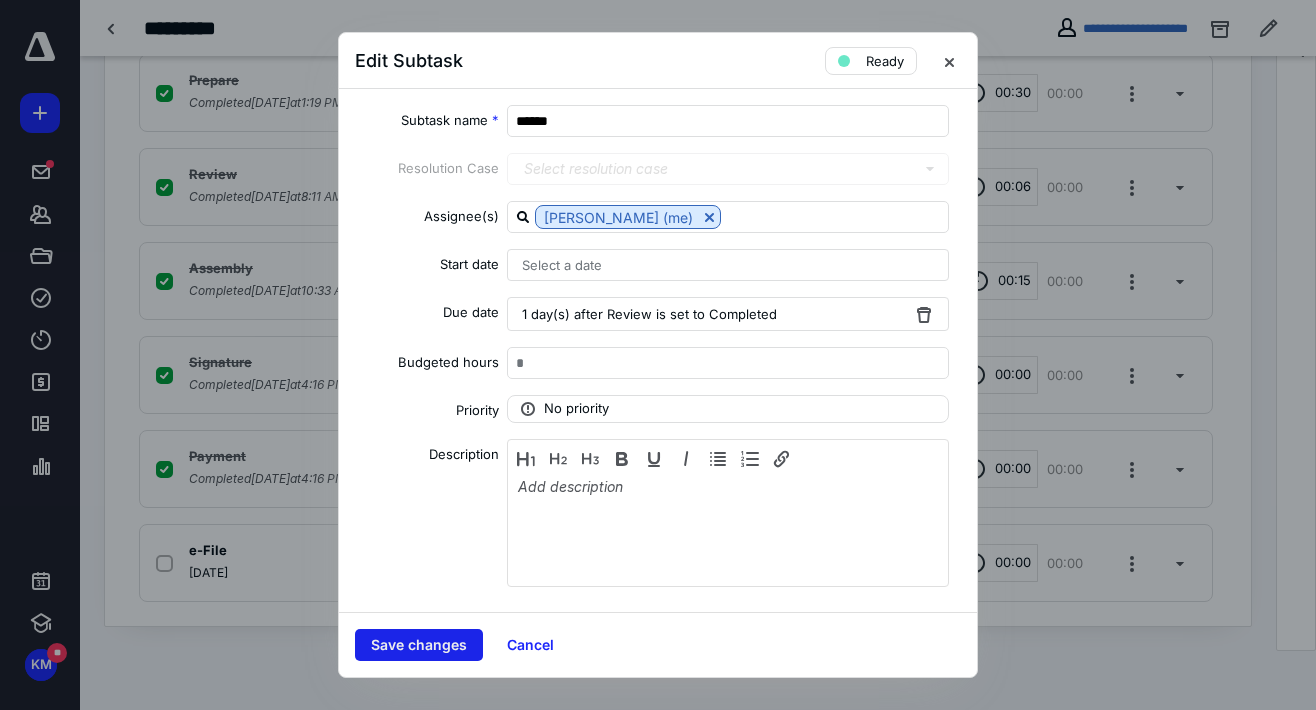 click on "Save changes" at bounding box center (419, 645) 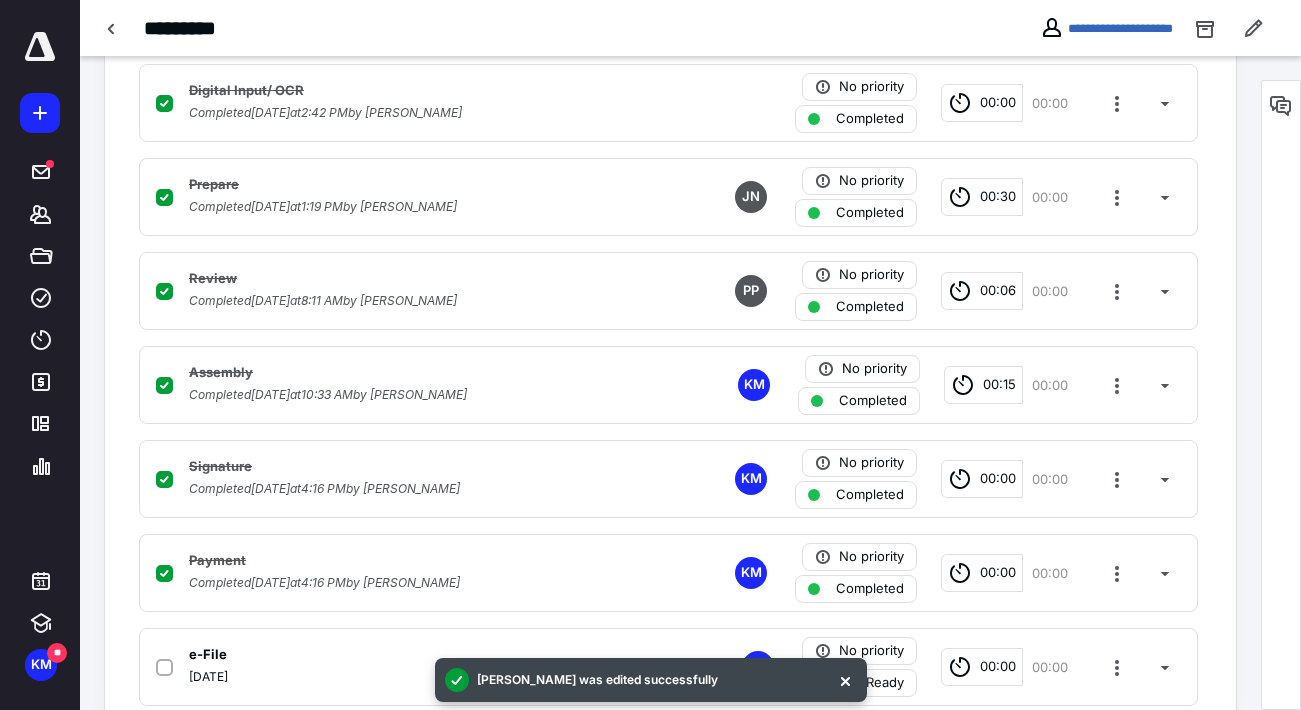 scroll, scrollTop: 606, scrollLeft: 0, axis: vertical 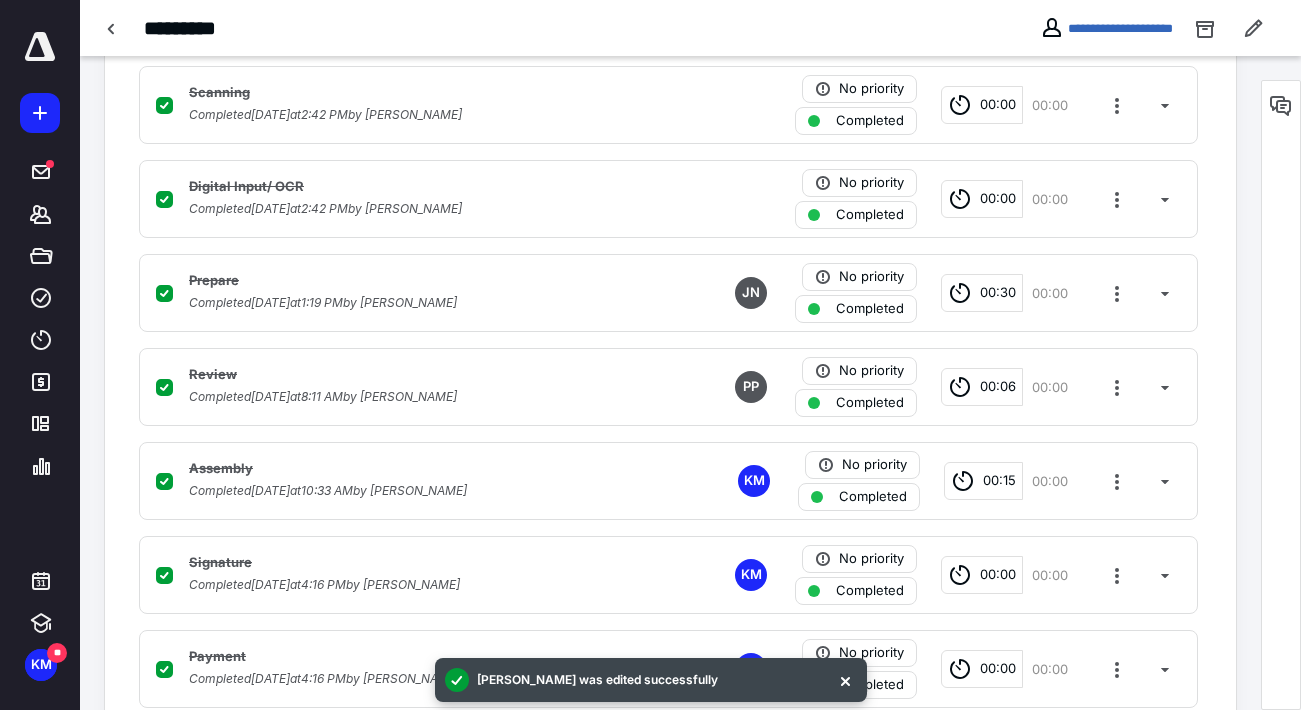 click on "**********" at bounding box center (1106, 28) 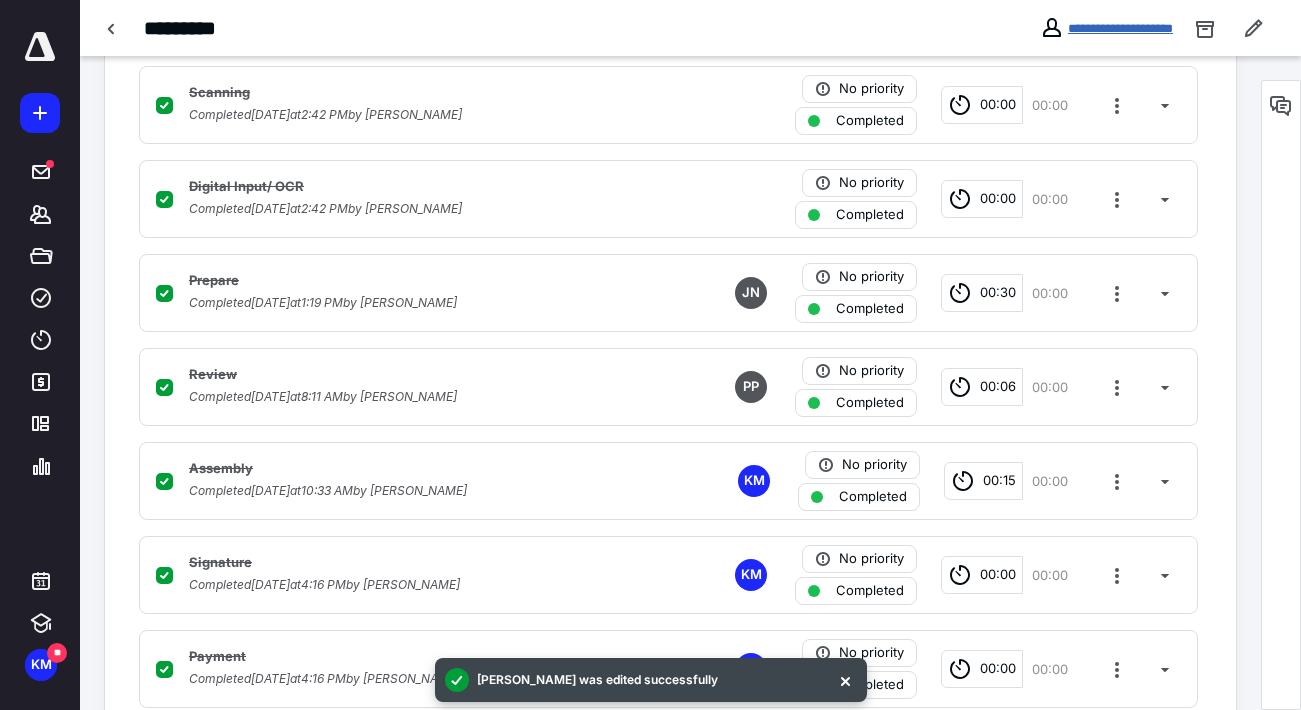 click on "**********" at bounding box center (1120, 28) 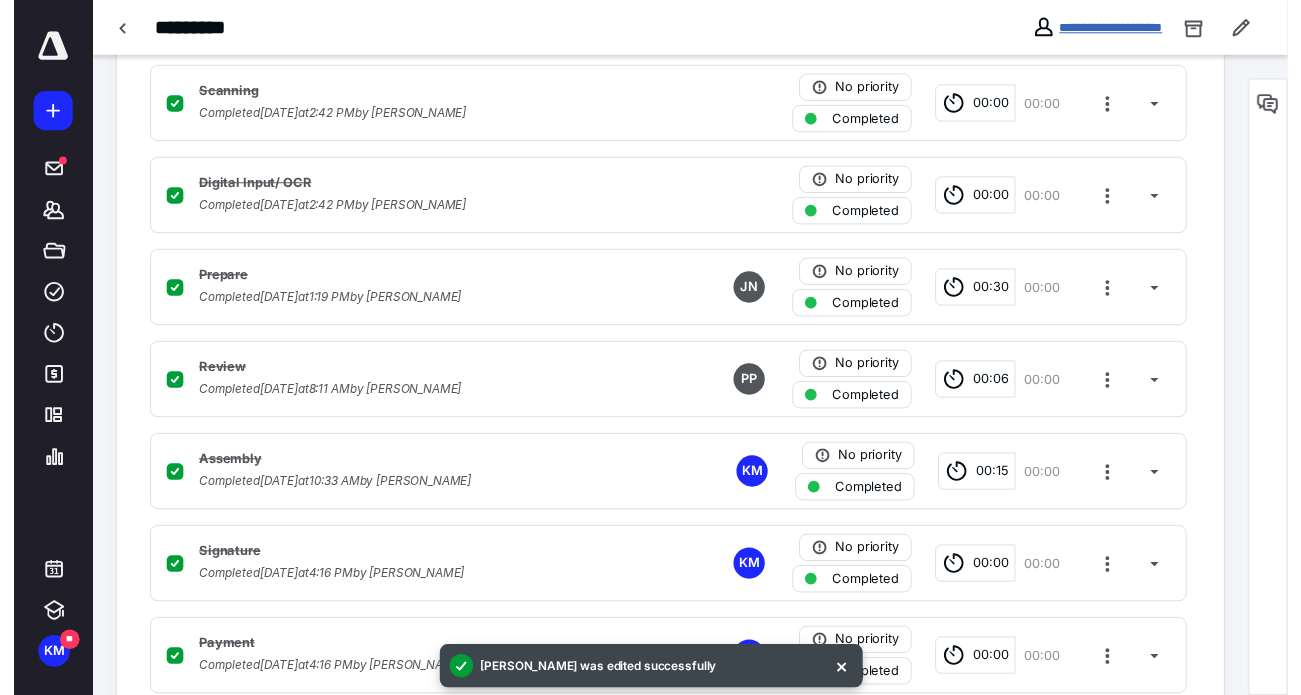 scroll, scrollTop: 0, scrollLeft: 0, axis: both 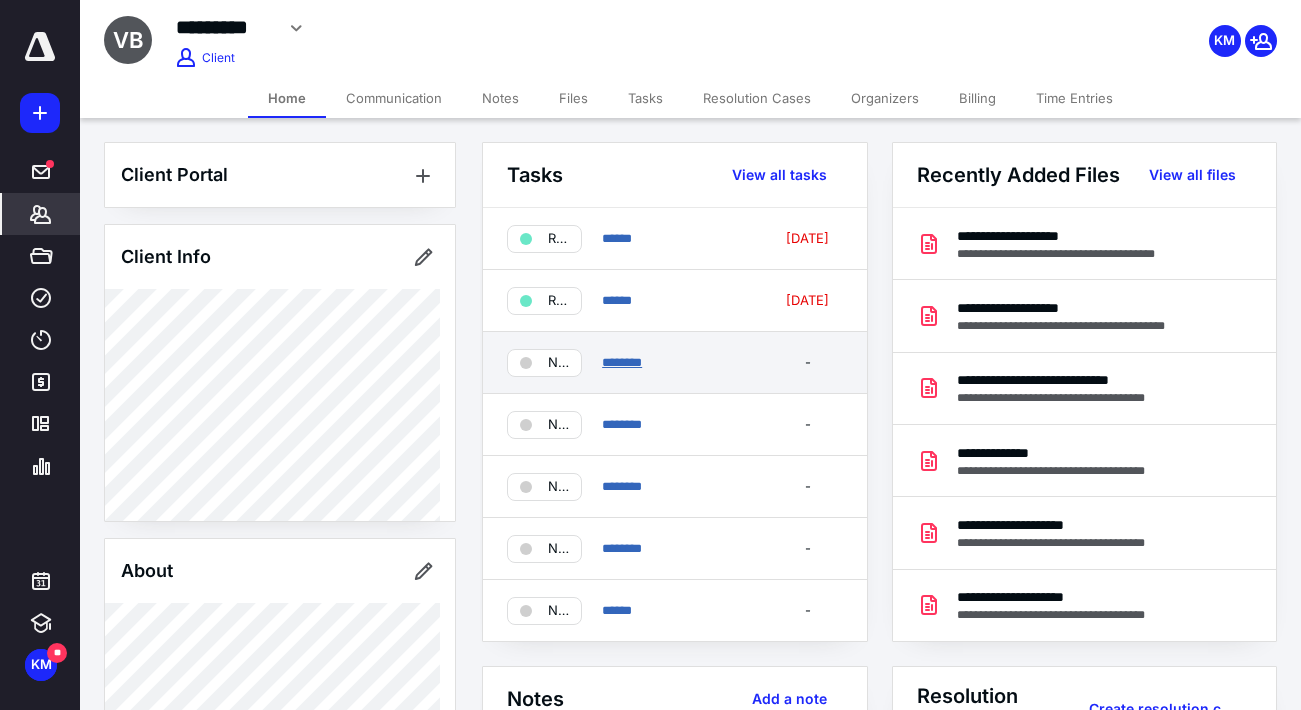 click on "********" at bounding box center (622, 362) 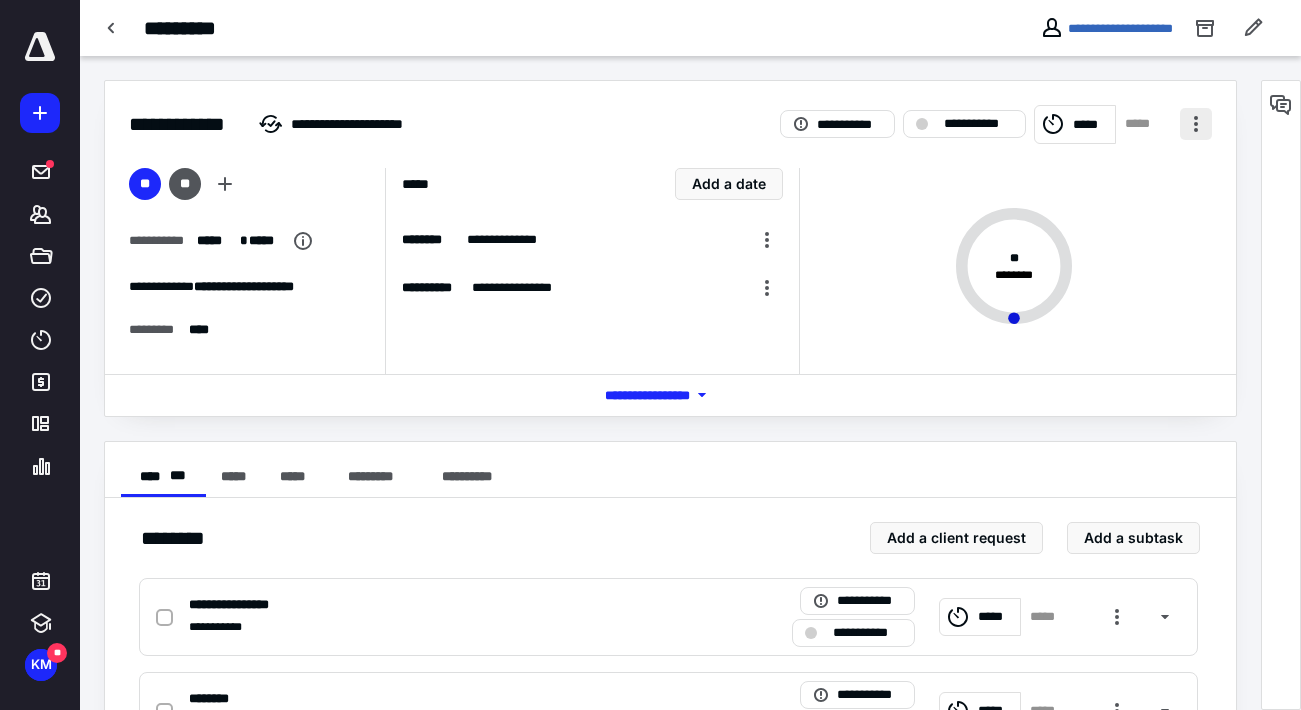 click at bounding box center (1196, 124) 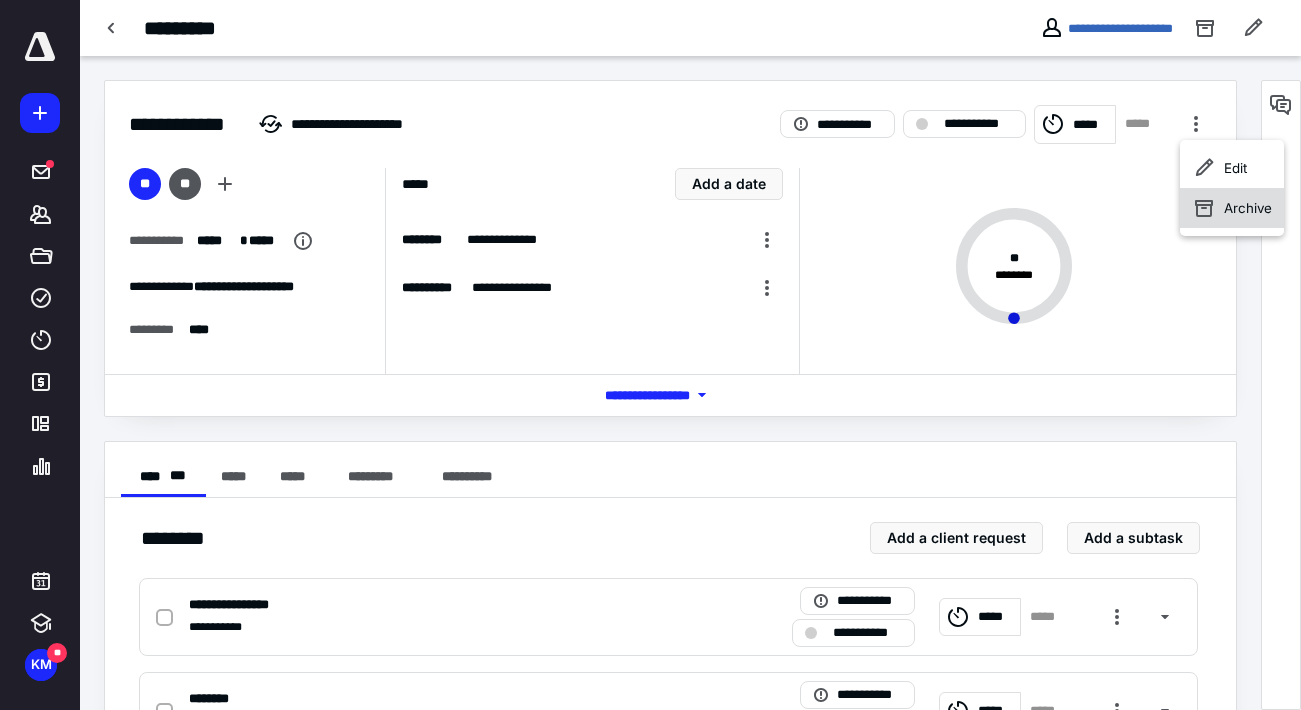 click 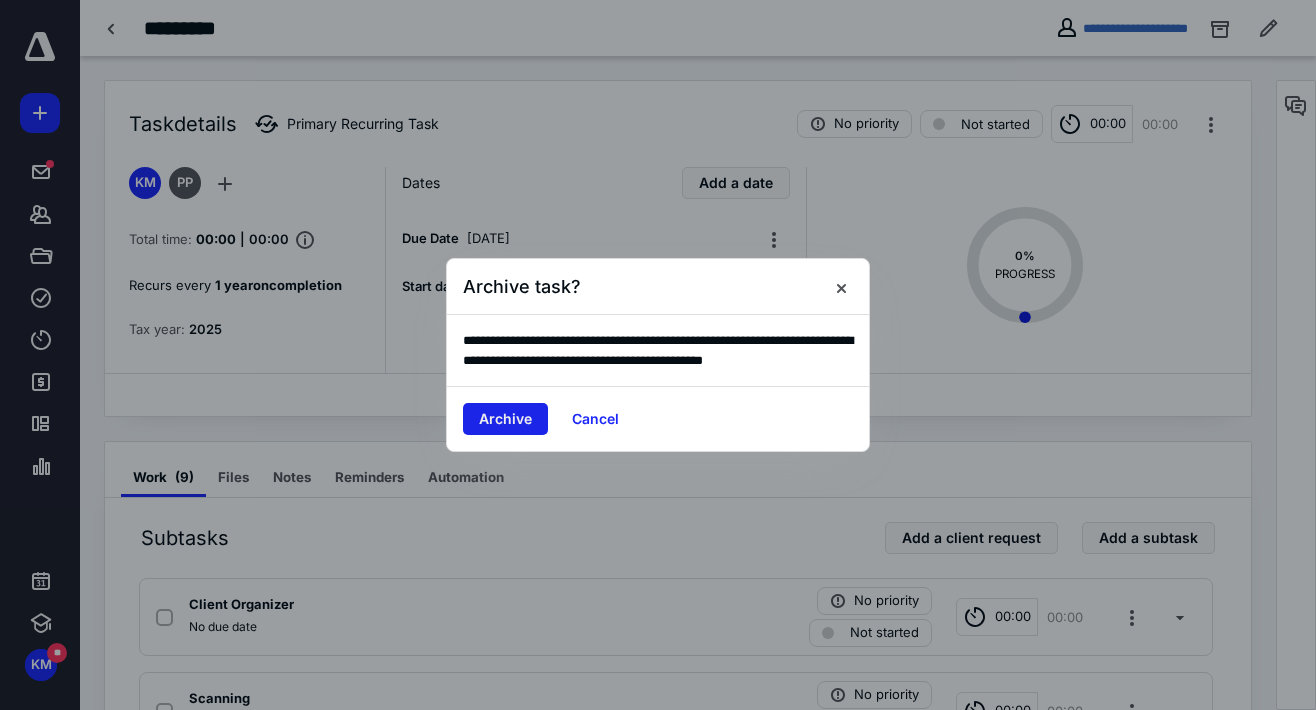 click on "Archive" at bounding box center [505, 419] 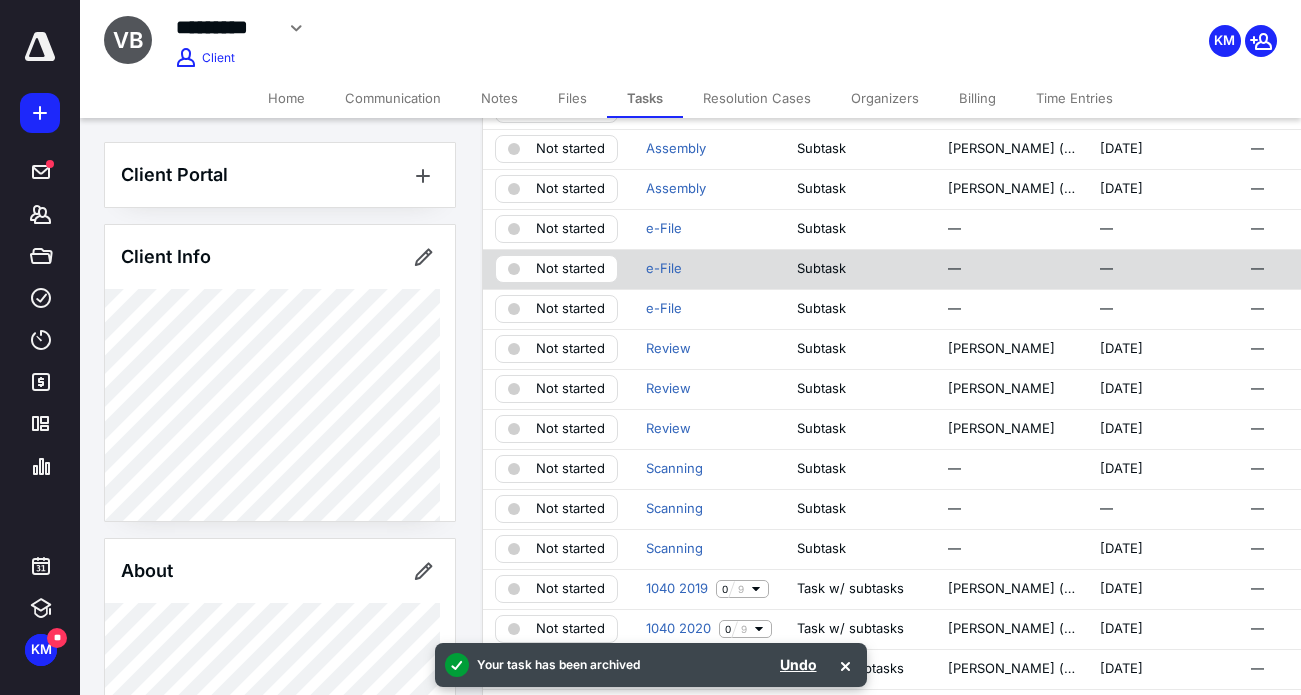 scroll, scrollTop: 400, scrollLeft: 0, axis: vertical 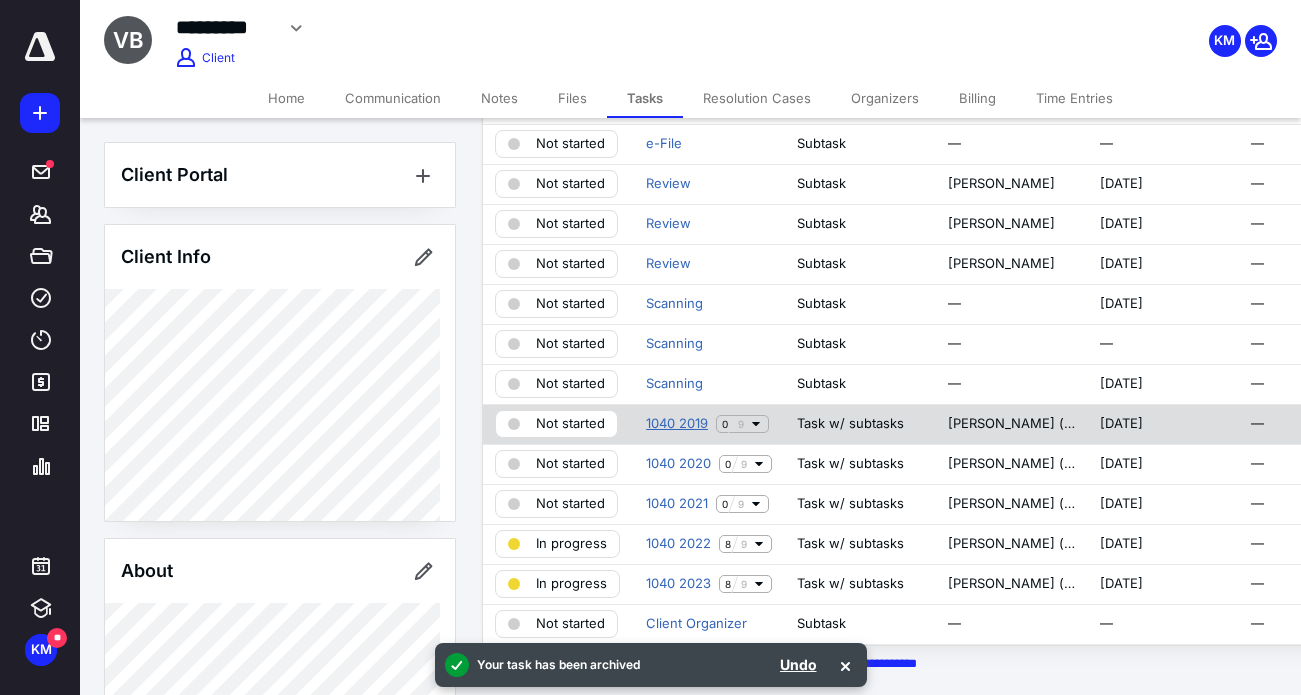 click on "1040 2019" at bounding box center (677, 424) 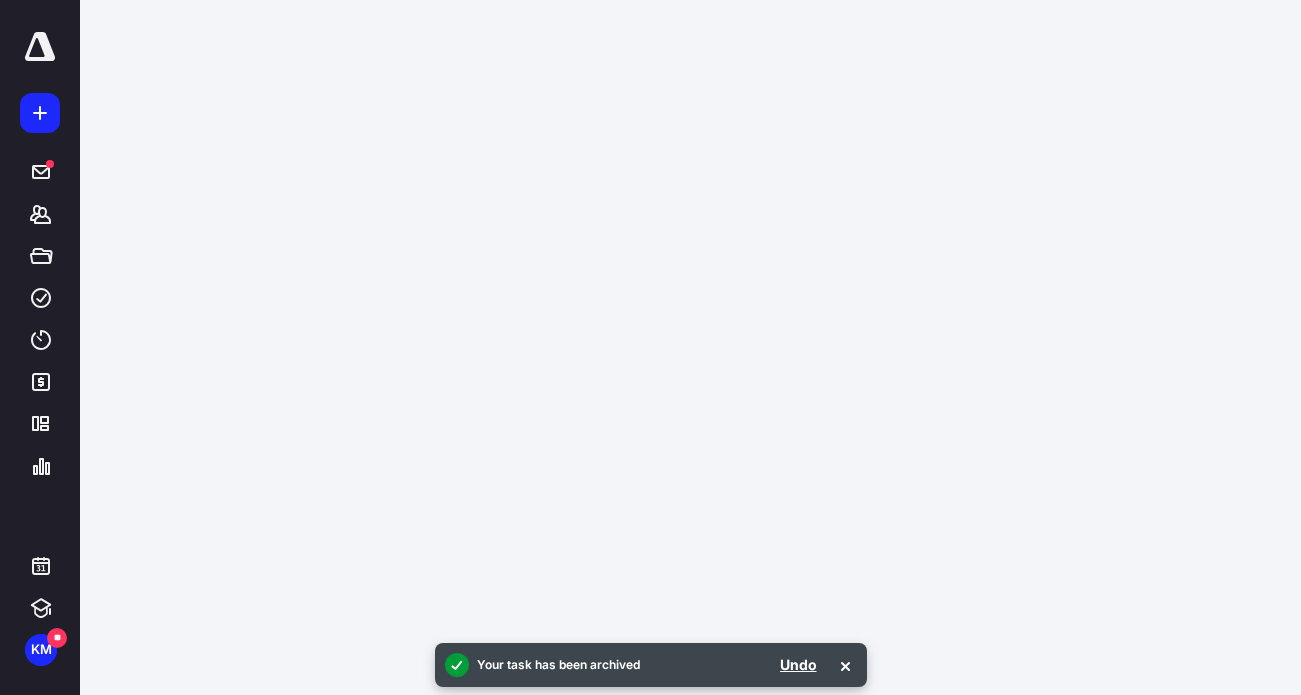 scroll, scrollTop: 0, scrollLeft: 0, axis: both 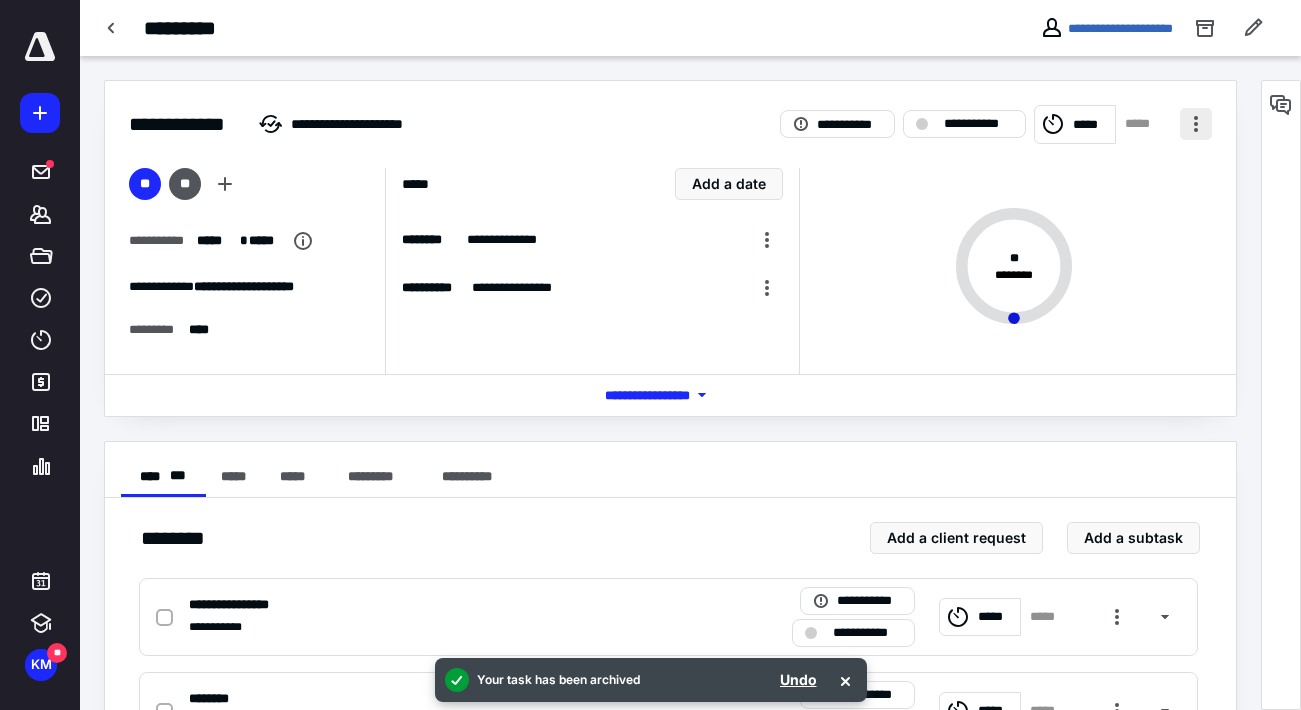 click at bounding box center (1196, 124) 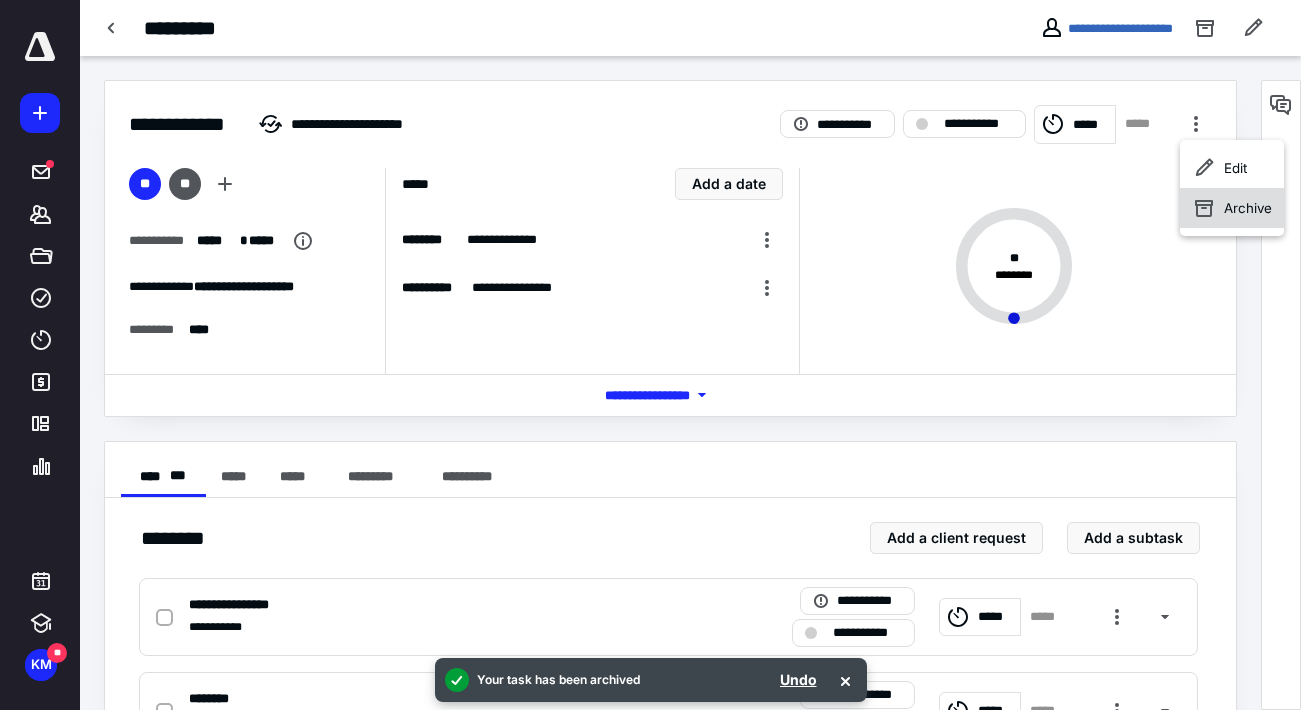 click 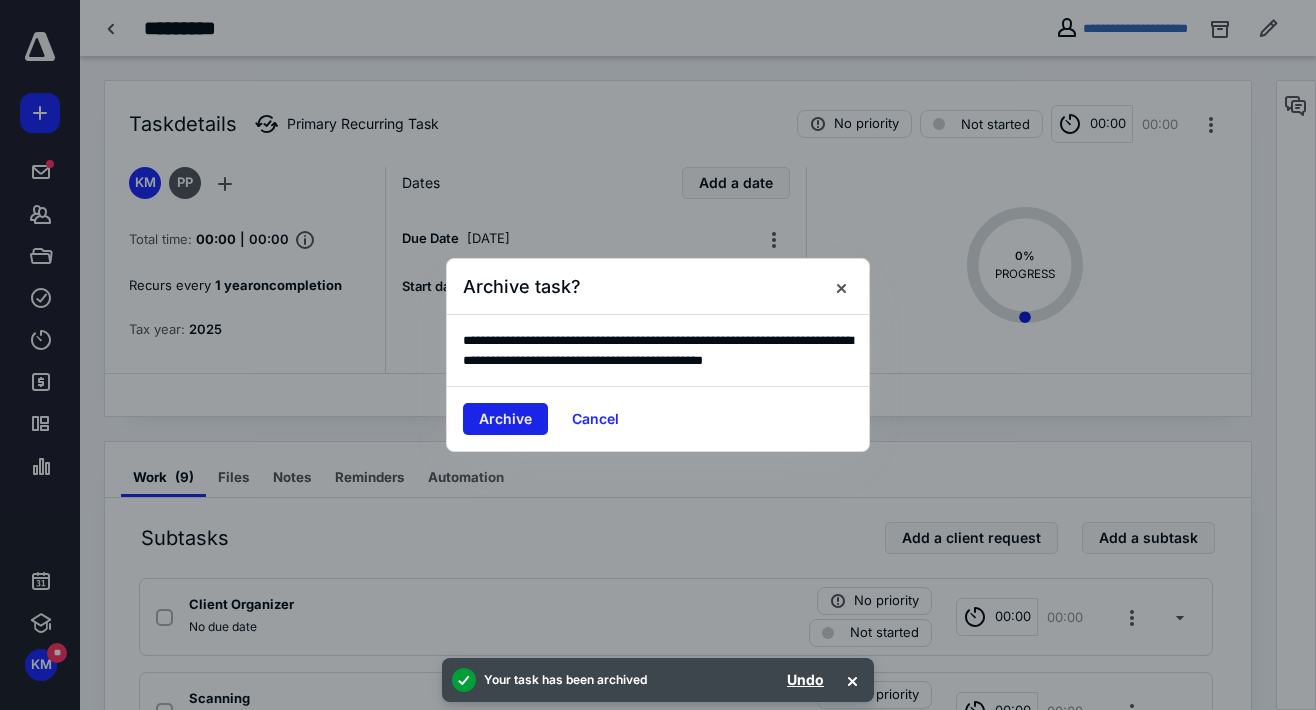 click on "Archive" at bounding box center (505, 419) 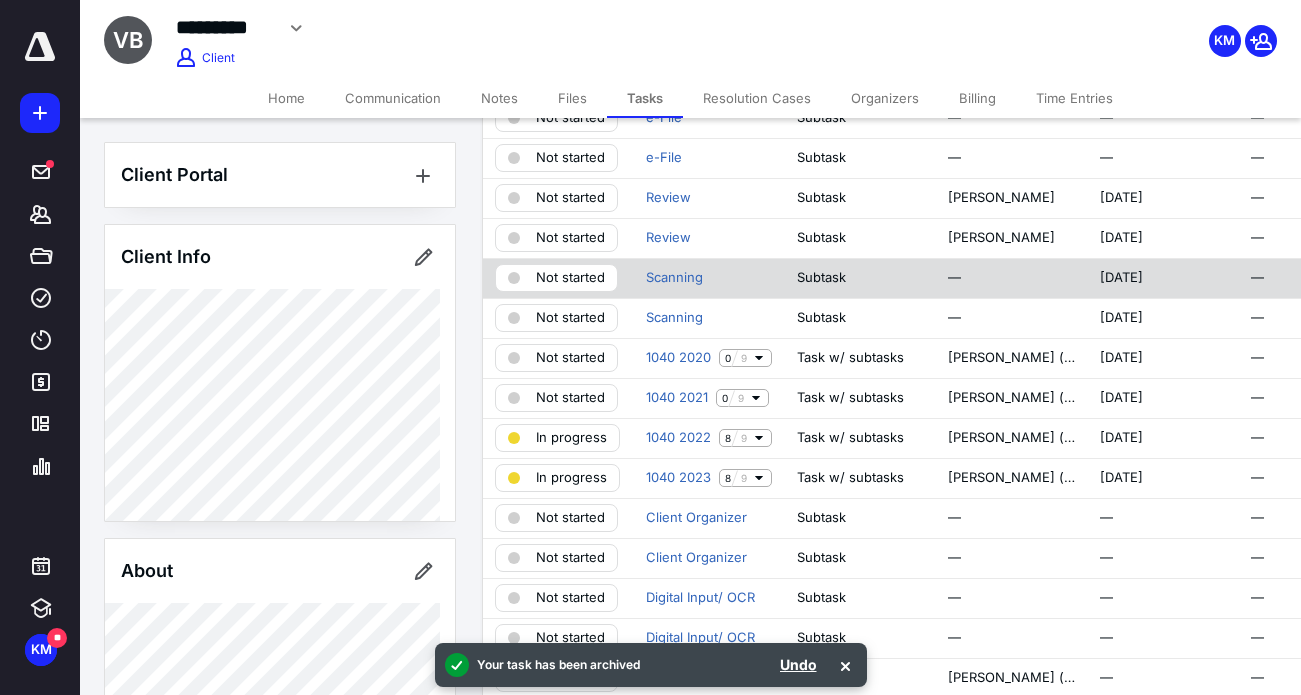 scroll, scrollTop: 400, scrollLeft: 0, axis: vertical 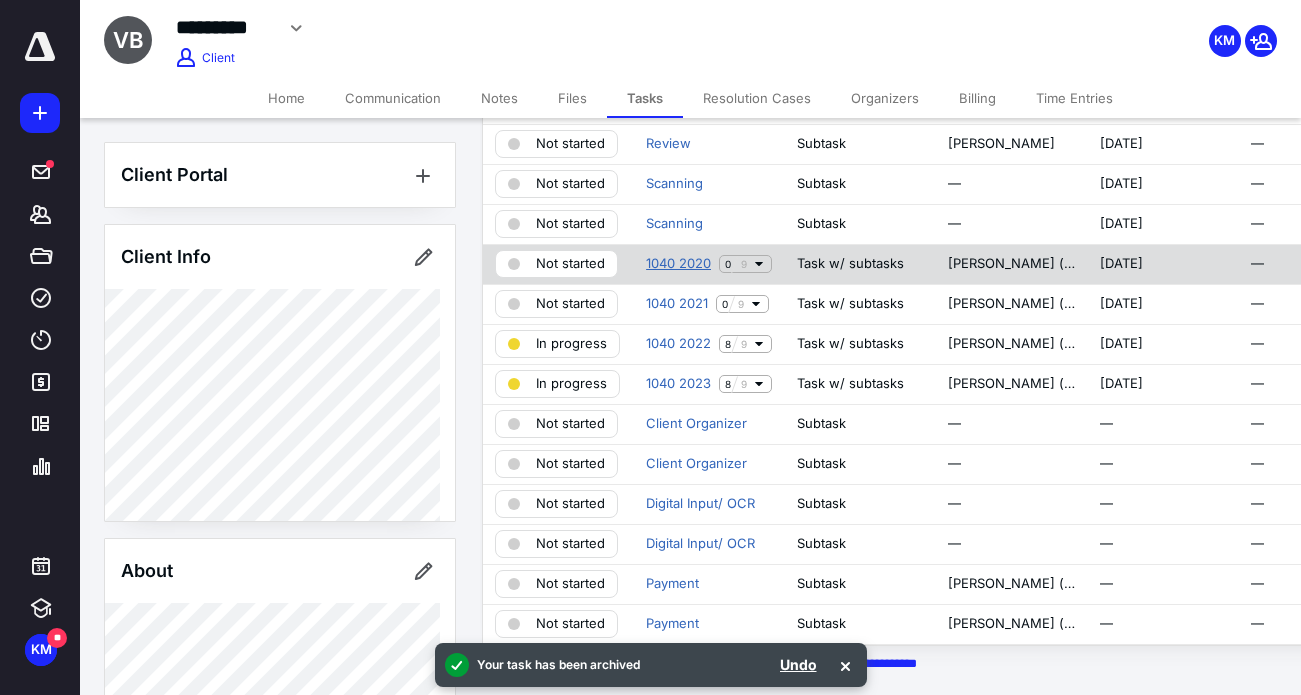 click on "1040 2020" at bounding box center (678, 264) 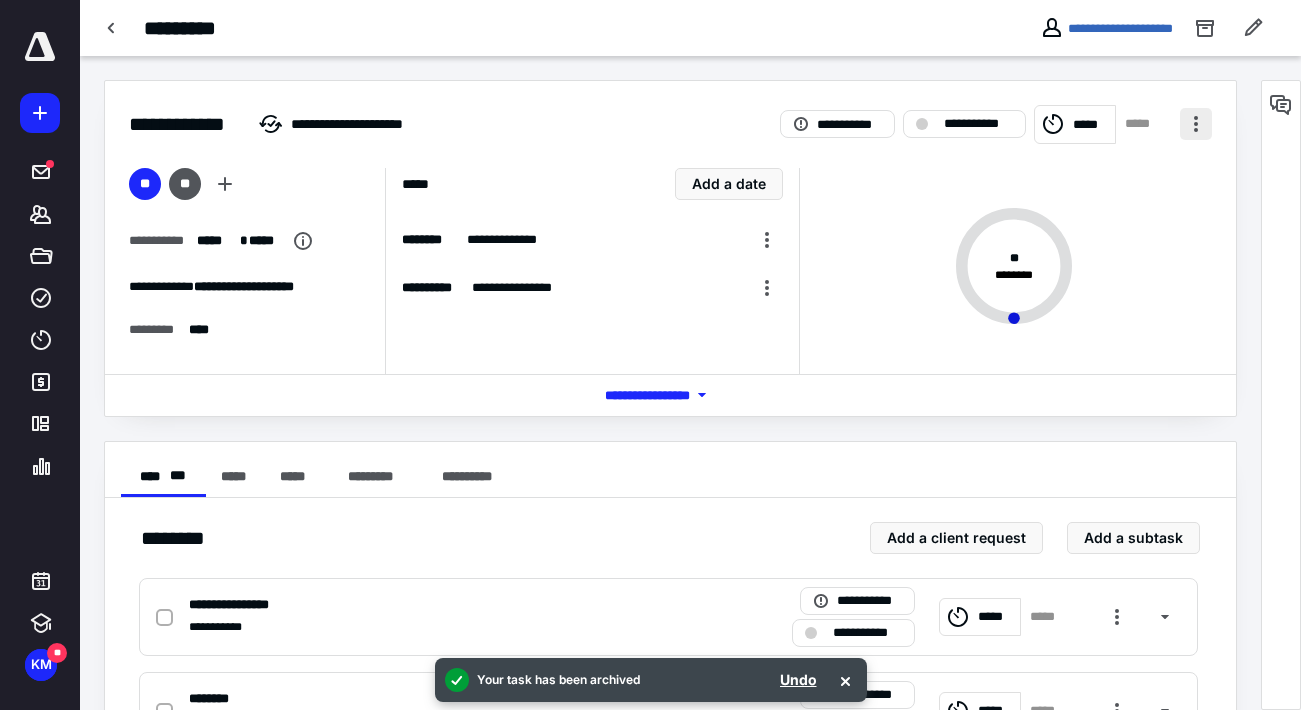 click at bounding box center [1196, 124] 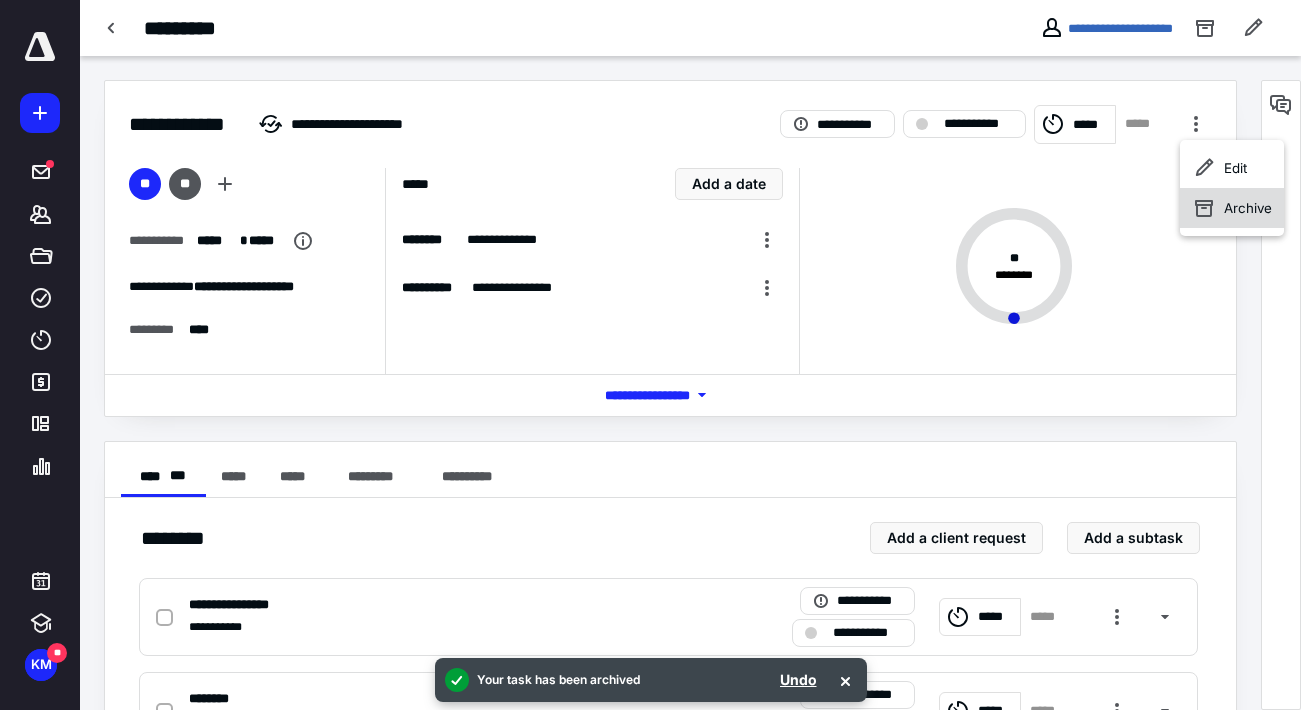click on "Archive" at bounding box center [1232, 208] 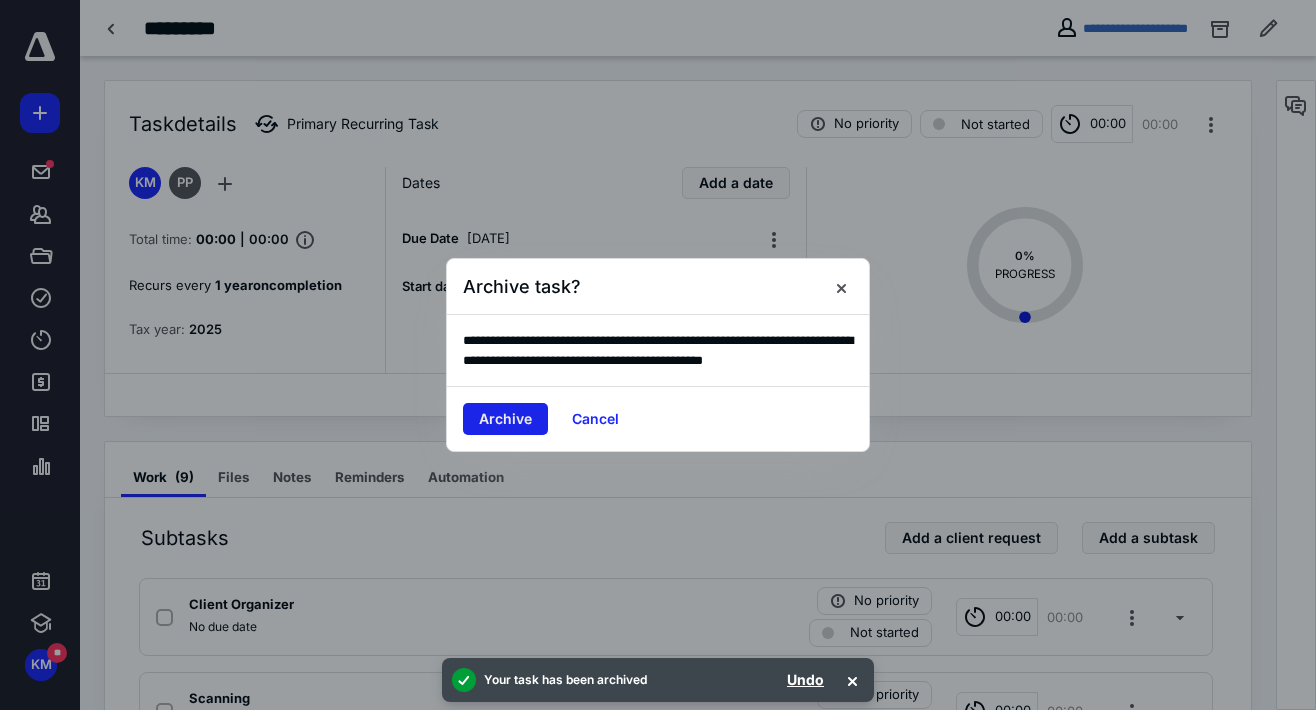 click on "Archive" at bounding box center (505, 419) 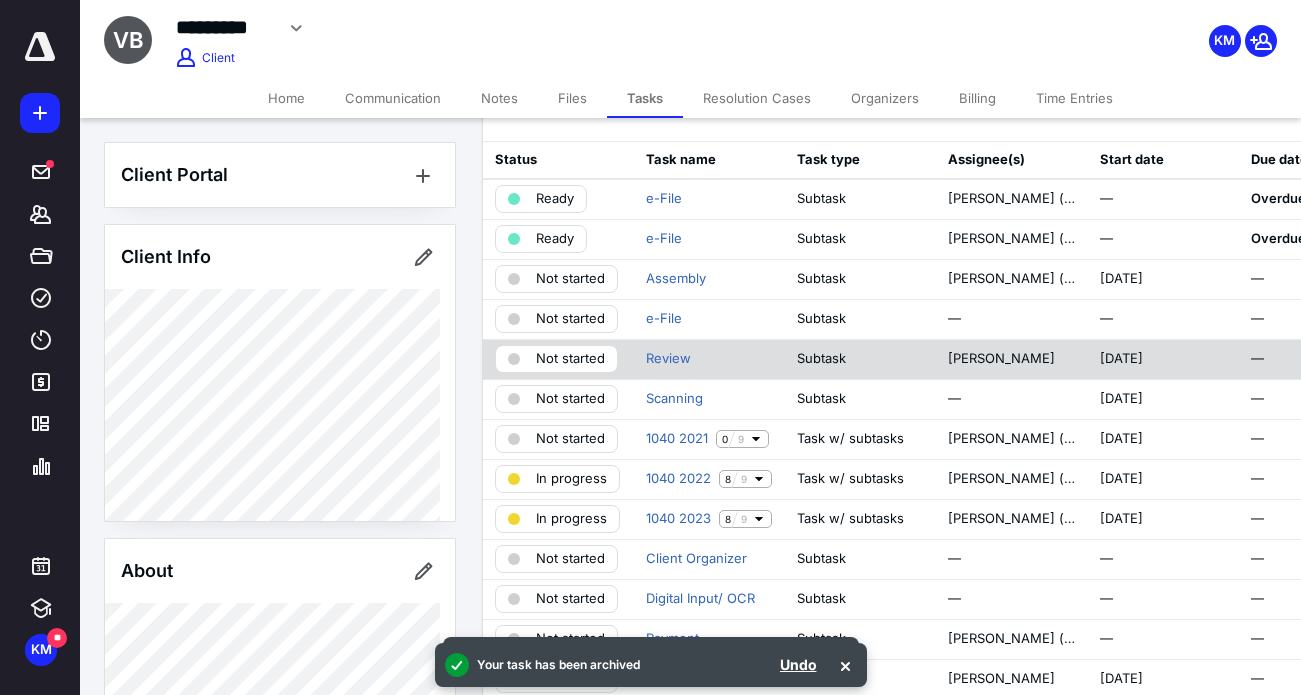 scroll, scrollTop: 200, scrollLeft: 0, axis: vertical 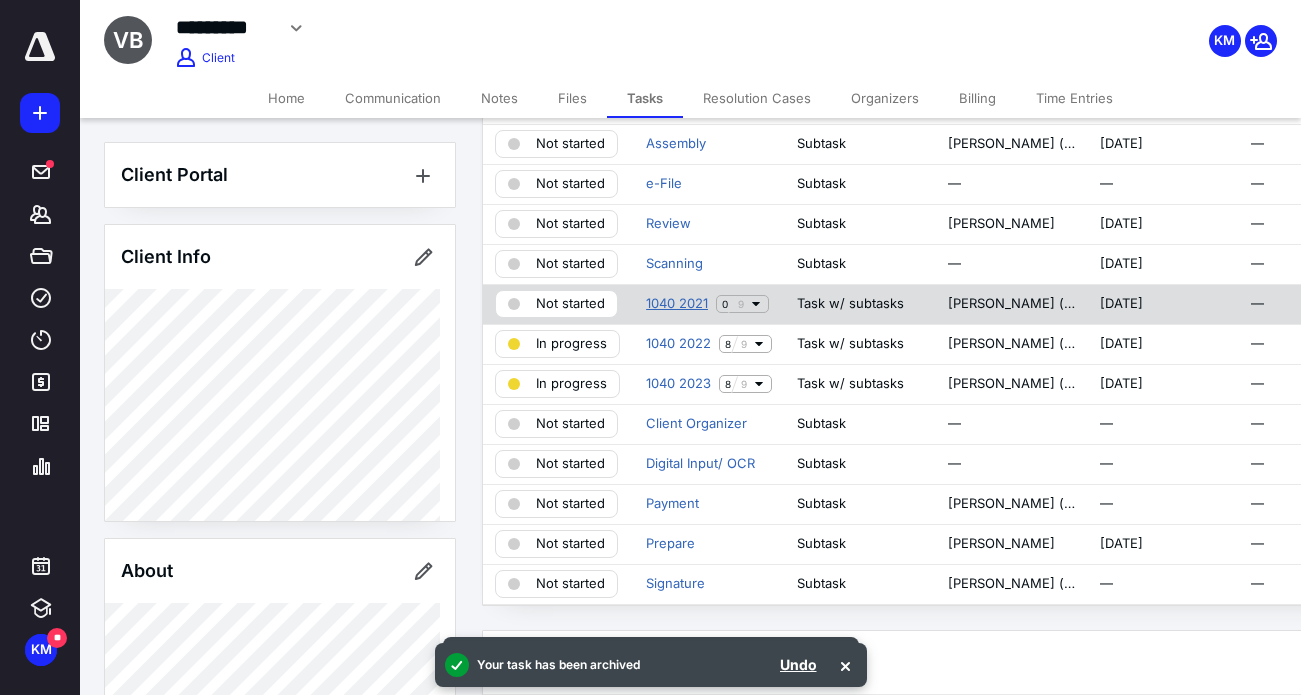 click on "1040 2021" at bounding box center [677, 304] 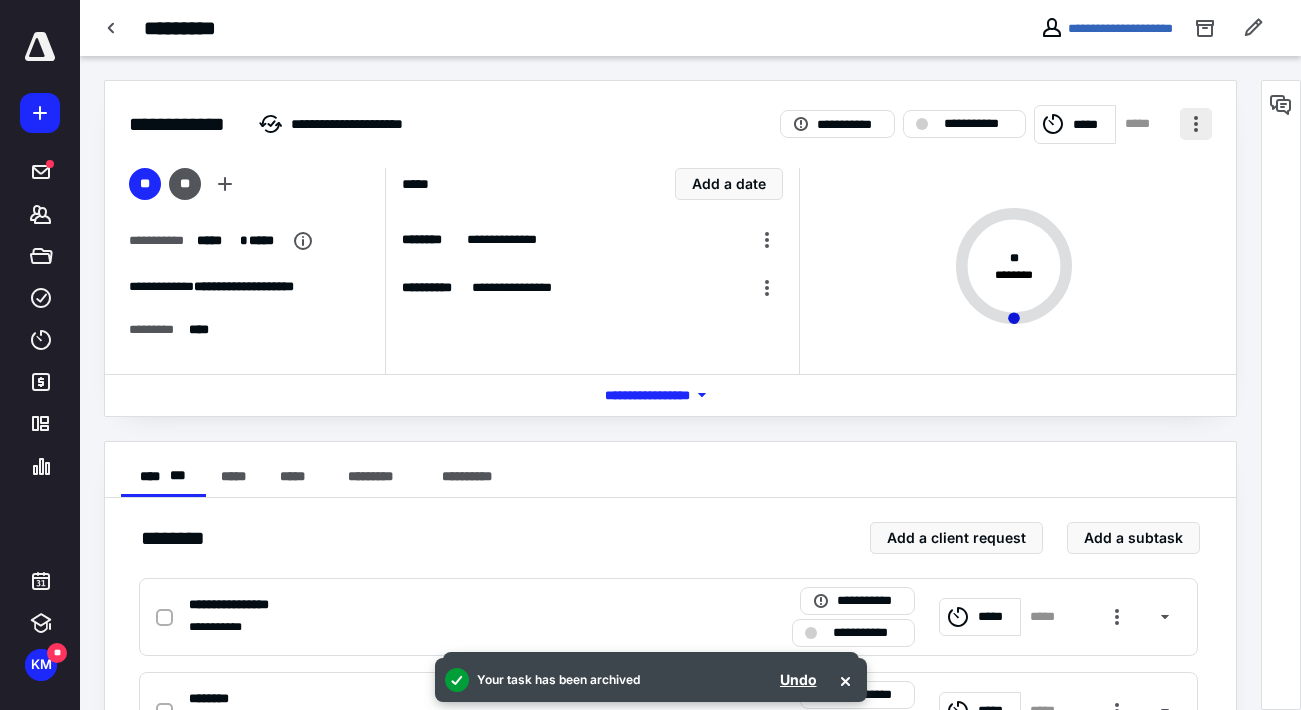 click at bounding box center [1196, 124] 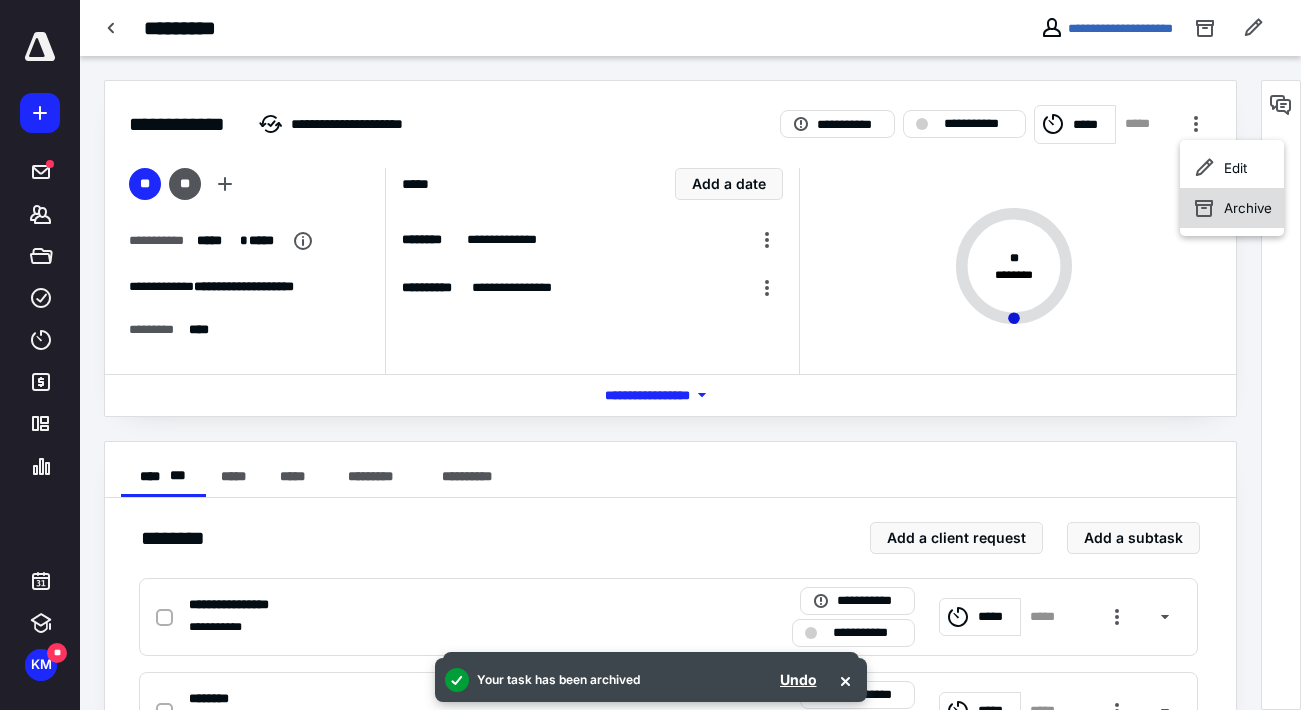 click 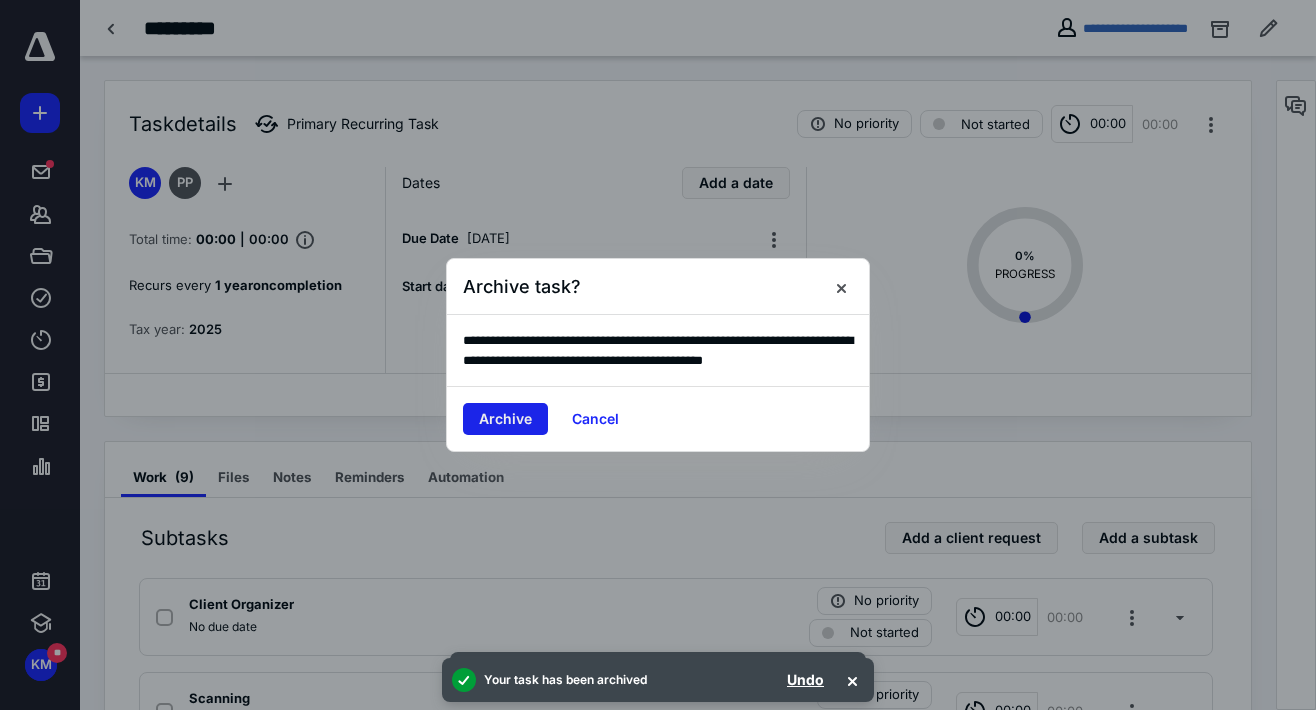 click on "Archive" at bounding box center (505, 419) 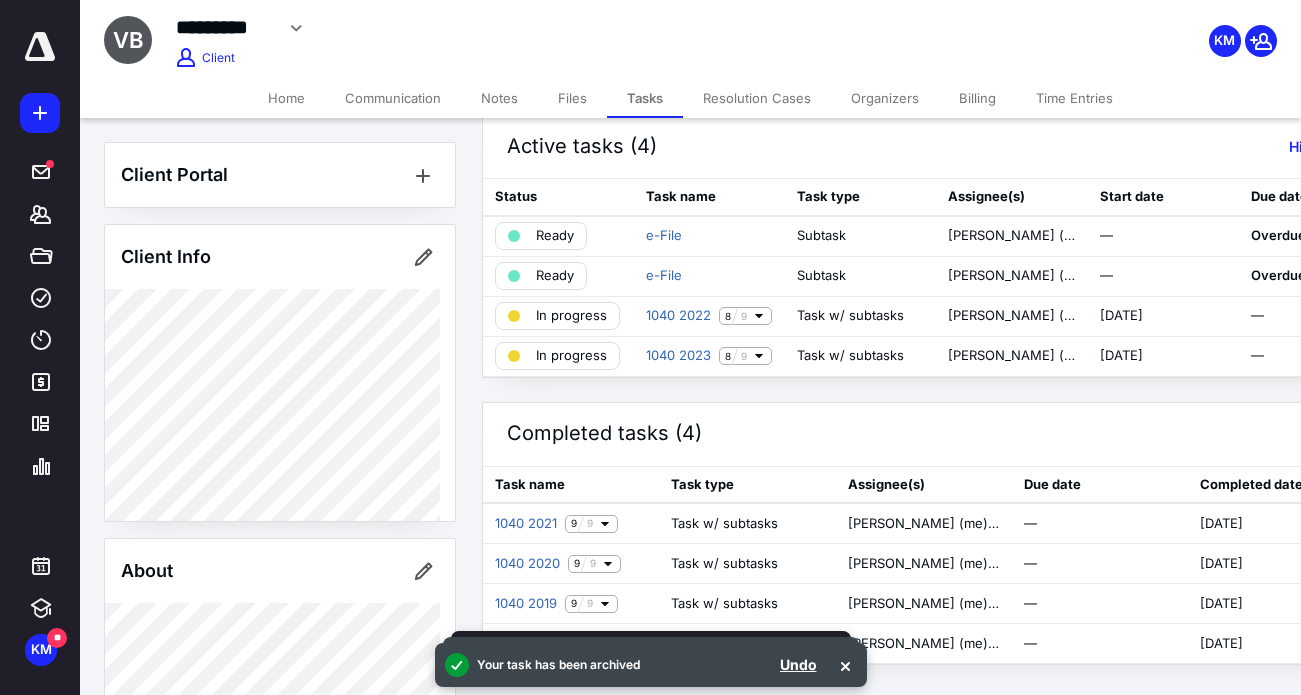 scroll, scrollTop: 0, scrollLeft: 0, axis: both 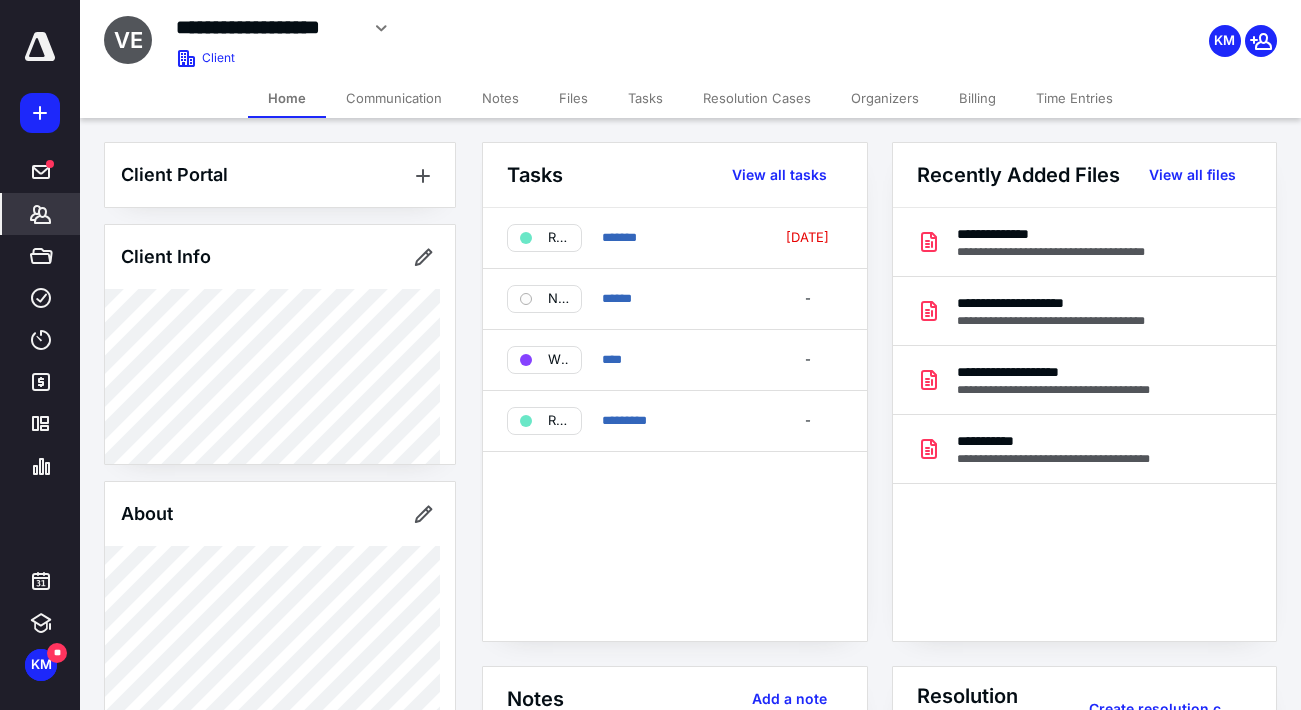 click on "Files" at bounding box center [573, 98] 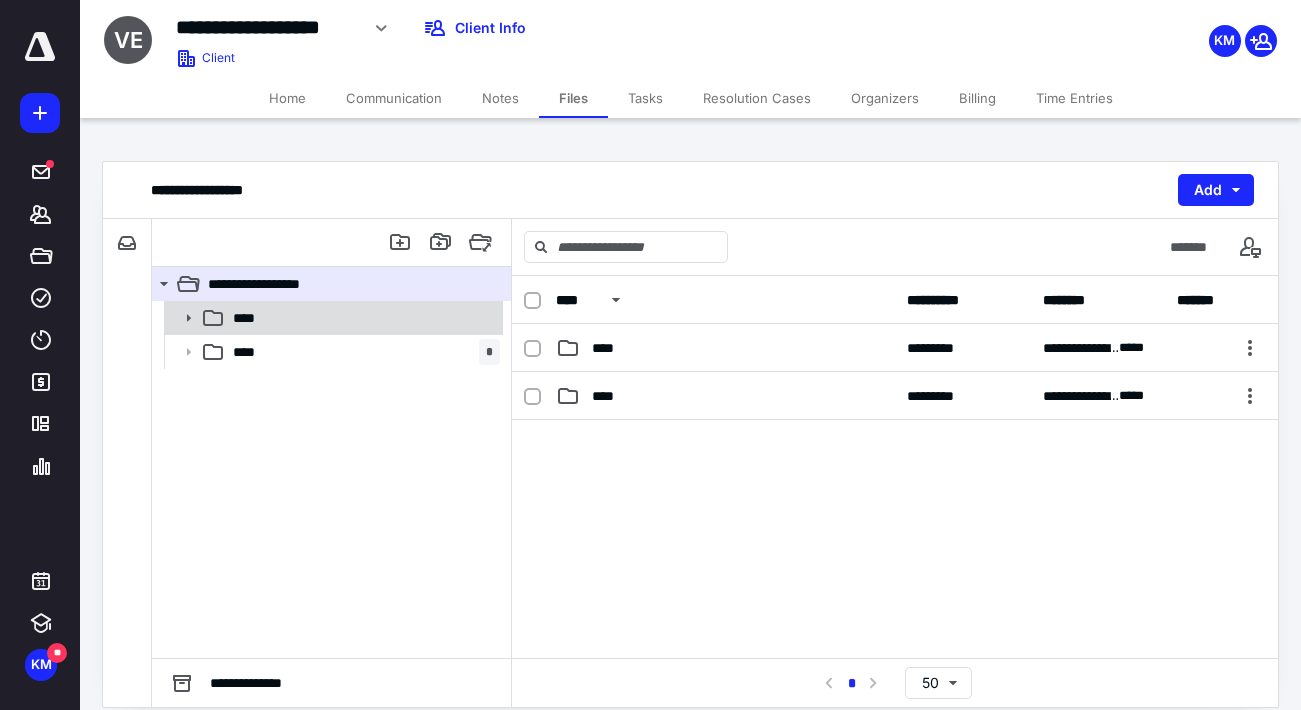 click 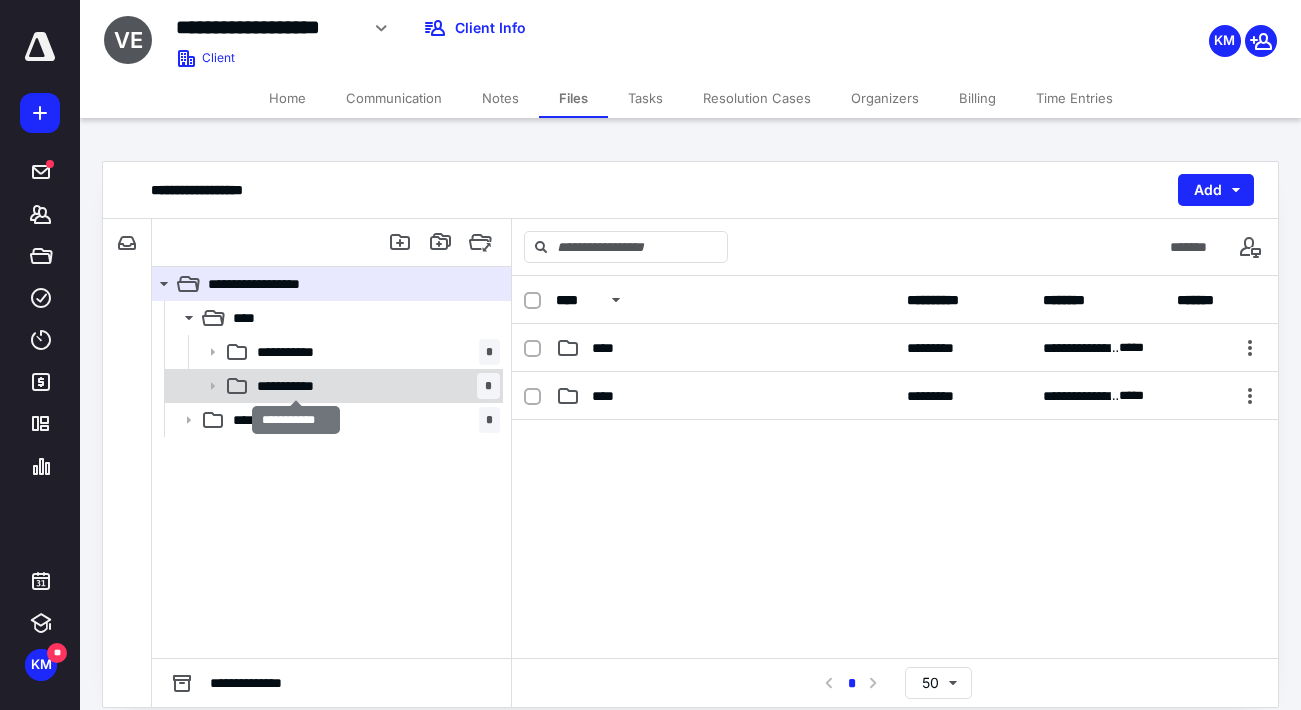 click on "**********" at bounding box center (296, 386) 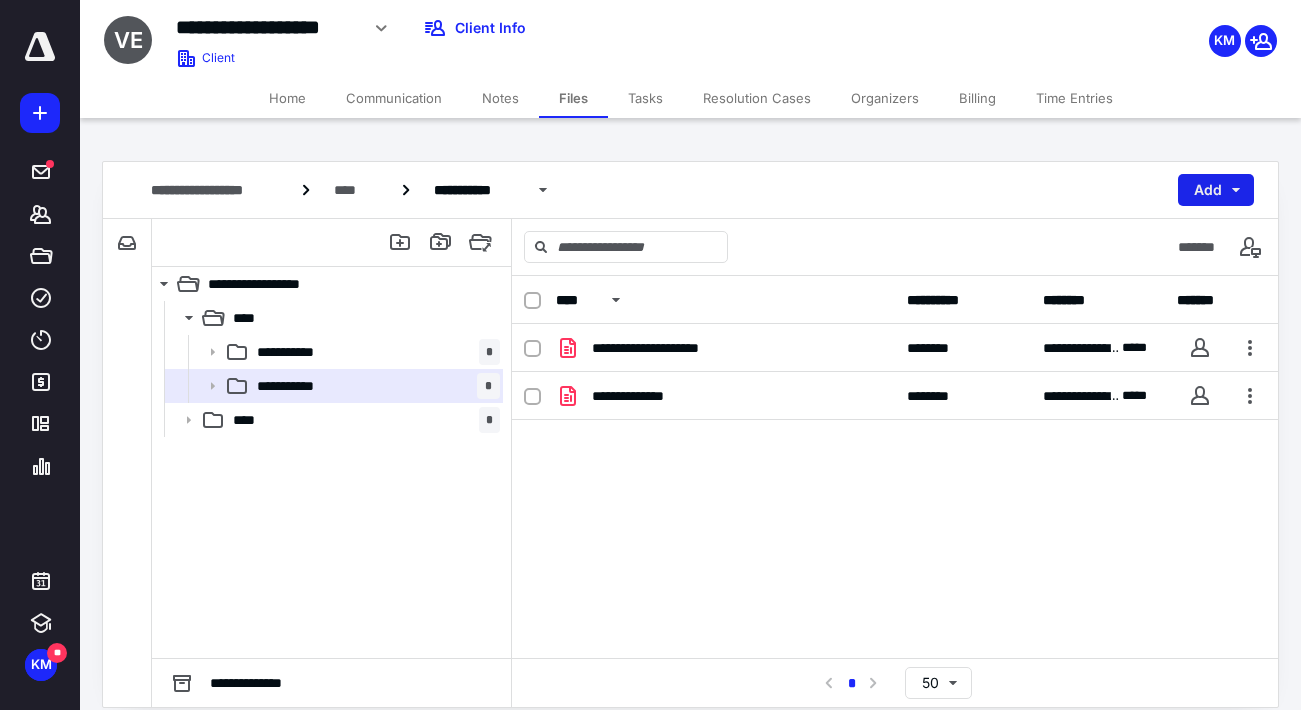 click on "Add" at bounding box center (1216, 190) 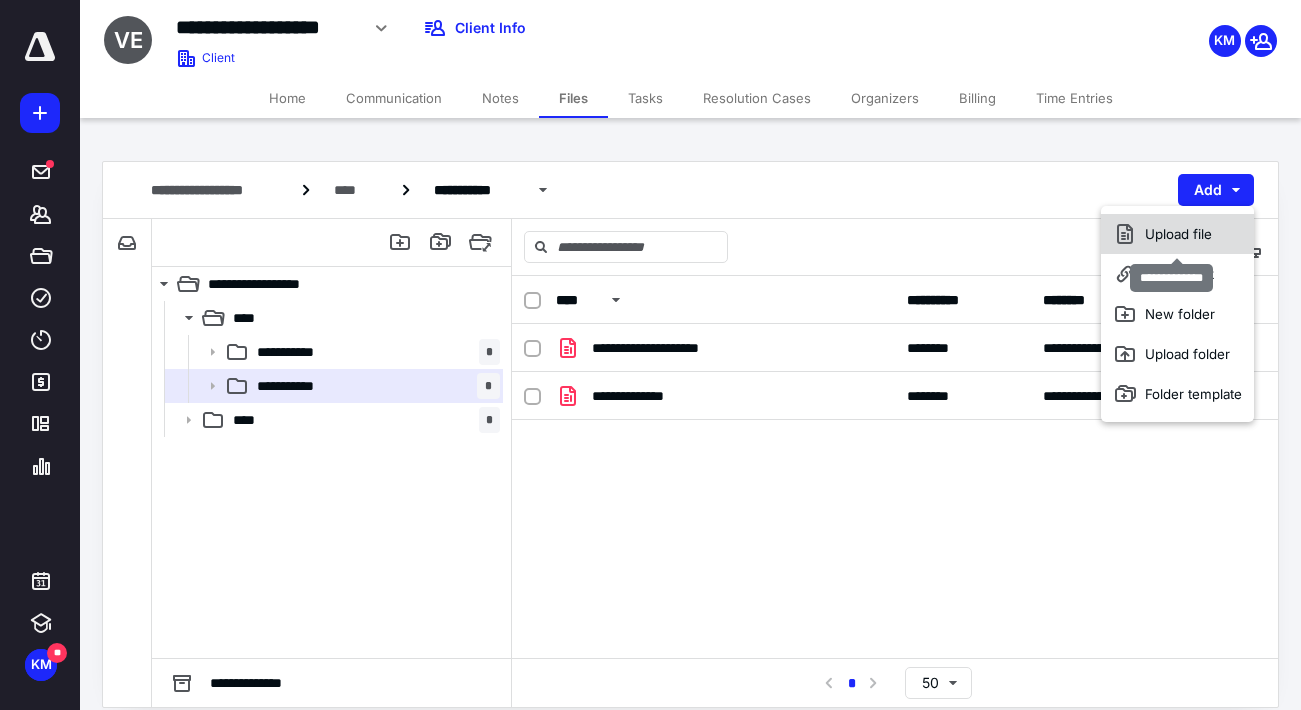 click on "Upload file" at bounding box center [1177, 234] 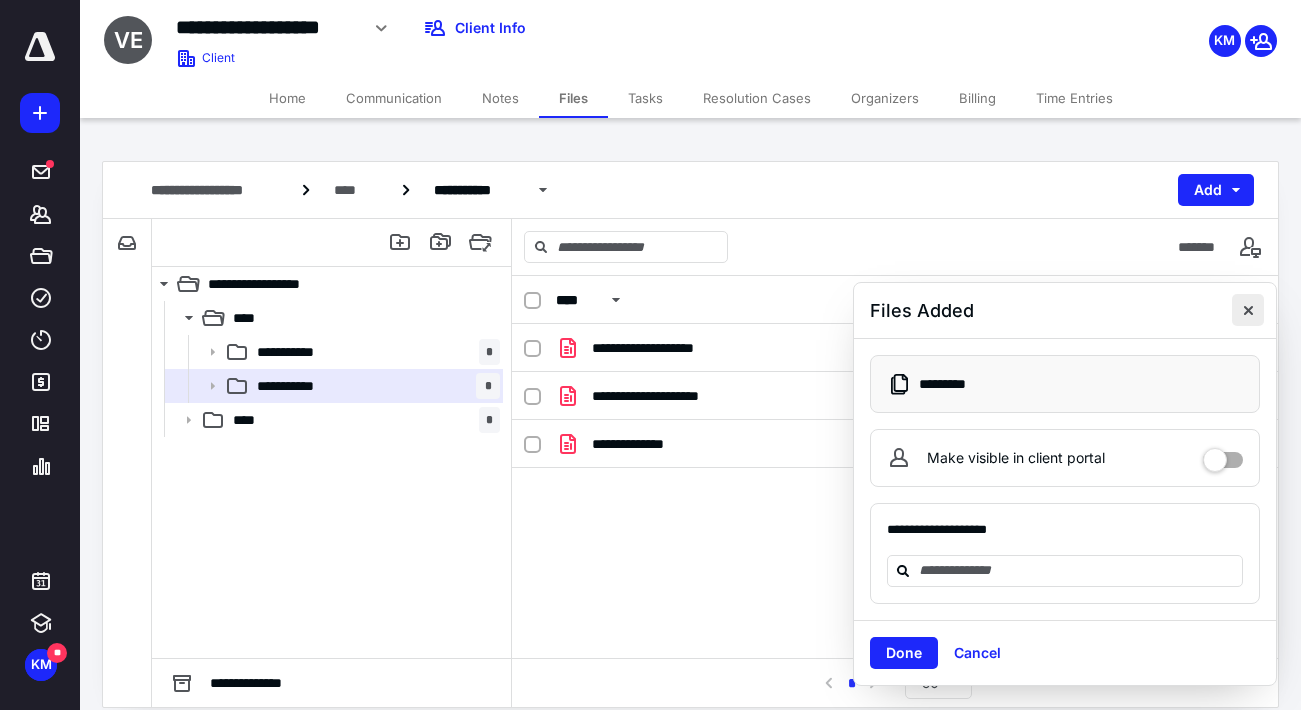 click at bounding box center [1248, 310] 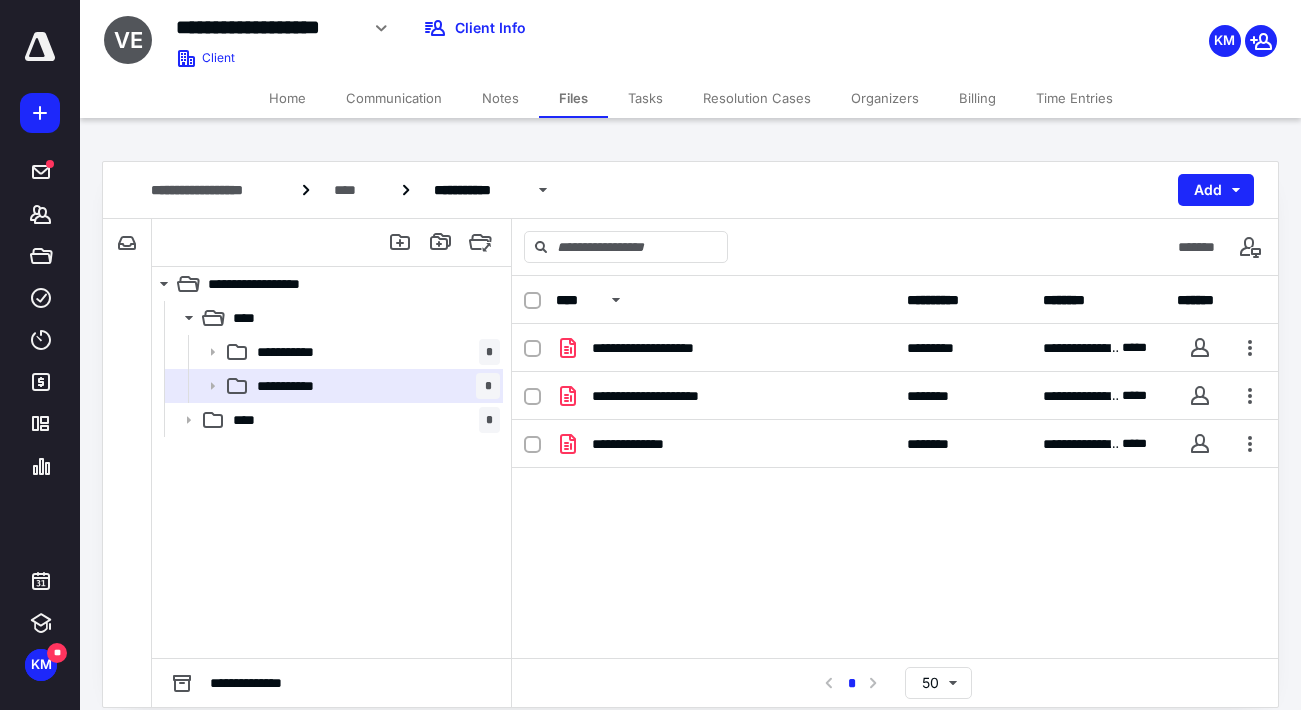 click on "Tasks" at bounding box center (645, 98) 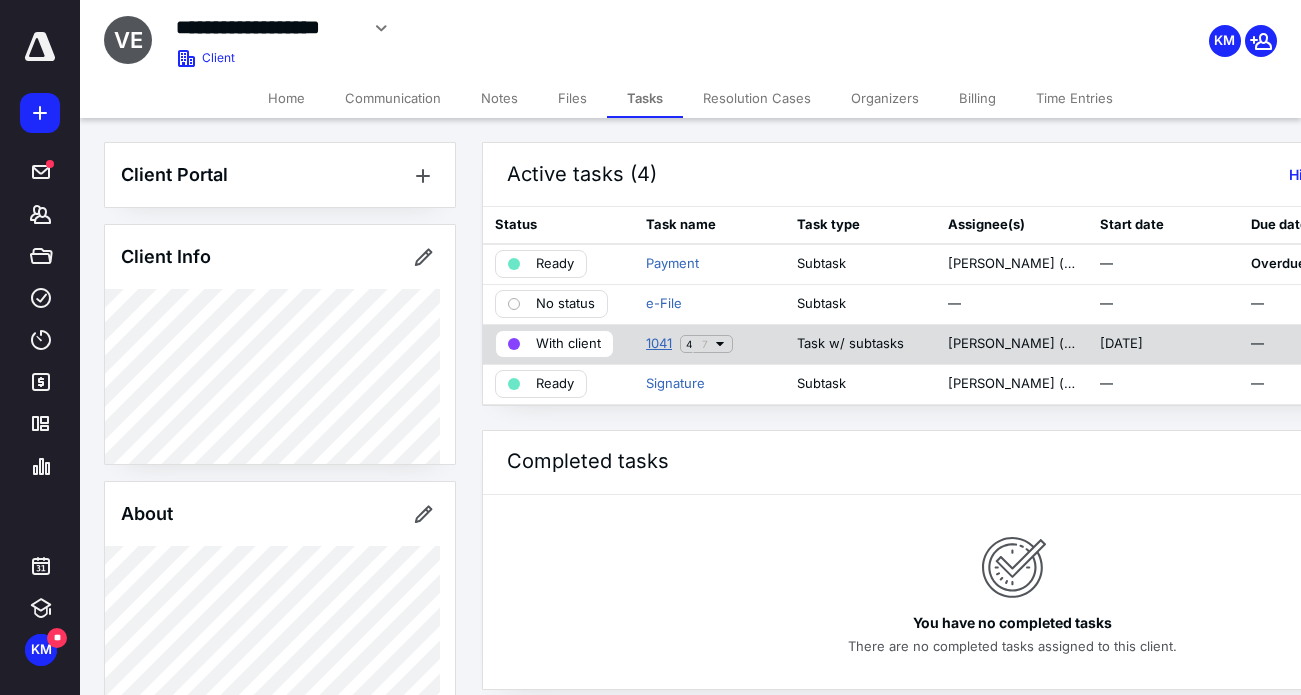 click on "1041" at bounding box center [659, 344] 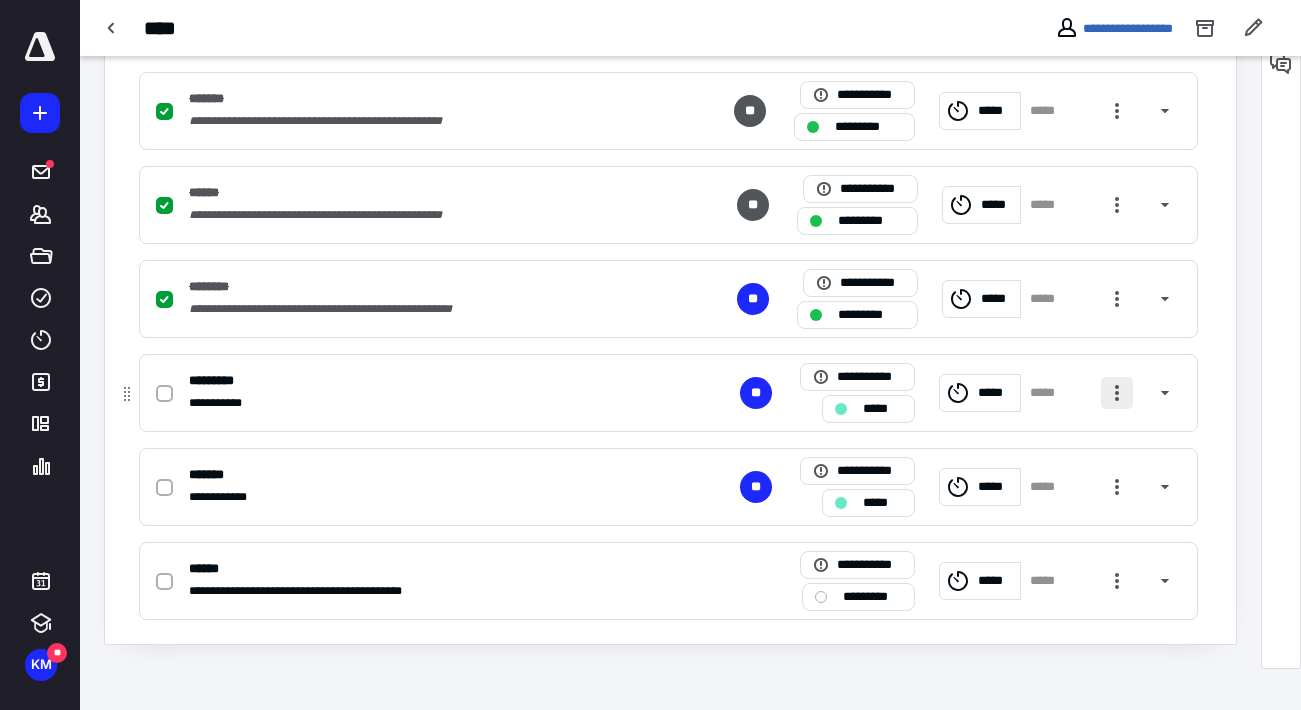 scroll, scrollTop: 618, scrollLeft: 0, axis: vertical 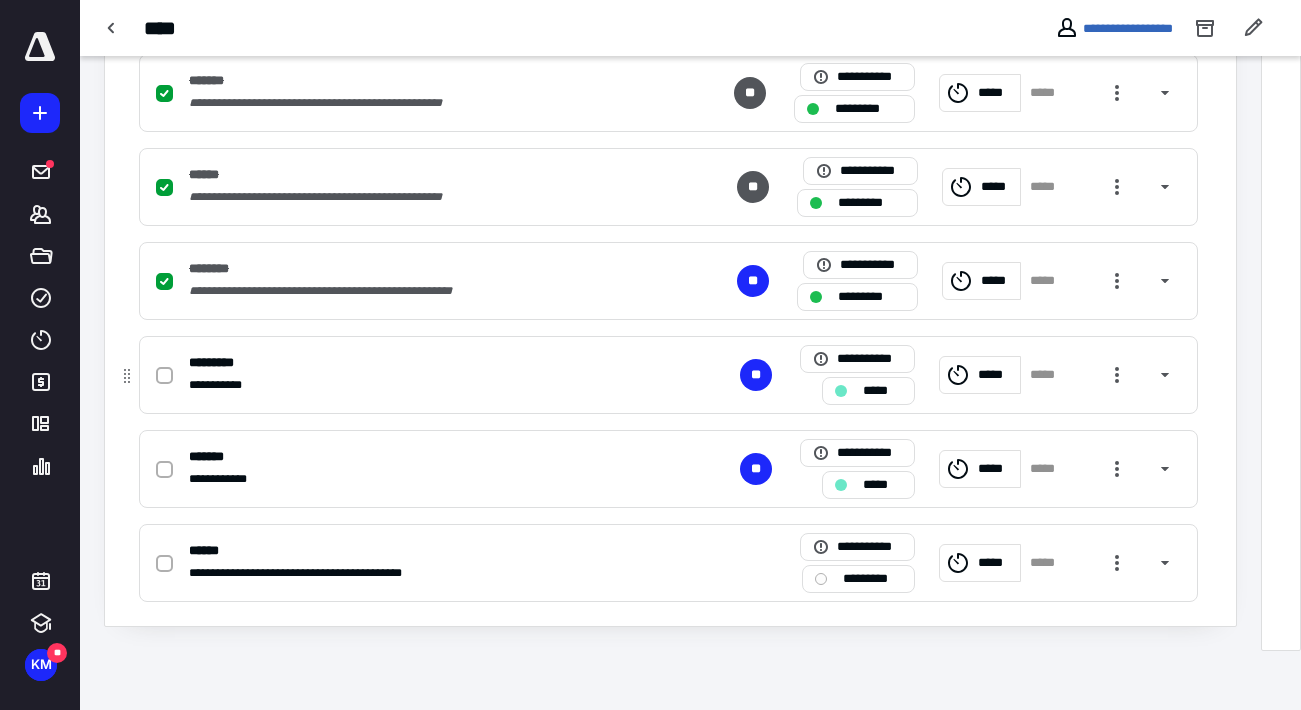 click at bounding box center [164, 376] 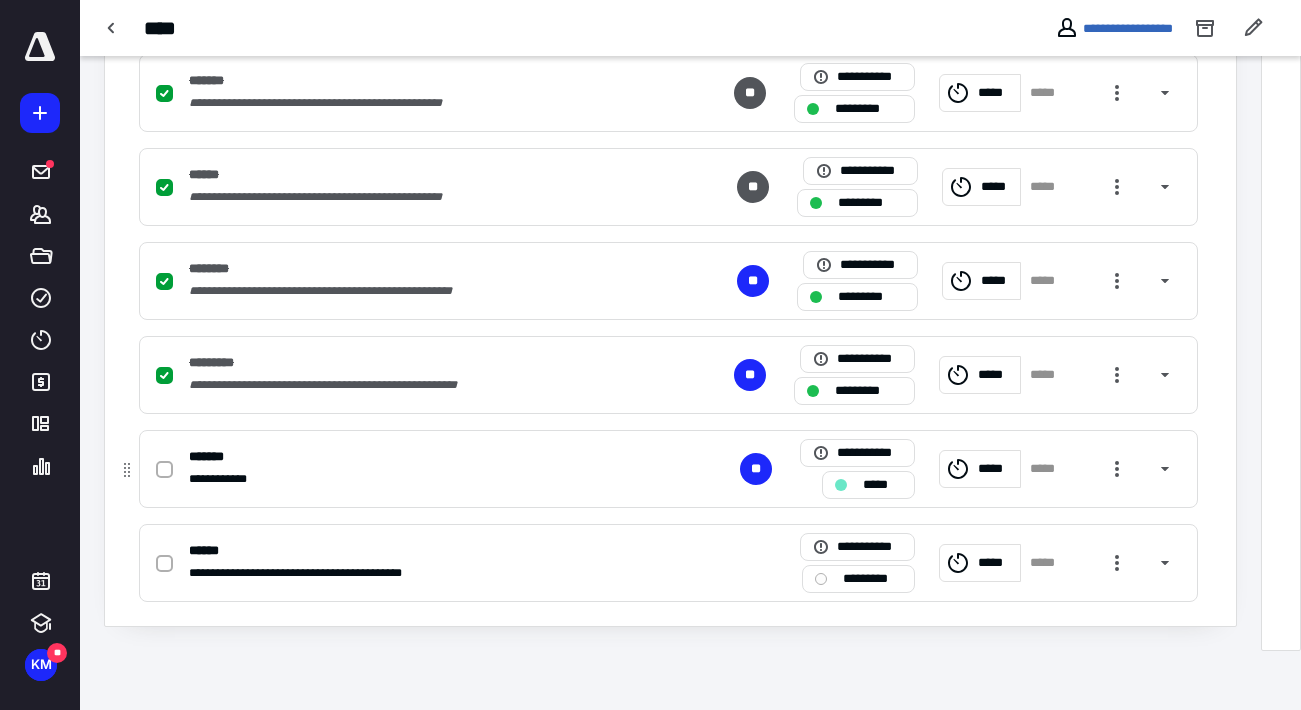click 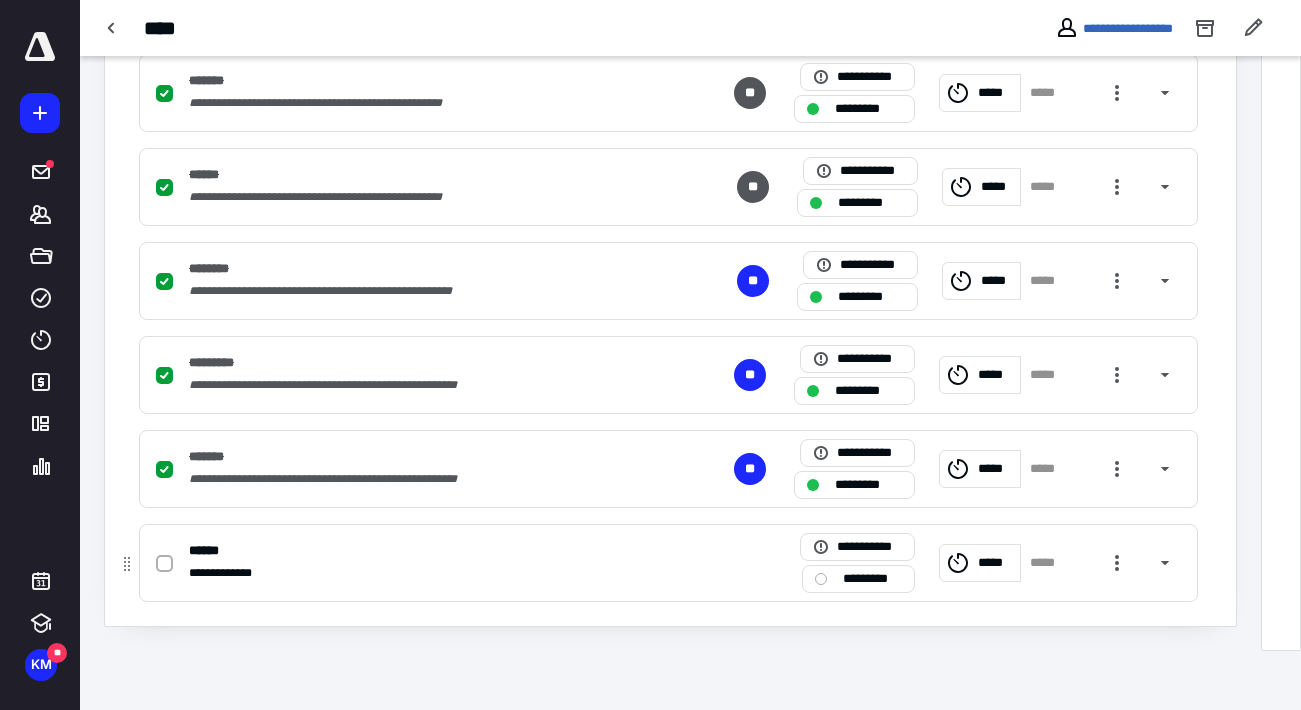 click on "*********" at bounding box center [858, 579] 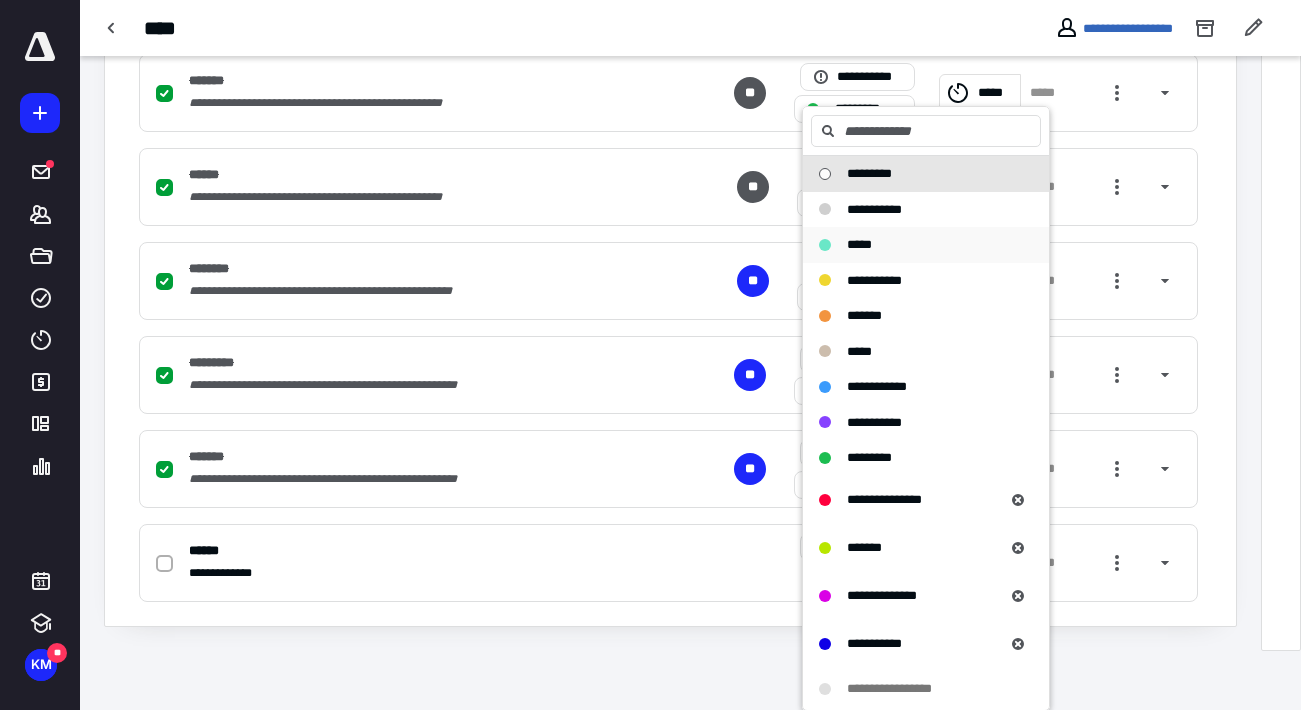 click on "*****" at bounding box center (859, 244) 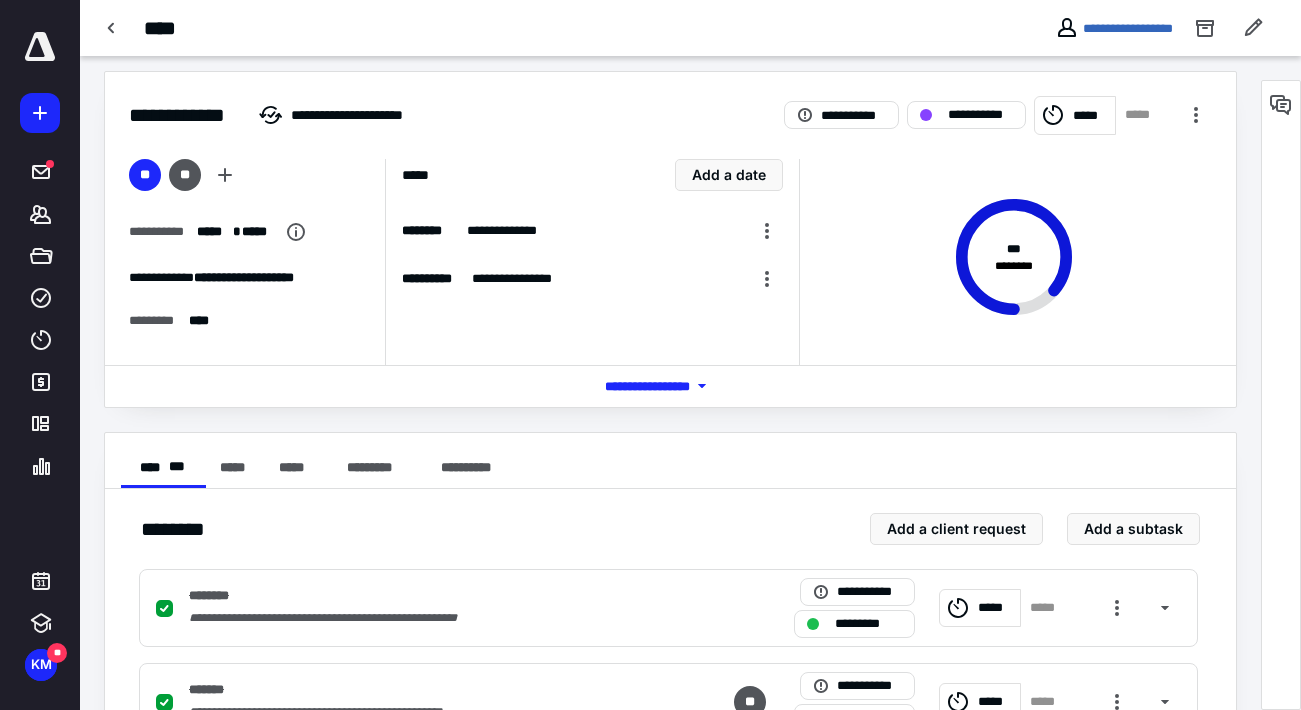scroll, scrollTop: 0, scrollLeft: 0, axis: both 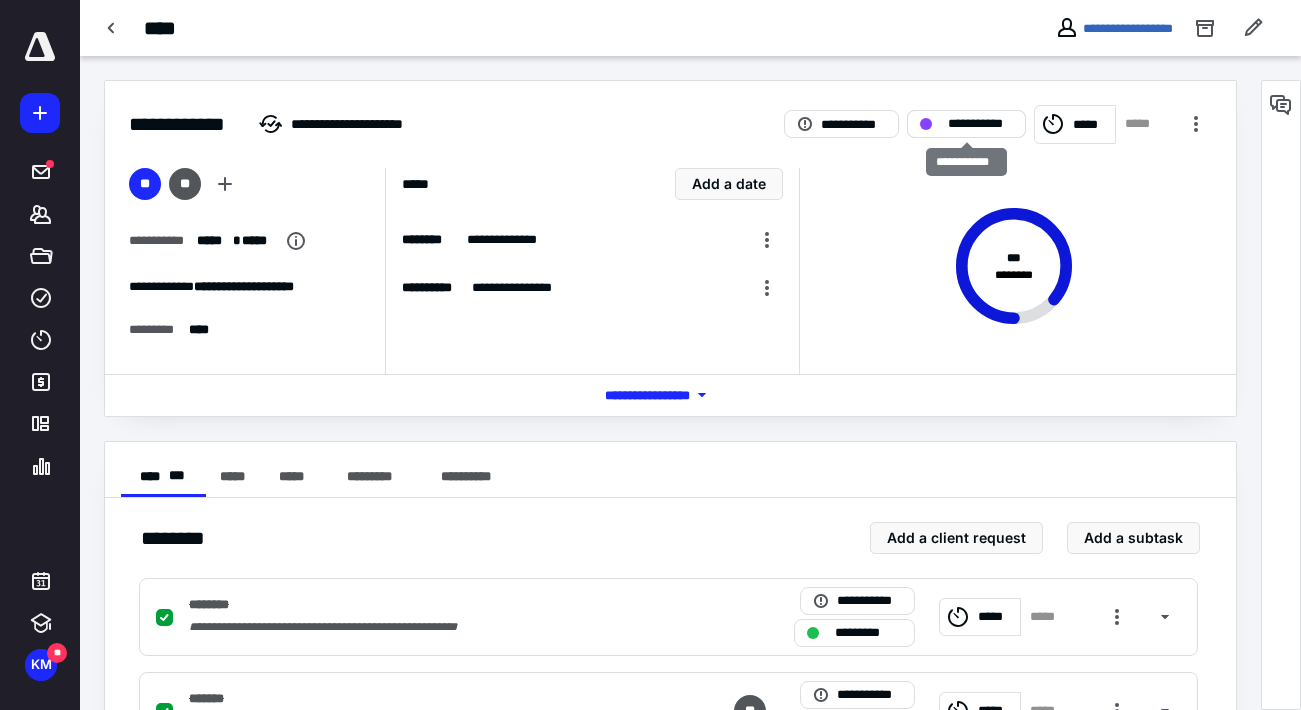 click on "**********" at bounding box center (966, 124) 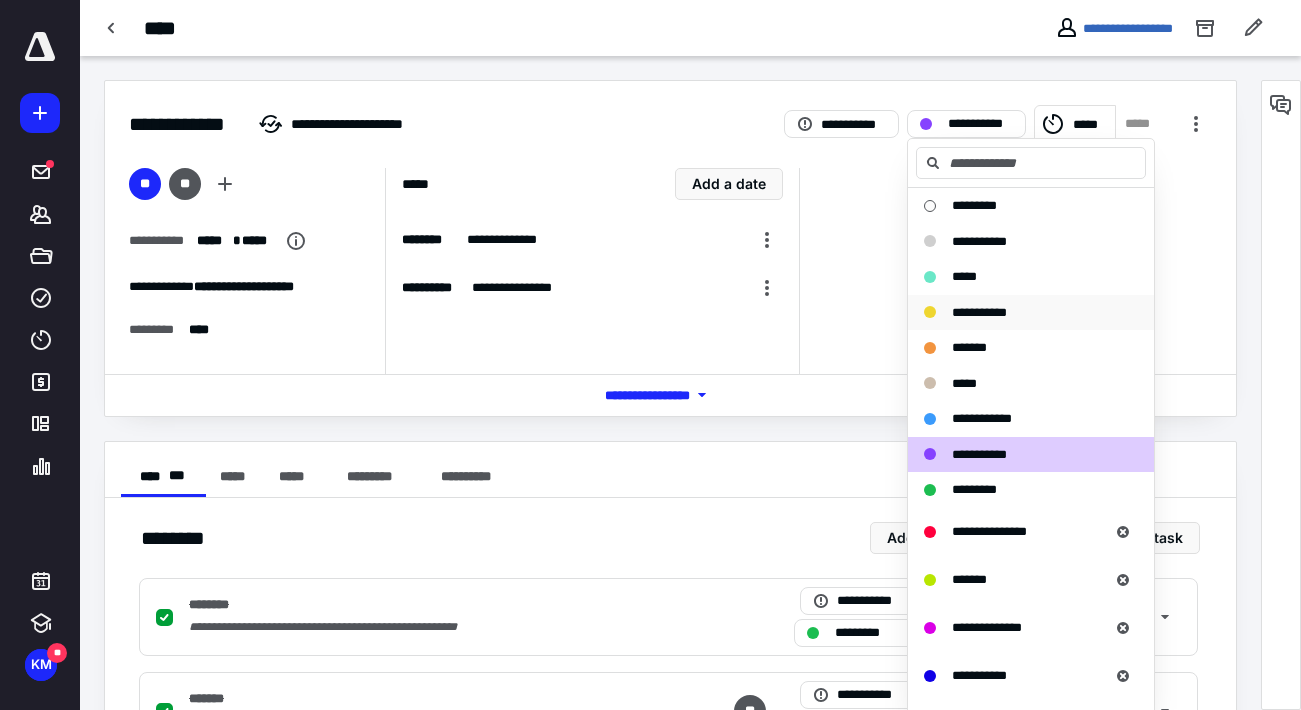 click on "**********" at bounding box center [979, 312] 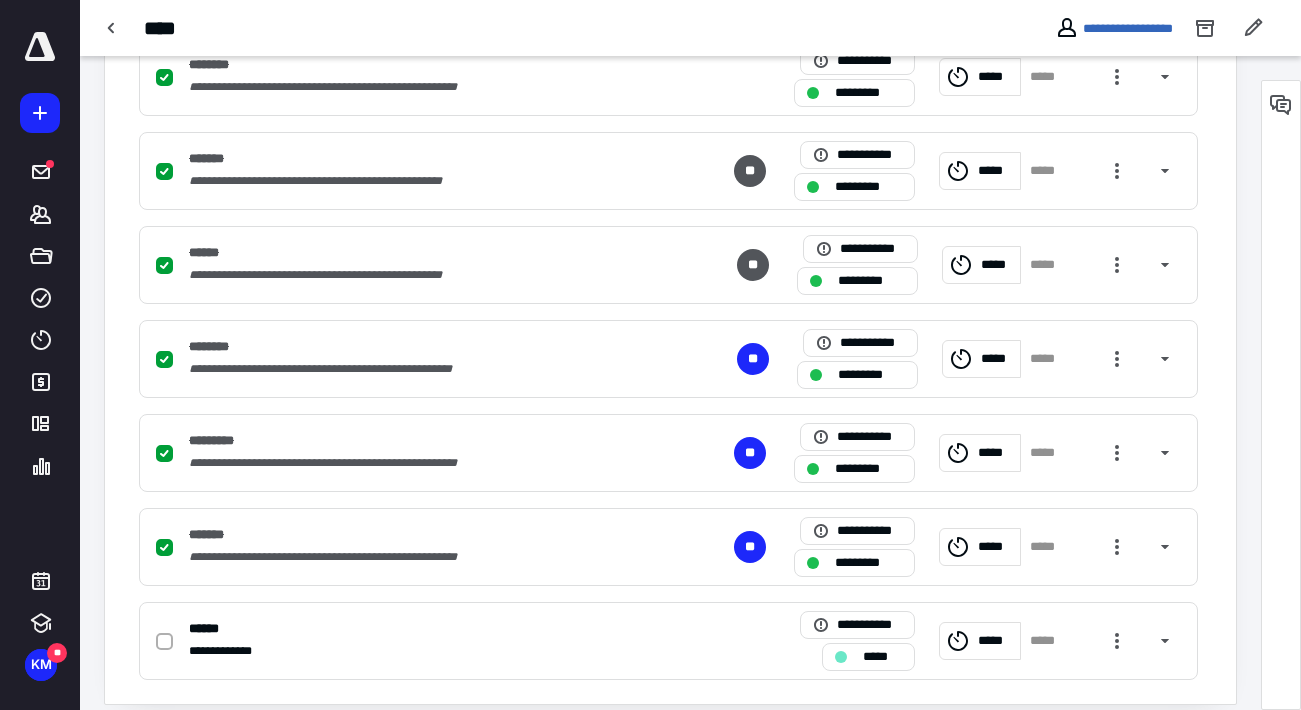 scroll, scrollTop: 618, scrollLeft: 0, axis: vertical 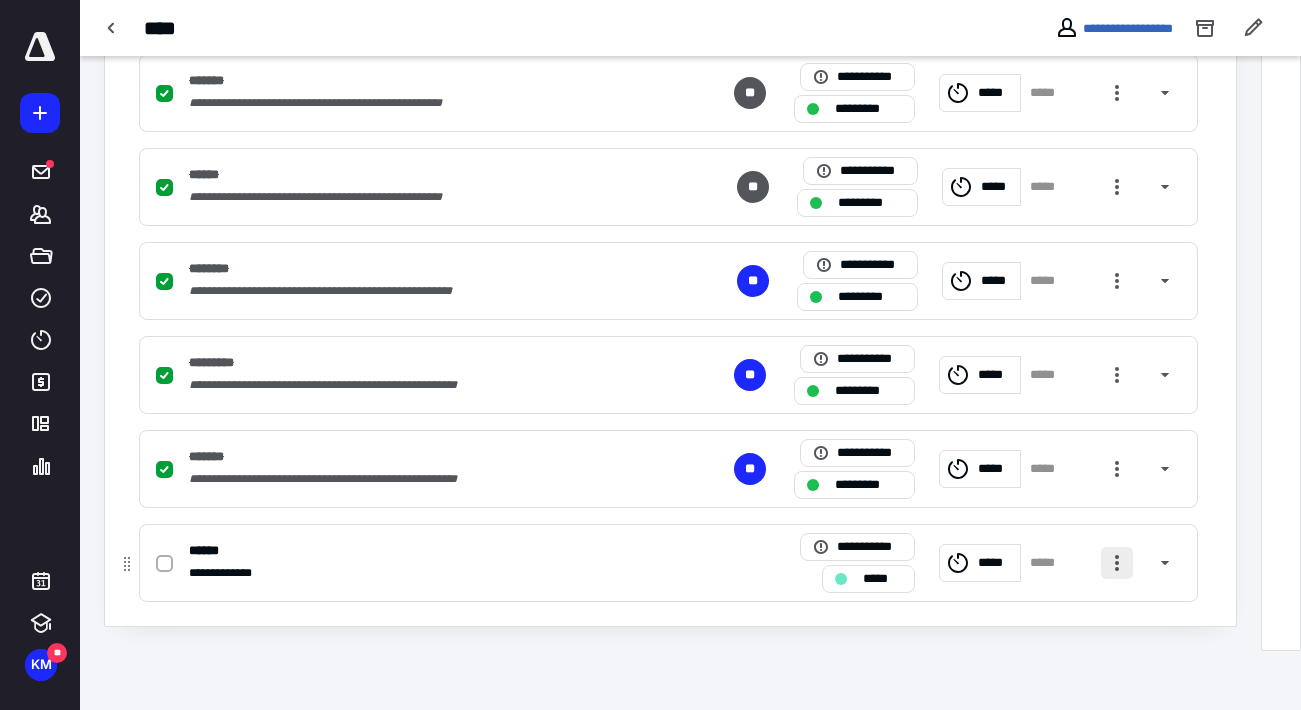 click at bounding box center [1117, 563] 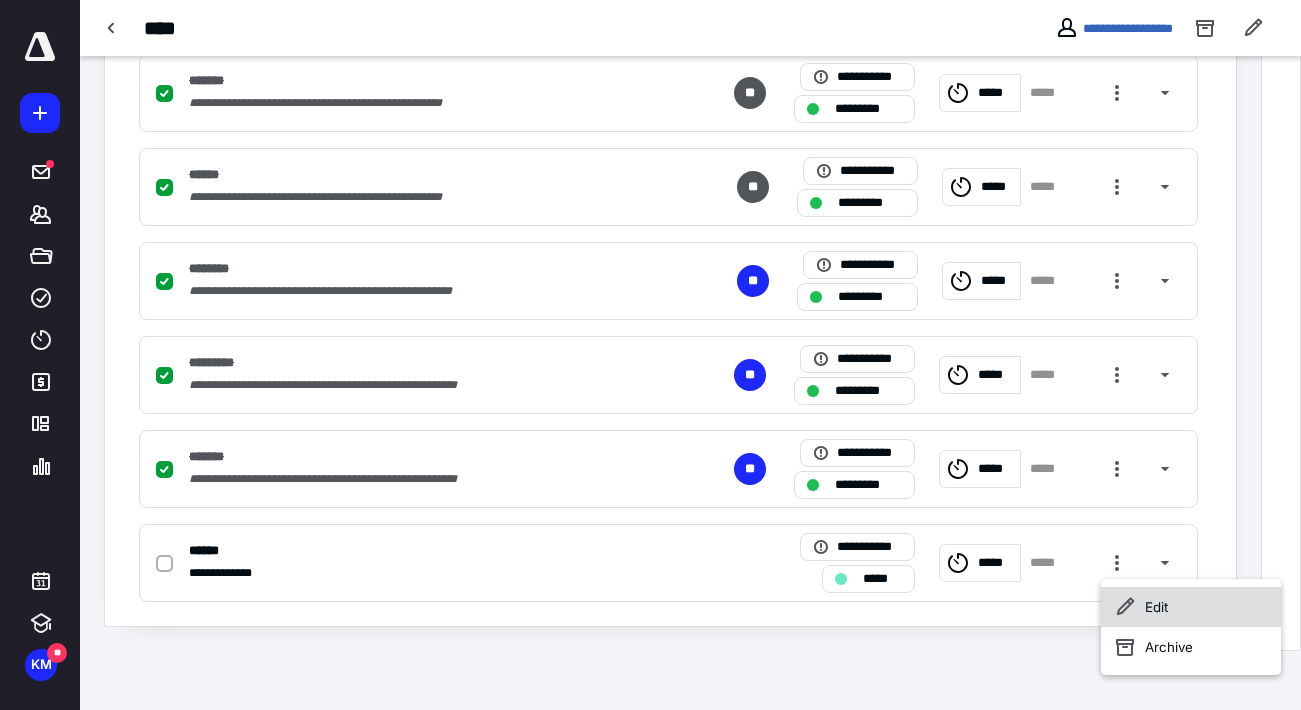 click 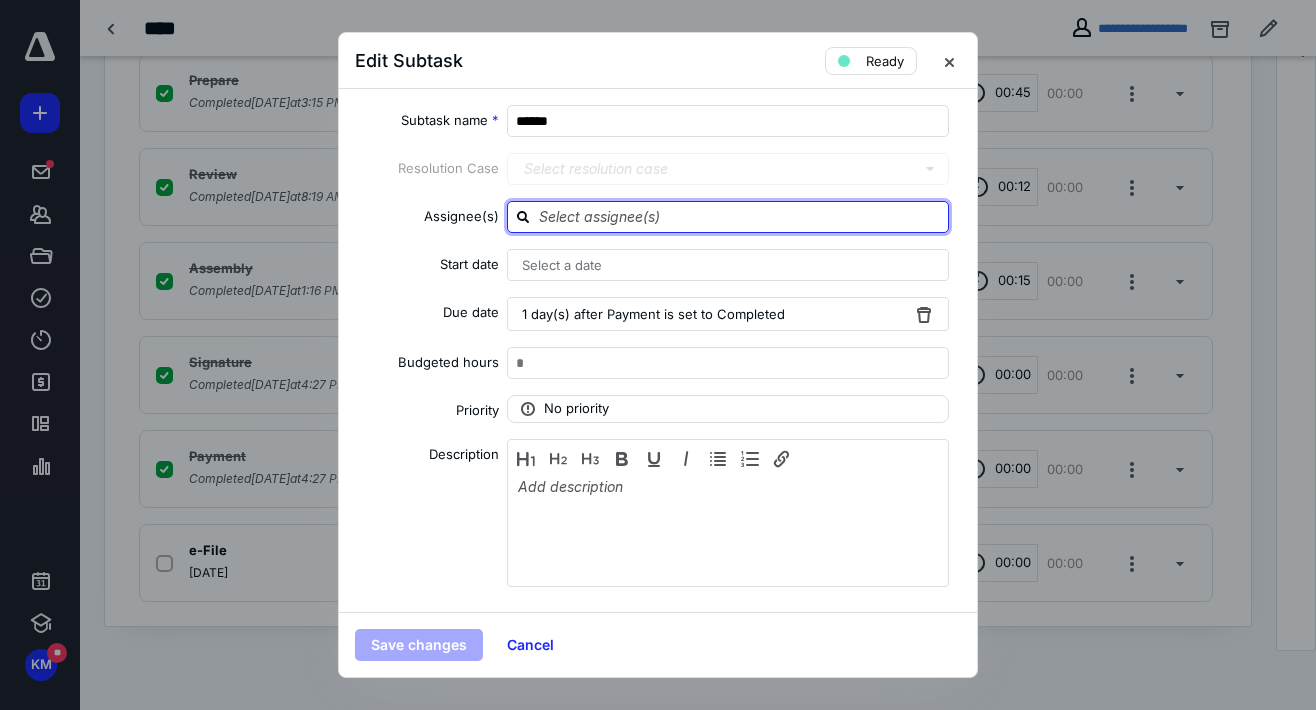 click at bounding box center [740, 216] 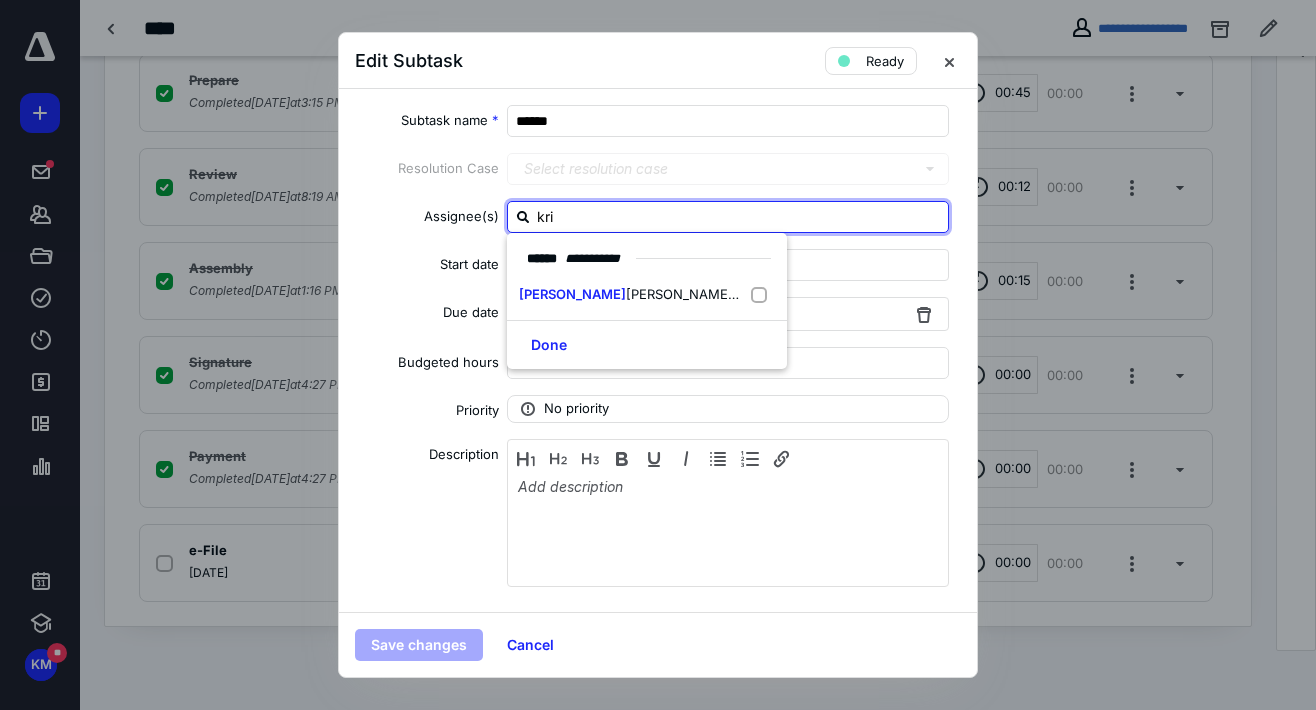 type on "kris" 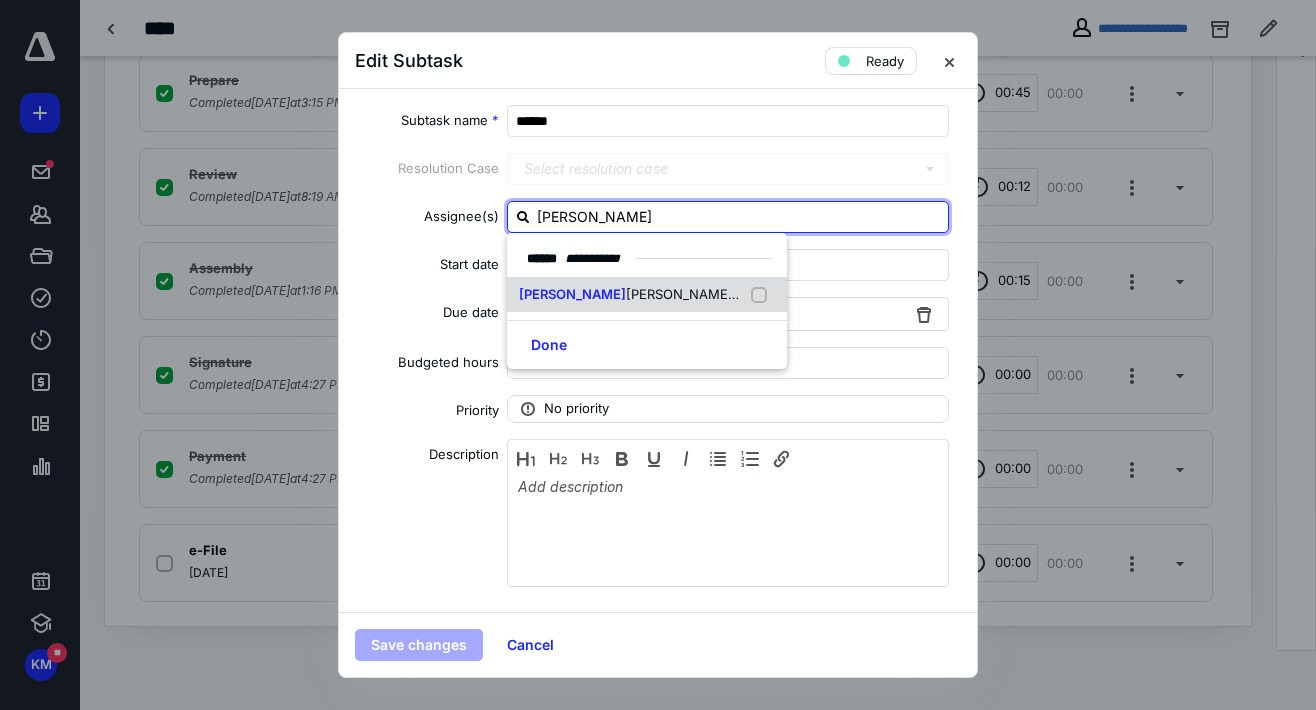 click on "tin Martinez (me)" at bounding box center [696, 294] 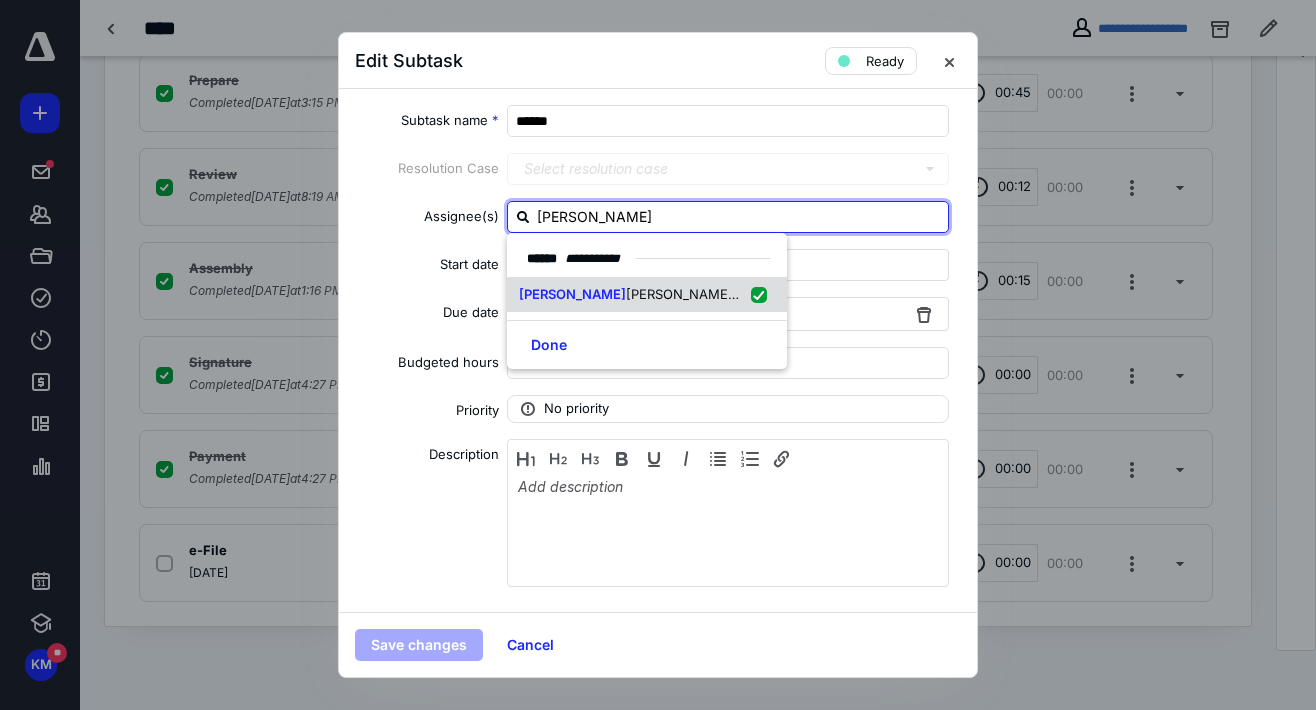 checkbox on "true" 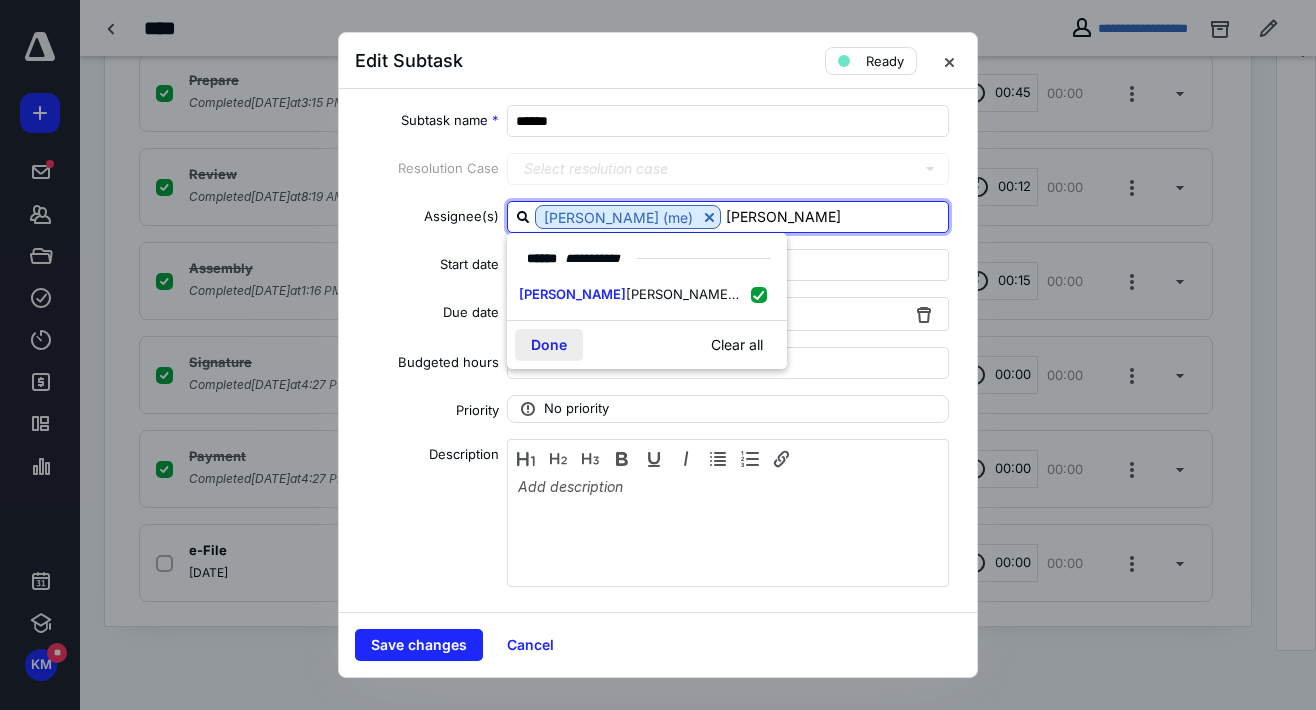 type on "kris" 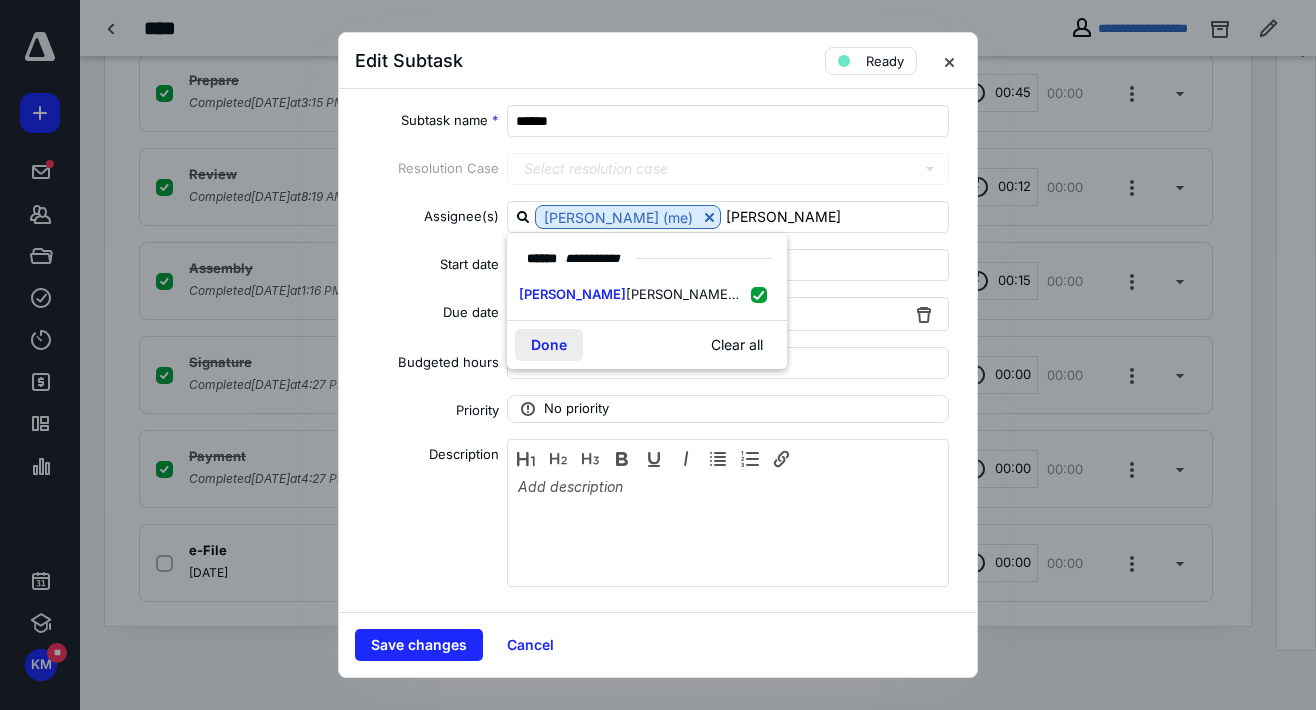click on "Done" at bounding box center (549, 345) 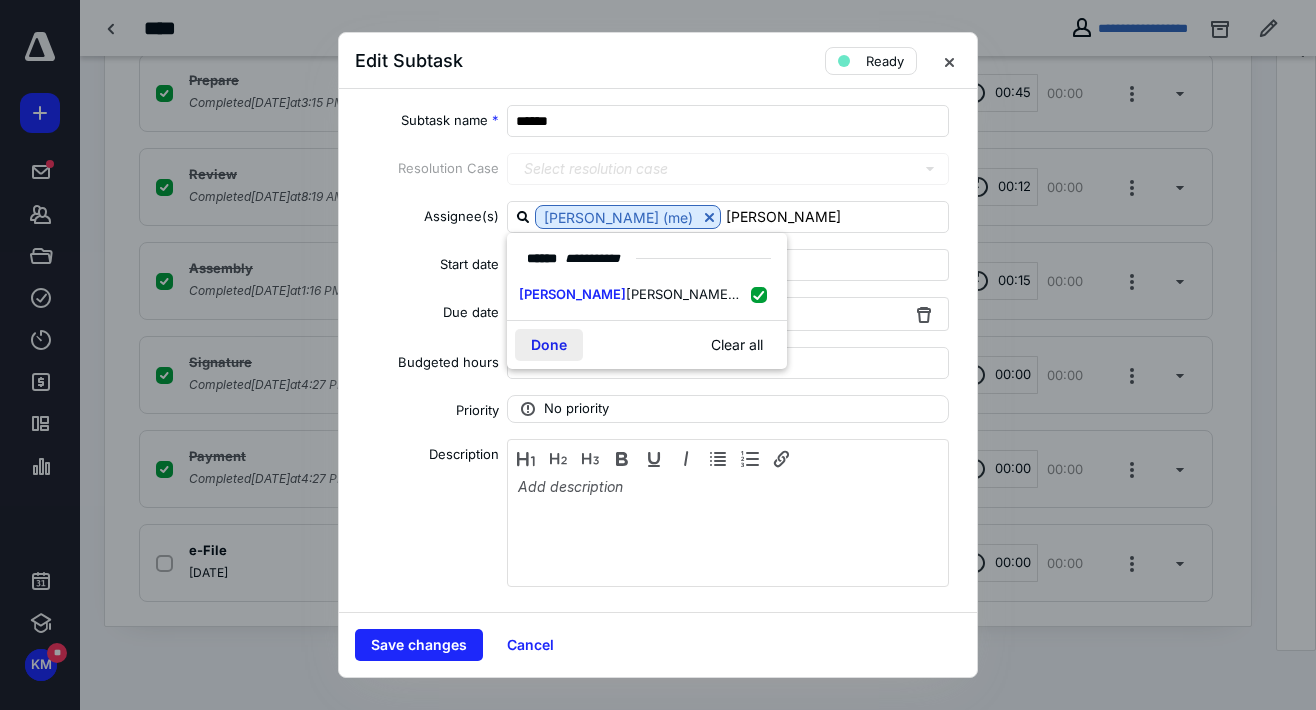 type 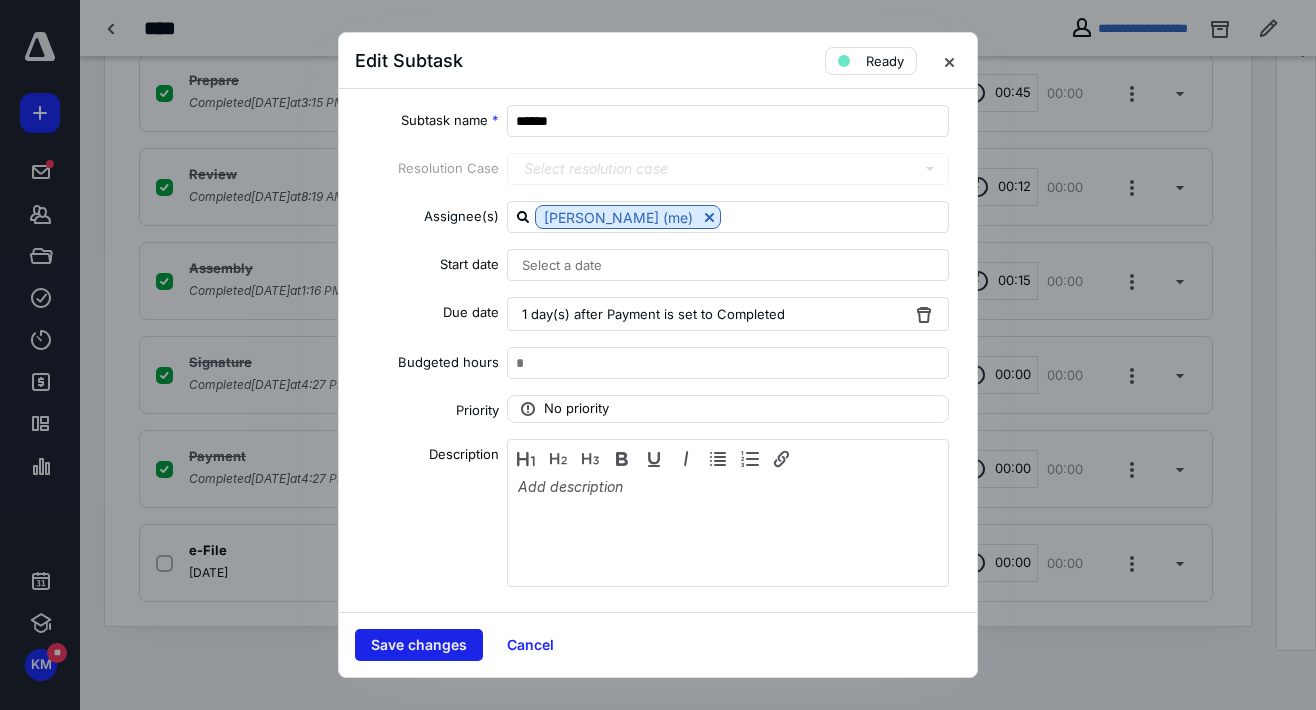 click on "Save changes" at bounding box center [419, 645] 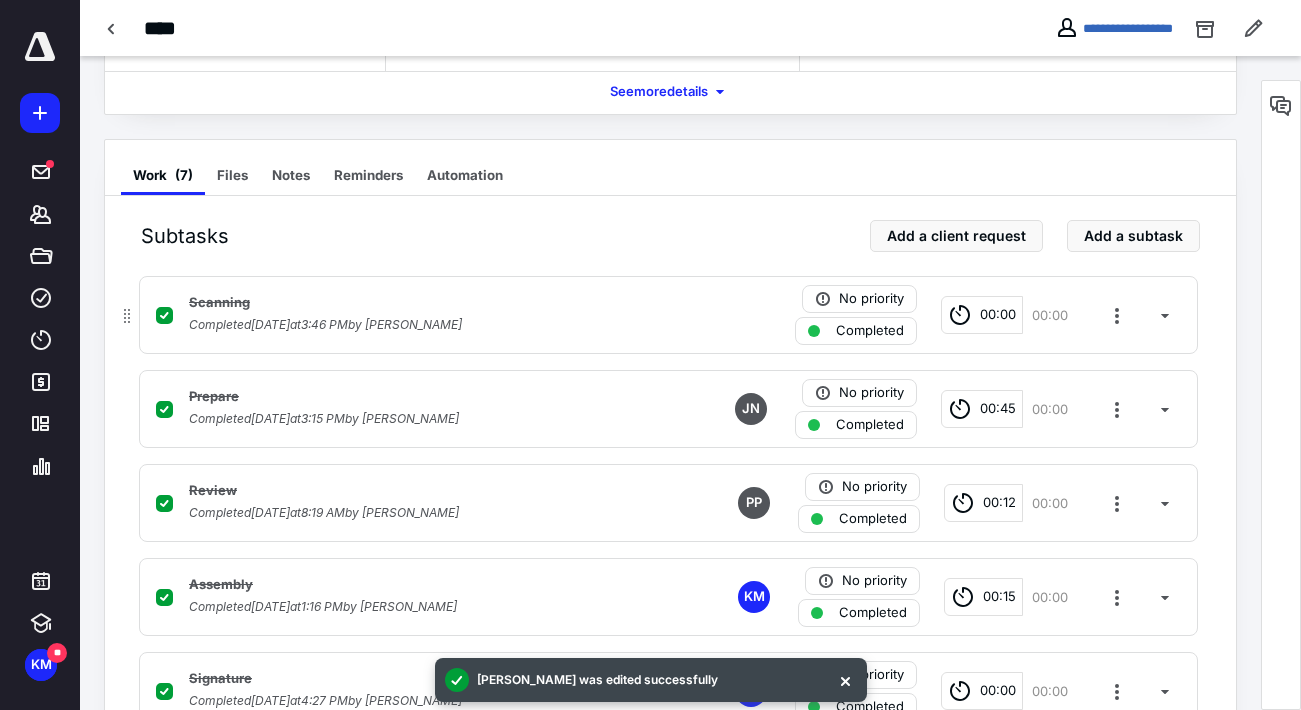 scroll, scrollTop: 0, scrollLeft: 0, axis: both 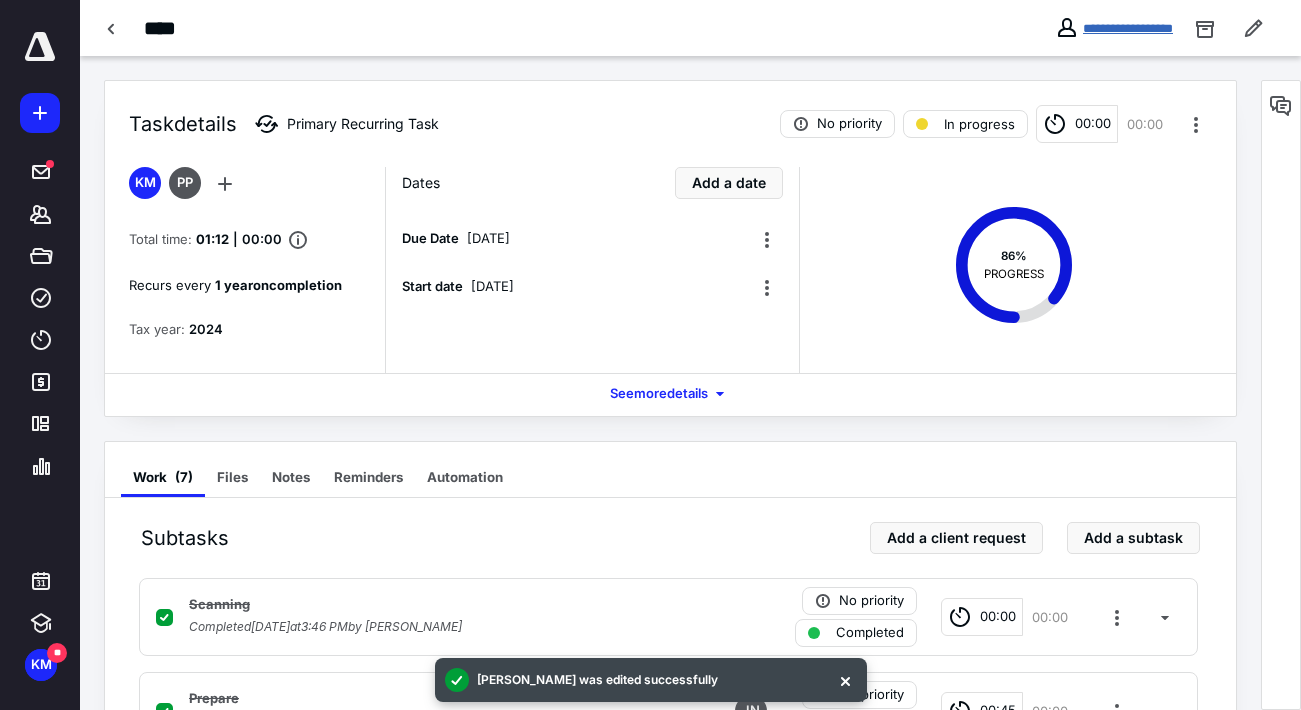 click on "**********" at bounding box center (1128, 28) 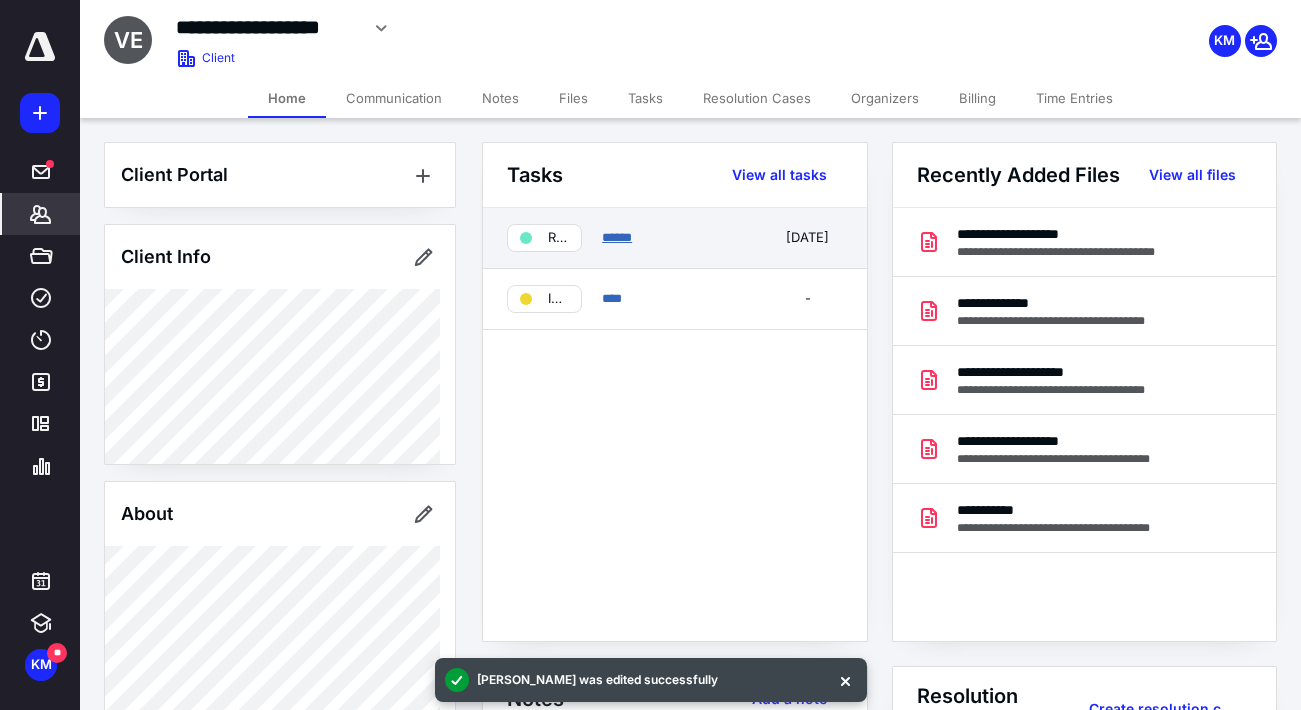 click on "******" at bounding box center (617, 237) 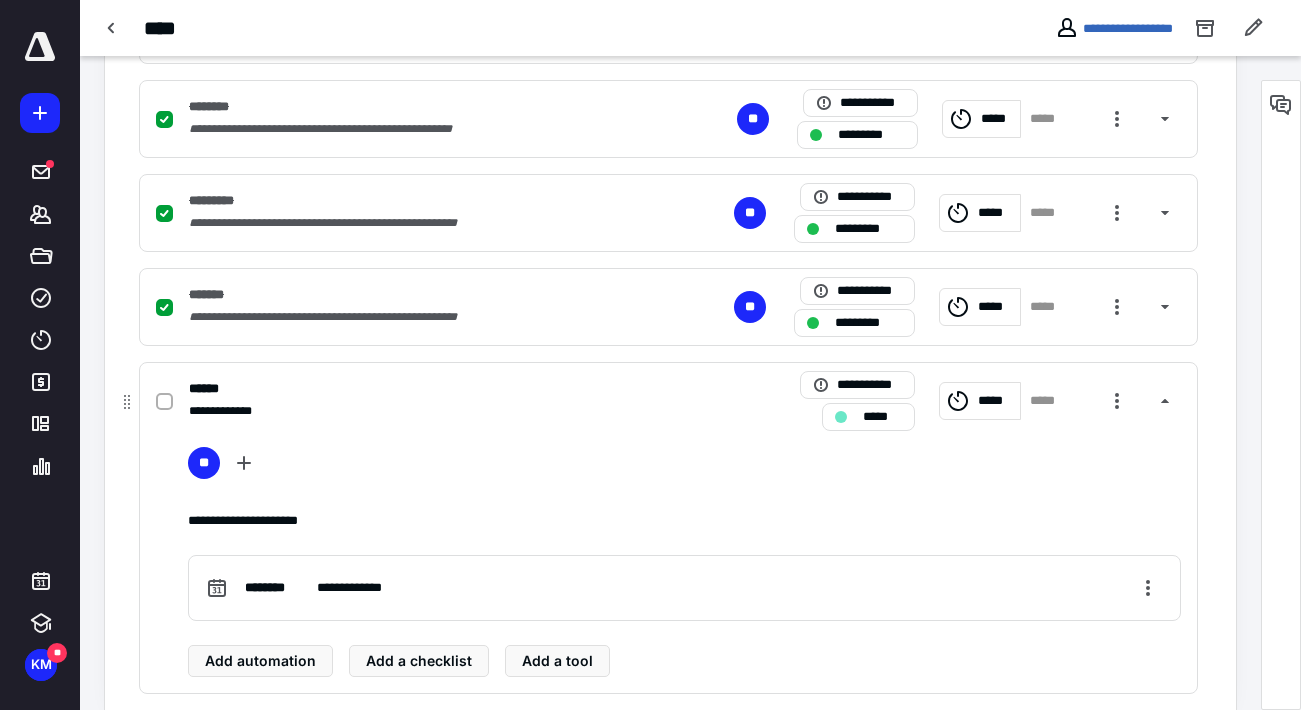 scroll, scrollTop: 871, scrollLeft: 0, axis: vertical 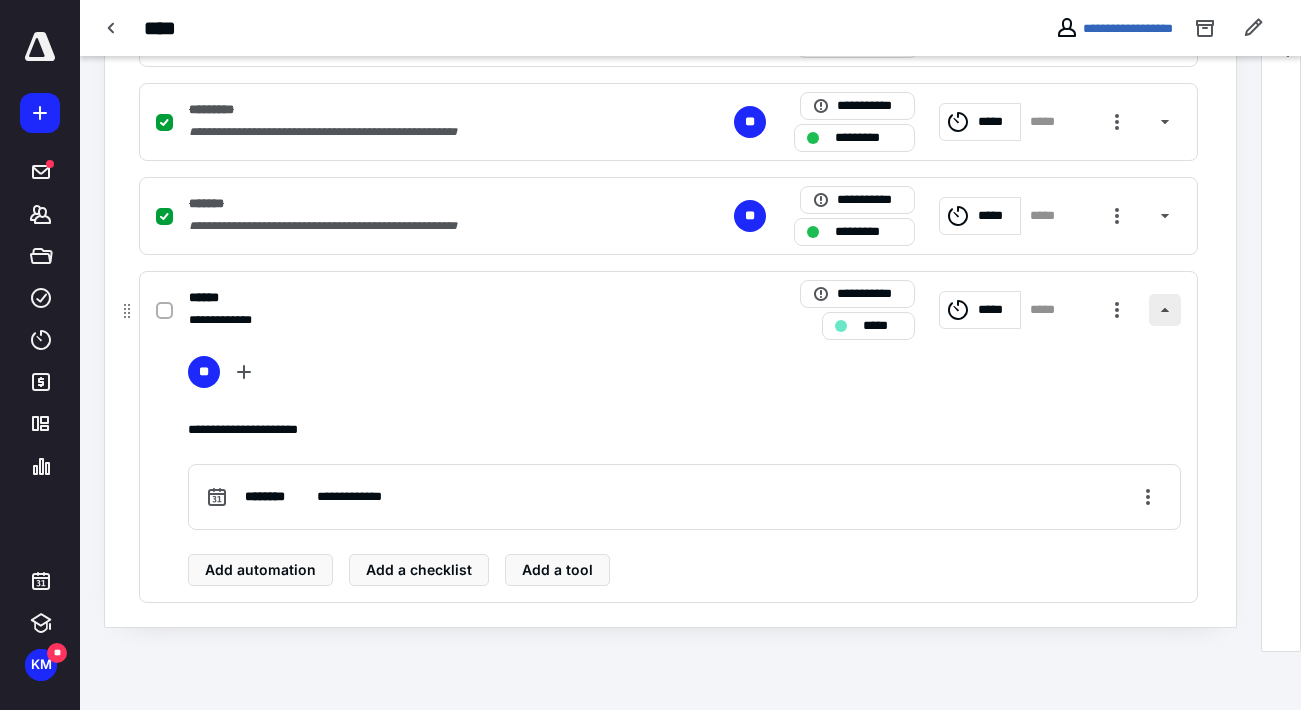 click at bounding box center (1165, 310) 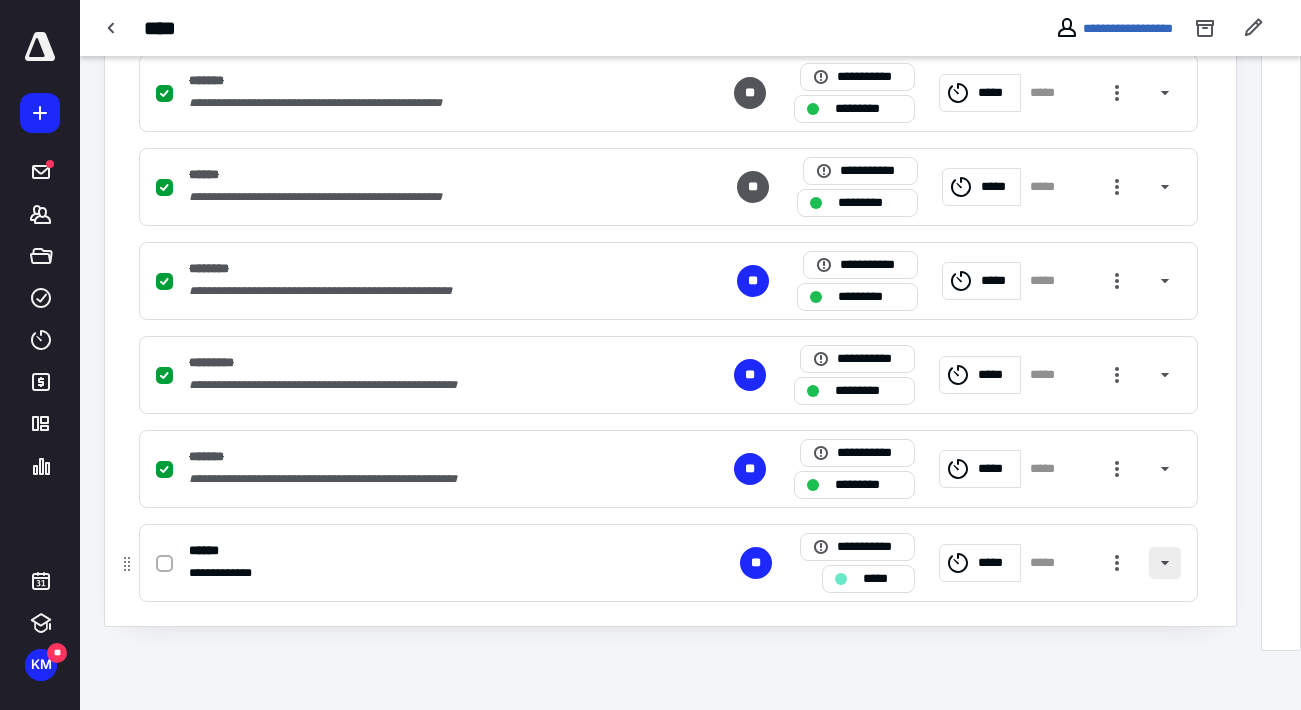 scroll, scrollTop: 618, scrollLeft: 0, axis: vertical 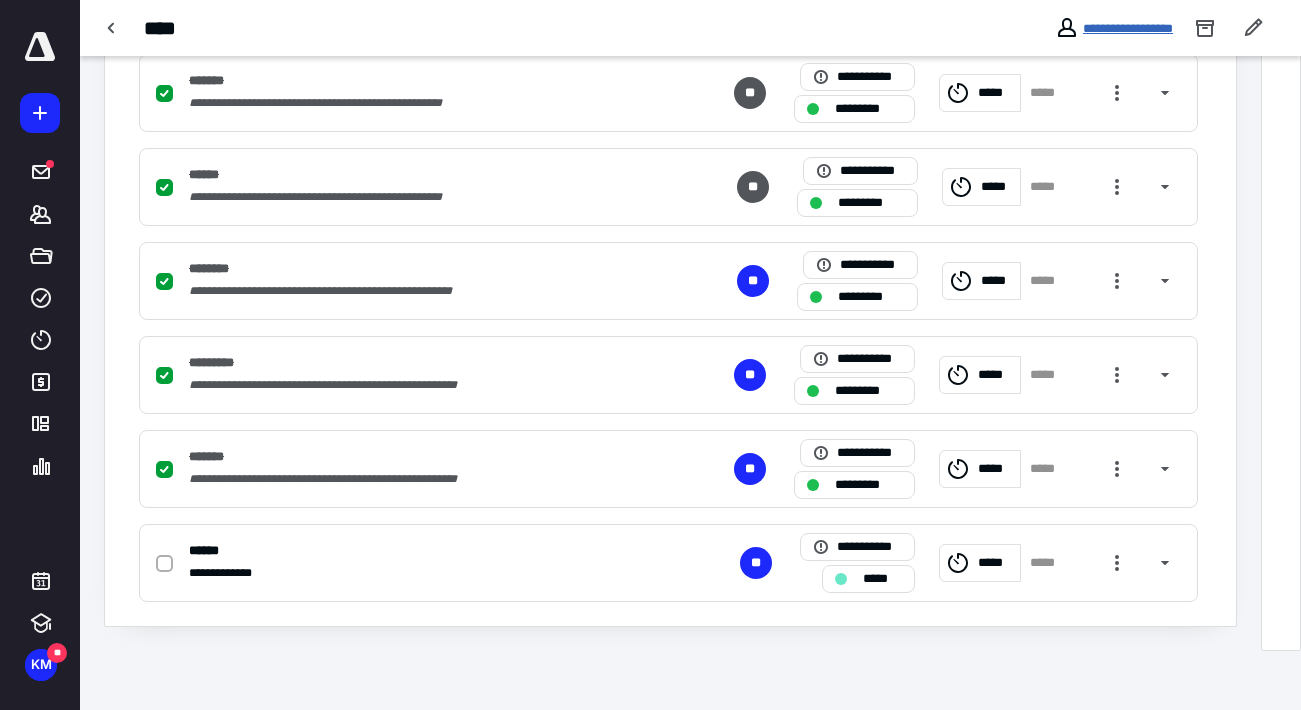 click on "**********" at bounding box center (1128, 28) 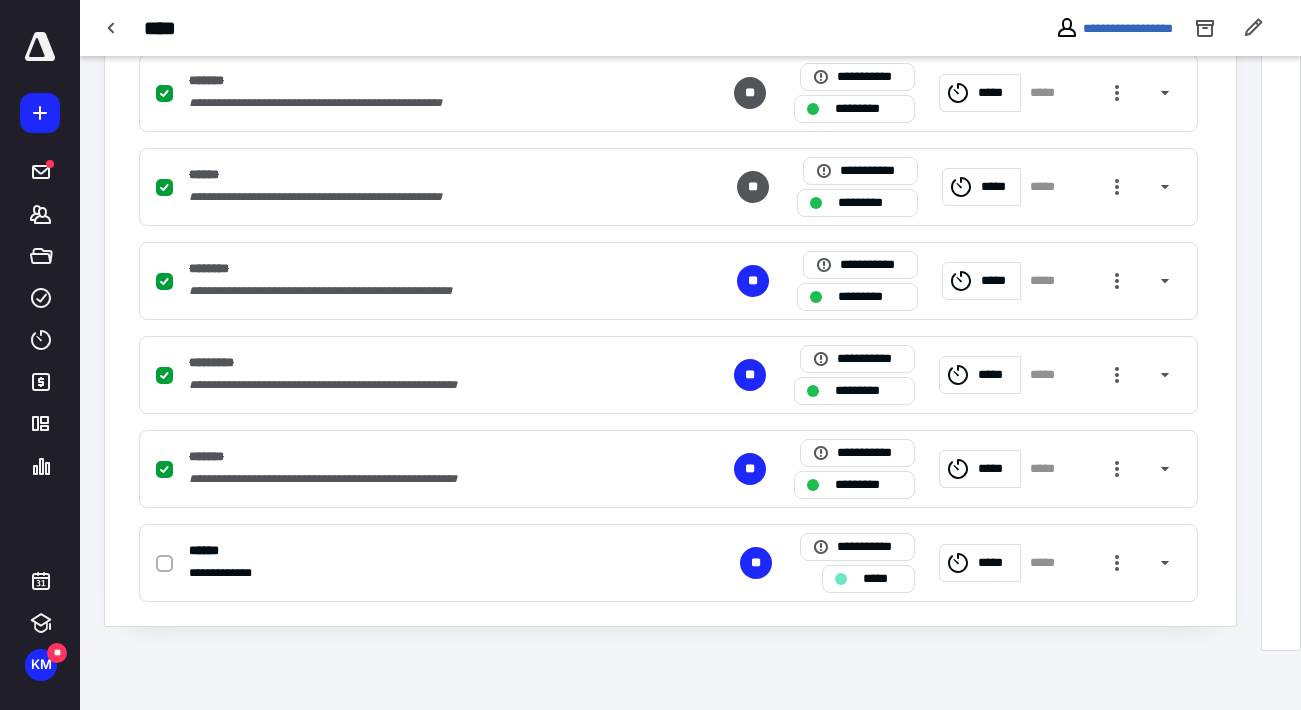 scroll, scrollTop: 0, scrollLeft: 0, axis: both 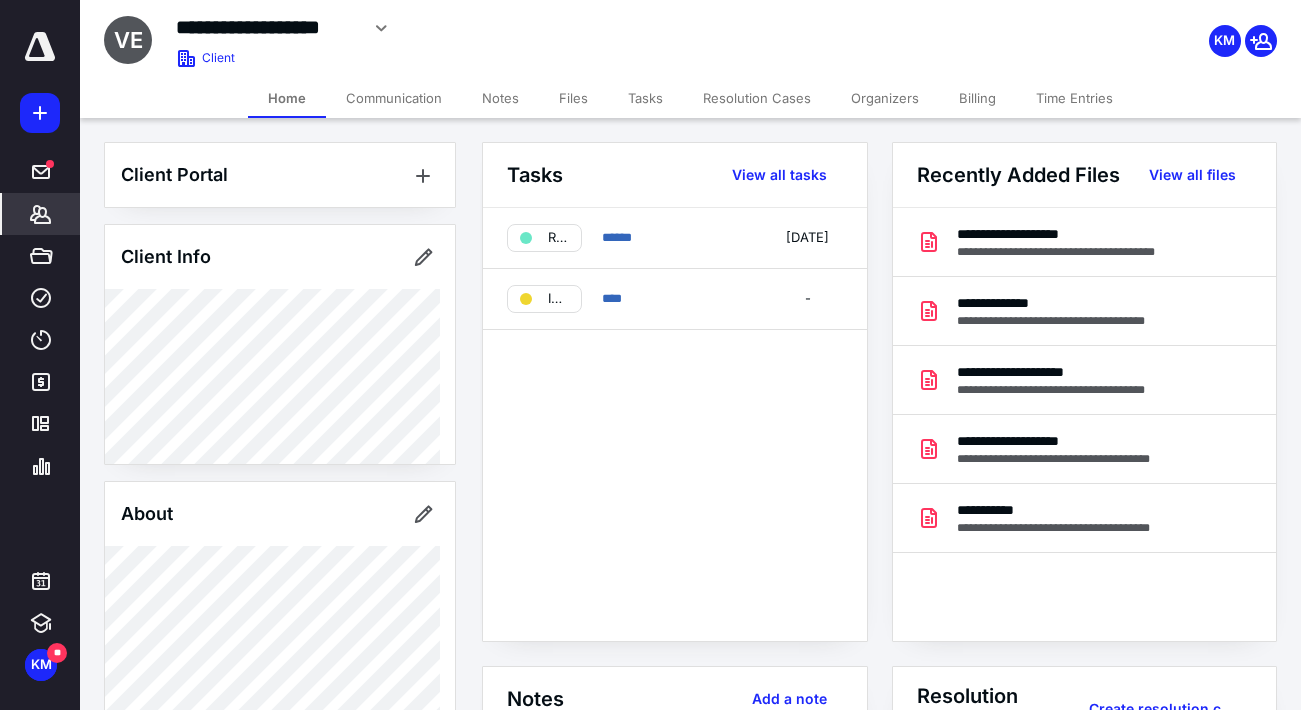 click on "Files" at bounding box center (573, 98) 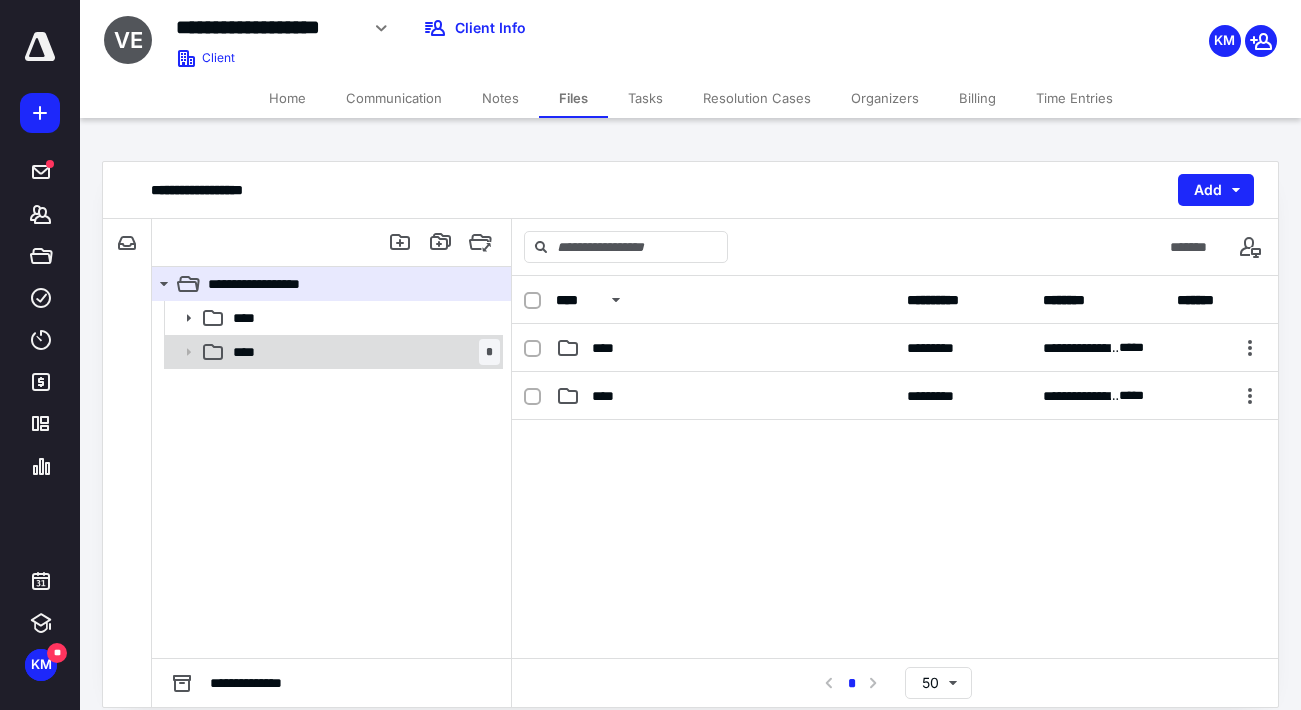 click on "**** *" at bounding box center [362, 352] 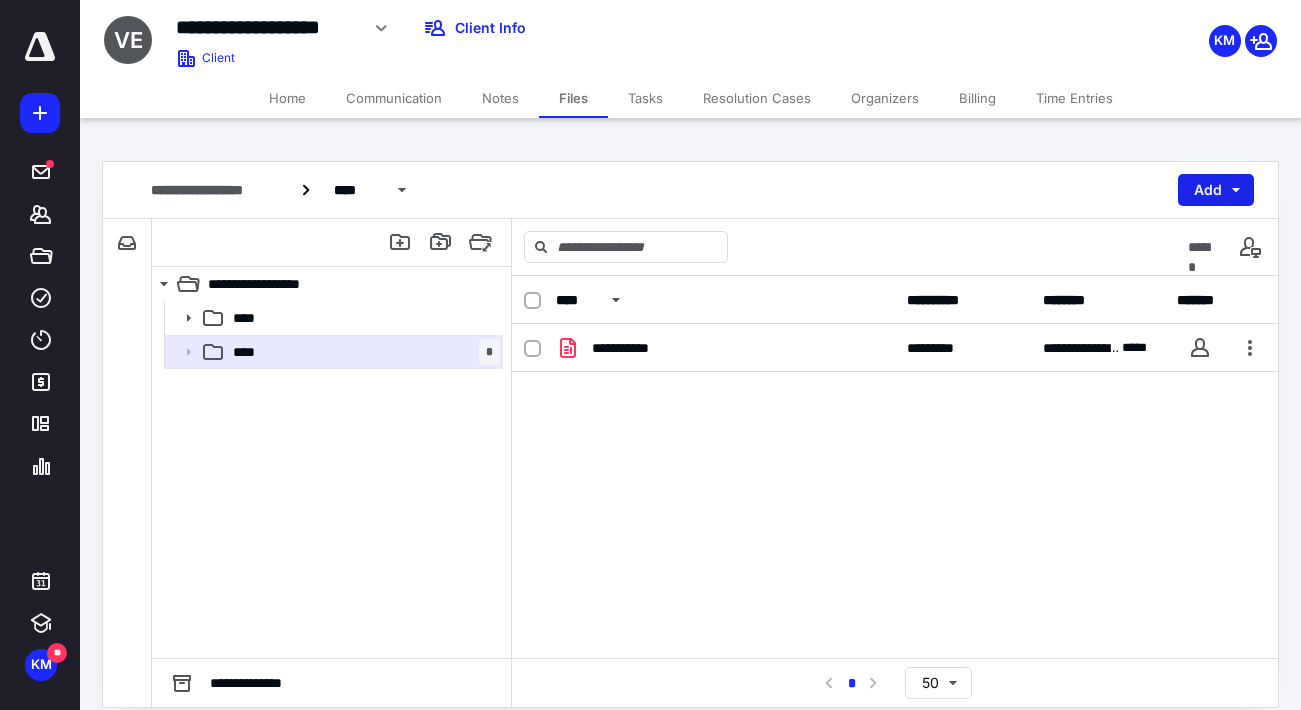 click on "Add" at bounding box center [1216, 190] 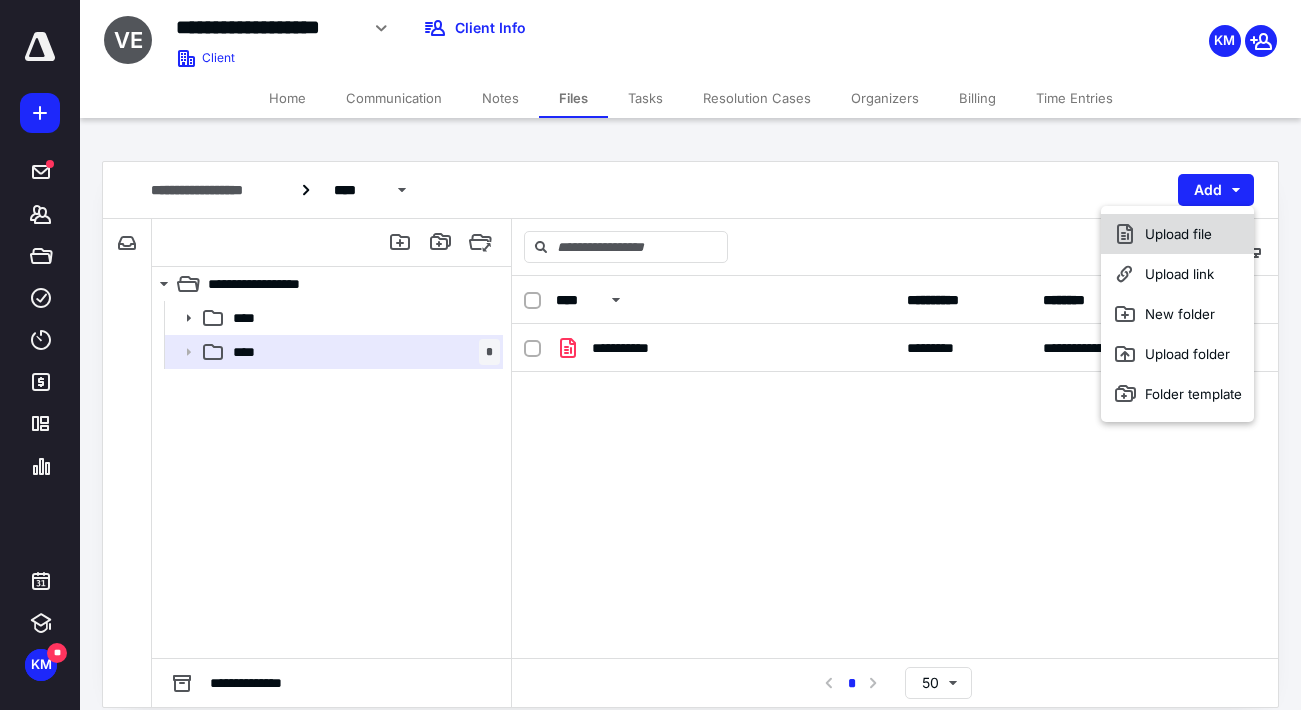 click on "Upload file" at bounding box center [1177, 234] 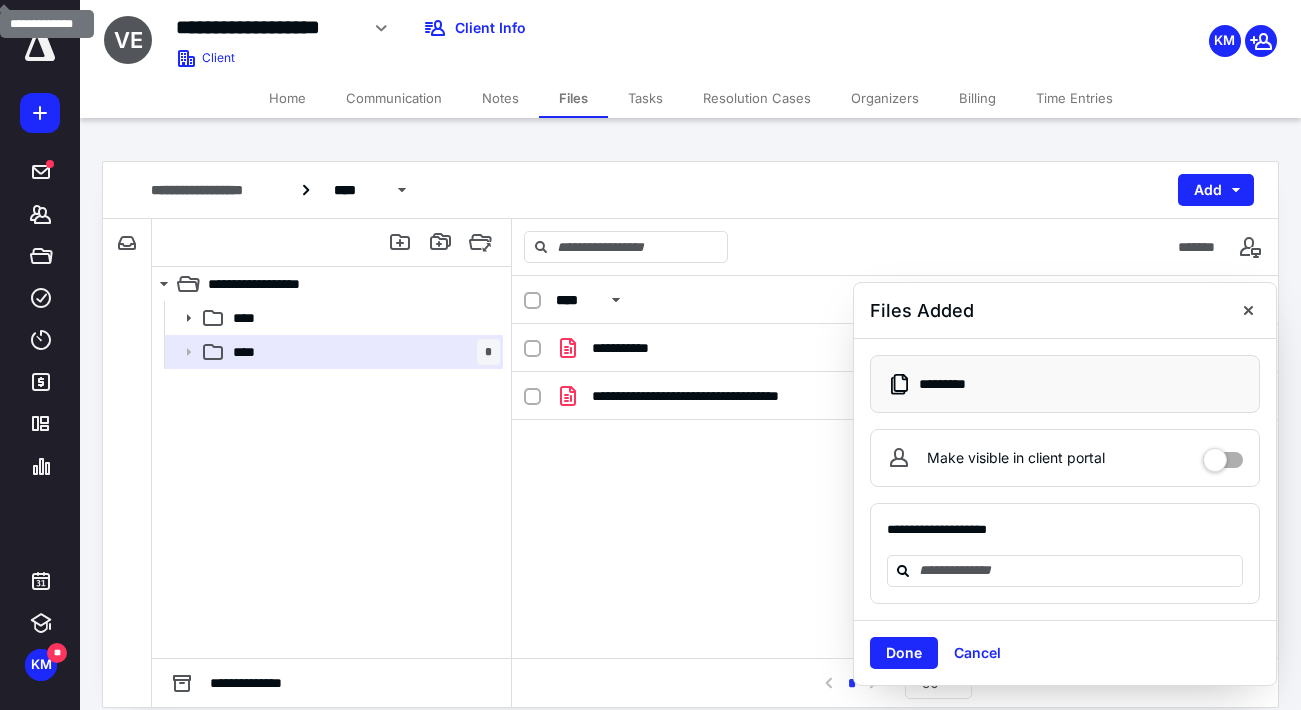 click on "Home" at bounding box center (287, 98) 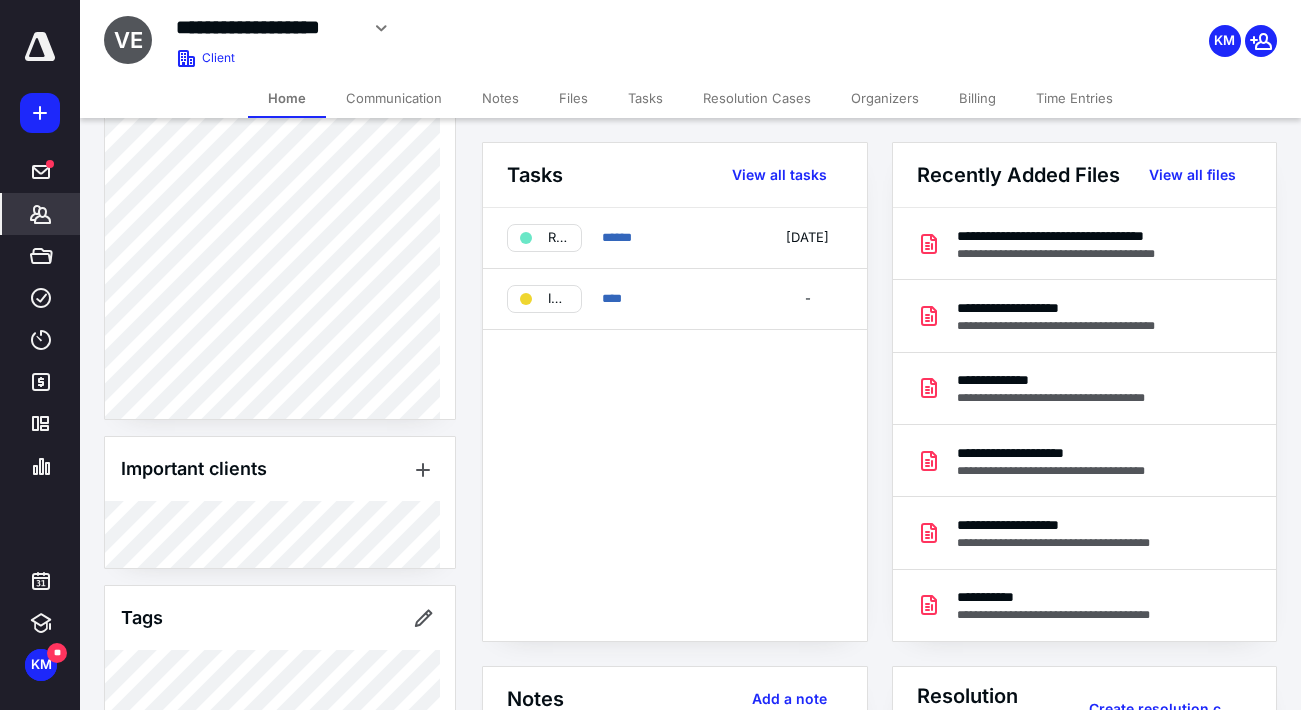 scroll, scrollTop: 487, scrollLeft: 0, axis: vertical 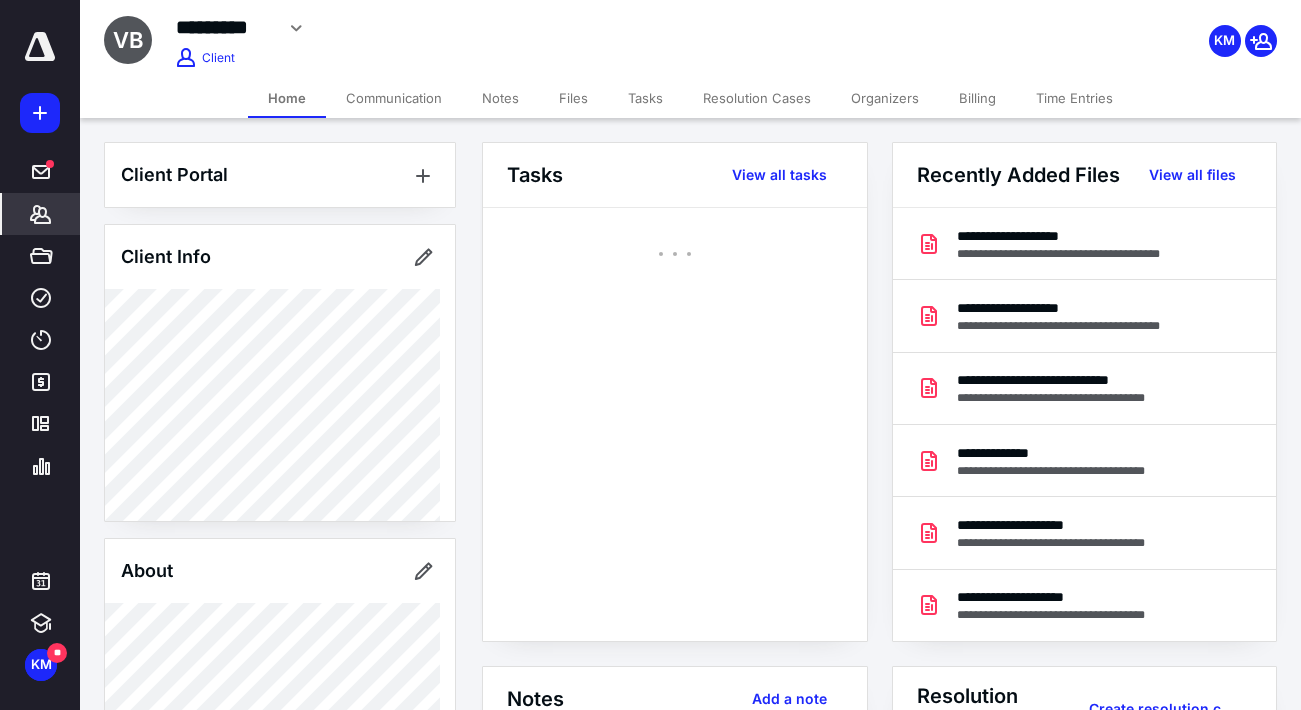 click on "Files" at bounding box center (573, 98) 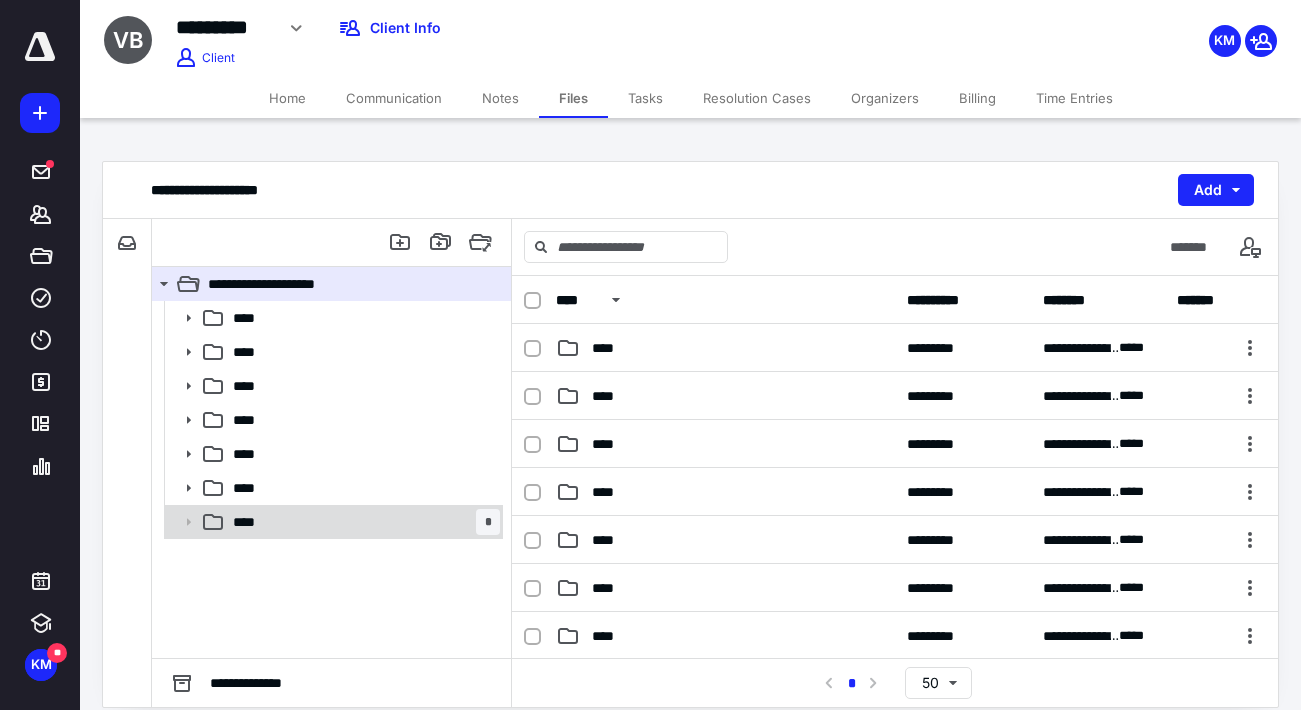 click on "****" at bounding box center (252, 522) 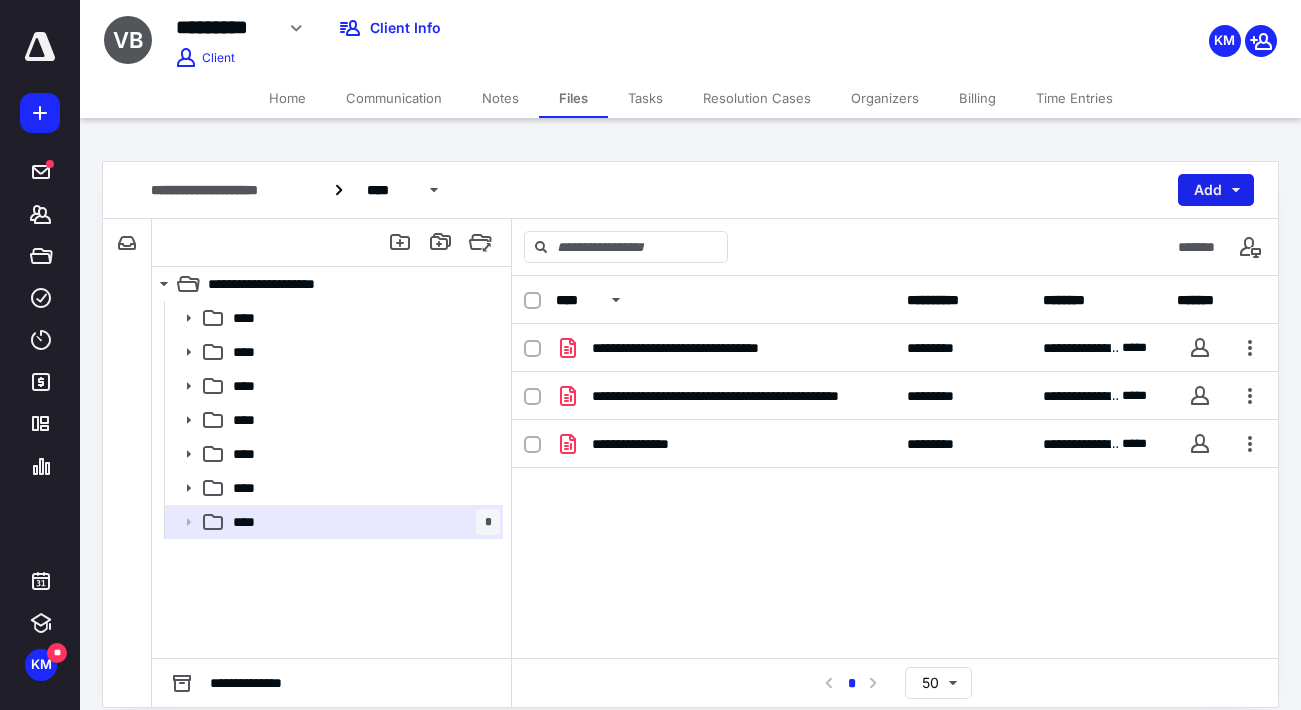 click on "Add" at bounding box center [1216, 190] 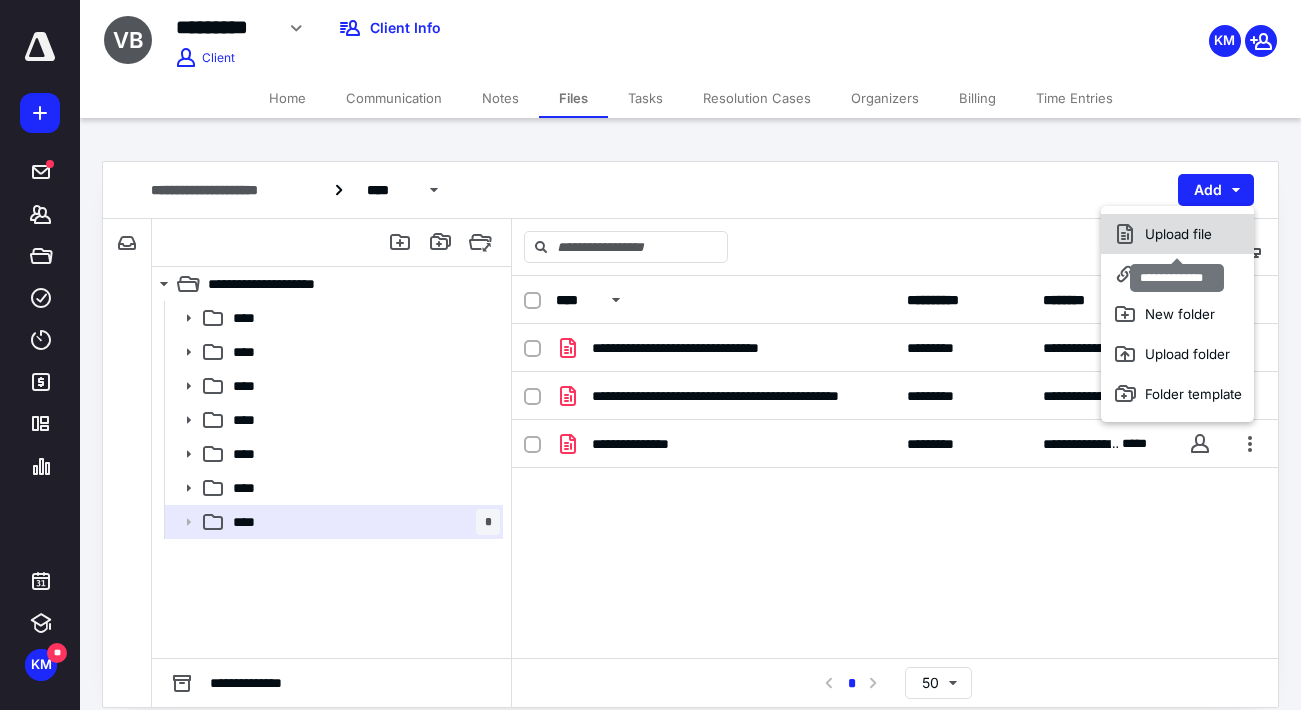 click on "Upload file" at bounding box center [1177, 234] 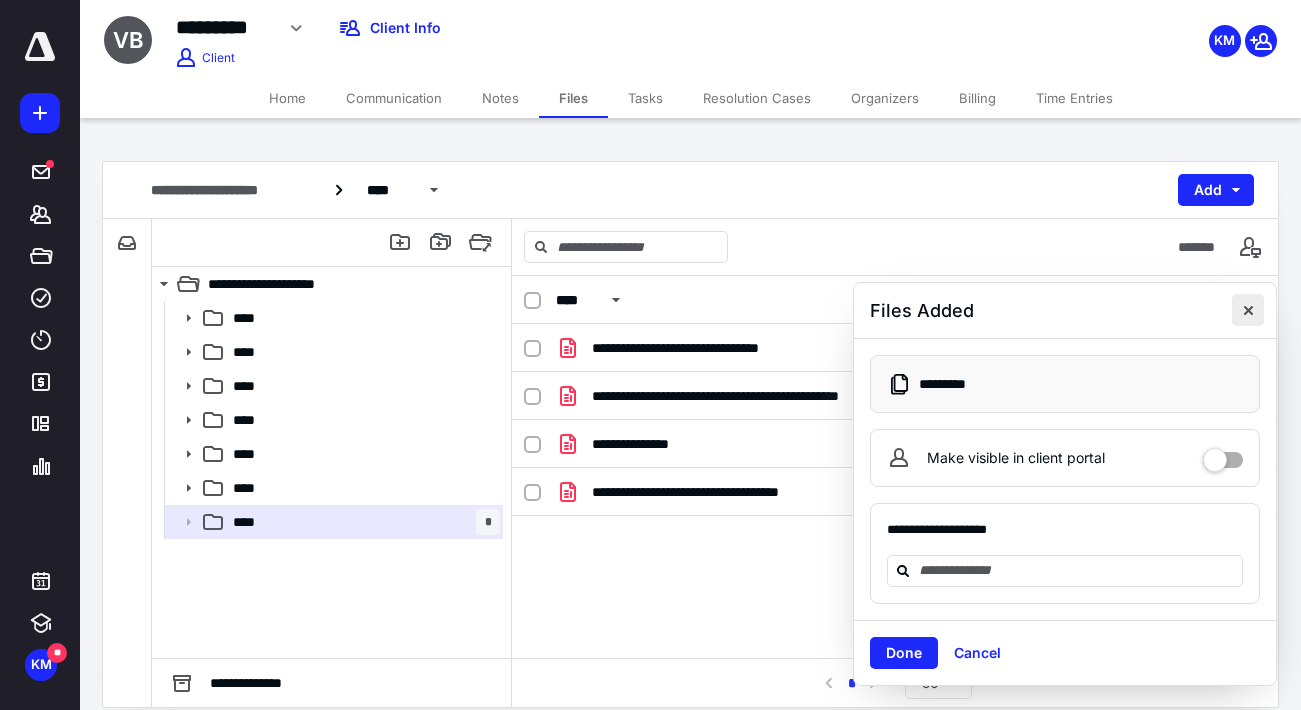click at bounding box center [1248, 310] 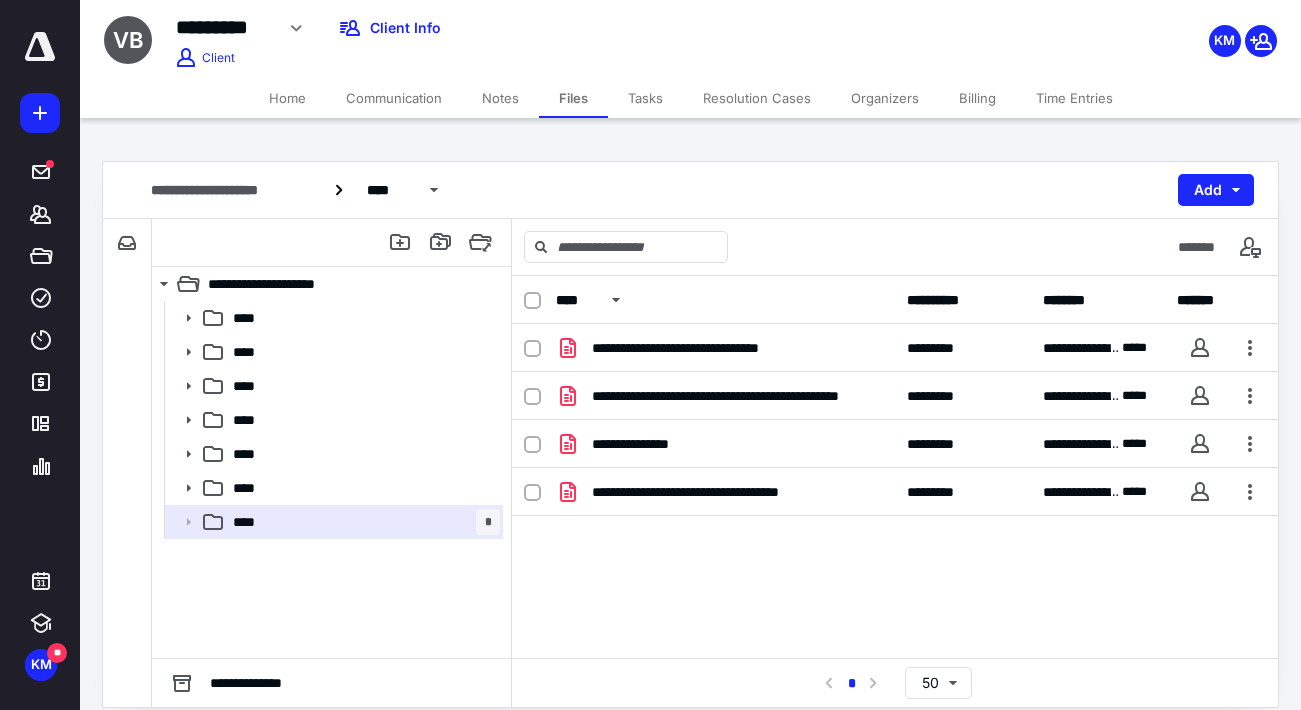 click on "Home" at bounding box center [287, 98] 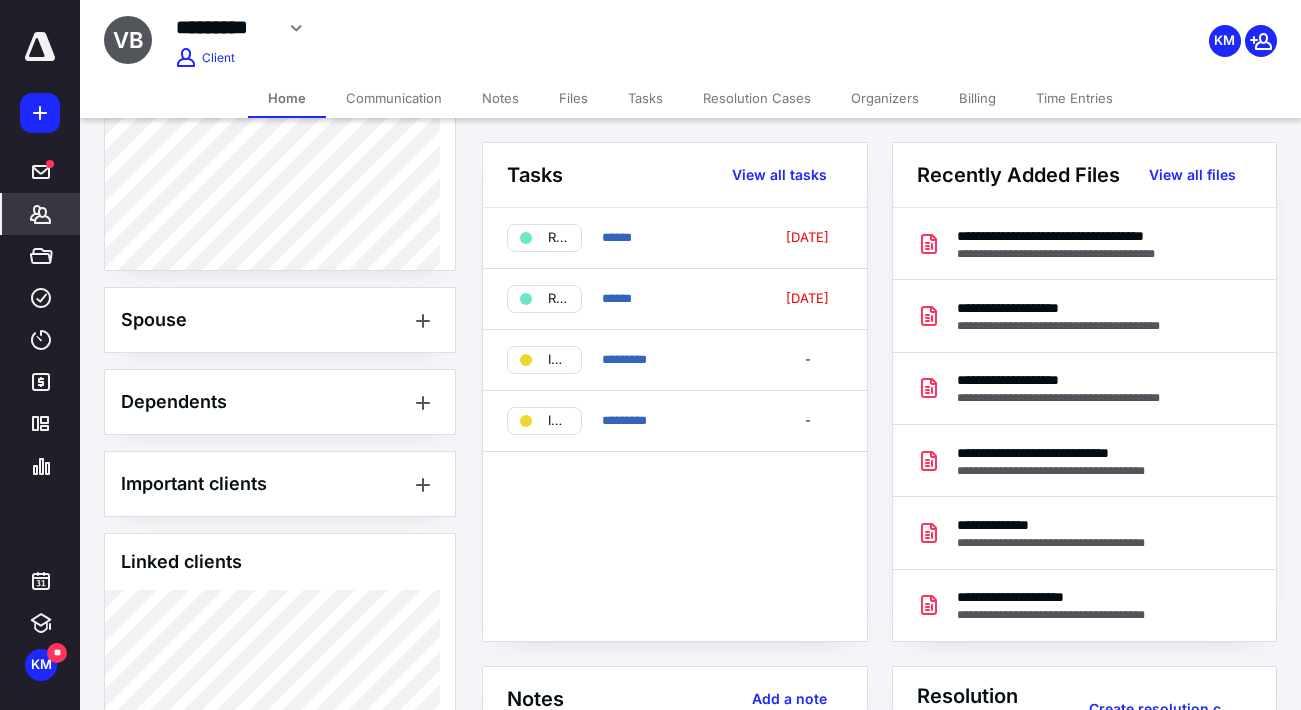 scroll, scrollTop: 900, scrollLeft: 0, axis: vertical 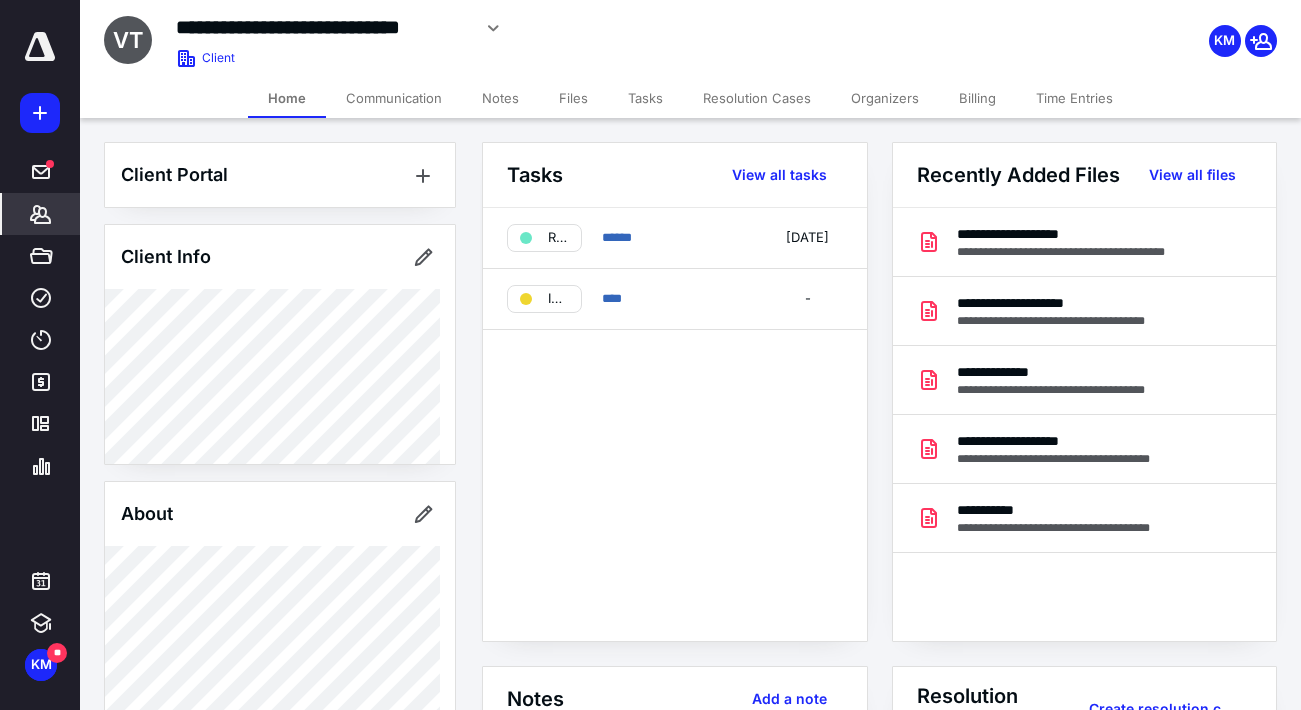 click on "Files" at bounding box center [573, 98] 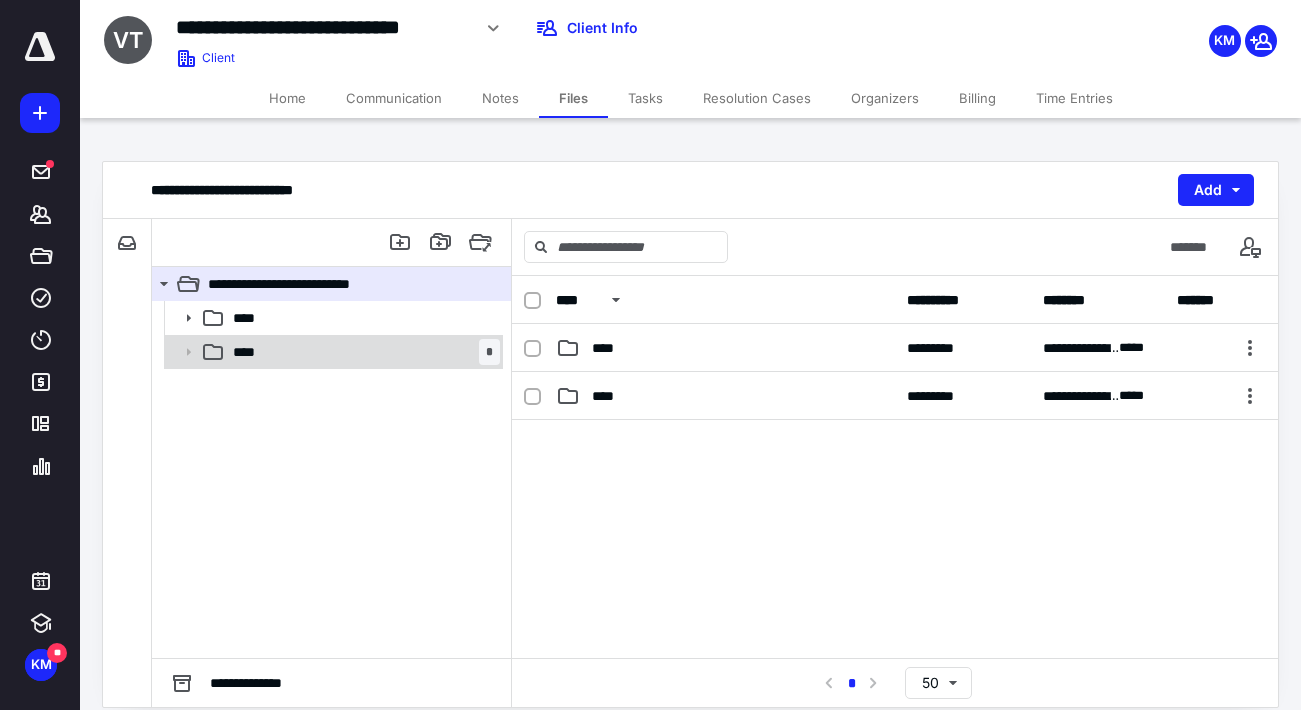 click on "****" at bounding box center [252, 352] 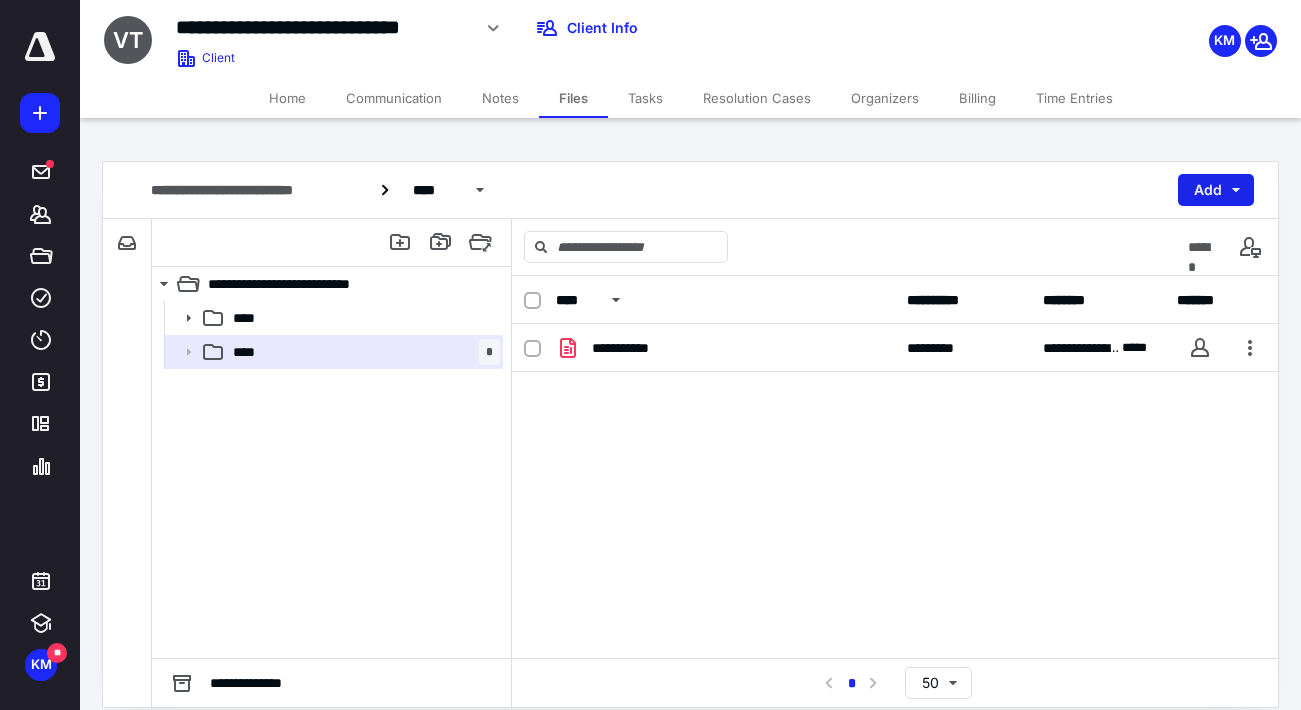 click on "Add" at bounding box center [1216, 190] 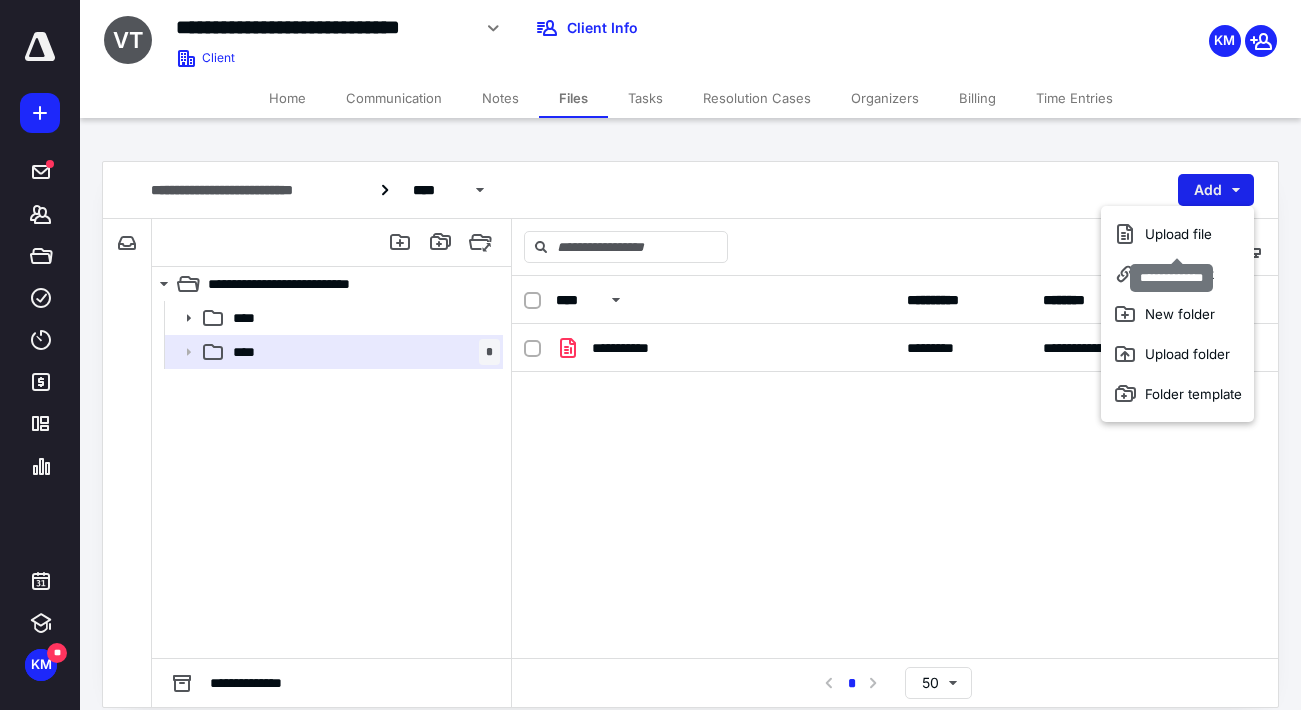 click on "Upload file" at bounding box center (1177, 234) 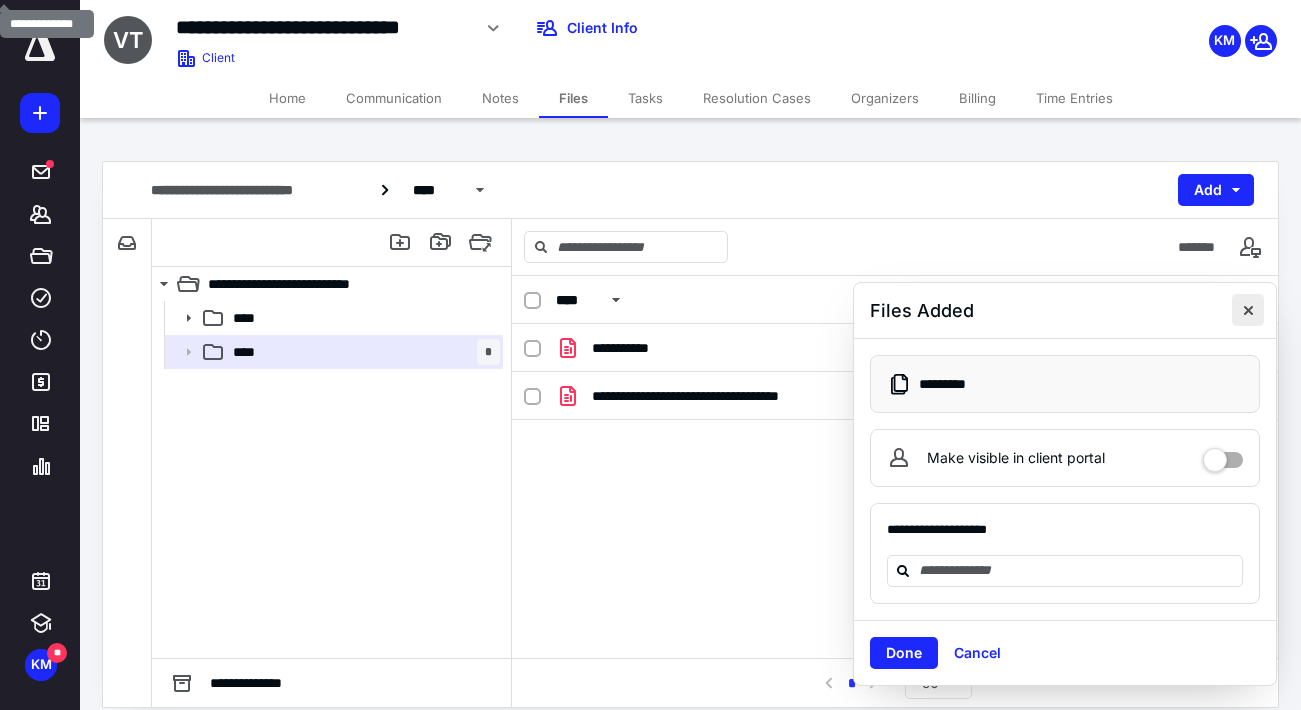click at bounding box center [1248, 310] 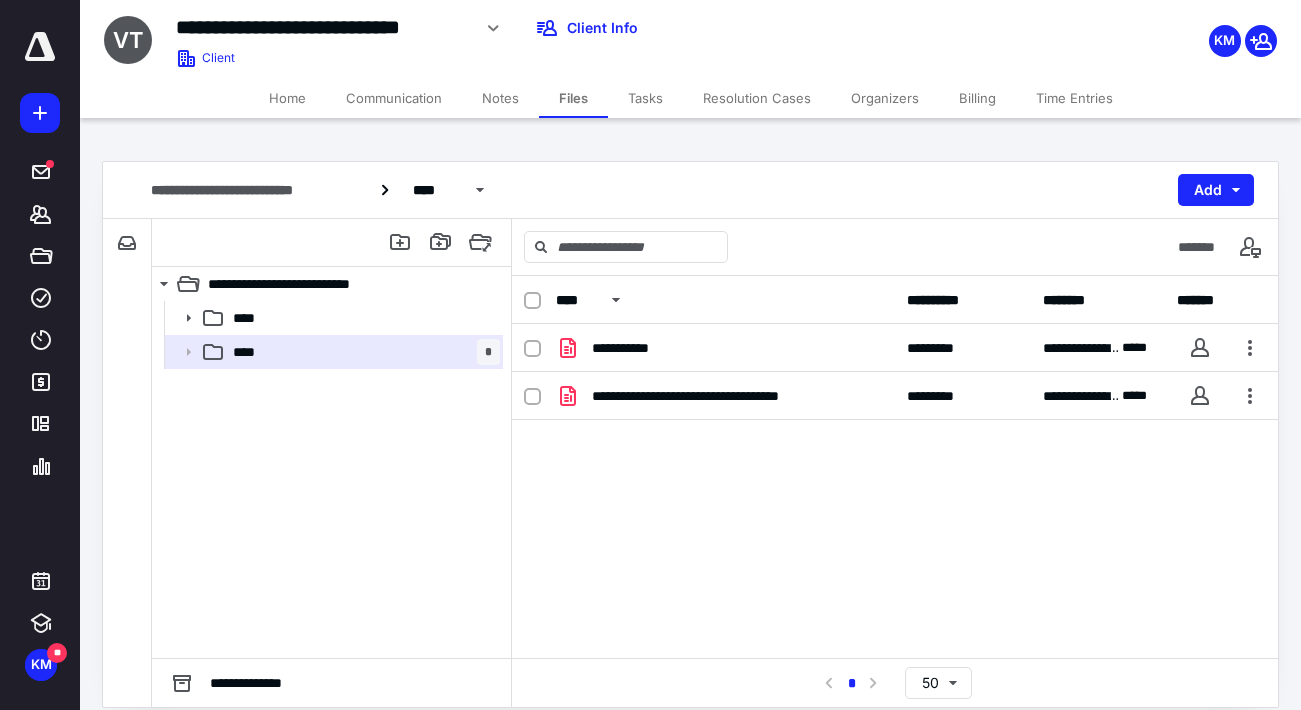click on "Home" at bounding box center [287, 98] 